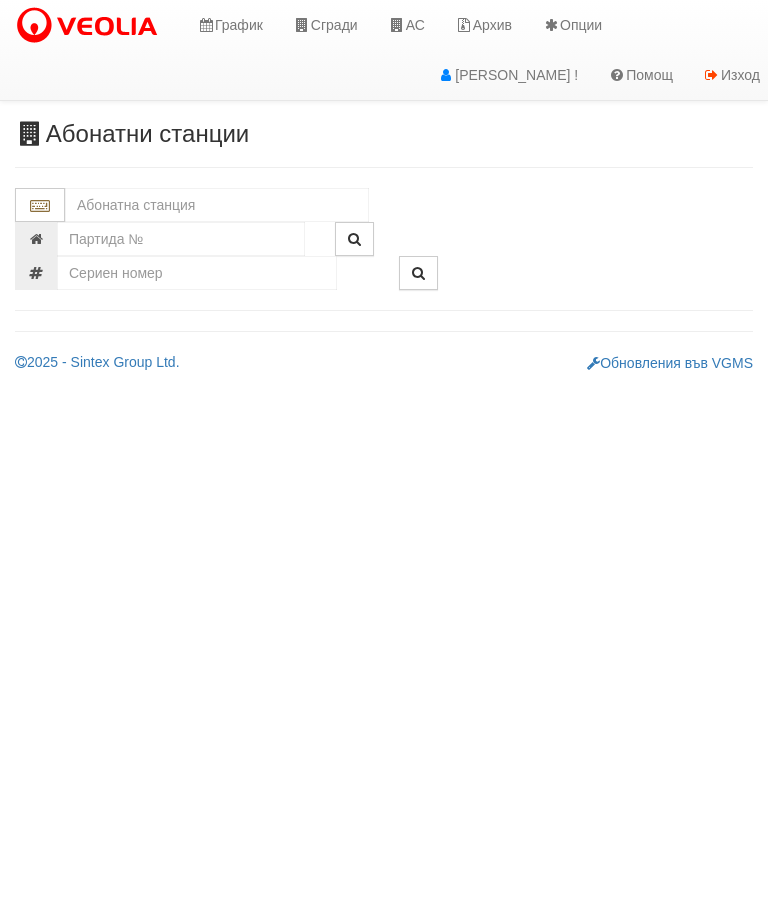 scroll, scrollTop: 0, scrollLeft: 0, axis: both 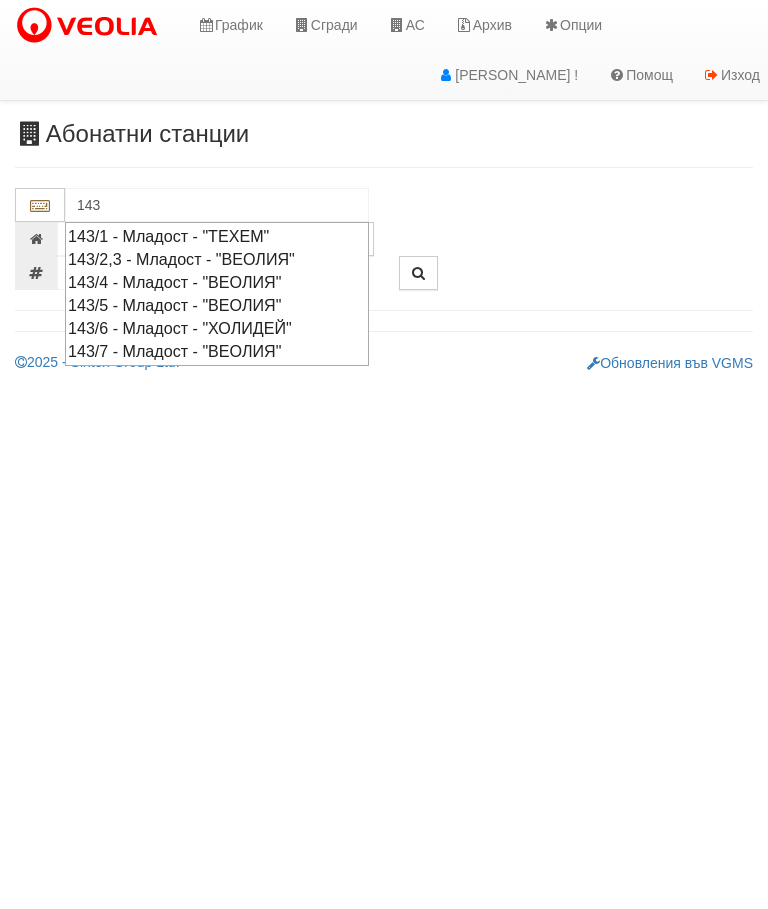 click on "143/4 - Младост - "ВЕОЛИЯ"" at bounding box center [217, 282] 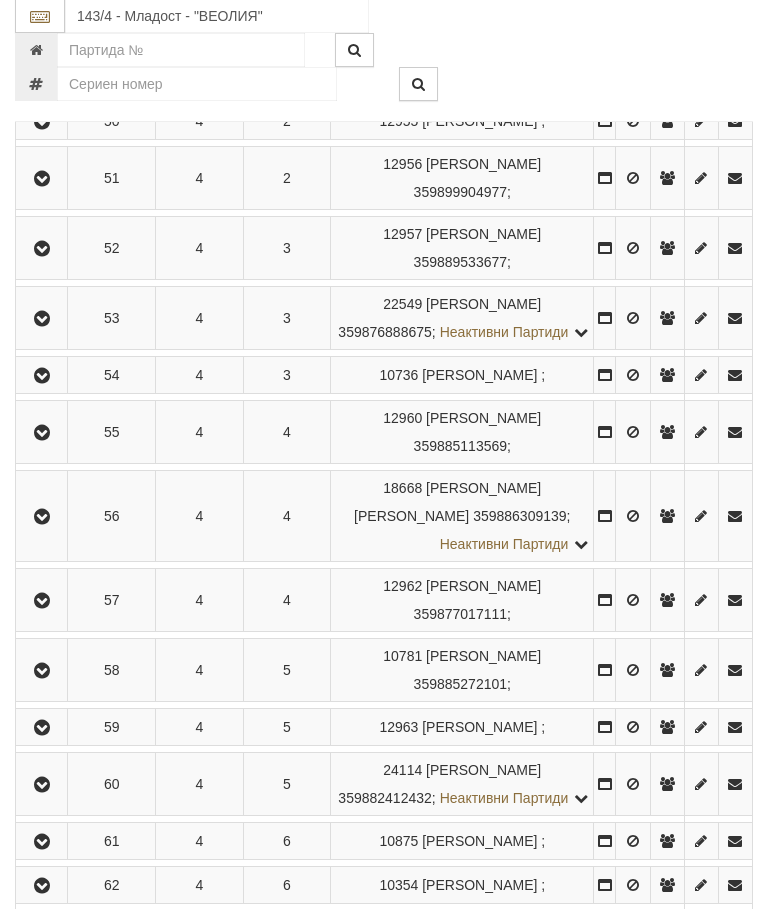 scroll, scrollTop: 734, scrollLeft: 0, axis: vertical 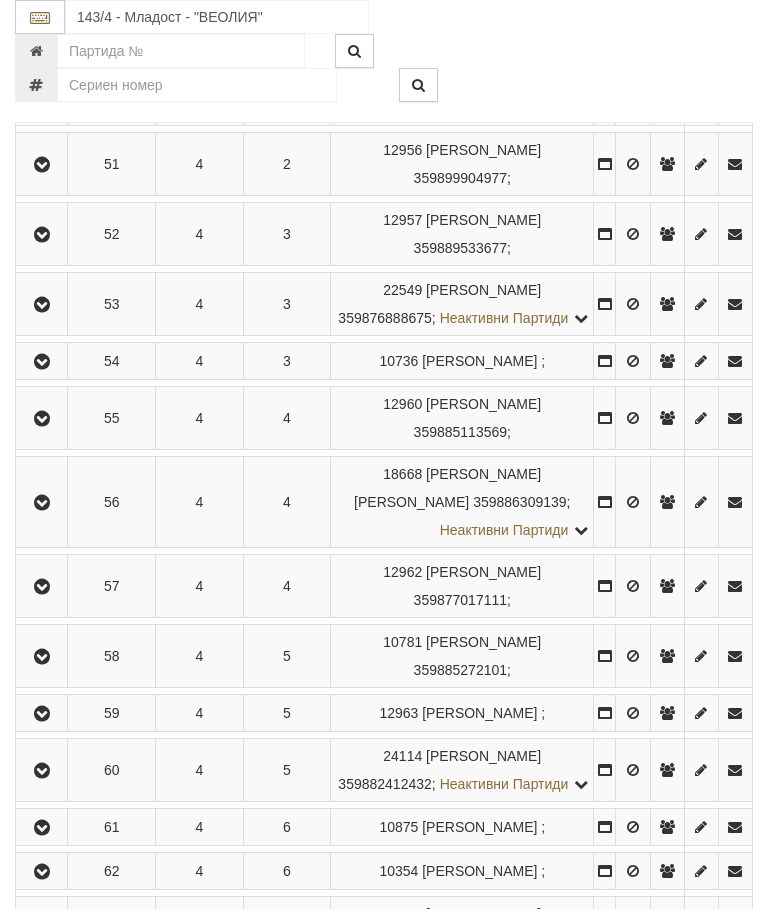 click at bounding box center (42, 419) 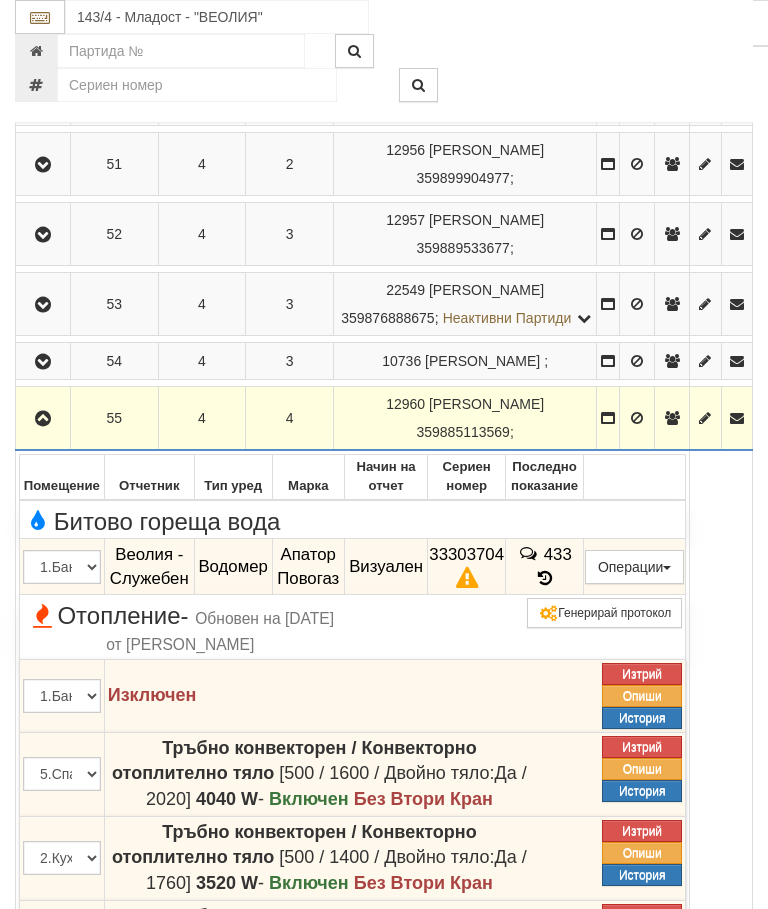 click on "433" at bounding box center [545, 567] 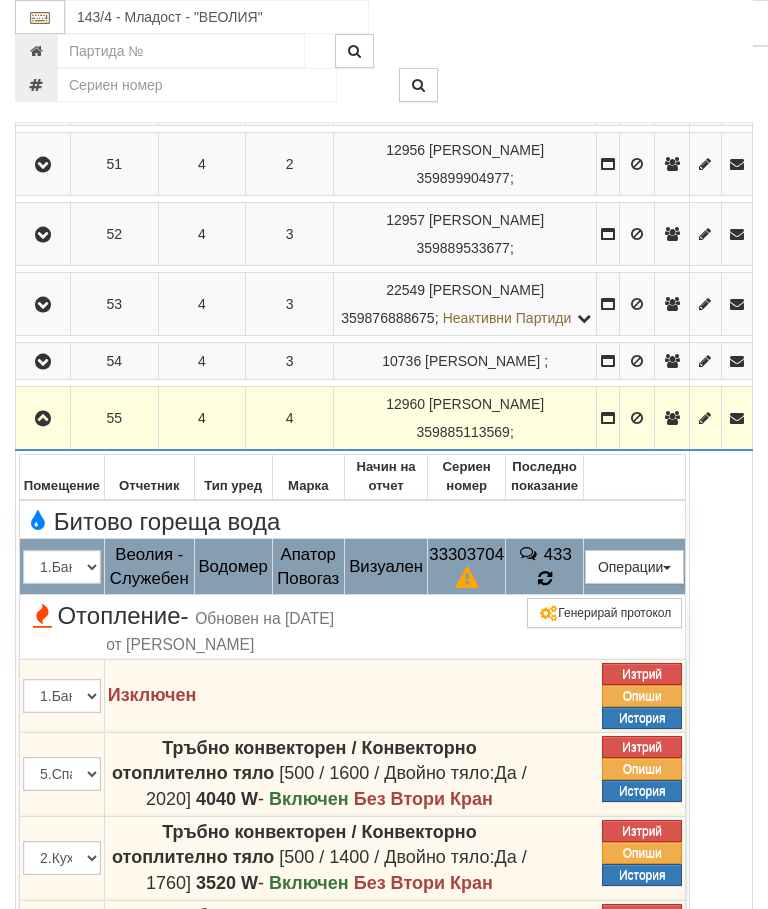 click at bounding box center (544, 579) 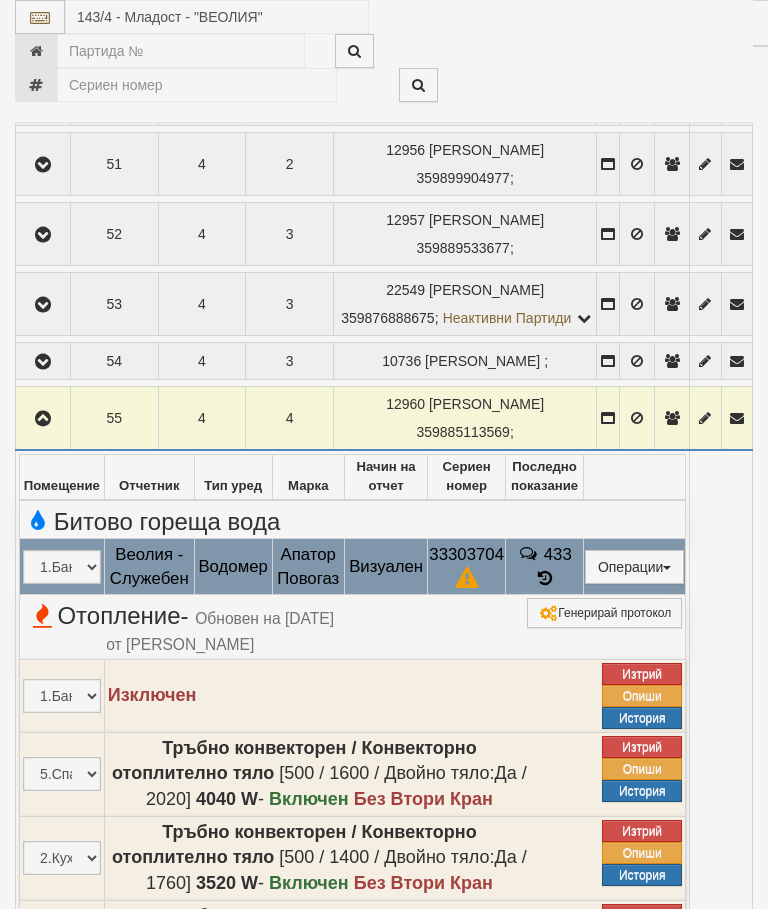 select on "10" 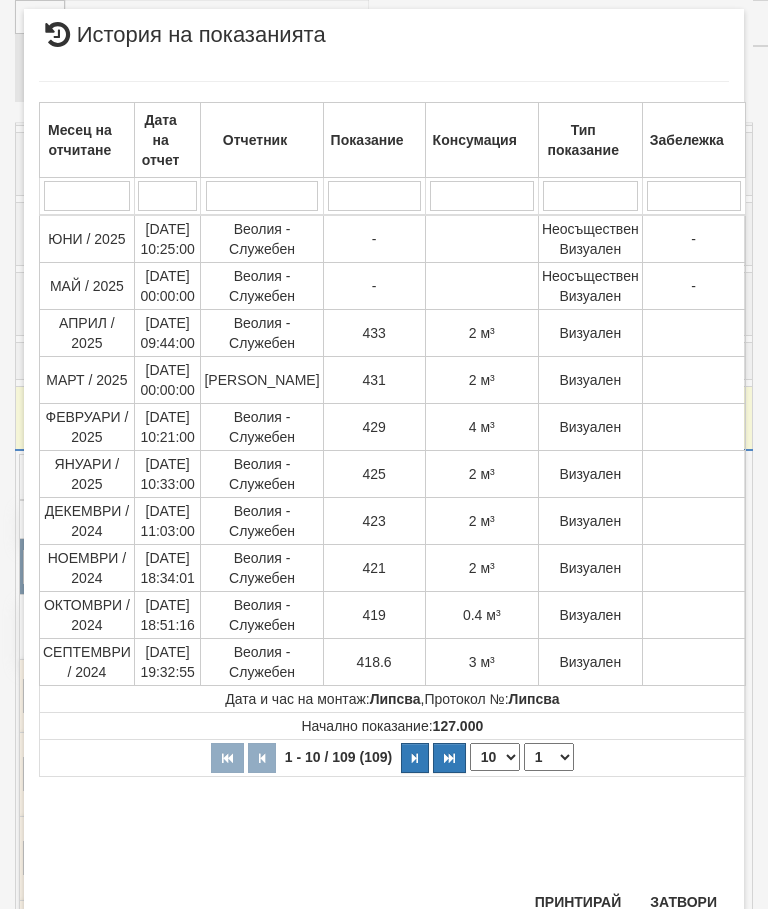 scroll, scrollTop: 1258, scrollLeft: 0, axis: vertical 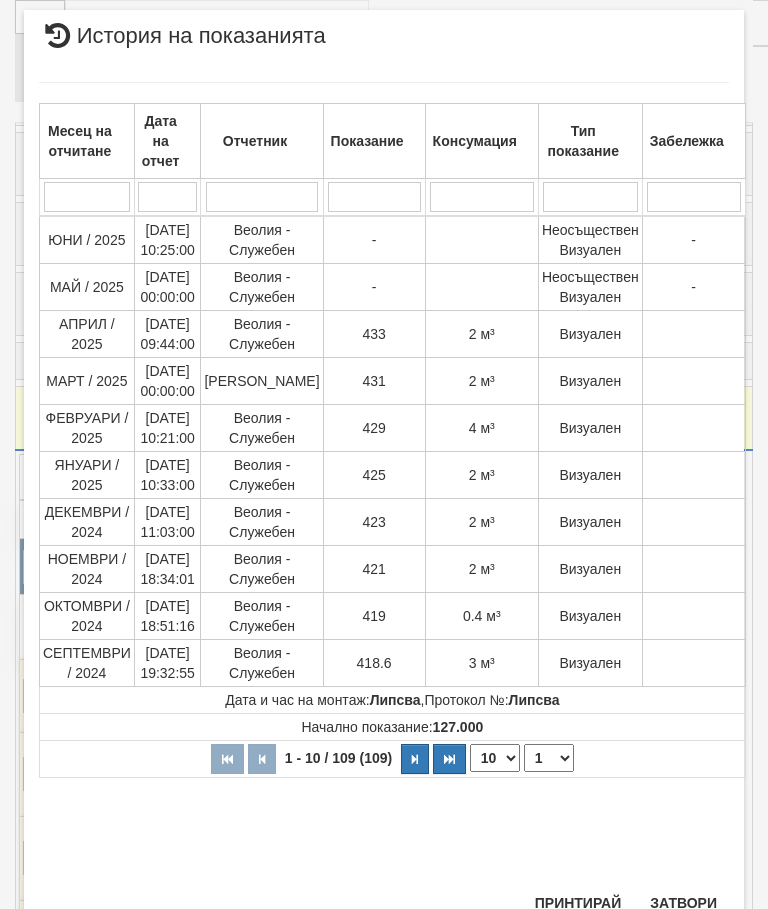 click on "1 2 3 4 5 6 7 8 9 10 11" at bounding box center (549, 758) 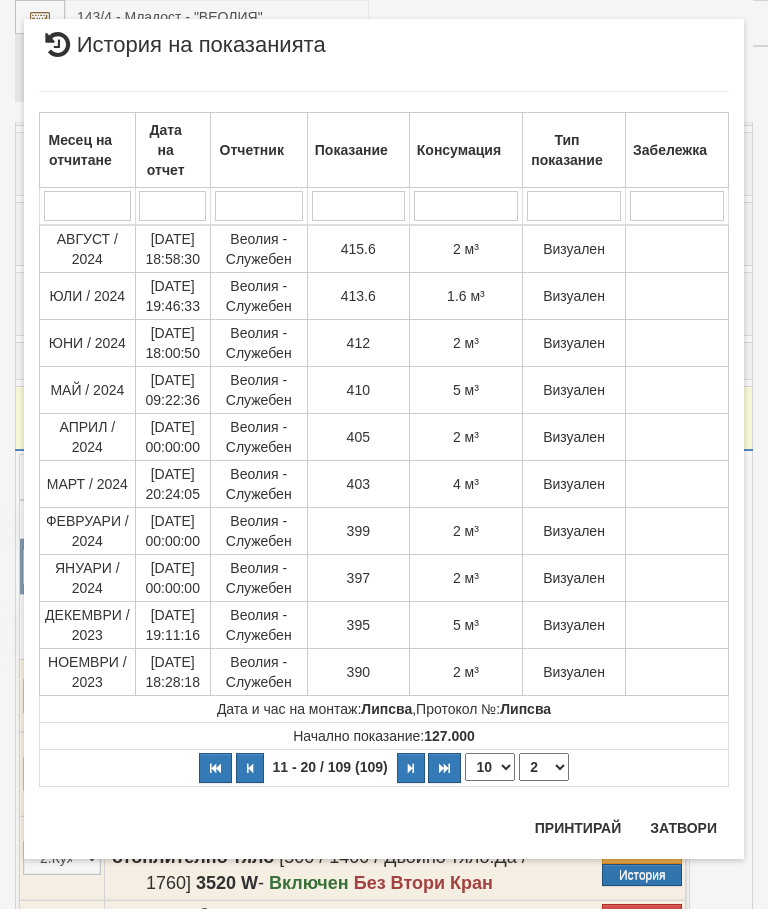 scroll, scrollTop: 0, scrollLeft: 0, axis: both 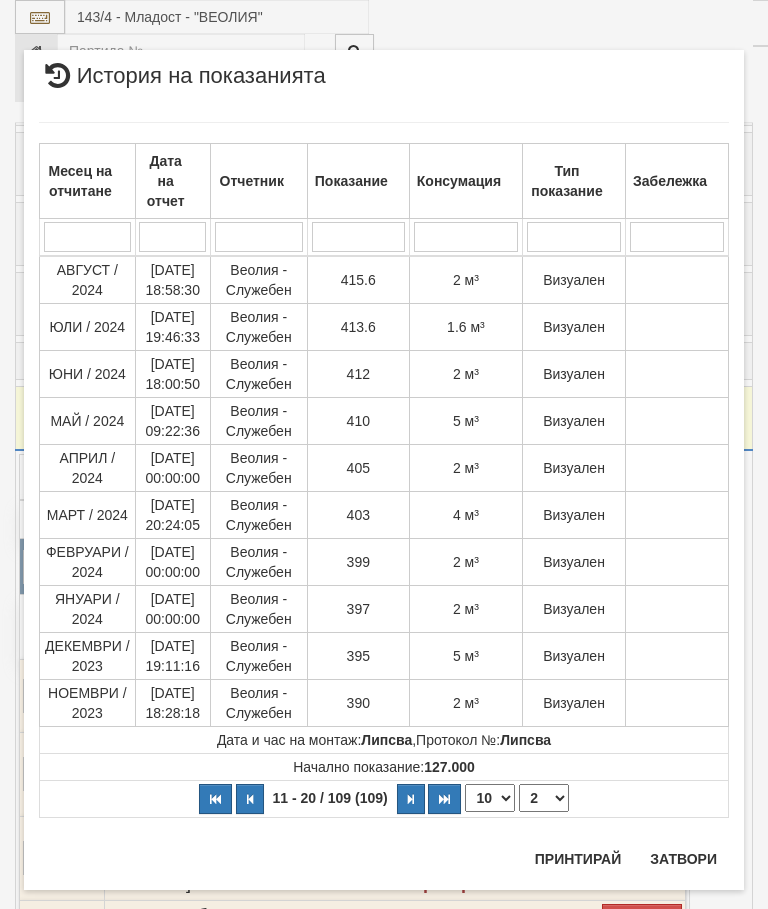click on "1 2 3 4 5 6 7 8 9 10 11" at bounding box center (544, 798) 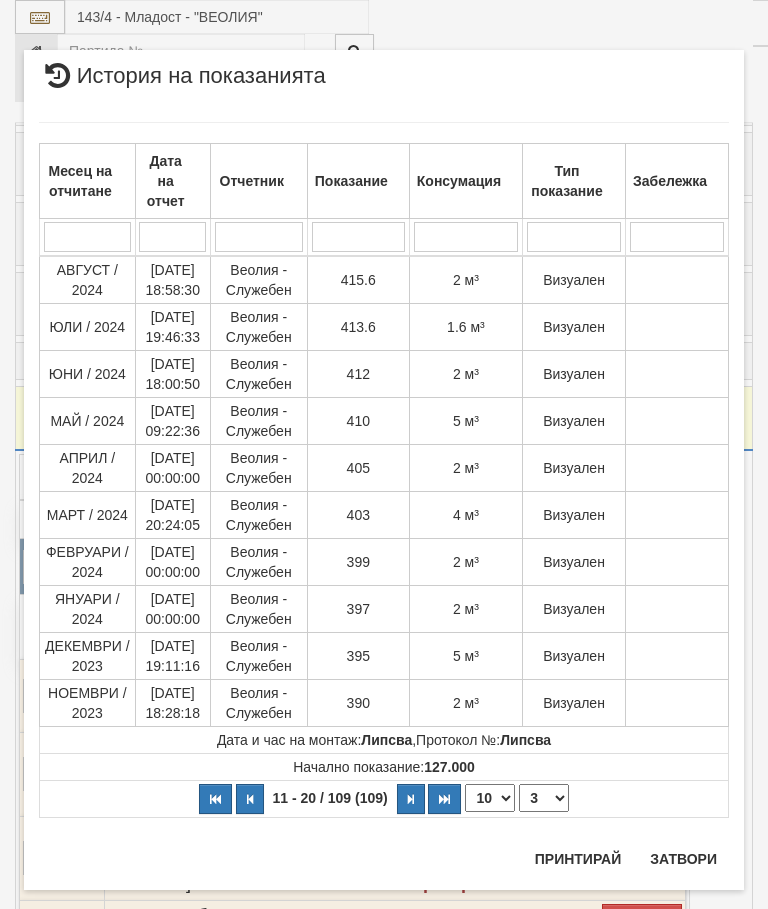 select on "3" 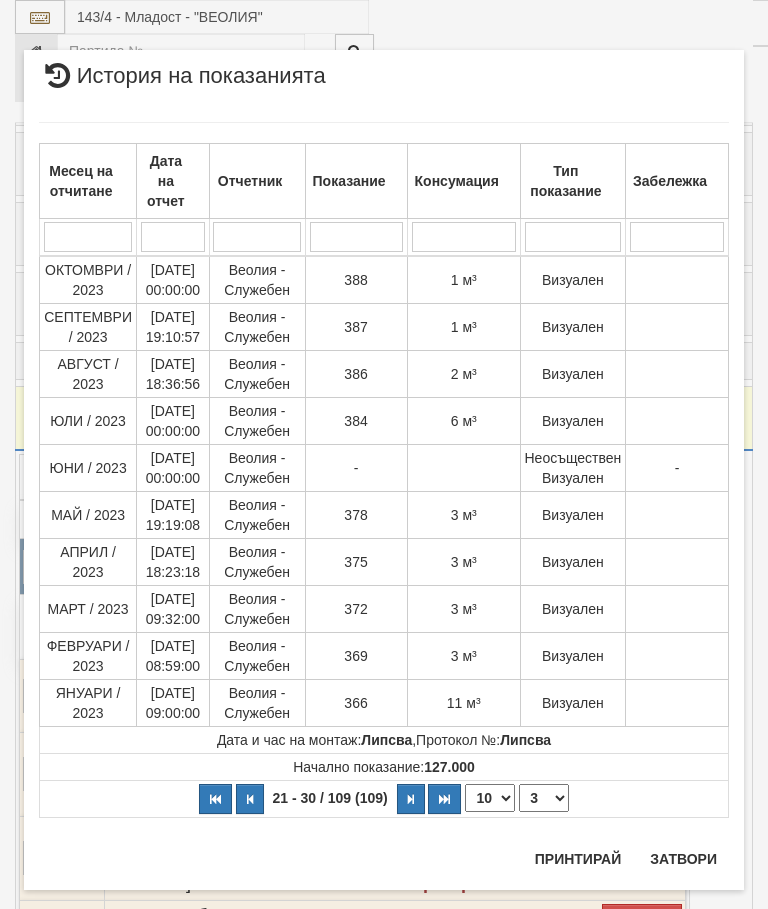 click on "Затвори" at bounding box center [683, 859] 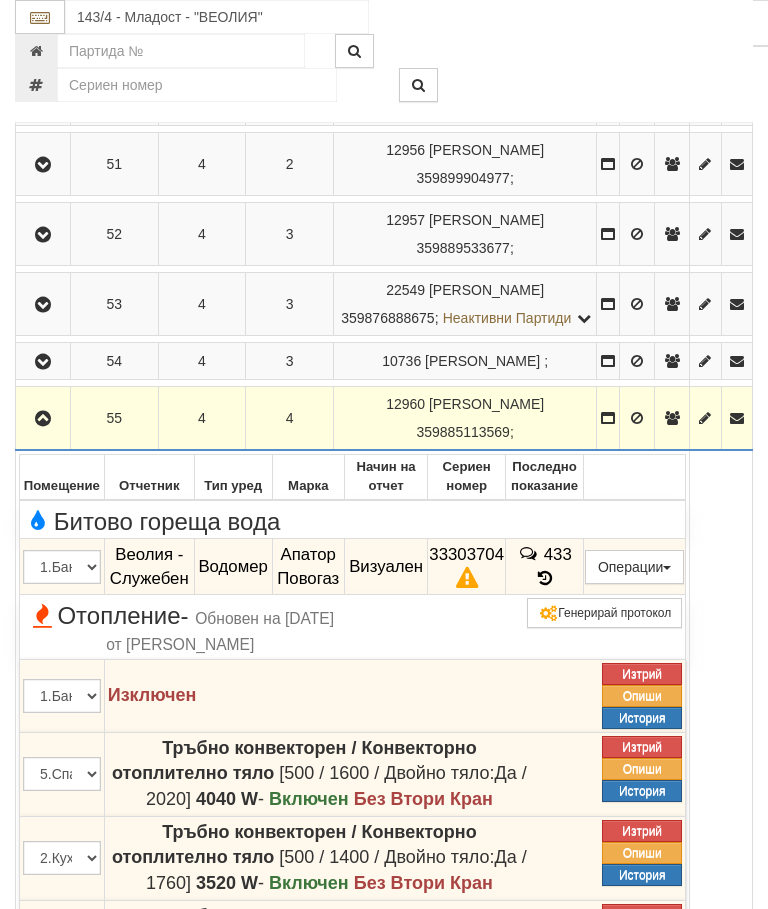 click at bounding box center (43, 419) 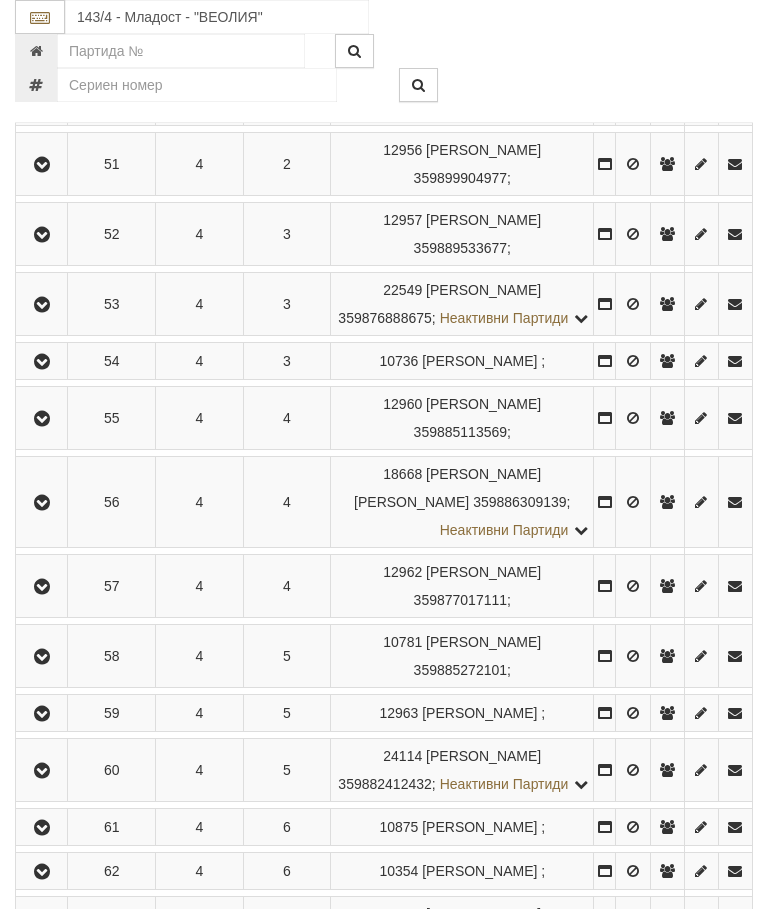 click at bounding box center (42, 362) 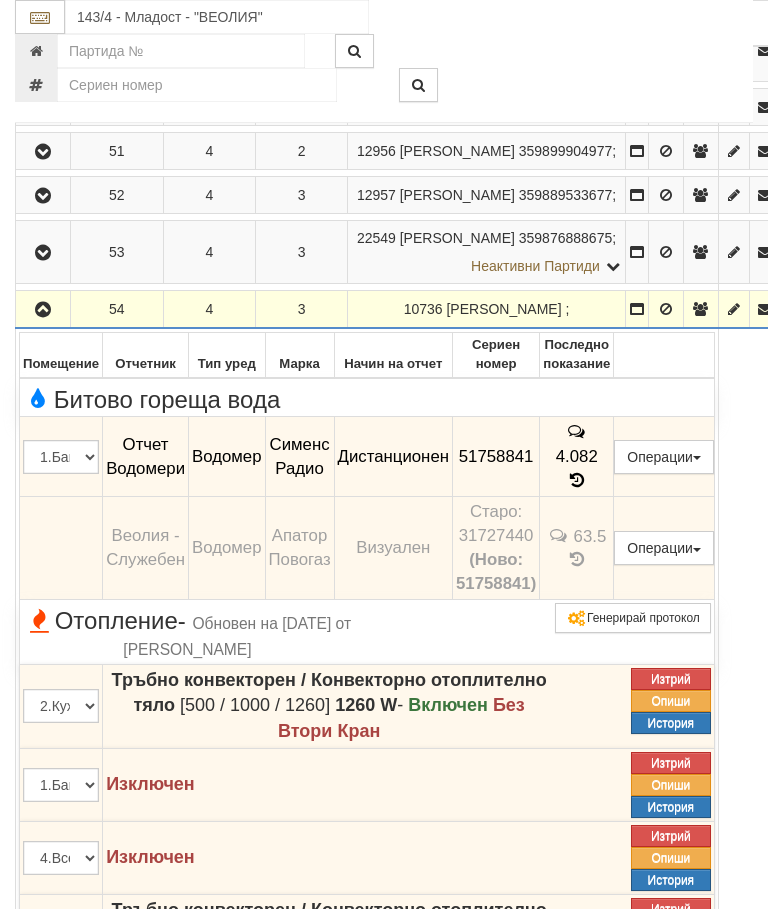 click at bounding box center (43, 310) 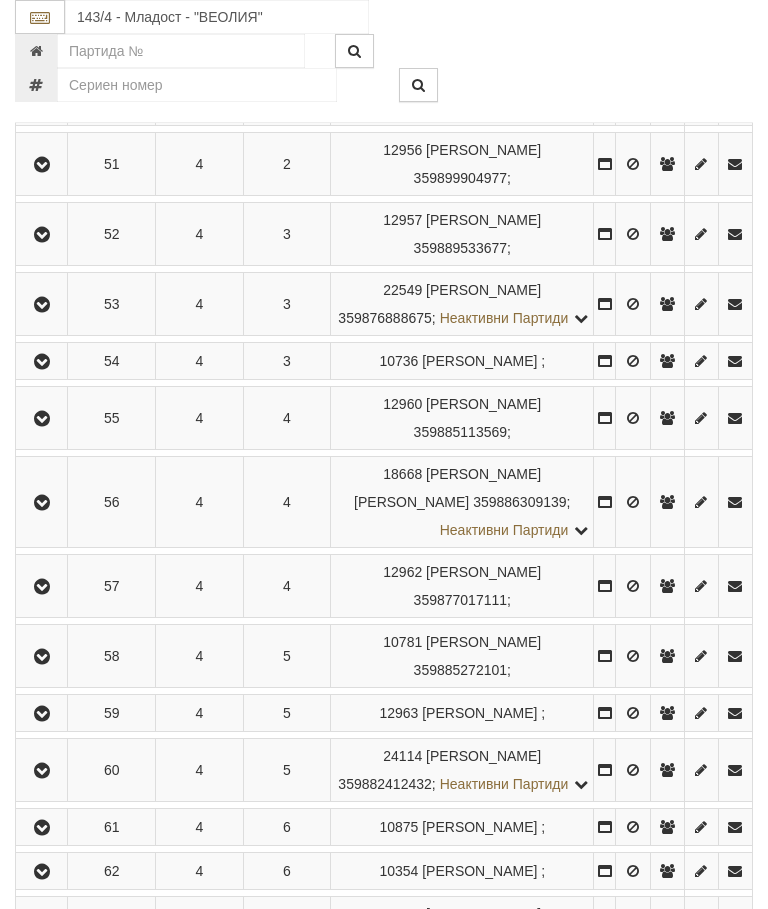 click at bounding box center (41, 304) 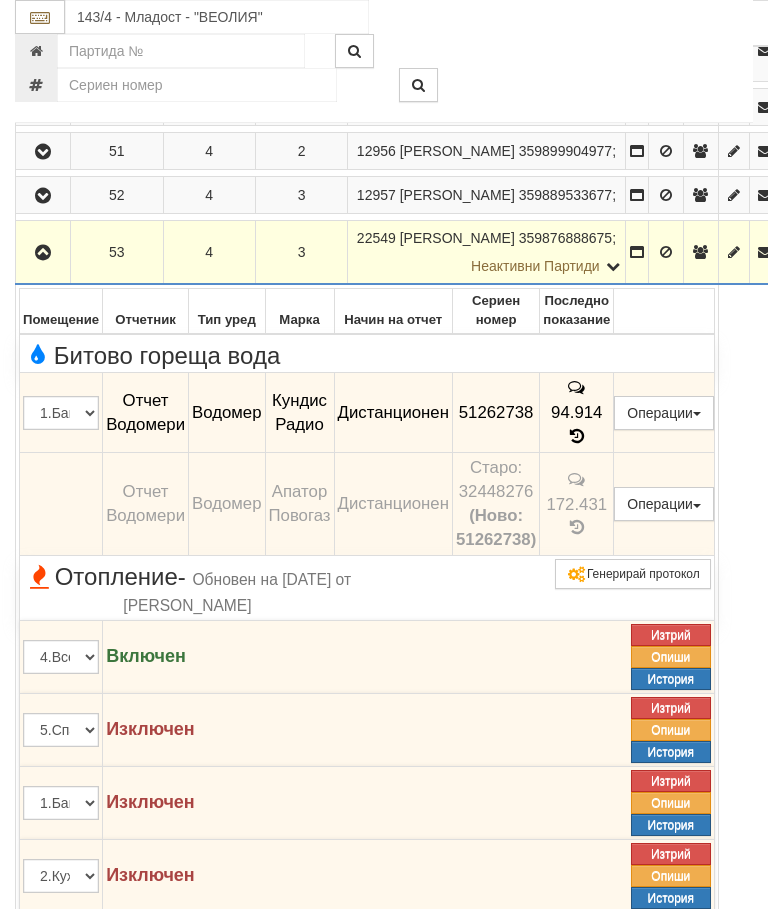 click at bounding box center [43, 253] 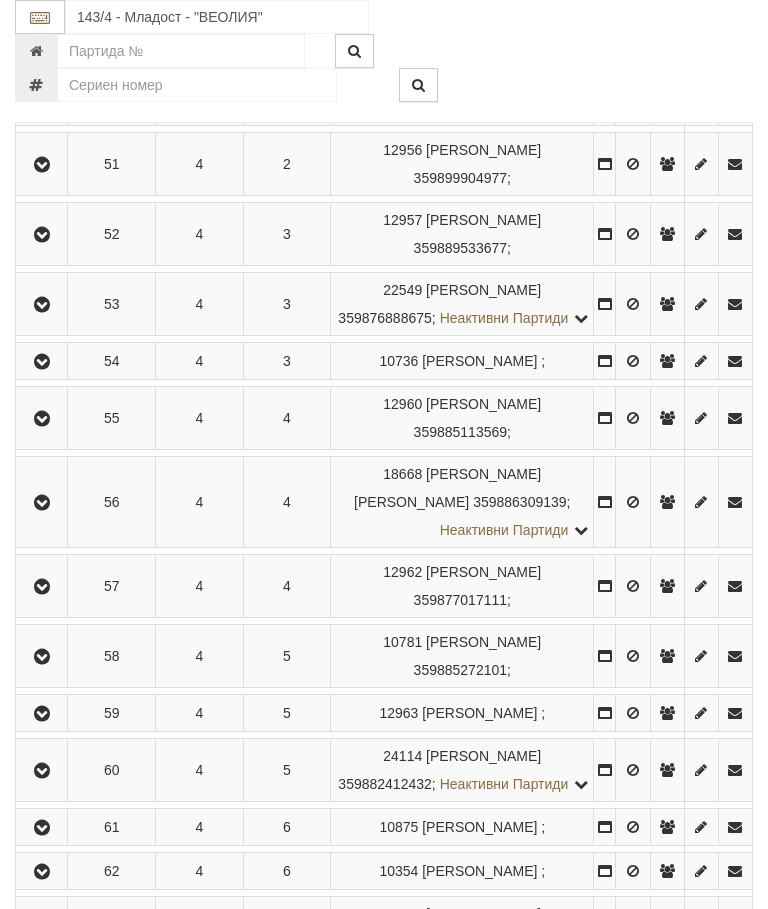 click at bounding box center (41, 234) 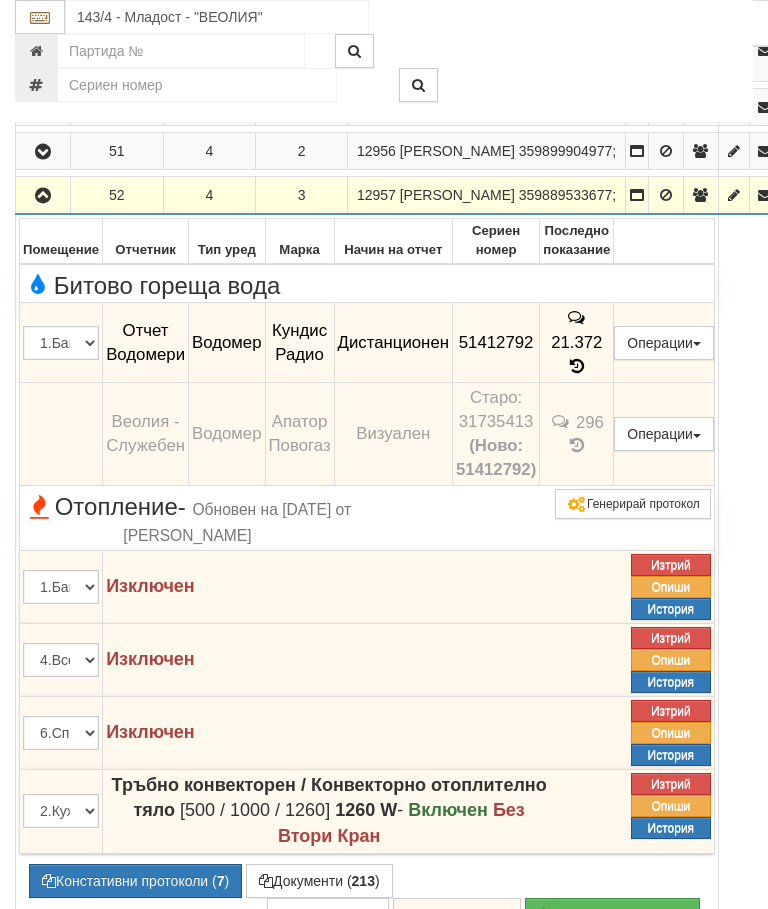 click at bounding box center [43, 196] 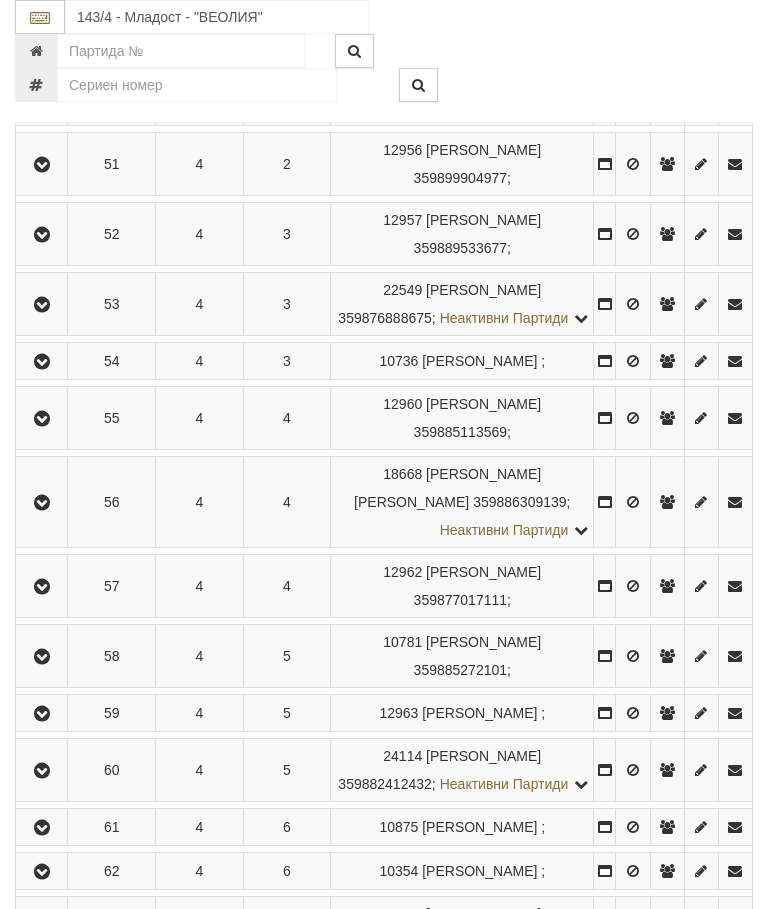 click at bounding box center [42, 165] 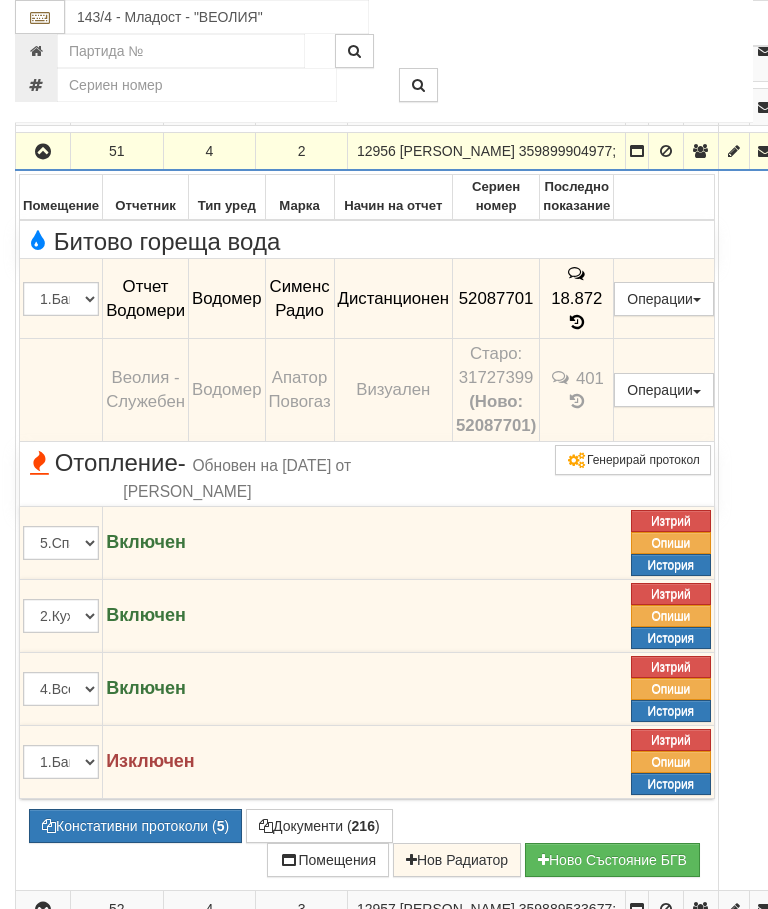 click at bounding box center (43, 151) 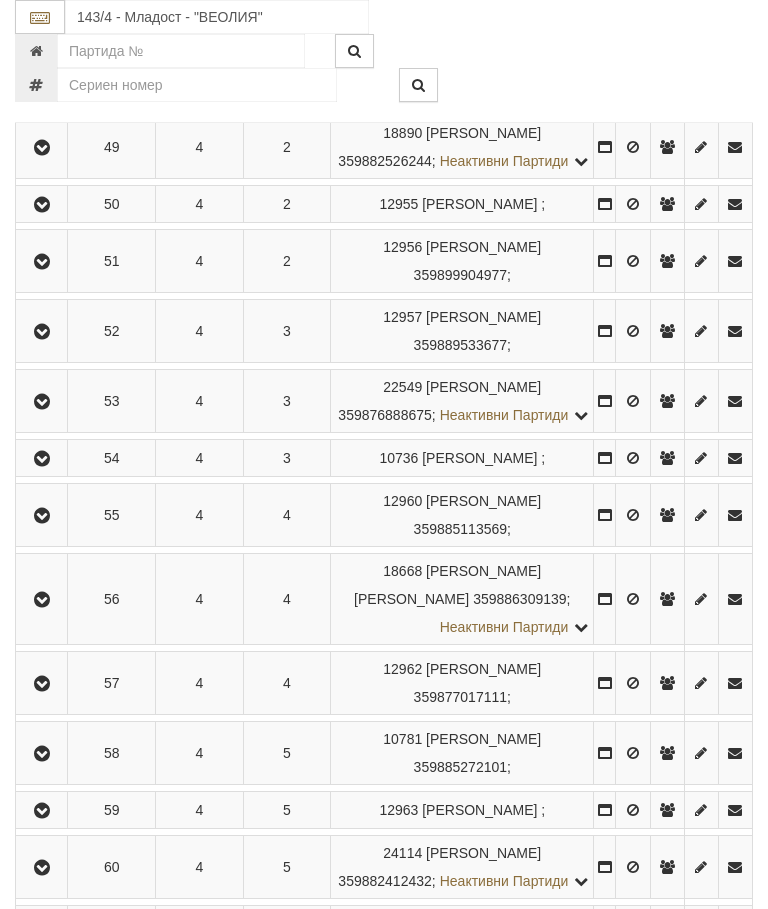 scroll, scrollTop: 640, scrollLeft: 0, axis: vertical 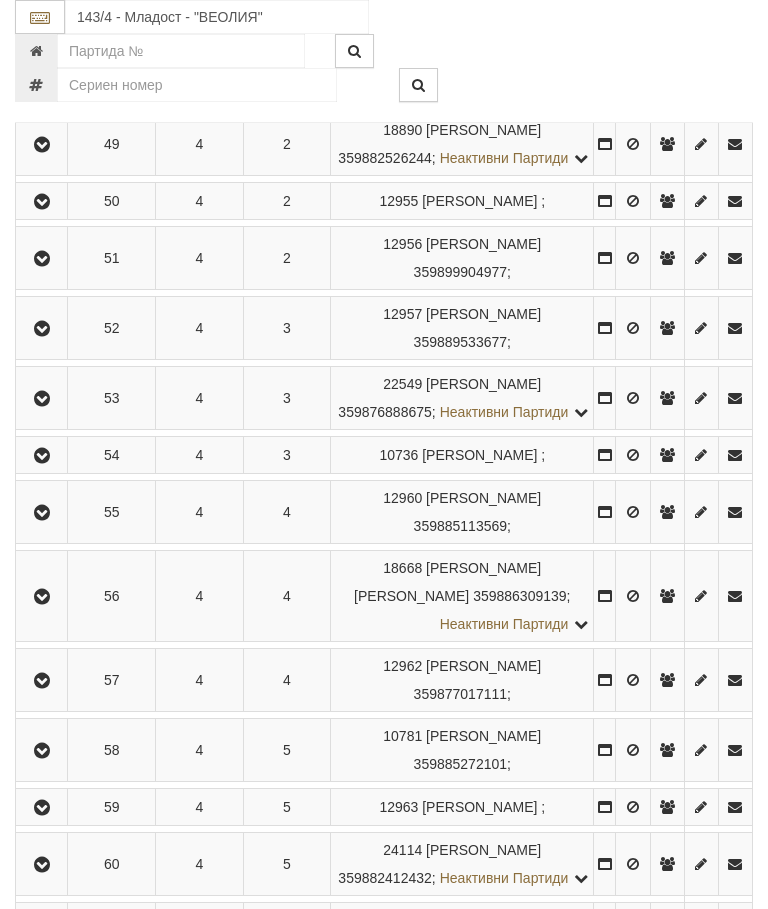 click at bounding box center [41, 201] 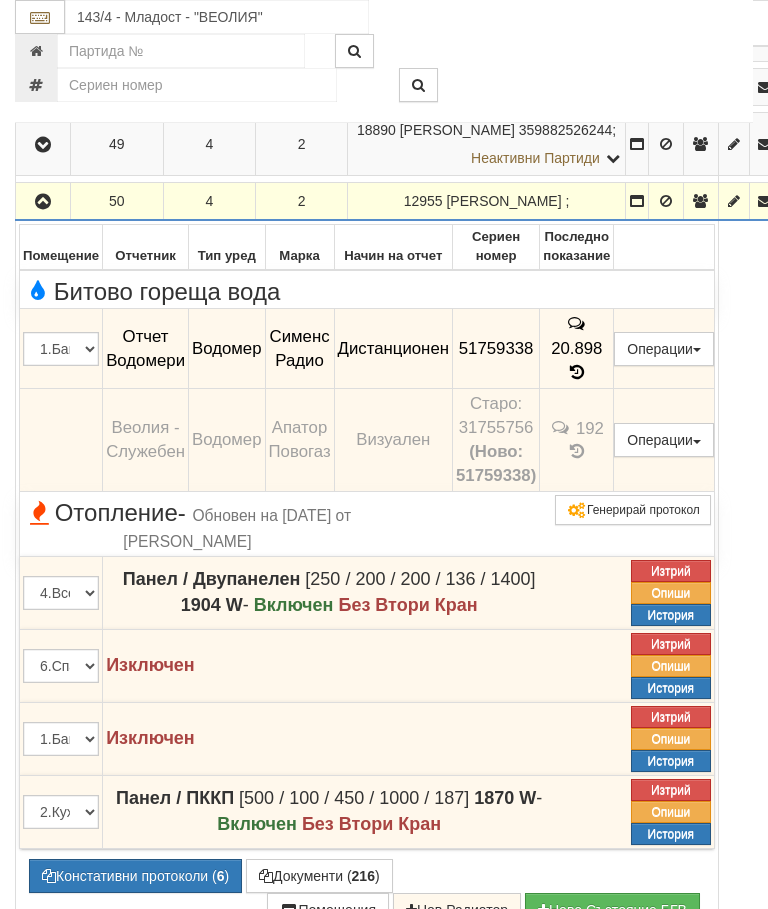 click at bounding box center [43, 201] 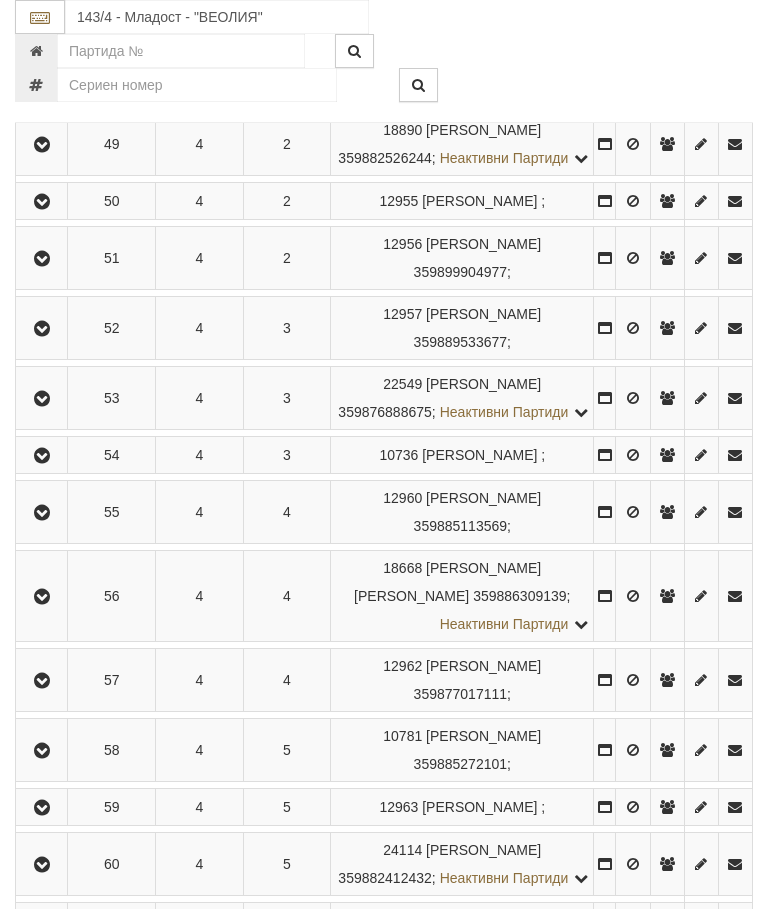 click at bounding box center (41, 144) 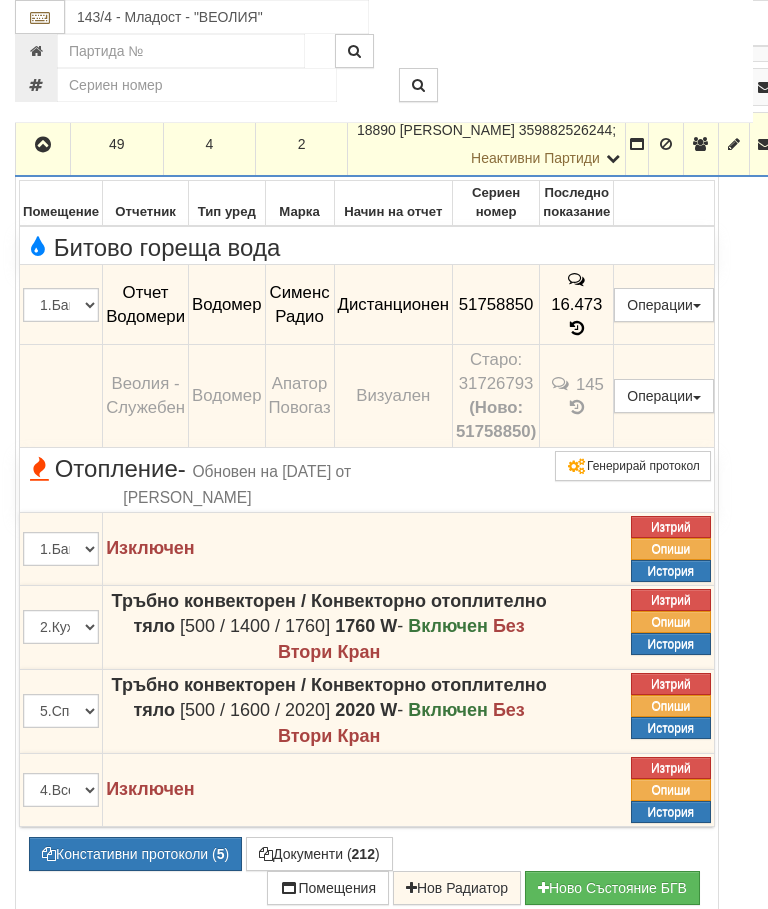 click at bounding box center [43, 145] 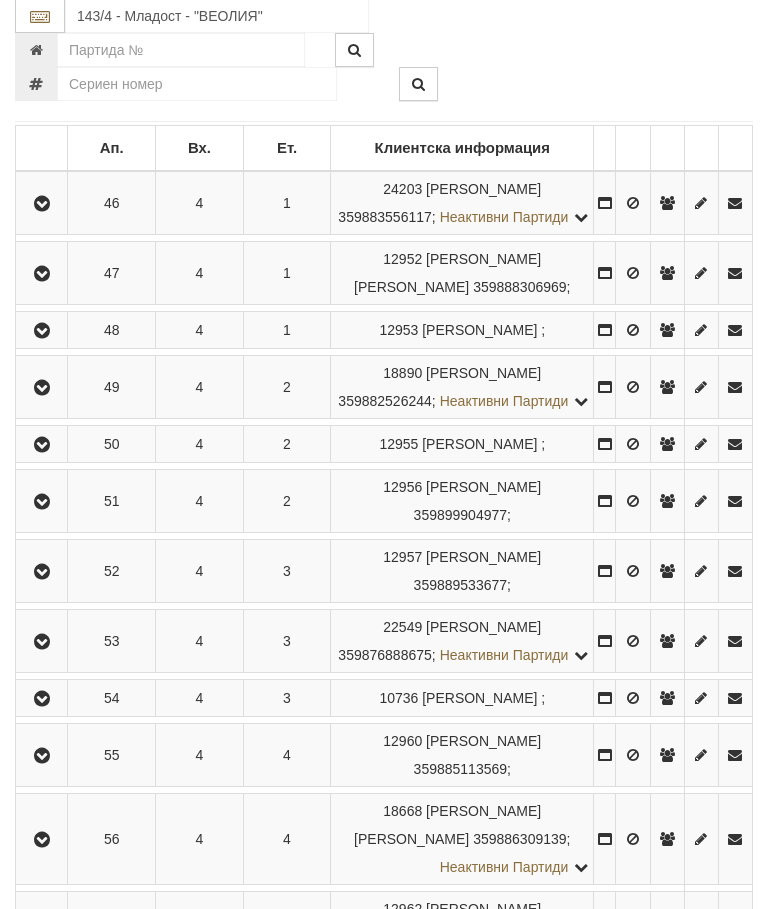 scroll, scrollTop: 395, scrollLeft: 0, axis: vertical 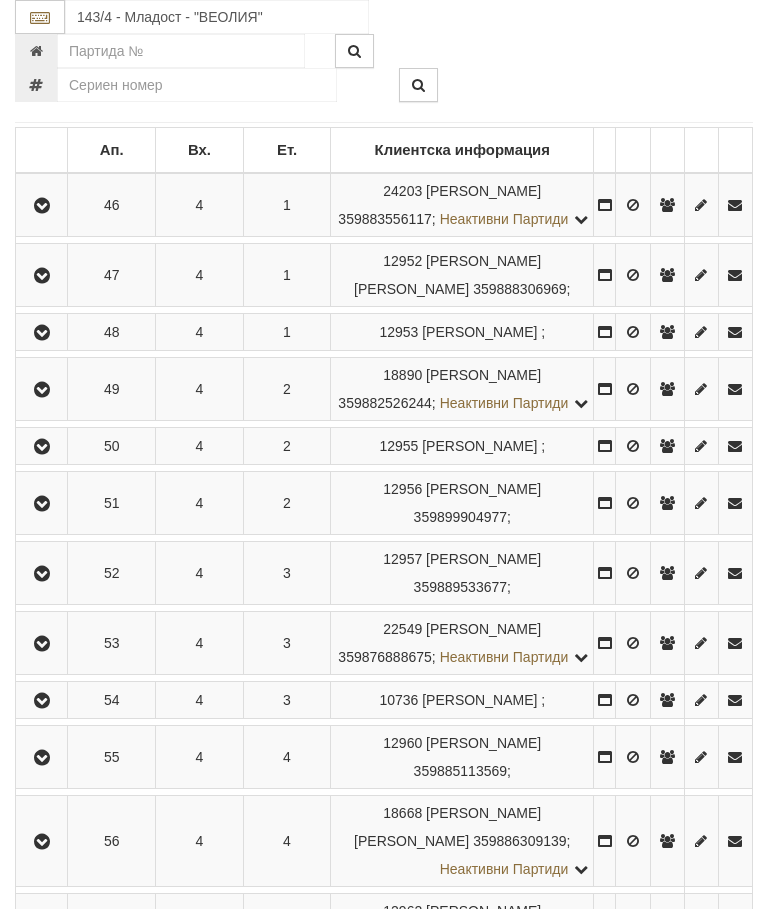 click at bounding box center [41, 332] 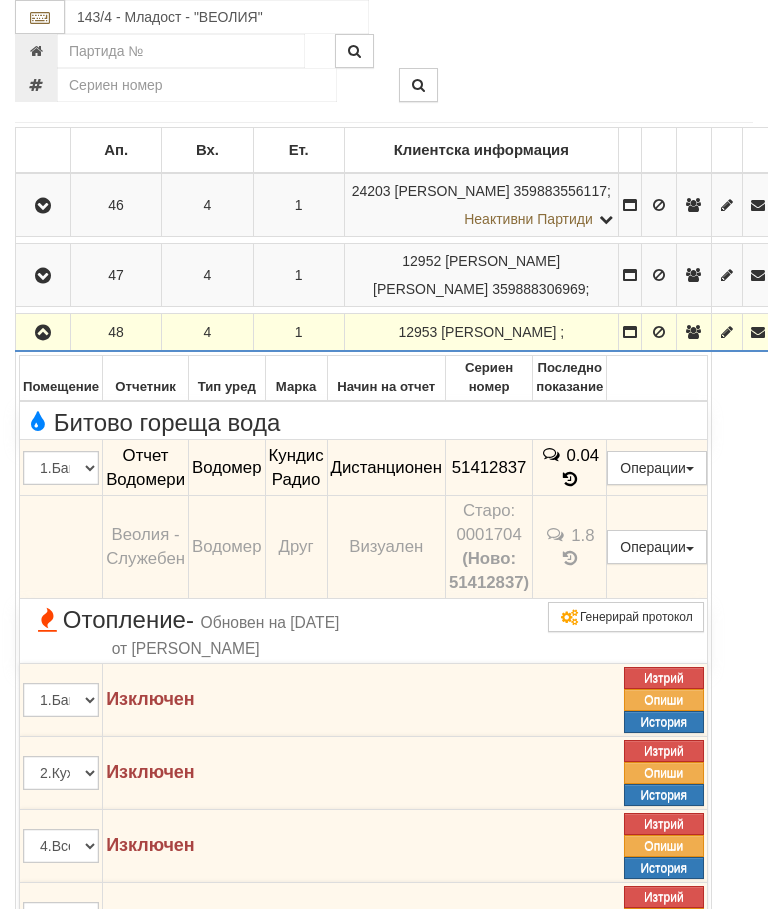 click at bounding box center (43, 333) 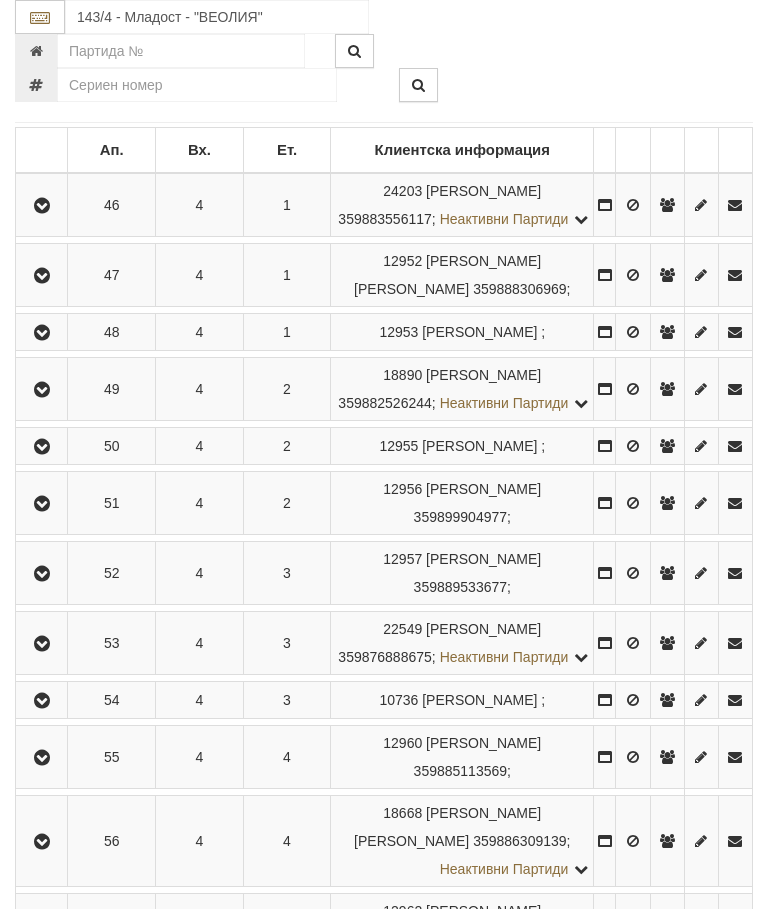 click at bounding box center [42, 276] 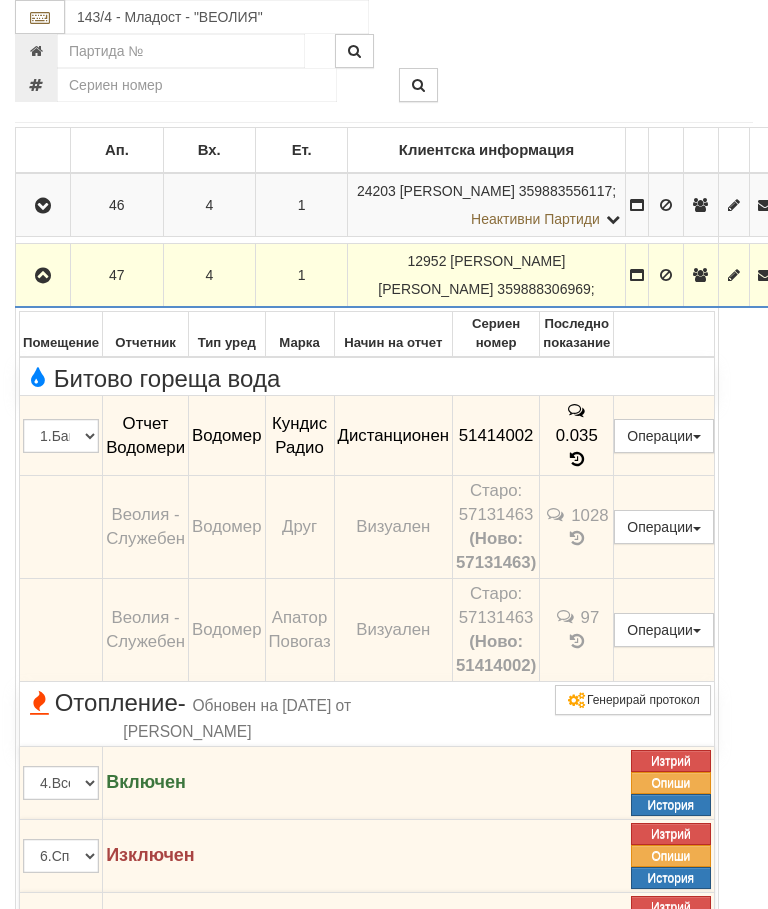 click at bounding box center (43, 276) 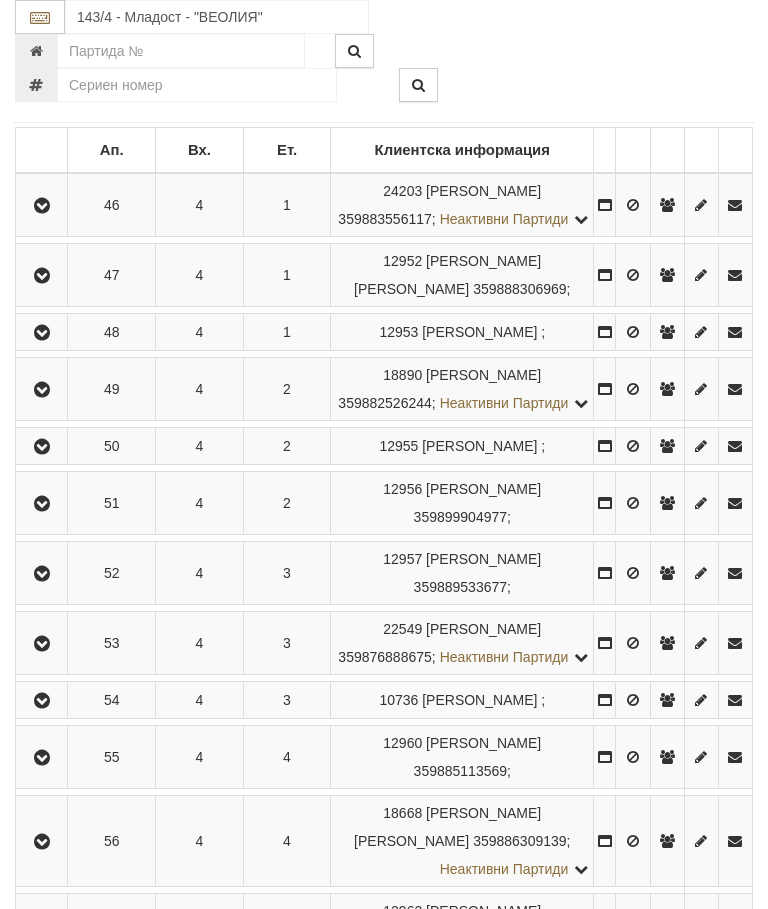click at bounding box center (42, 206) 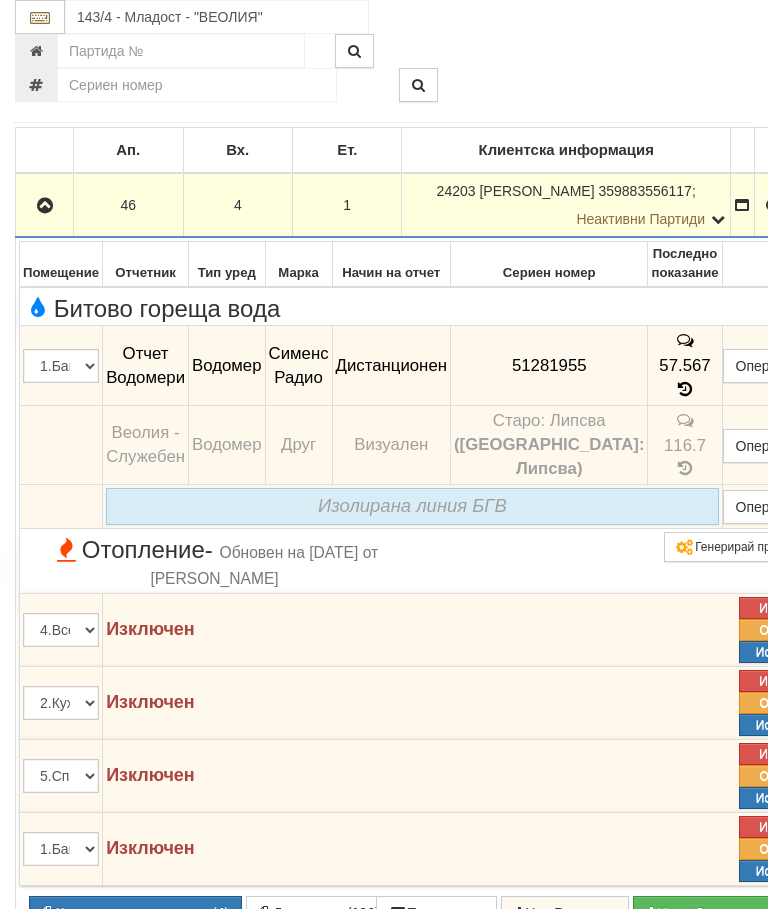 click at bounding box center [45, 206] 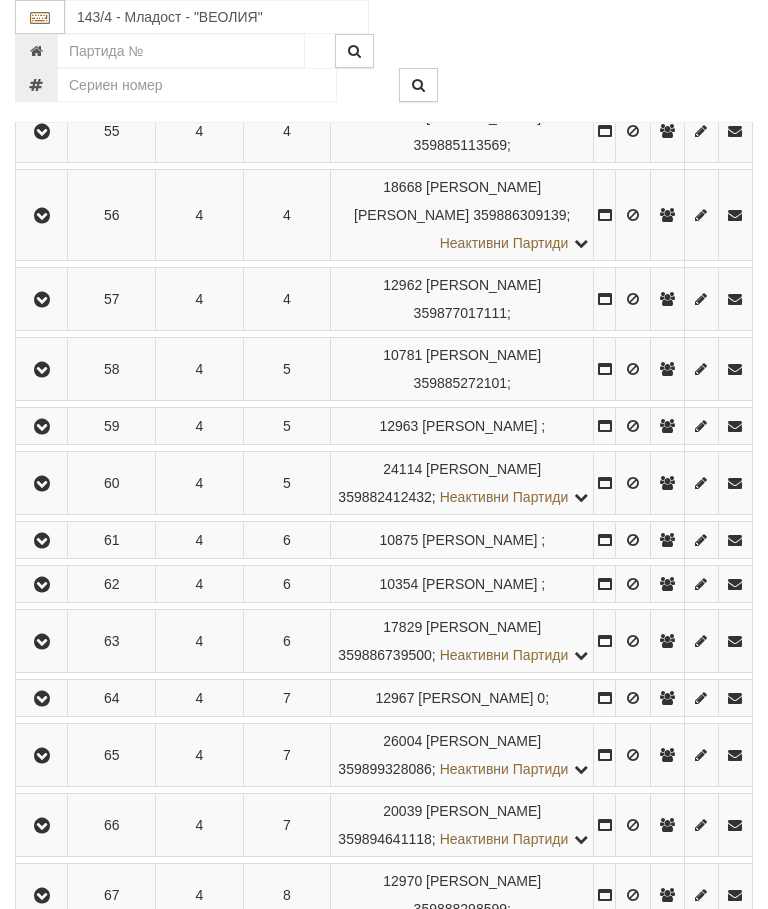 scroll, scrollTop: 1041, scrollLeft: 0, axis: vertical 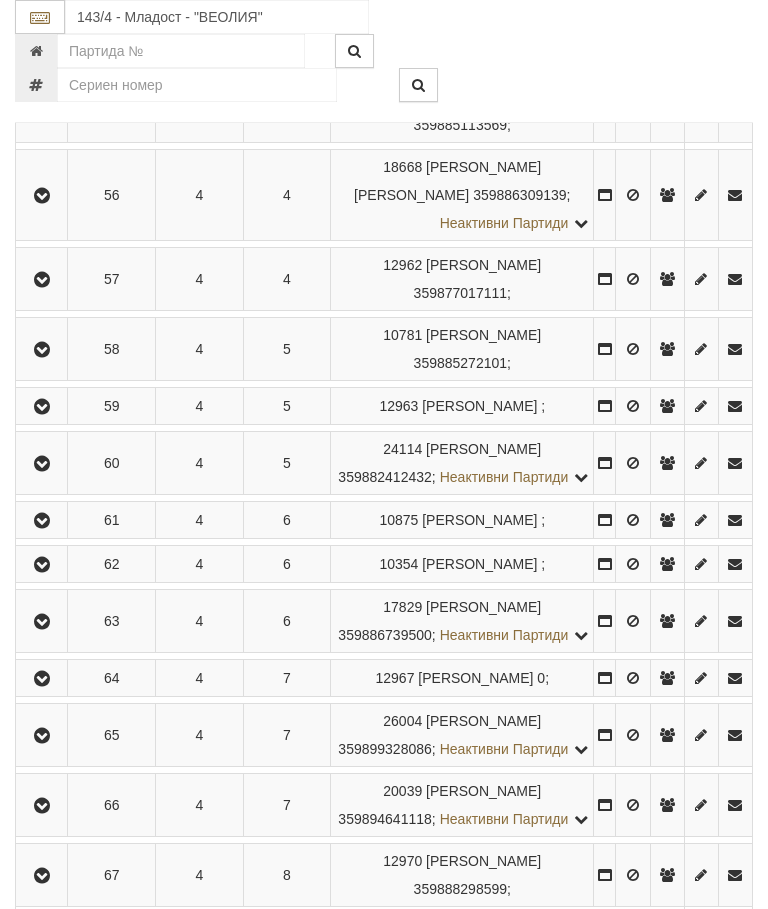click at bounding box center (41, 195) 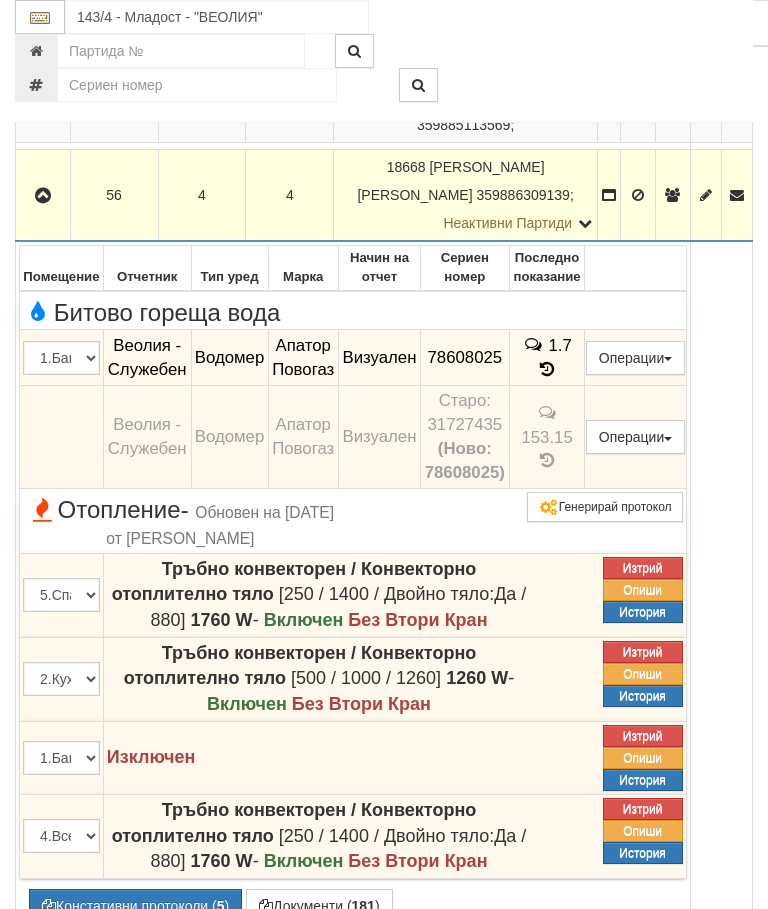 click on "1.7" at bounding box center [547, 358] 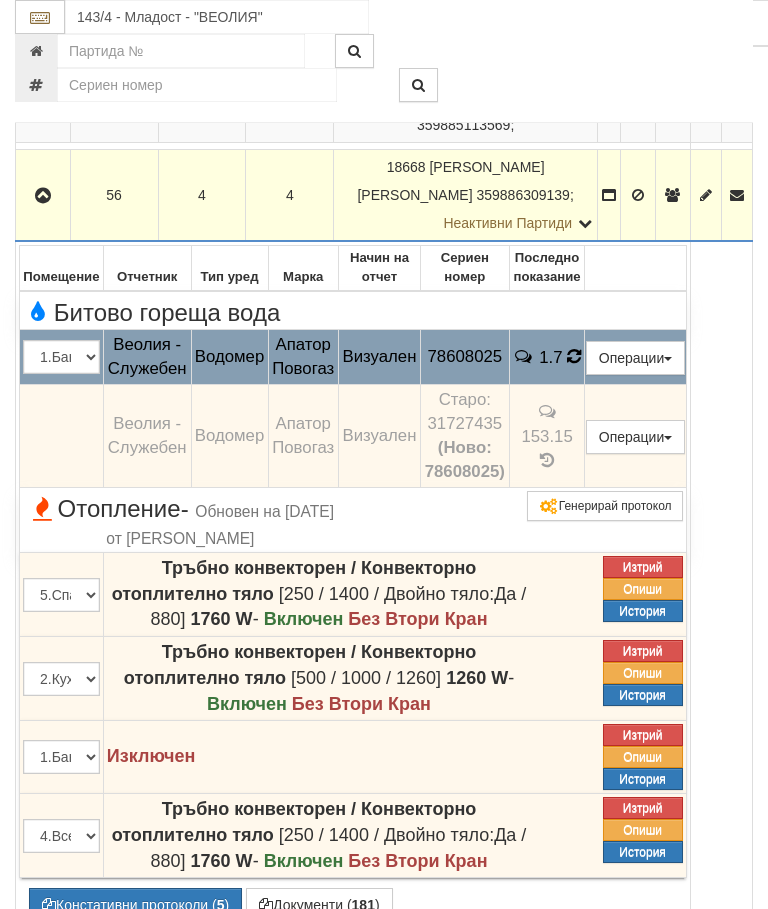 click at bounding box center [574, 357] 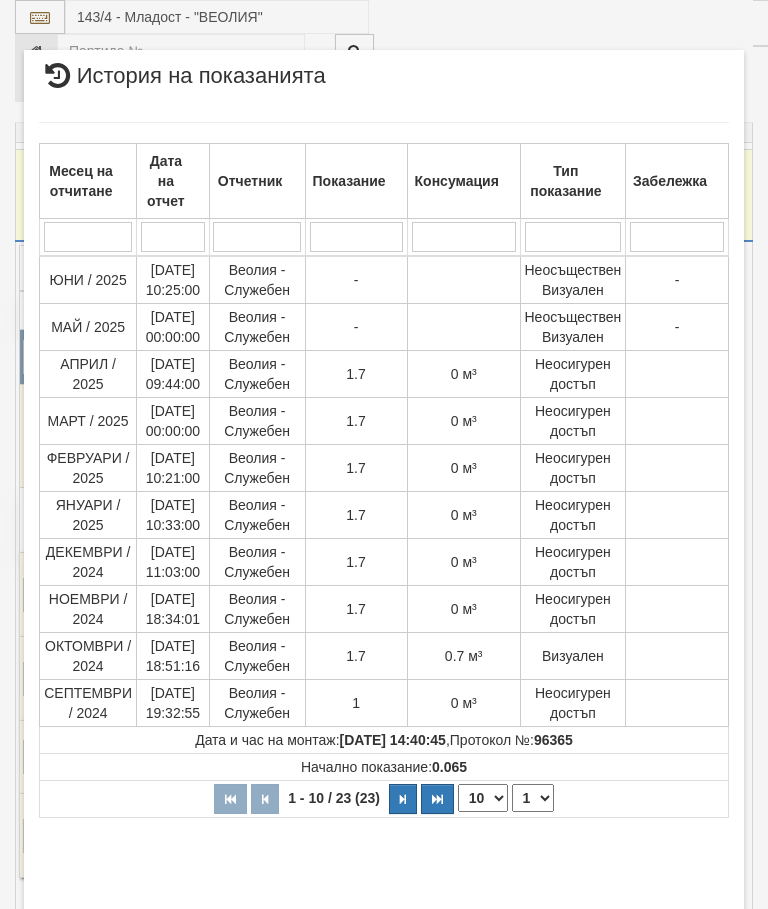click on "×    История на показанията
Месец на отчитане
Дата на отчет
Отчетник
Показание
Консумация
Тип показание
Забележка
Дата и час на монтаж:  28/07/2023 14:40:45 ,
Протокол №:  96365
Начално показание:  0.065
1 - 10 / 23 (23)
10
20
30
40
1 2 3
-  1" at bounding box center (384, 517) 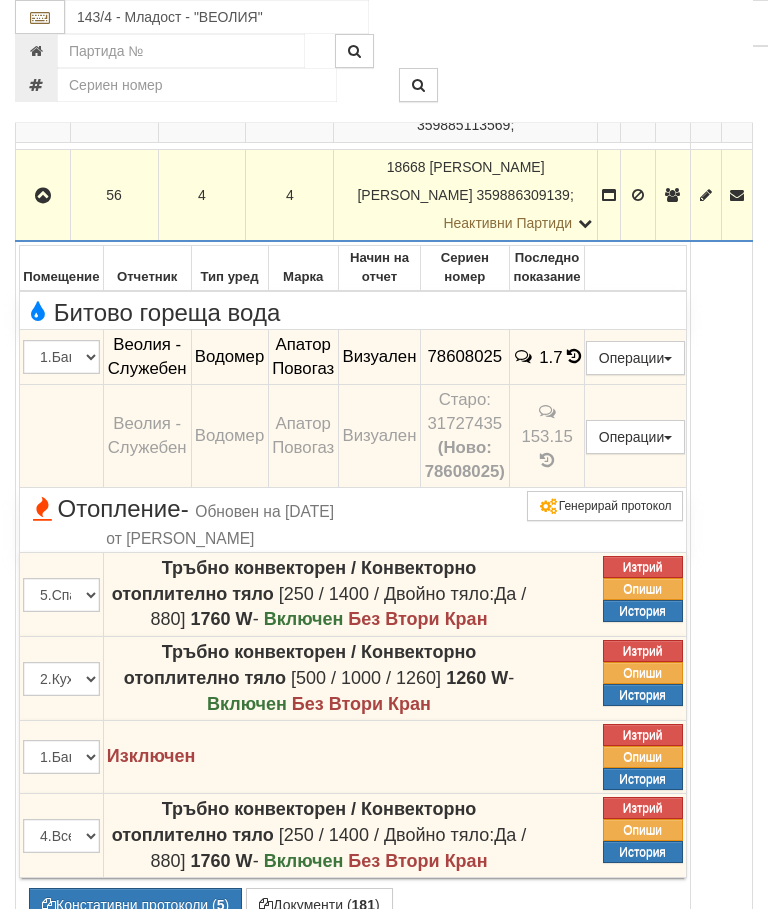click at bounding box center (43, 196) 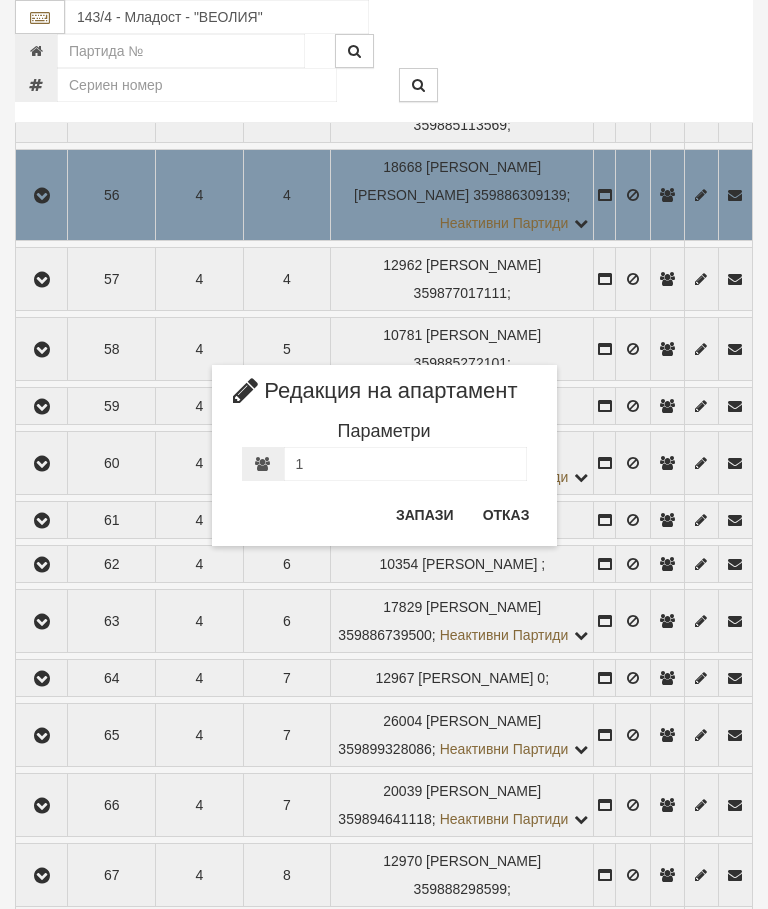 click on "Отказ" at bounding box center [506, 515] 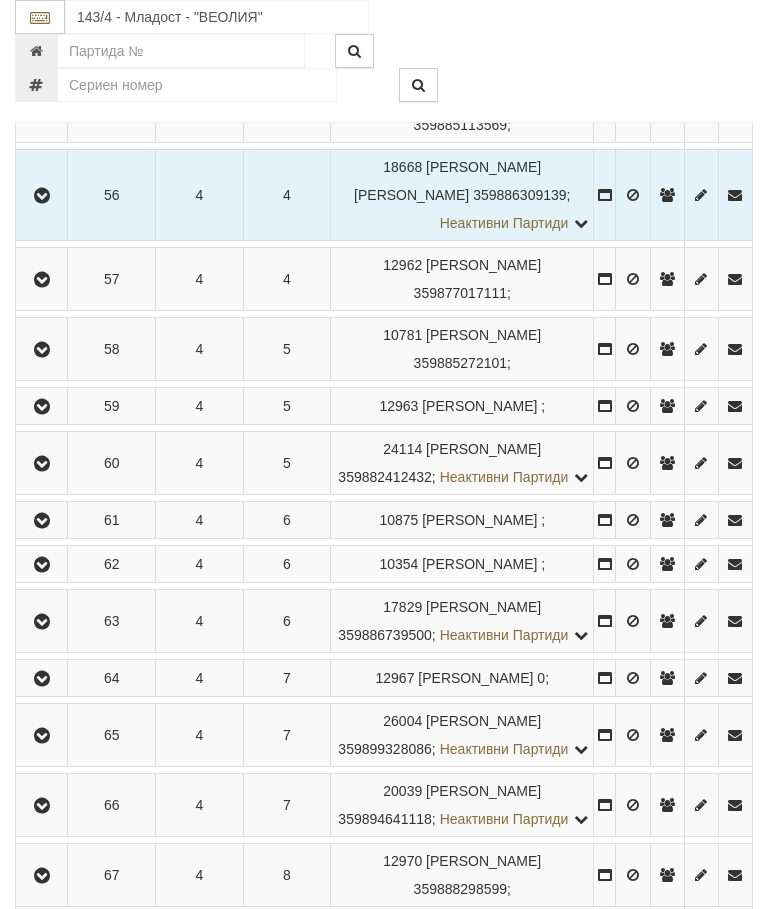 click at bounding box center (41, 279) 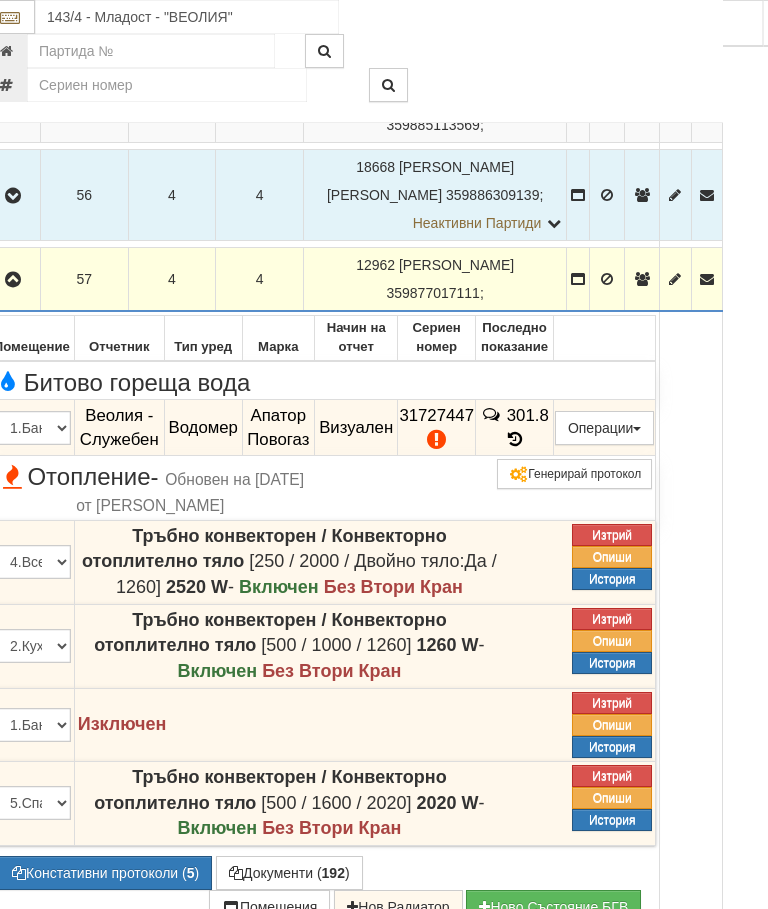 scroll, scrollTop: 1041, scrollLeft: 0, axis: vertical 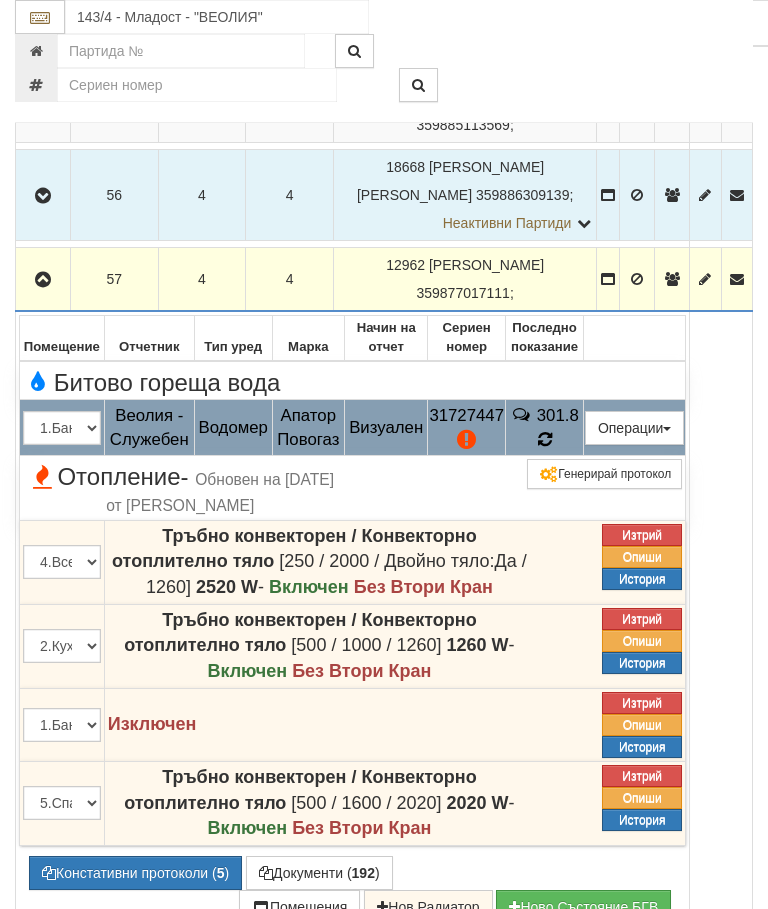 click at bounding box center (544, 439) 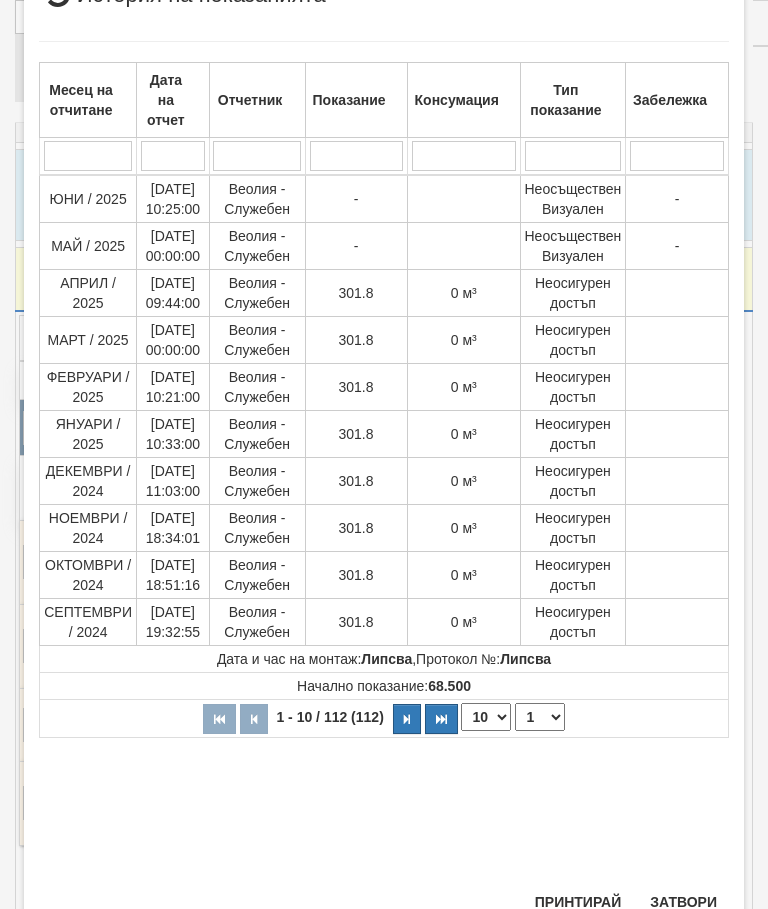 scroll, scrollTop: 511, scrollLeft: 0, axis: vertical 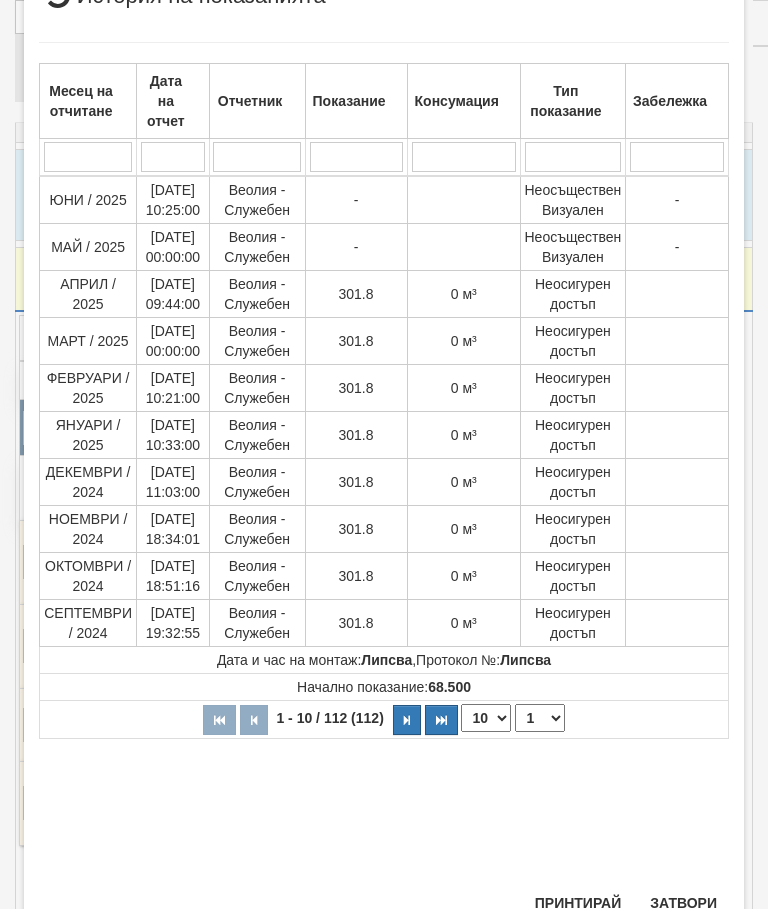 click on "Затвори" at bounding box center (683, 903) 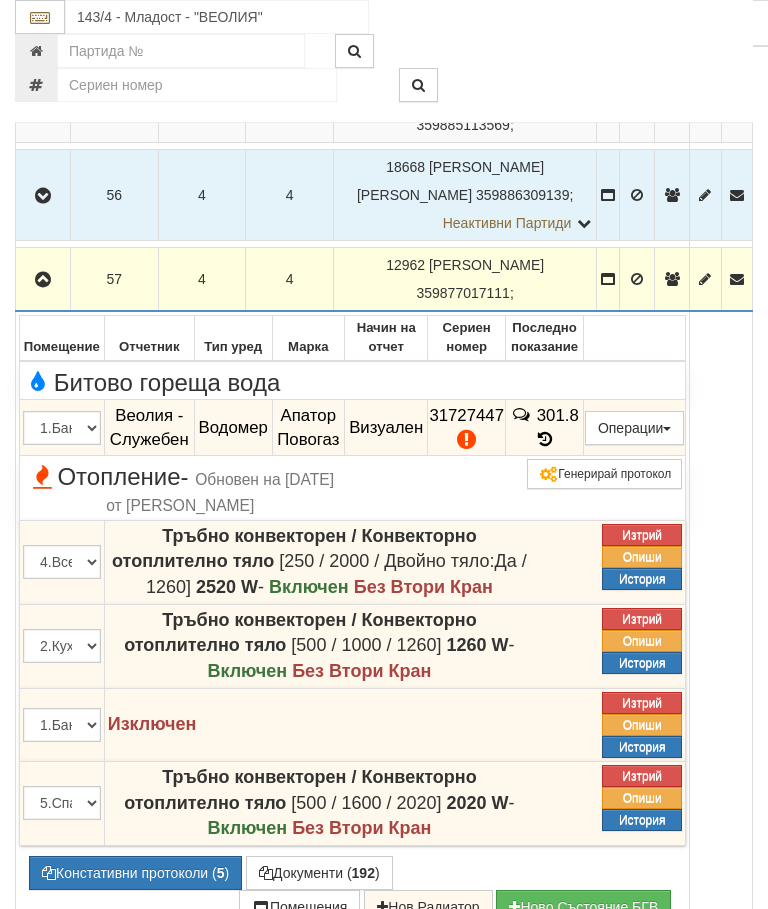 click at bounding box center [43, 280] 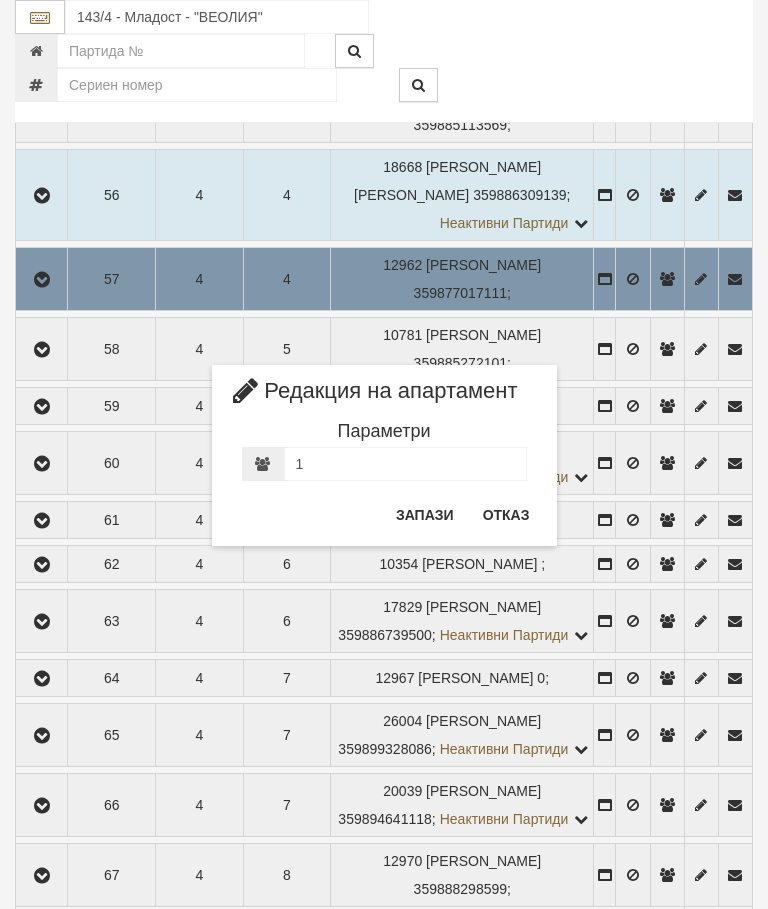 click on "Отказ" at bounding box center [506, 515] 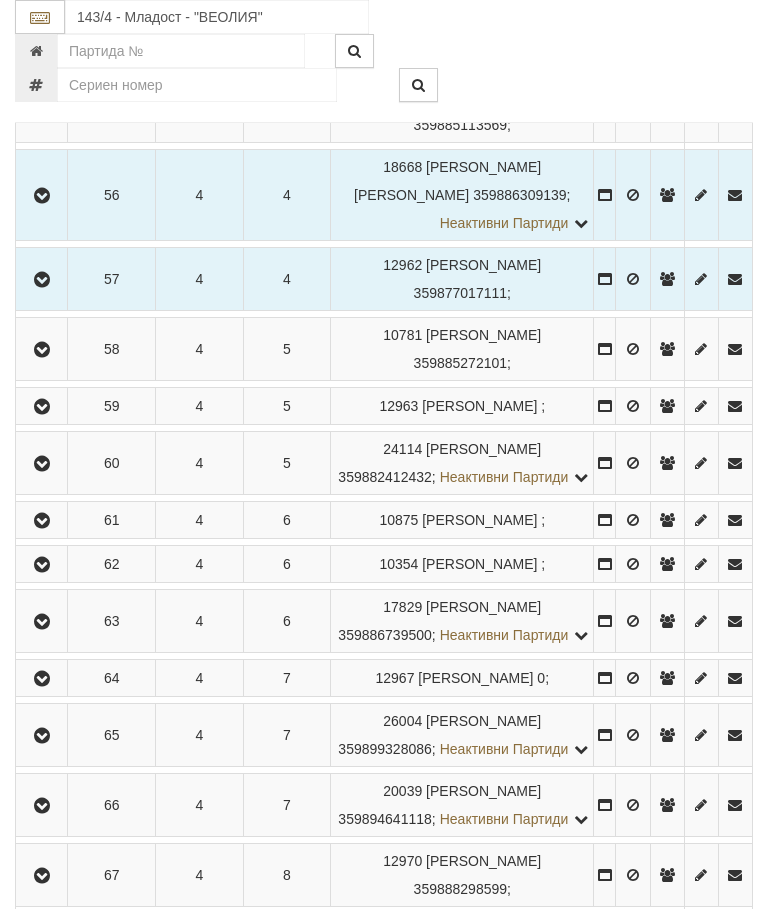 click at bounding box center (42, 350) 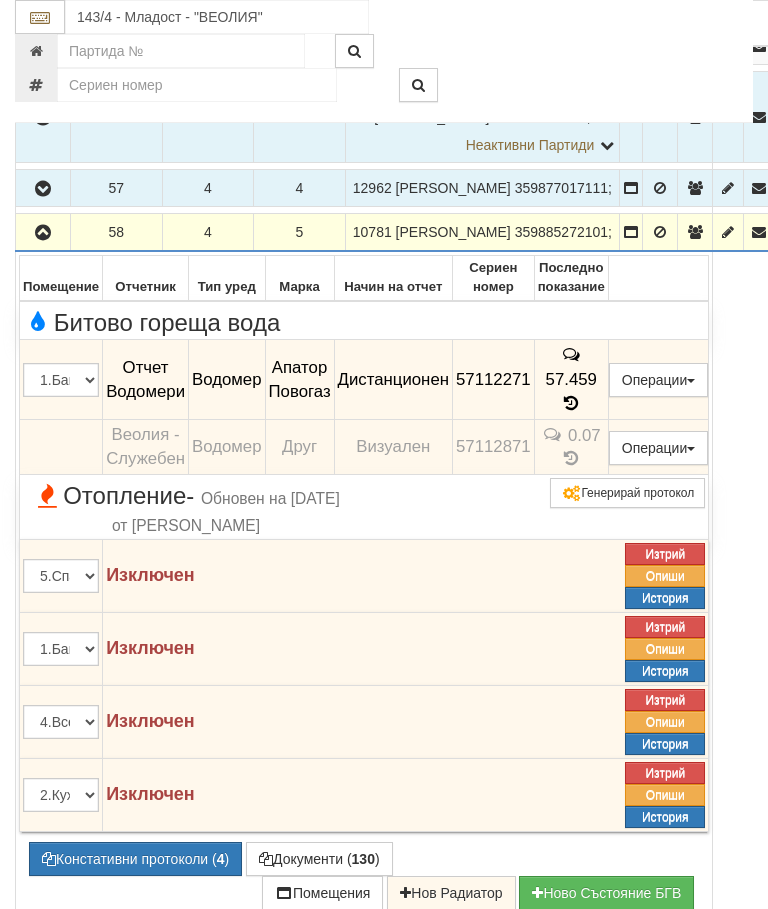click at bounding box center (43, 233) 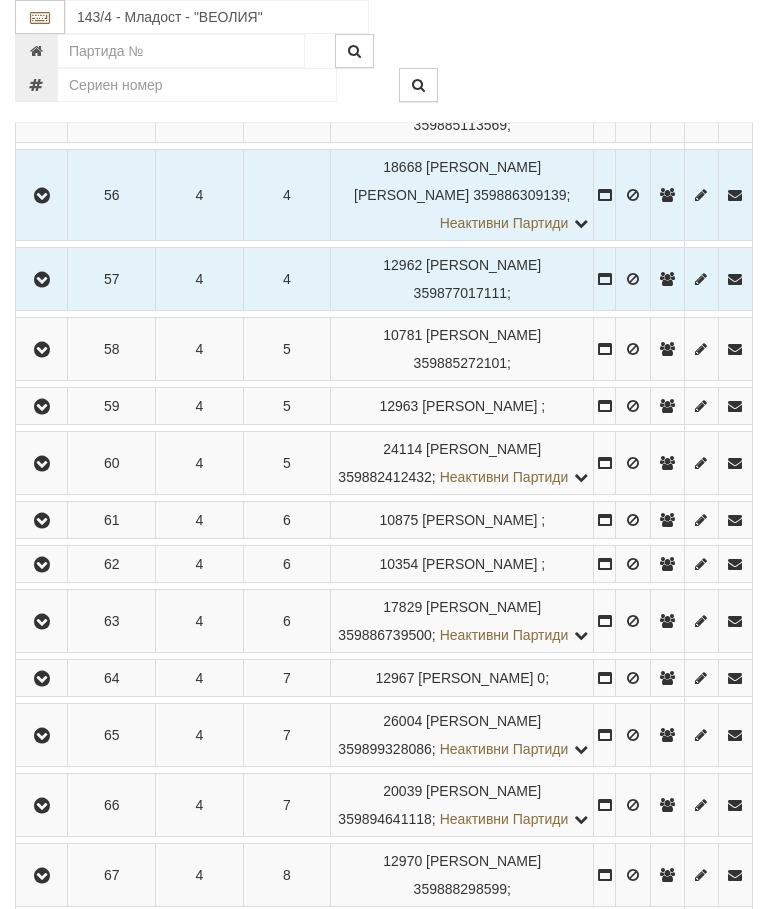 click 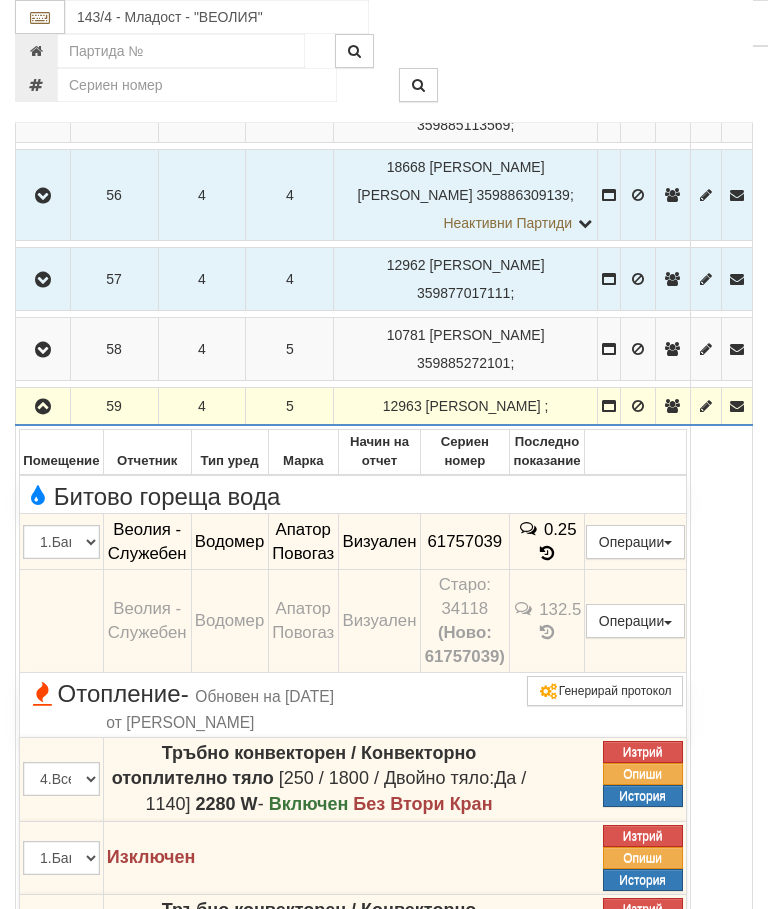 click 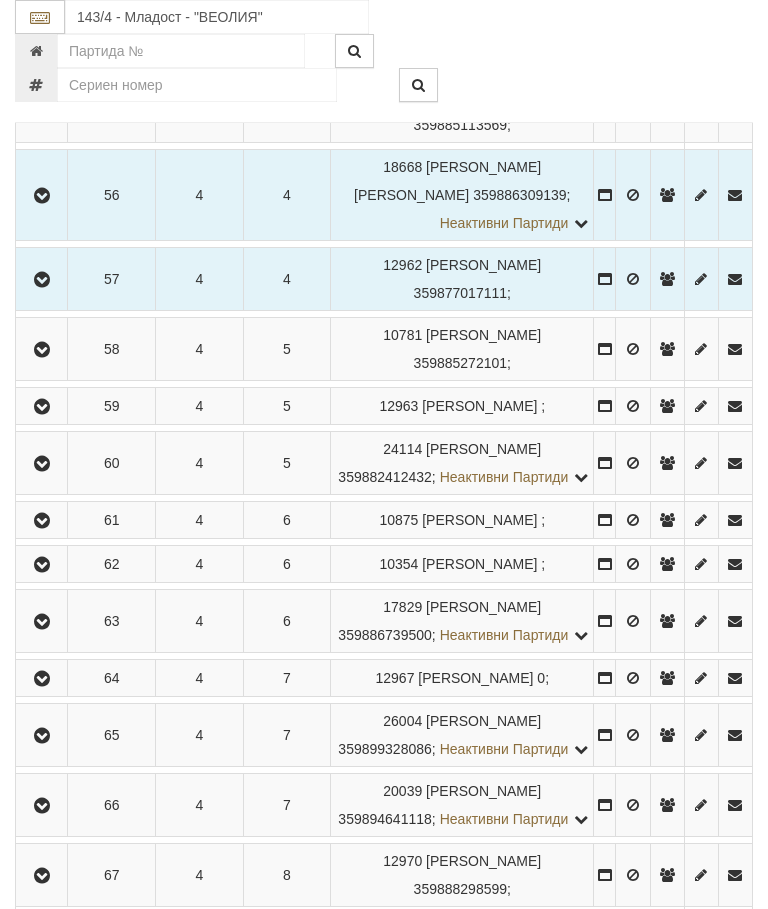 click 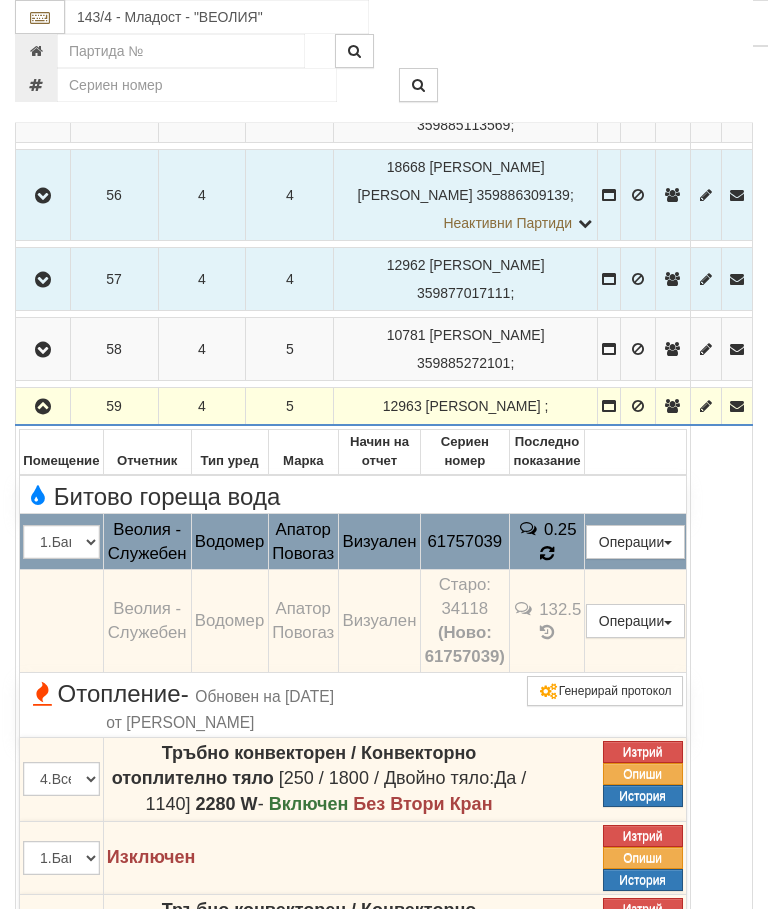 click 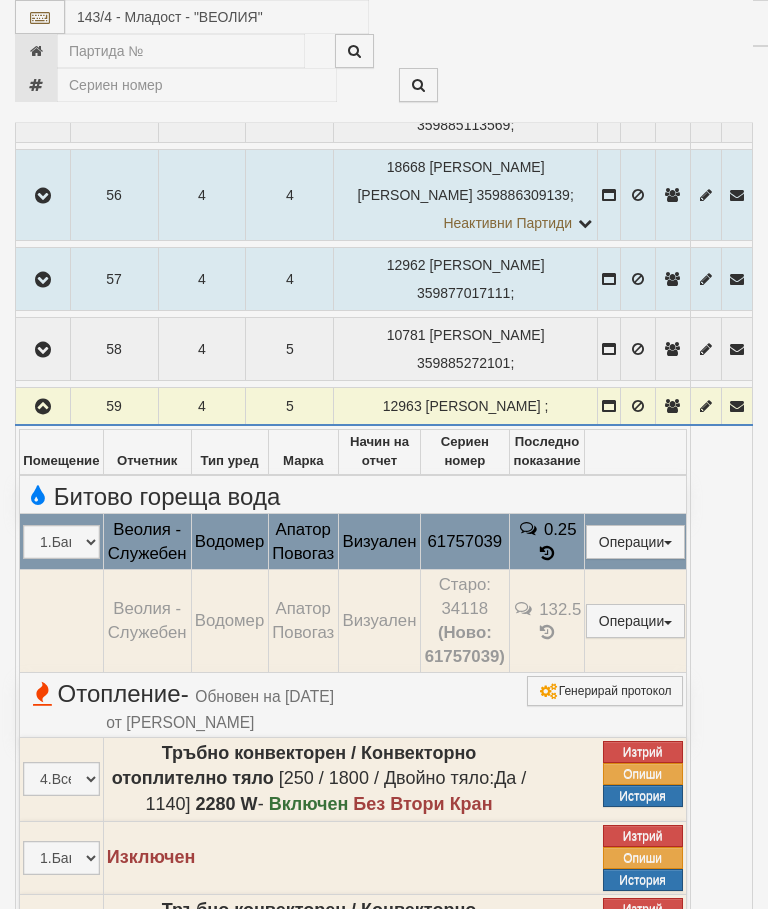 select on "10" 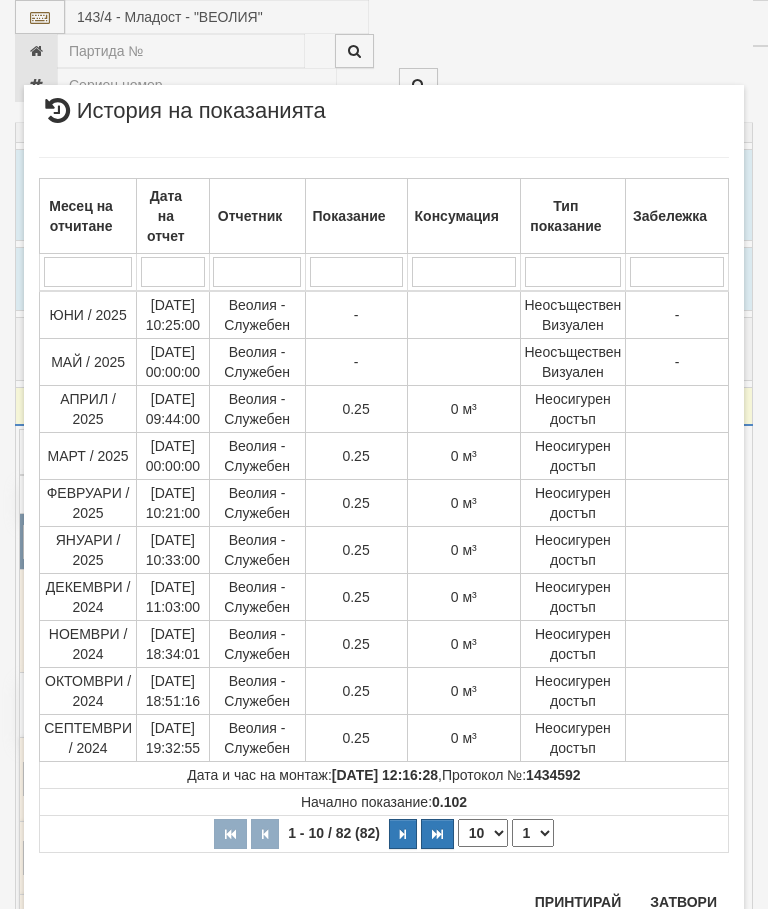 scroll, scrollTop: 1714, scrollLeft: 0, axis: vertical 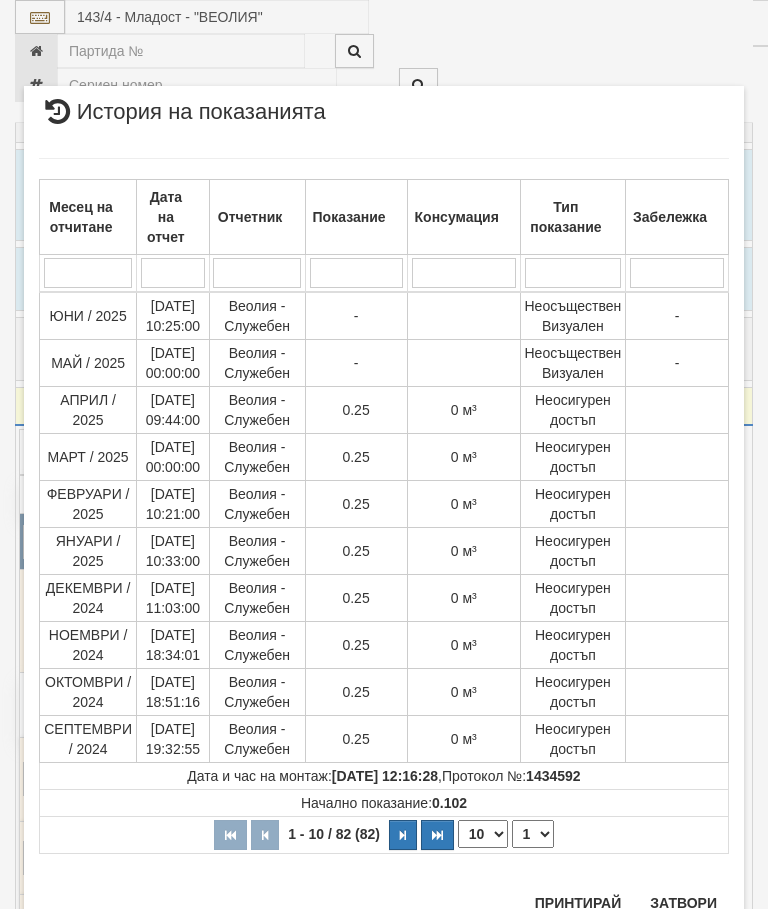 click on "Затвори" 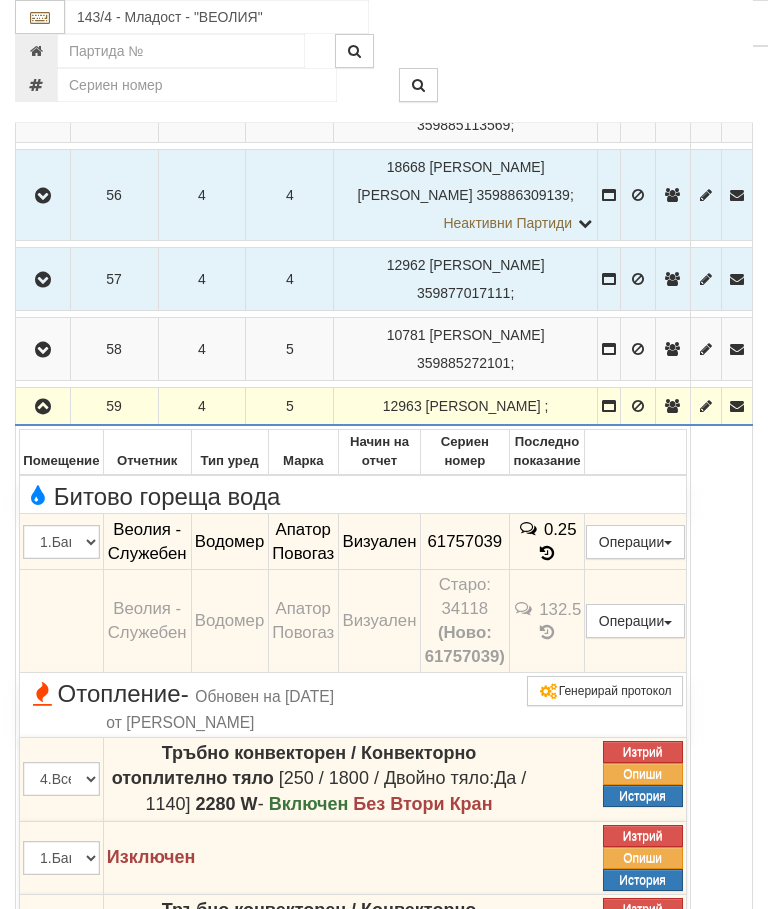 click 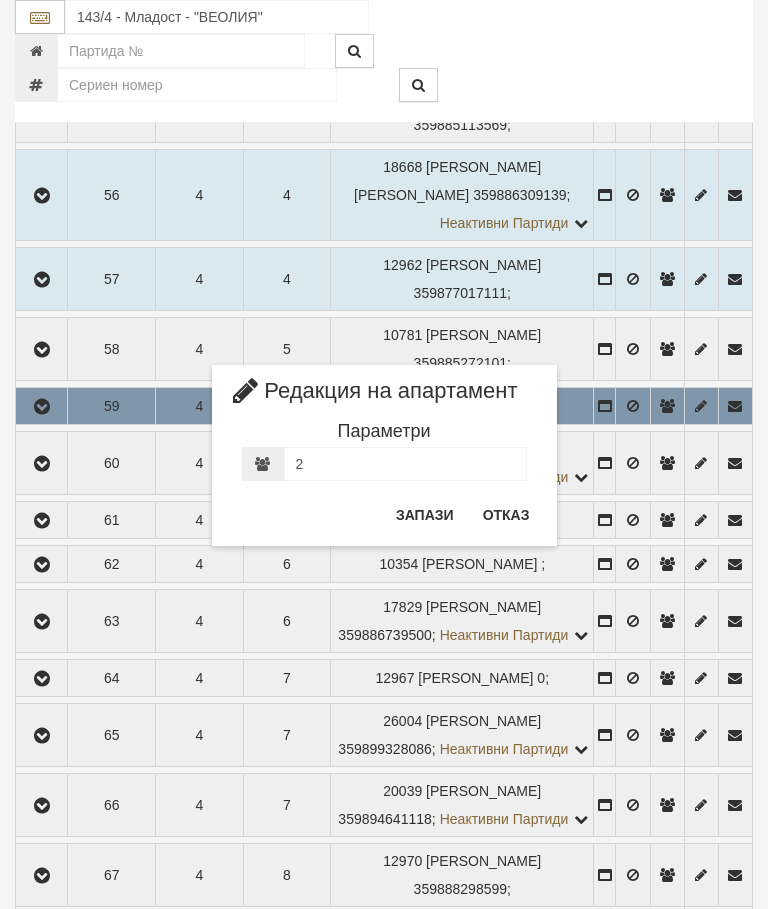click on "Отказ" 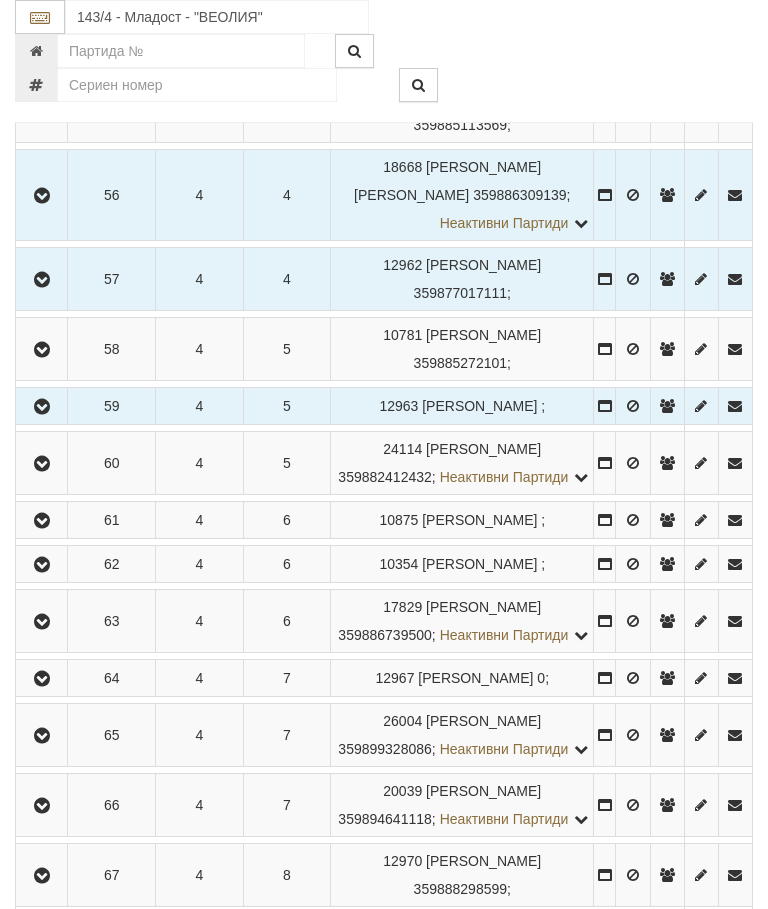 click 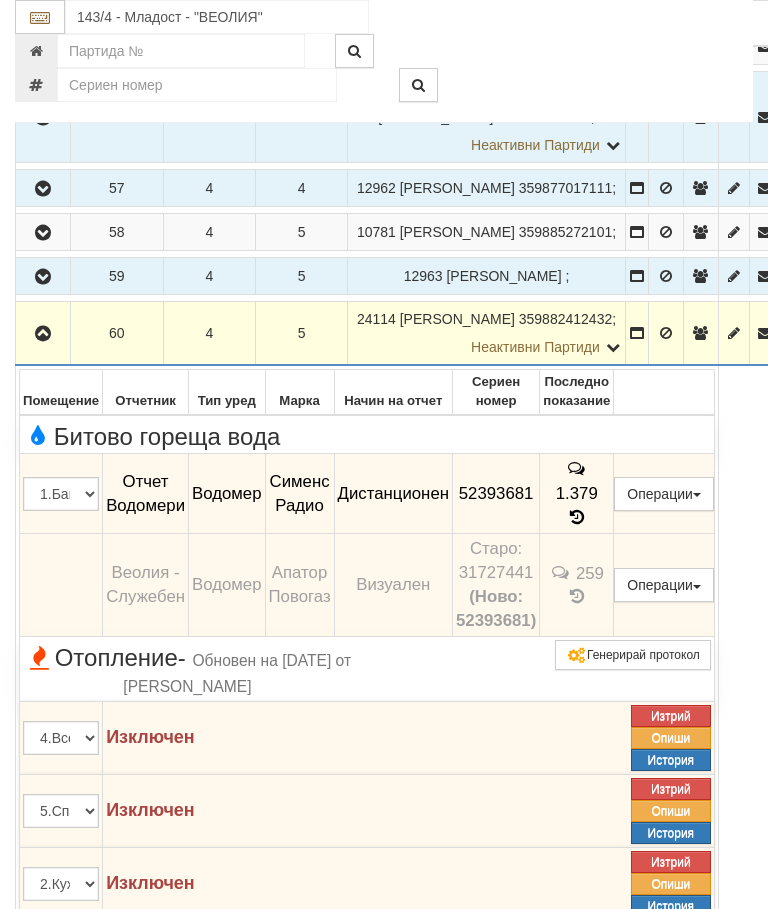 click 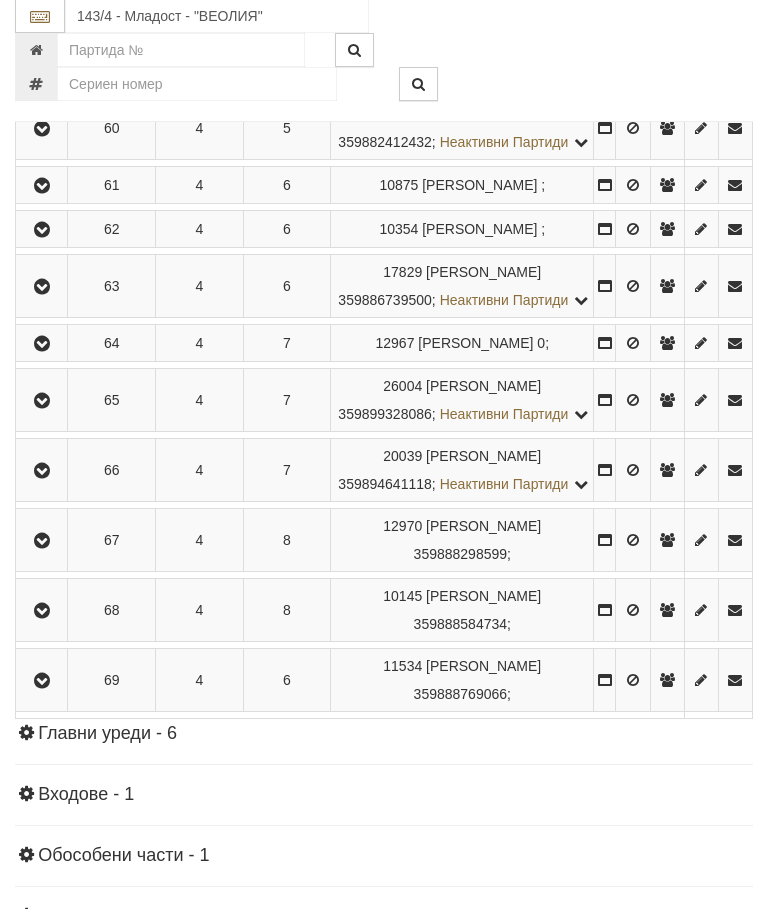 scroll, scrollTop: 1375, scrollLeft: 0, axis: vertical 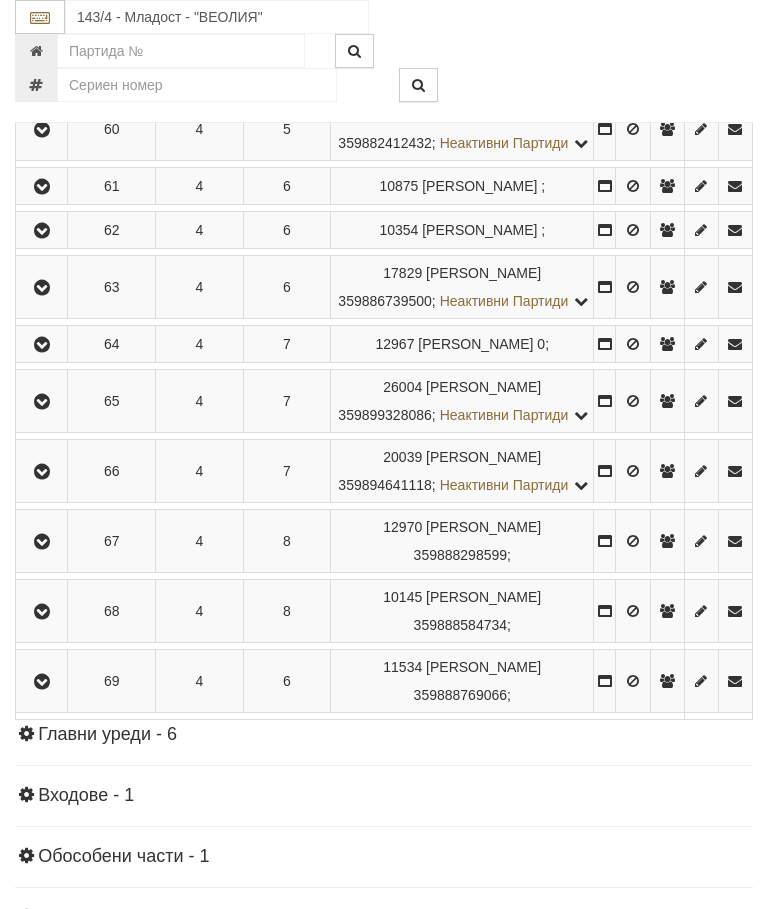 click 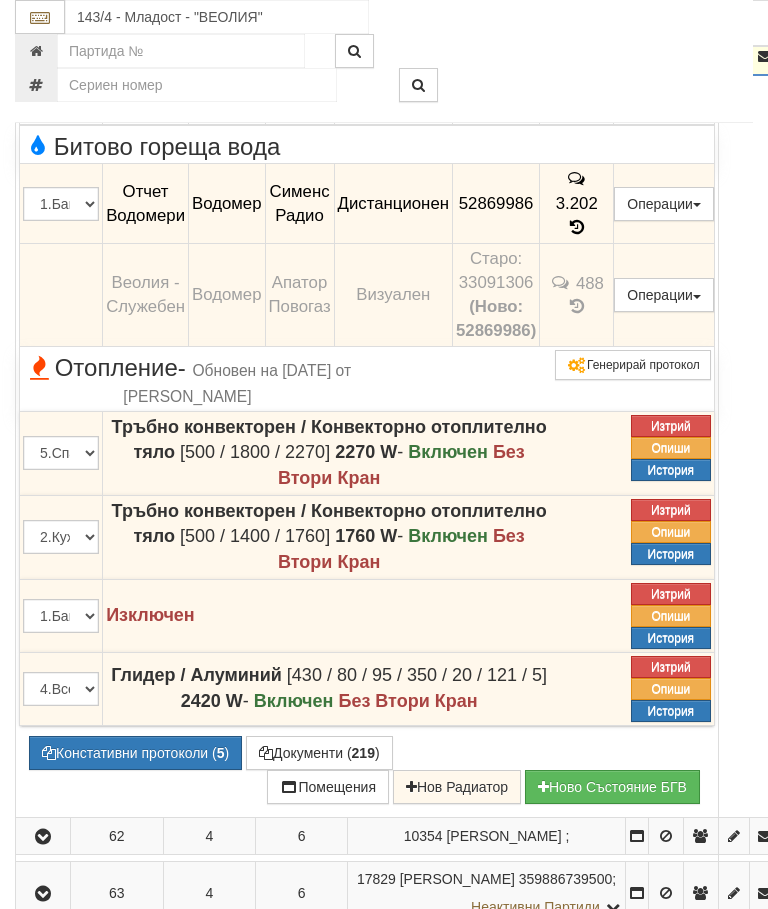 click 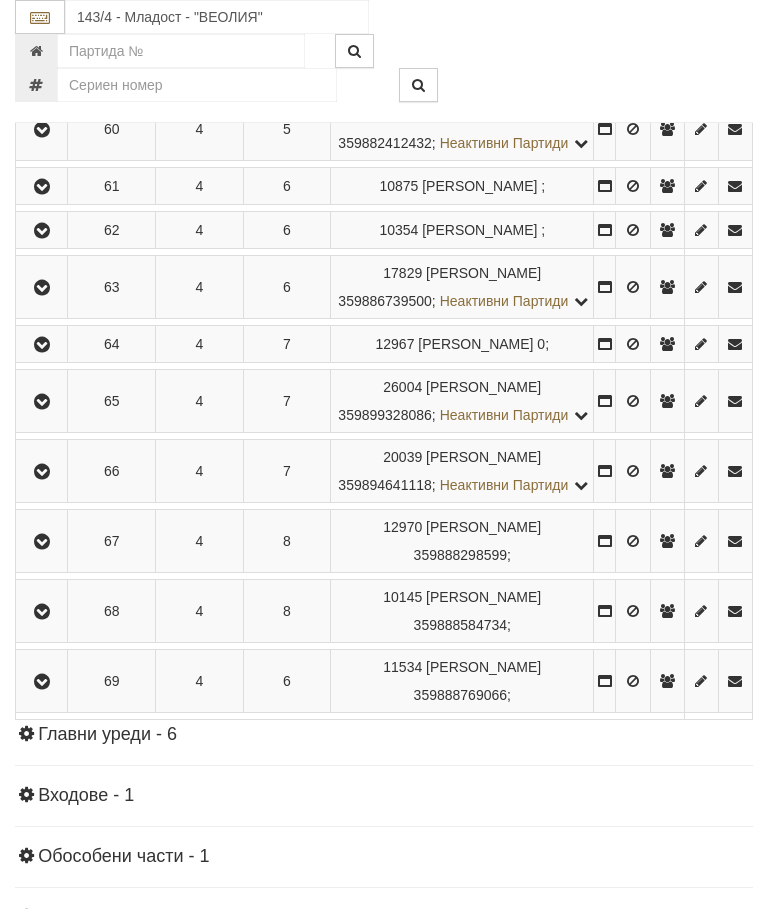 click 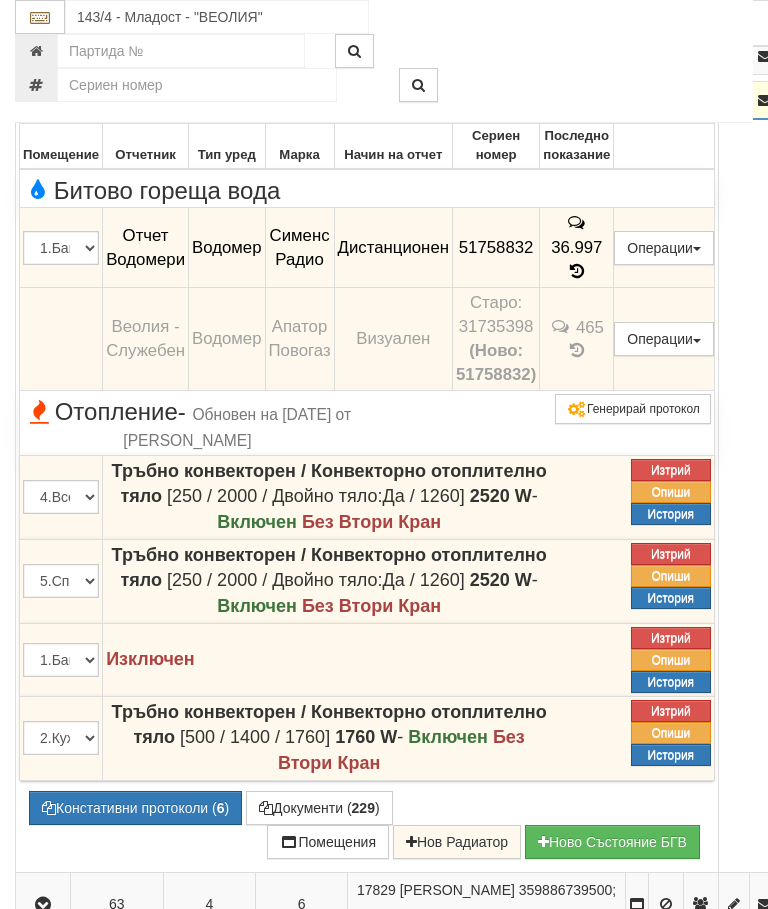 click 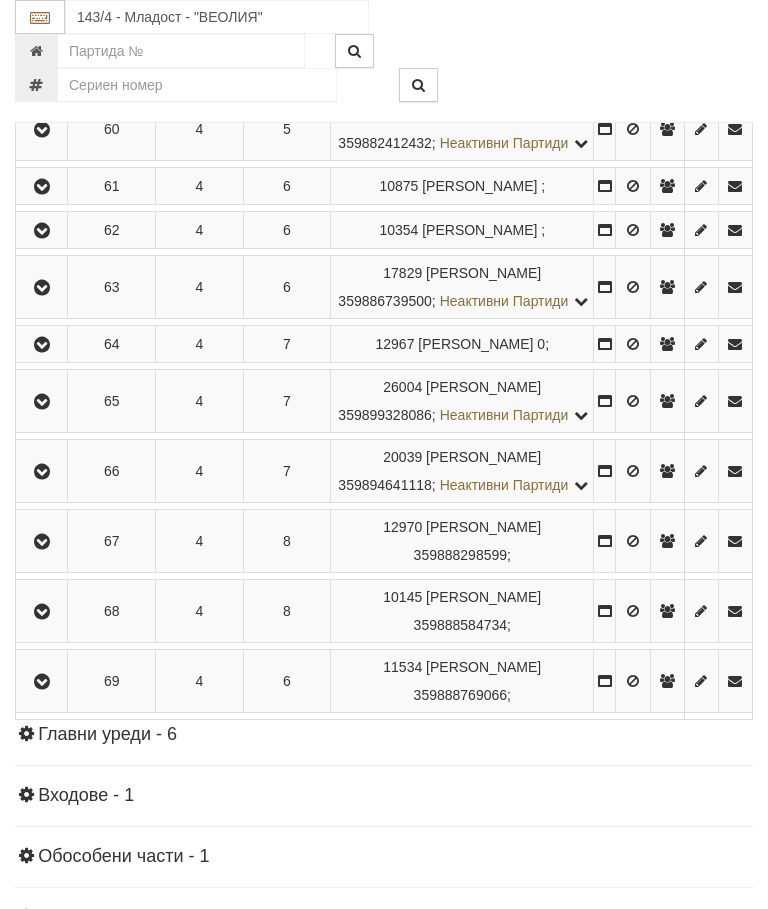 click 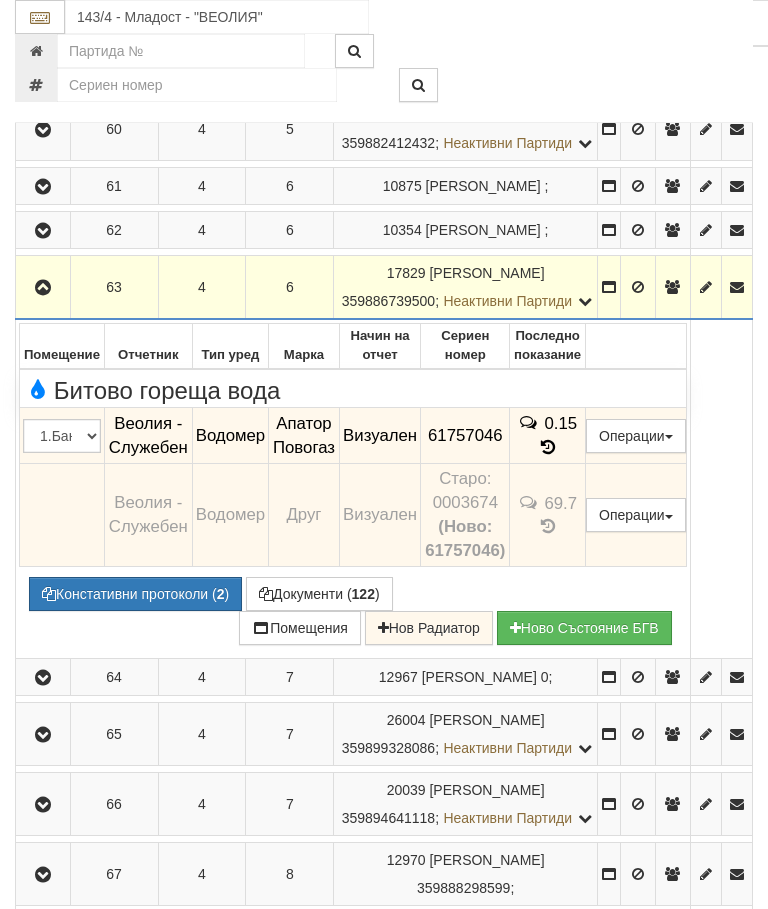 click 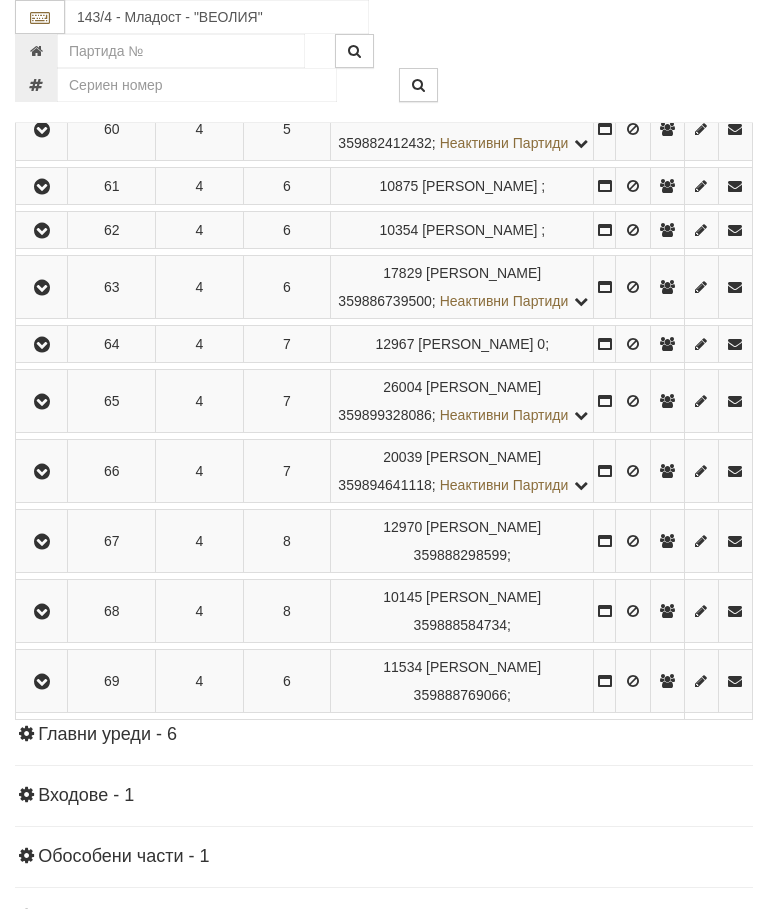 click 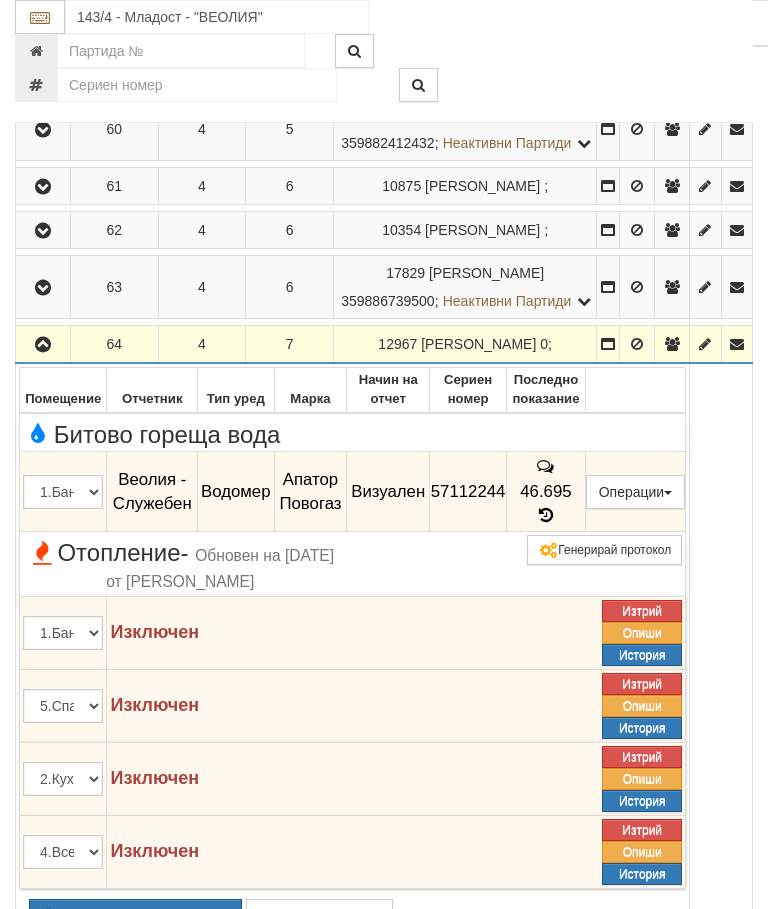 click 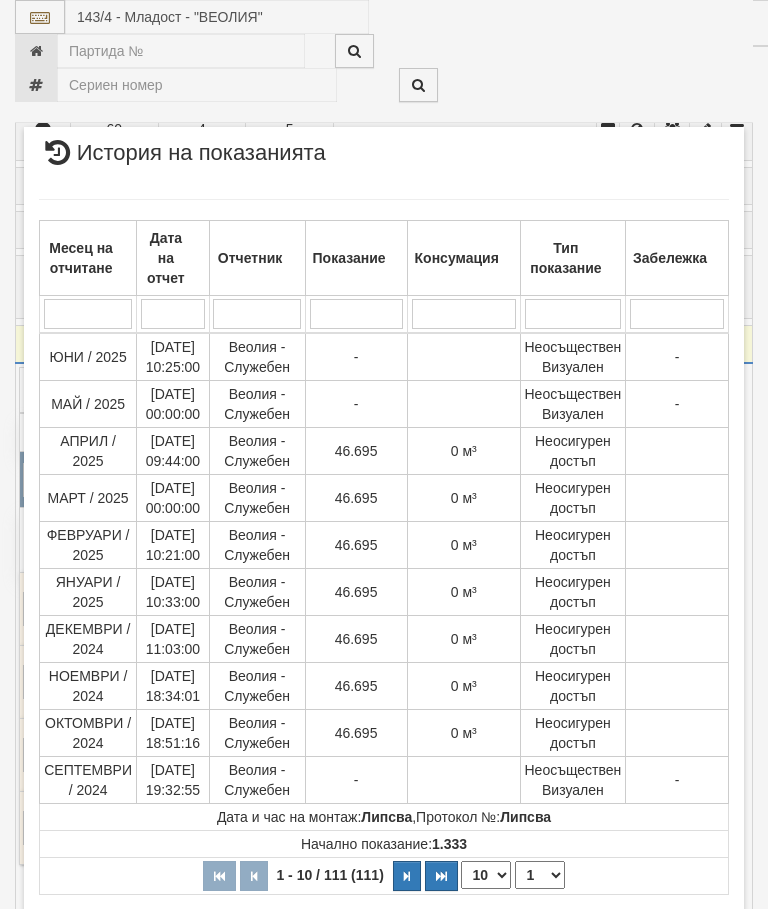 scroll, scrollTop: 2694, scrollLeft: 0, axis: vertical 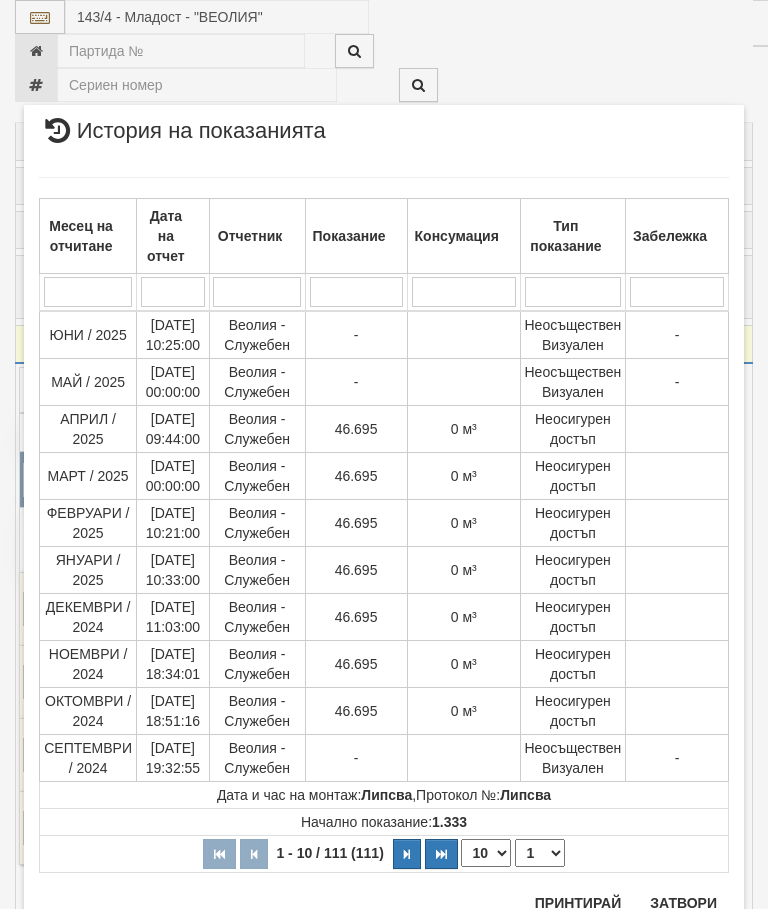 click on "1 2 3 4 5 6 7 8 9 10 11 12" 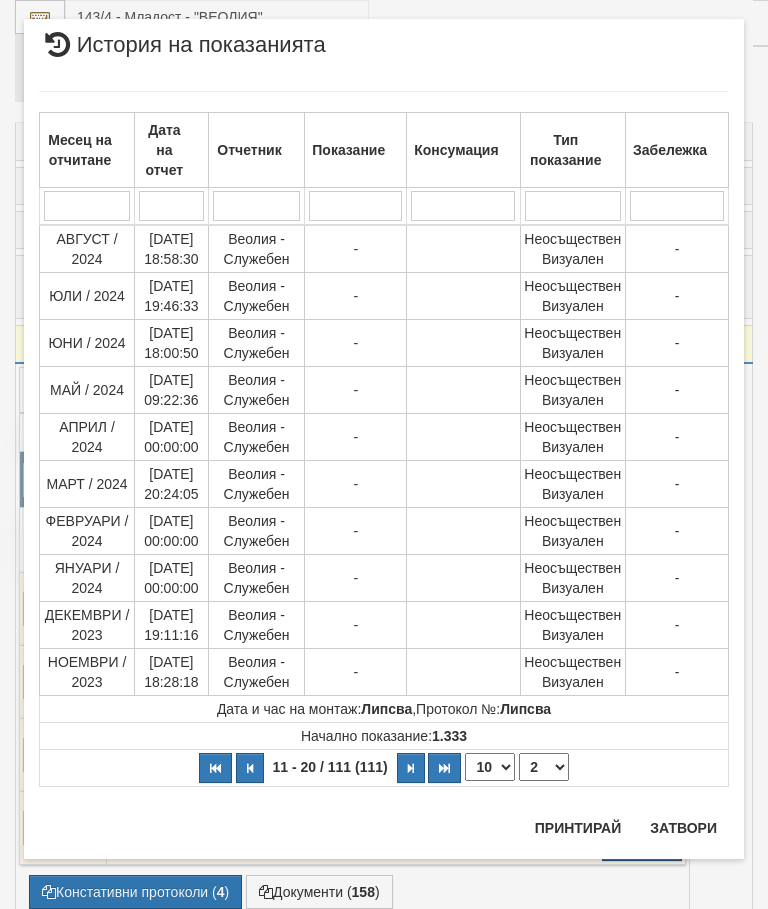 scroll, scrollTop: 0, scrollLeft: 0, axis: both 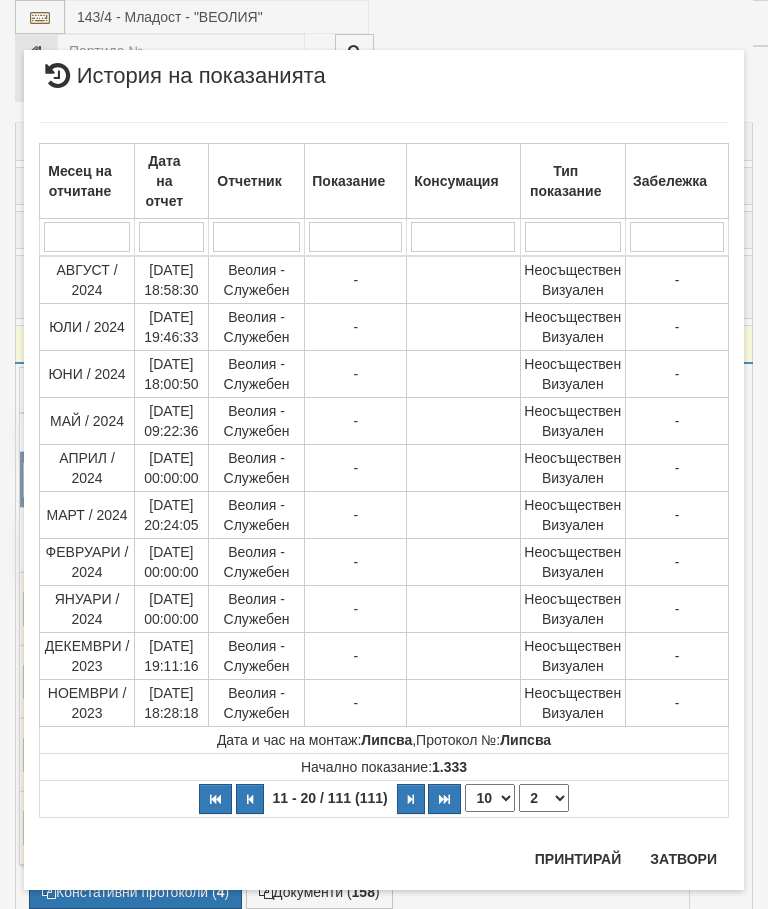 click on "1 2 3 4 5 6 7 8 9 10 11 12" 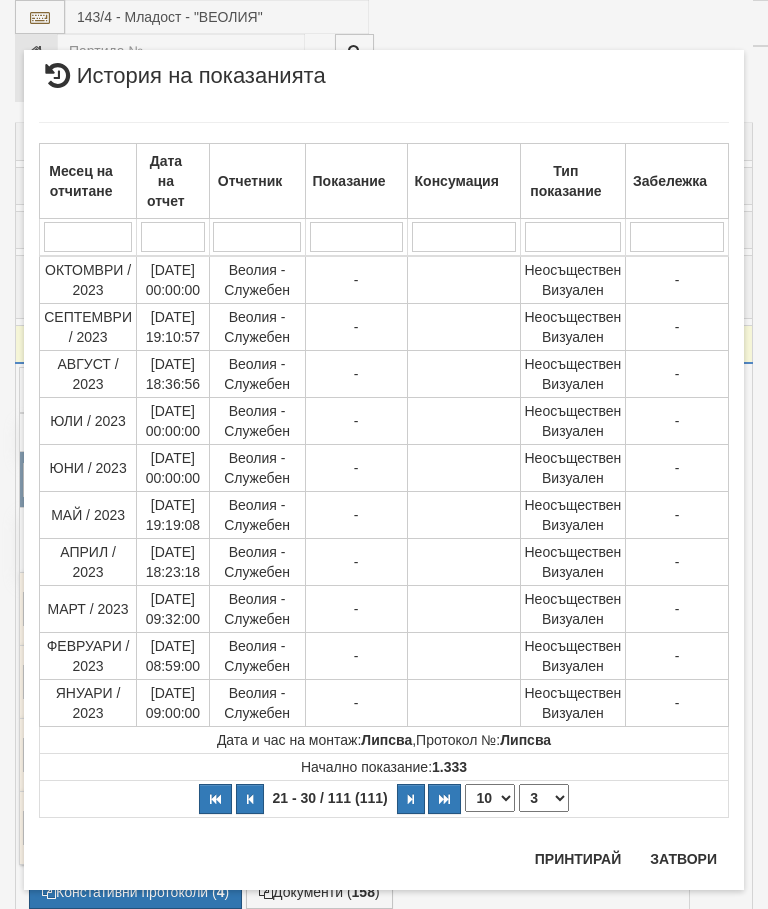click on "1 2 3 4 5 6 7 8 9 10 11 12" 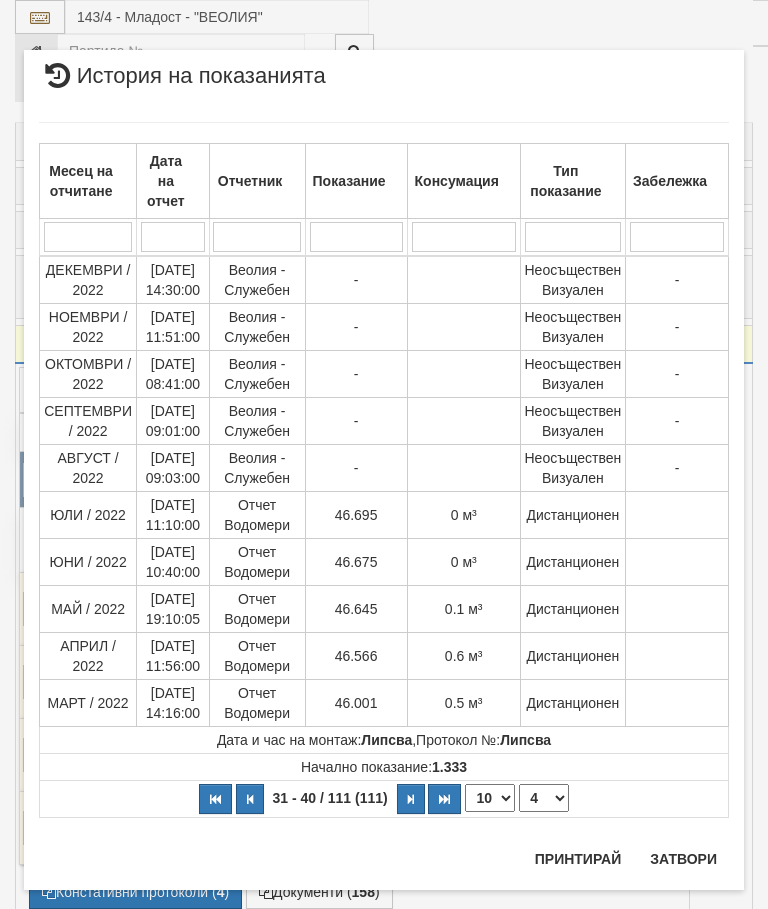 click on "1 2 3 4 5 6 7 8 9 10 11 12" 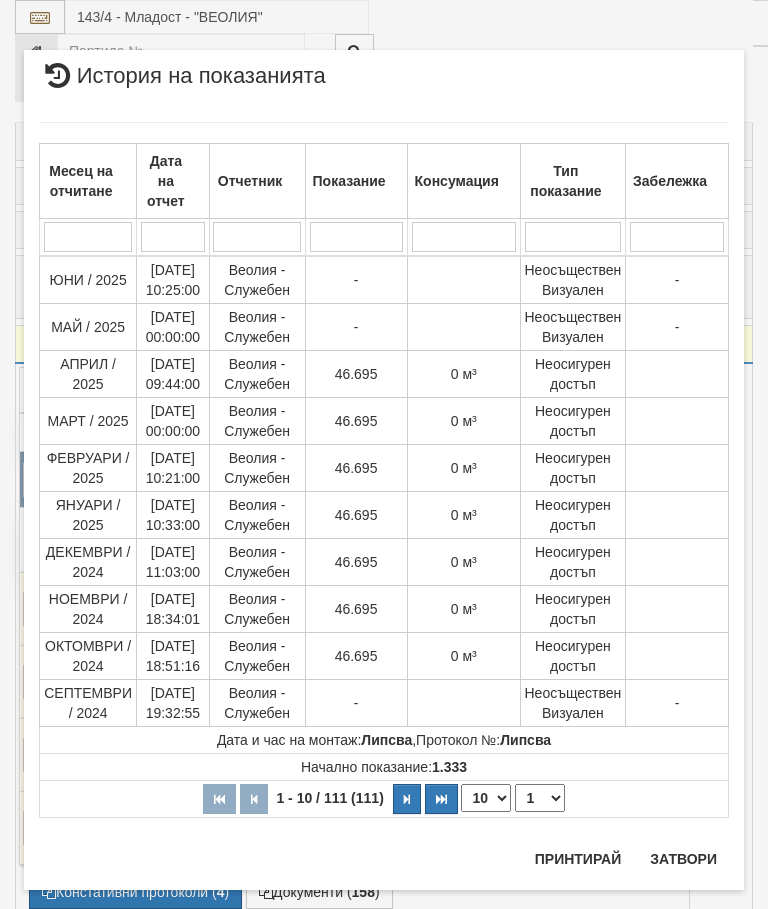 click on "Затвори" 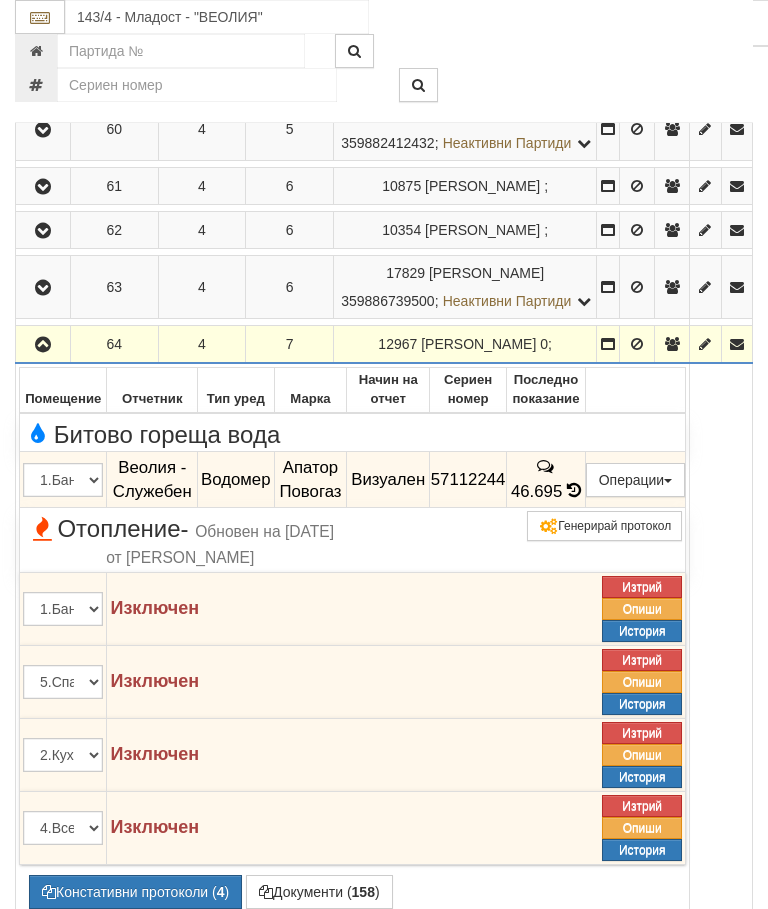click 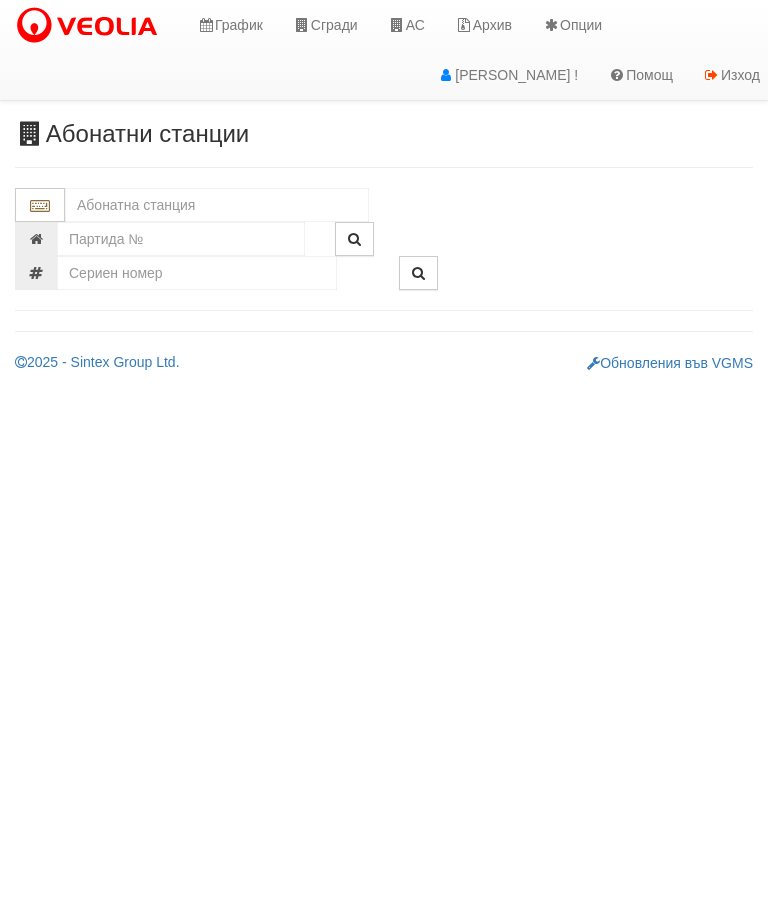 scroll, scrollTop: 0, scrollLeft: 0, axis: both 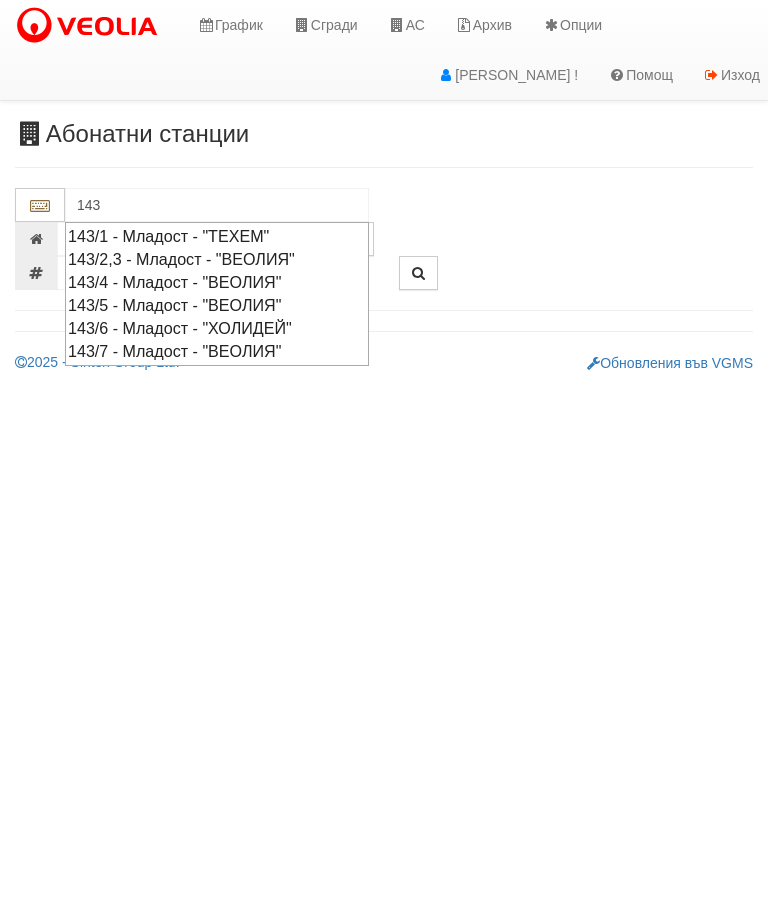 click on "143/5 - Младост - "ВЕОЛИЯ"" at bounding box center [217, 305] 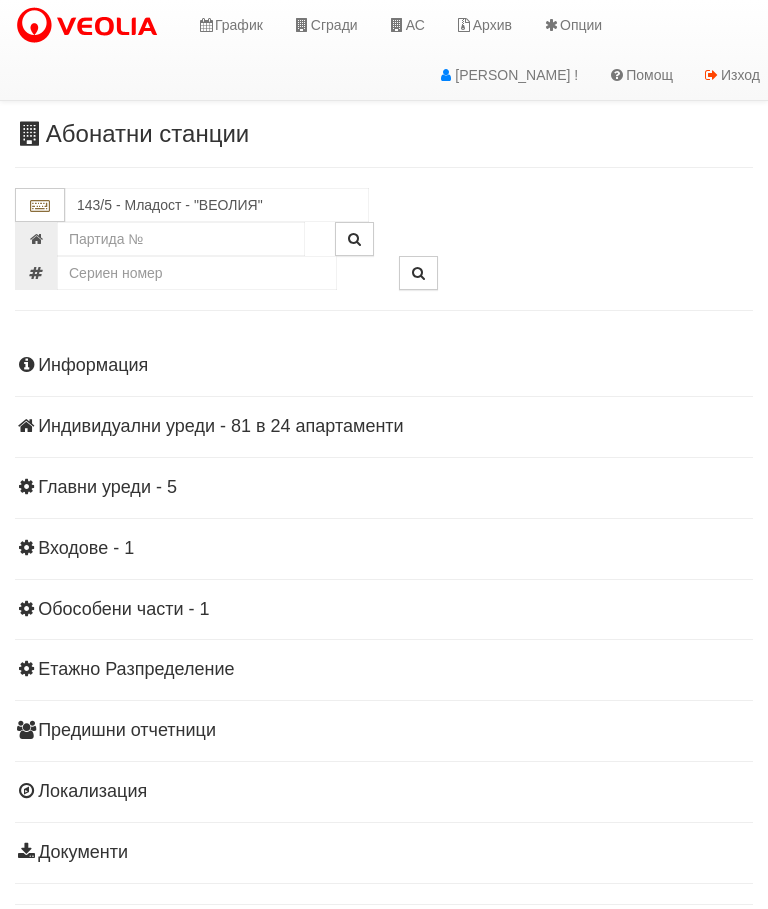 click on "Информация
Параметри
Брой Апартаменти:
24
Ползватели 06/2025
75  %
0  % 38" at bounding box center [384, 607] 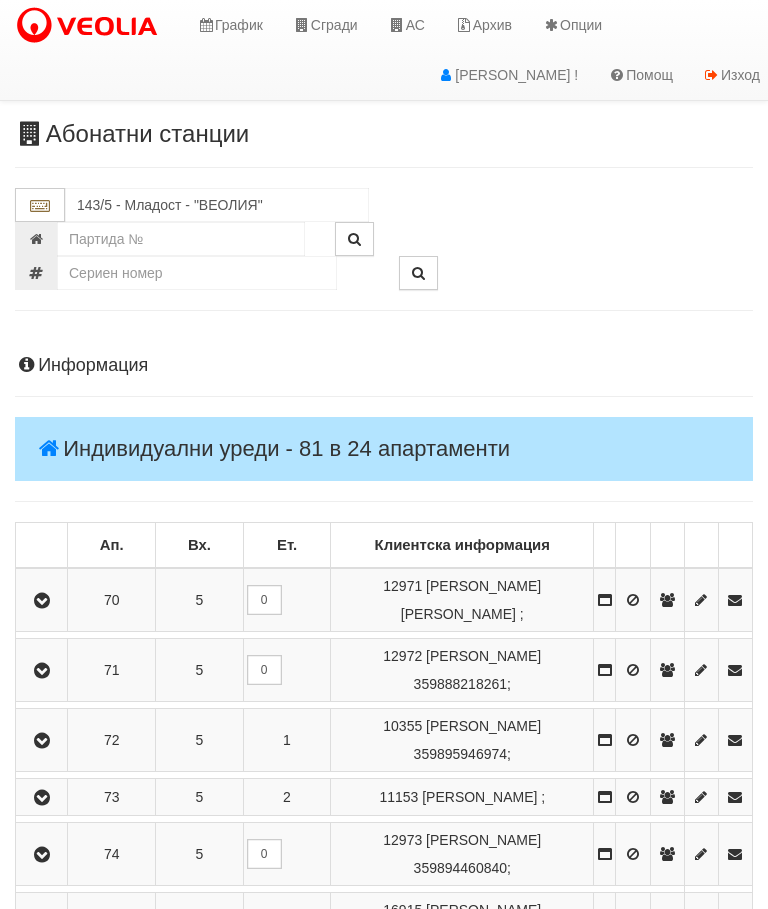 click at bounding box center (42, 798) 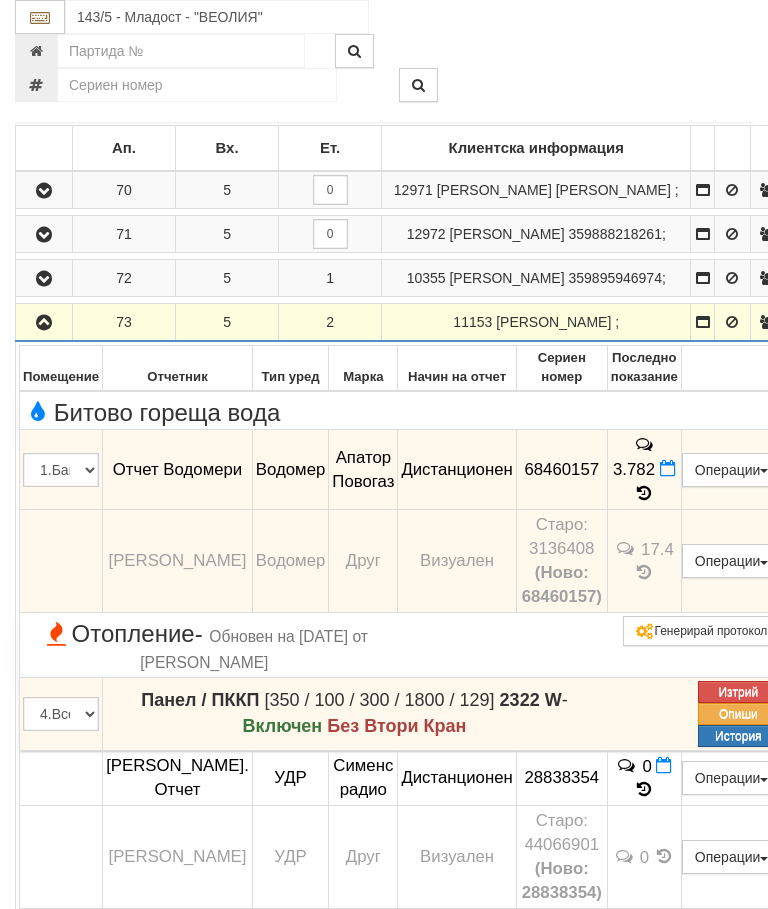 click at bounding box center [44, 322] 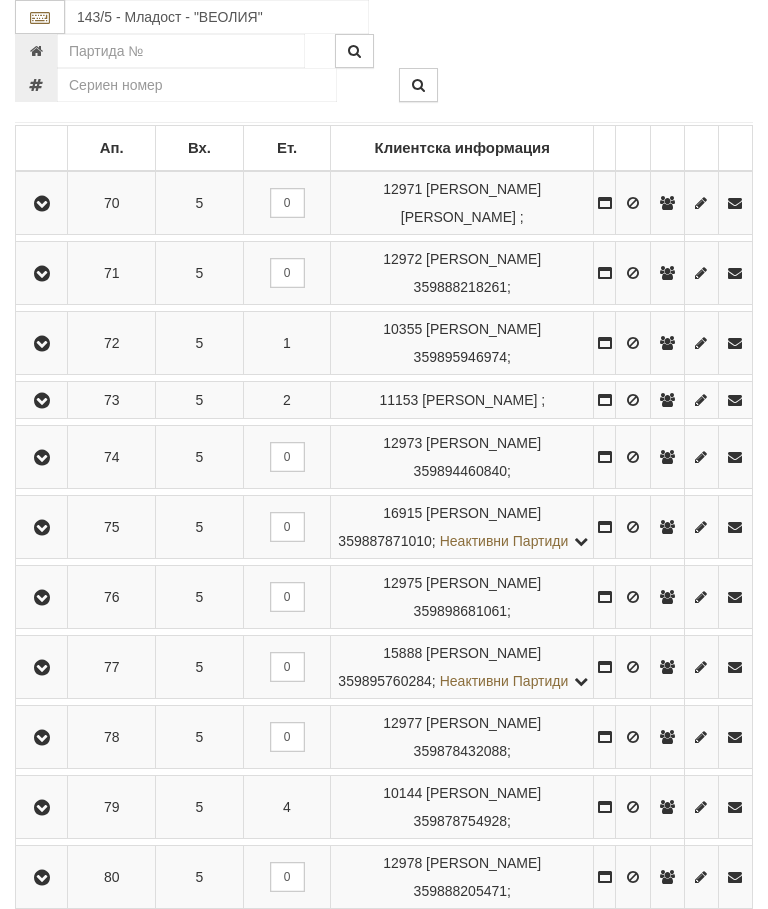 click at bounding box center (42, 344) 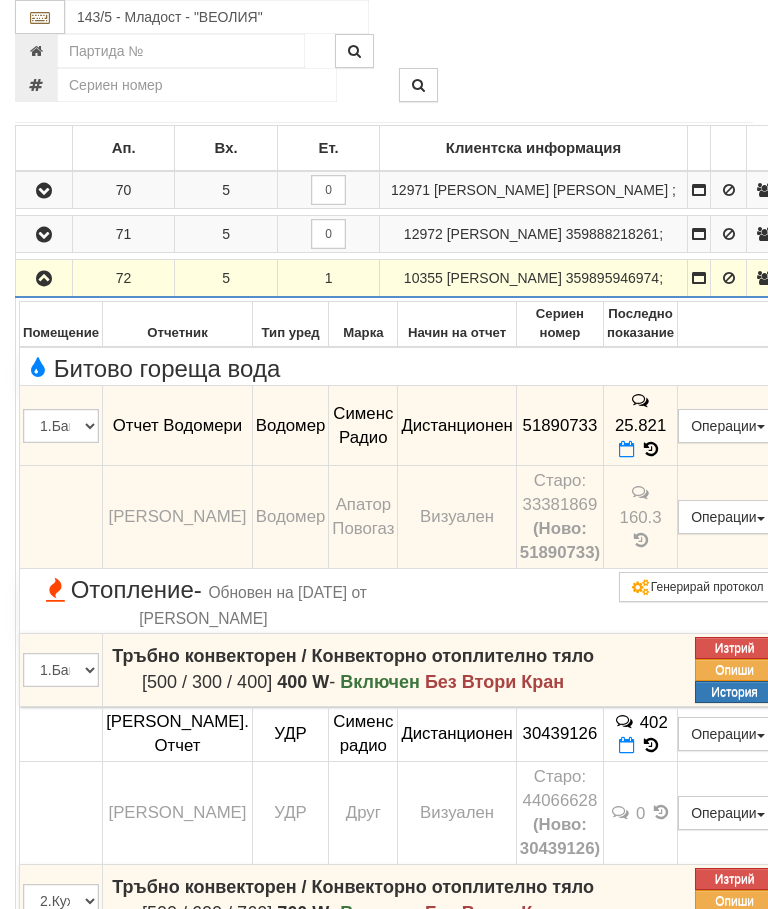 click at bounding box center (44, 279) 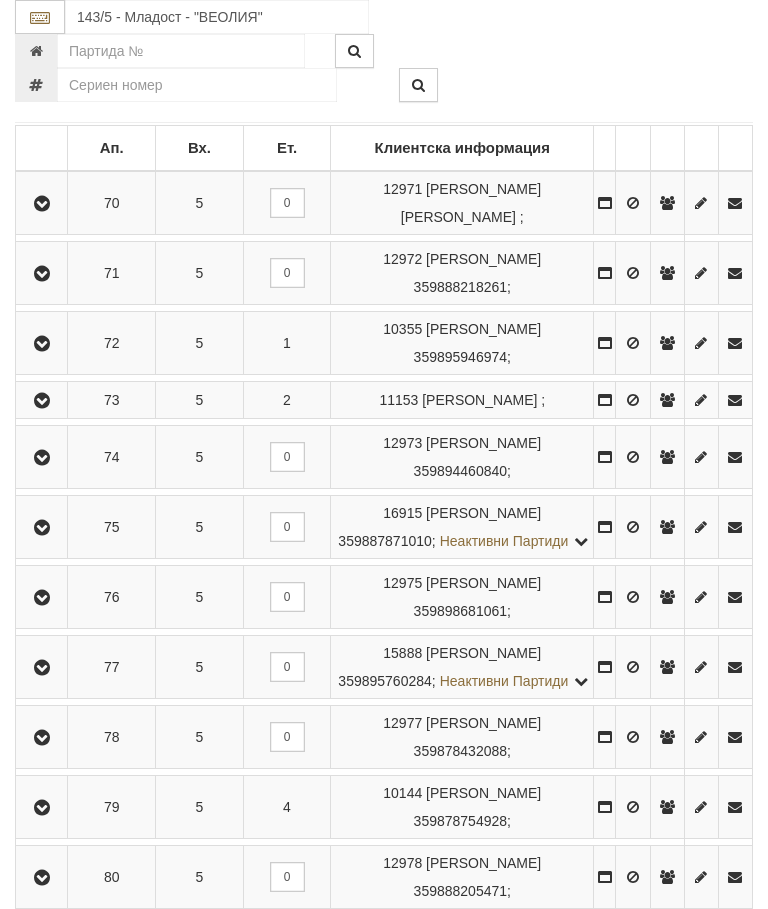 click at bounding box center (42, 204) 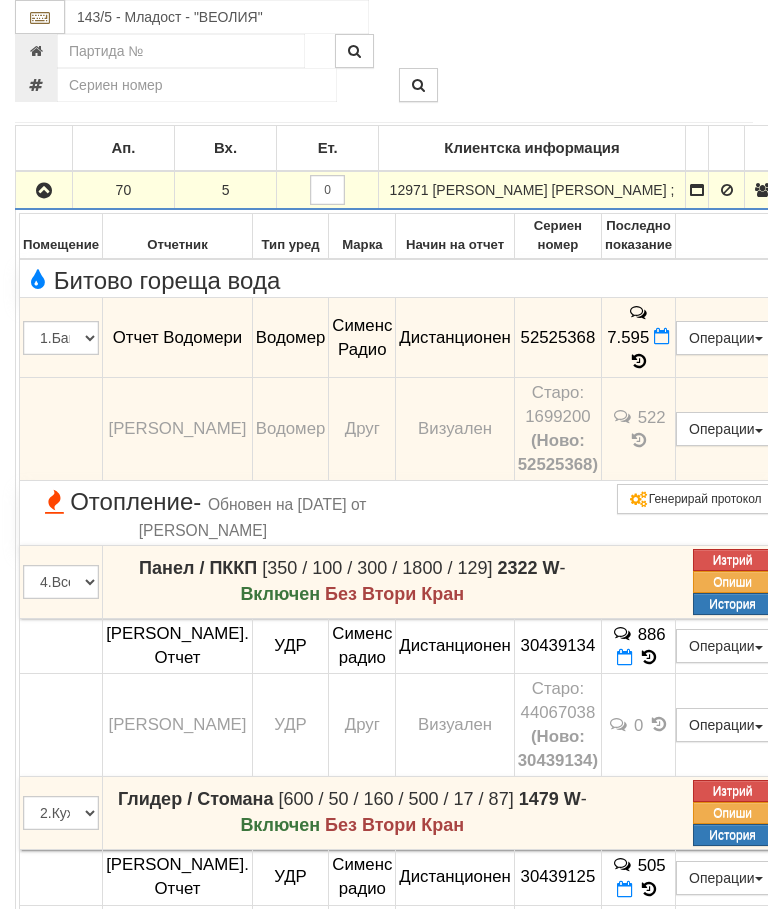 click at bounding box center (44, 191) 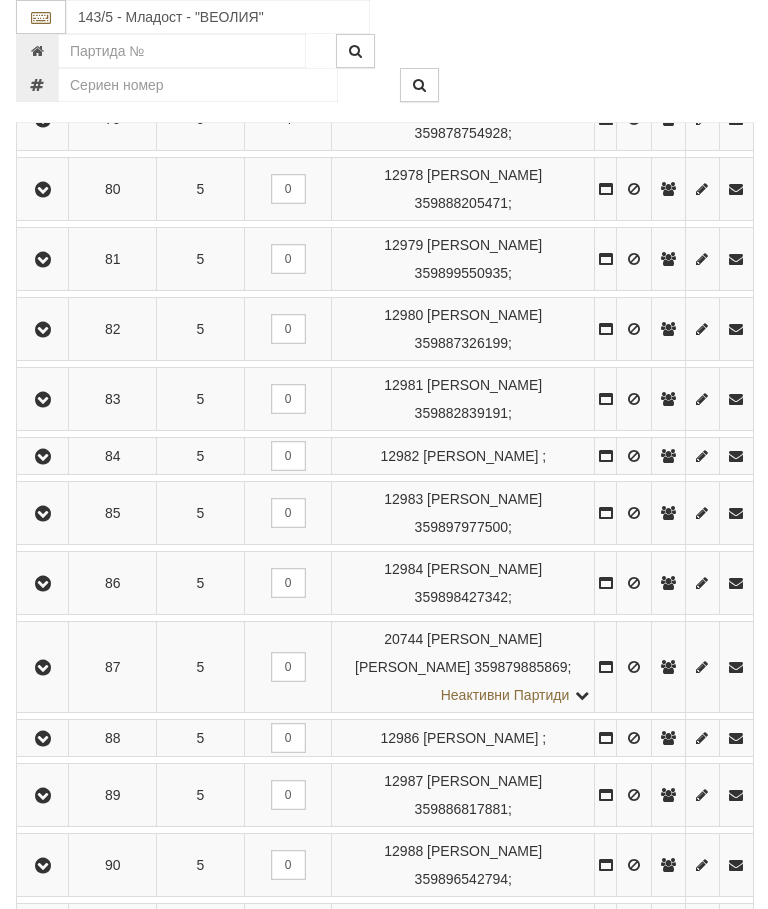 scroll, scrollTop: 1178, scrollLeft: 0, axis: vertical 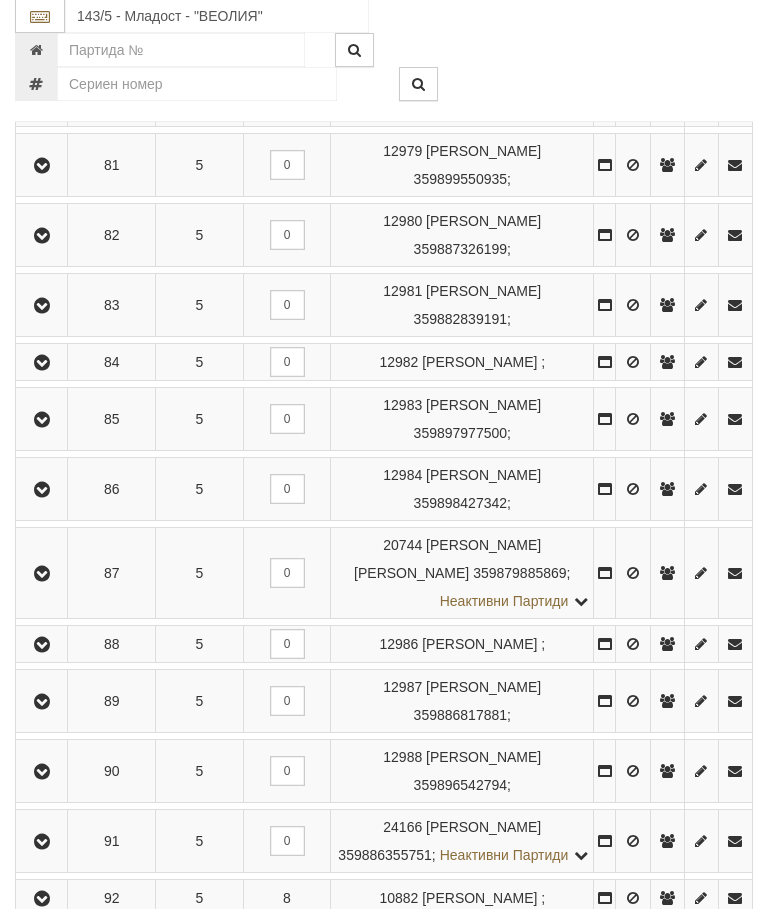 click at bounding box center (42, 237) 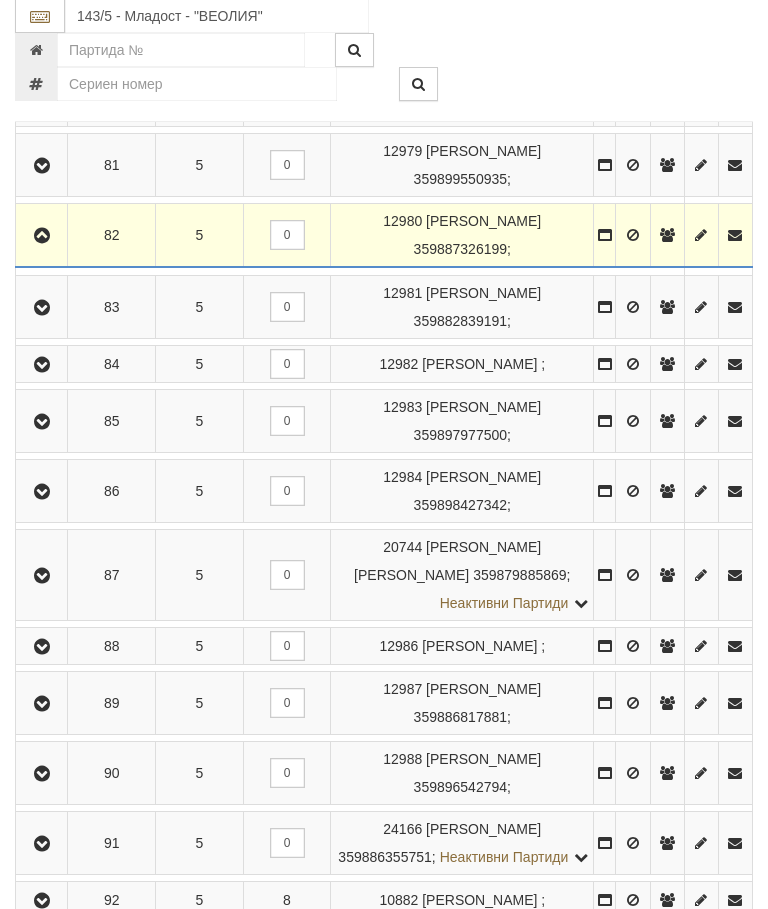 scroll, scrollTop: 1179, scrollLeft: 0, axis: vertical 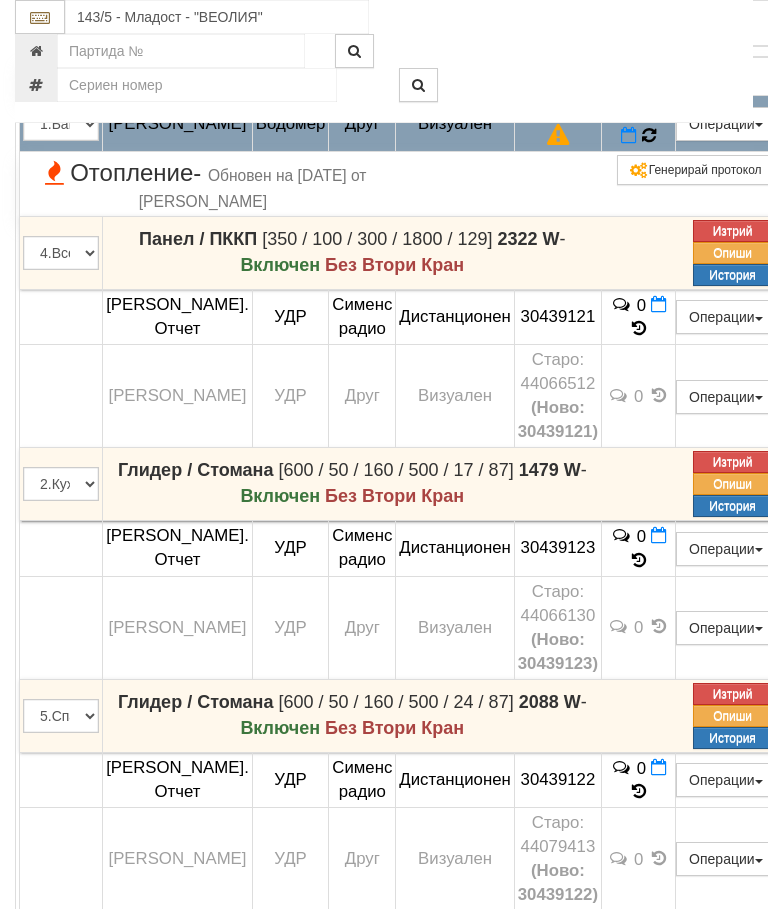 click at bounding box center (649, 135) 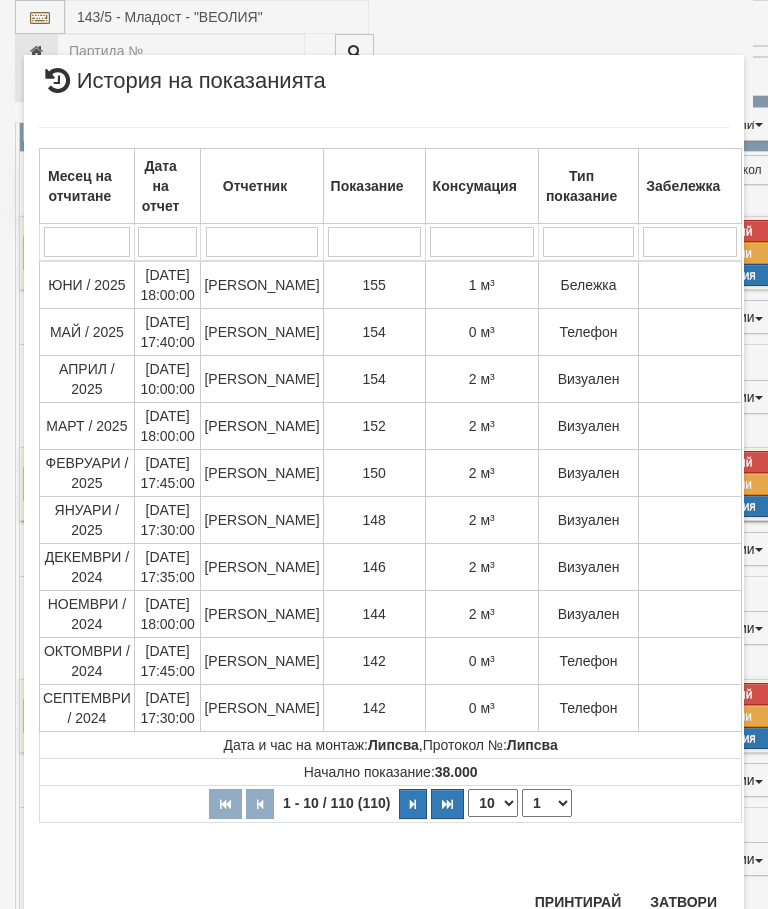 scroll, scrollTop: 2011, scrollLeft: 0, axis: vertical 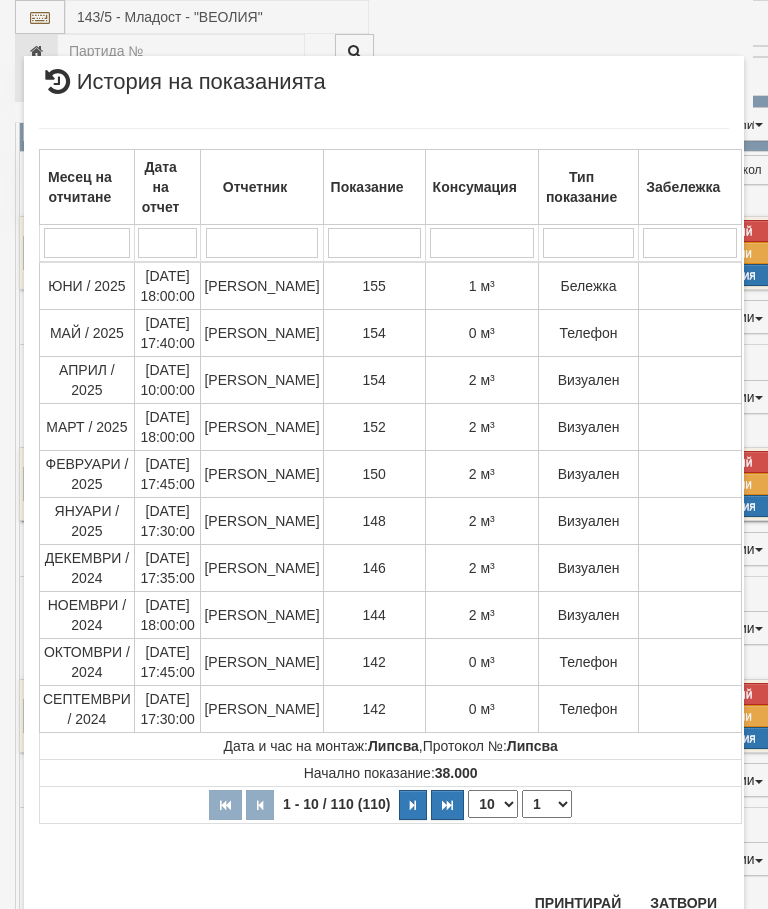 click on "Затвори" at bounding box center [683, 903] 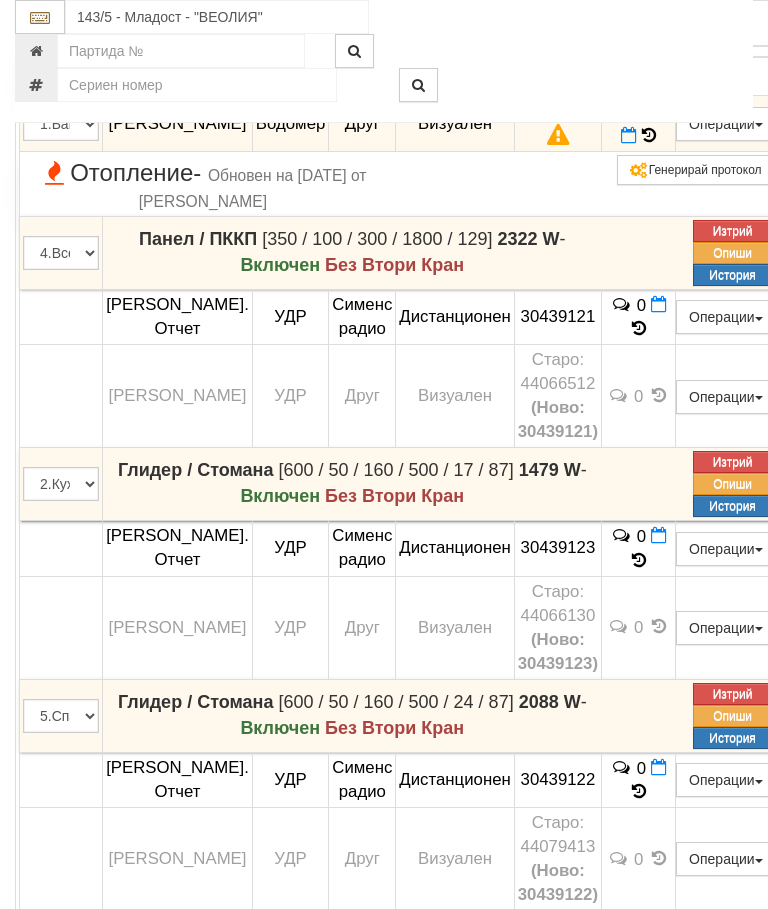 click at bounding box center [44, -11] 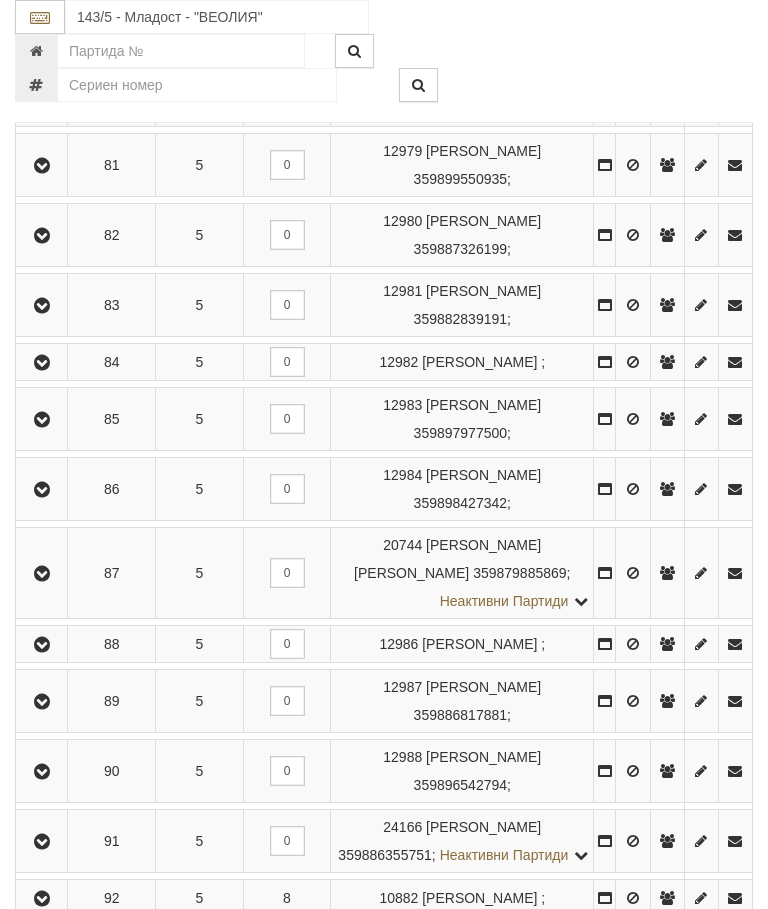 click at bounding box center (41, 573) 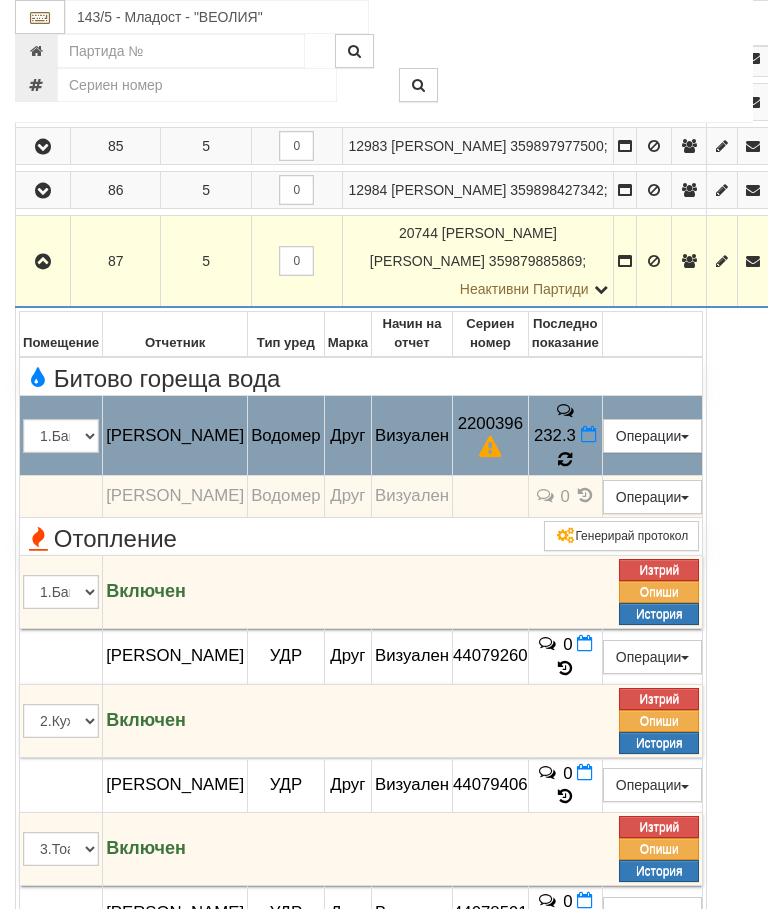 click at bounding box center [565, 459] 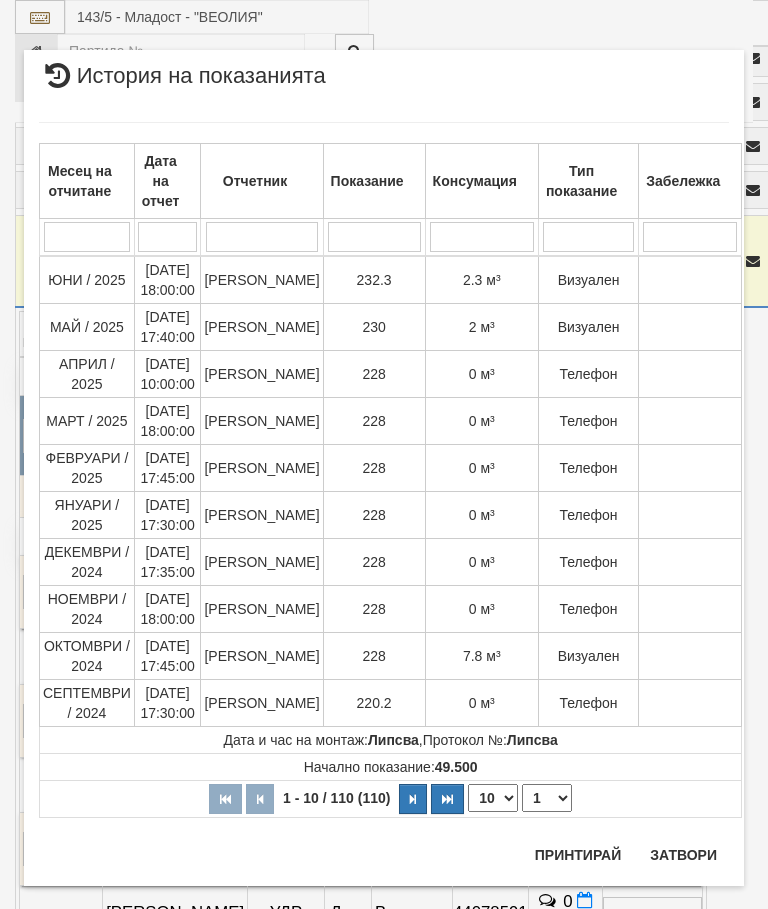 click on "Затвори" at bounding box center [683, 855] 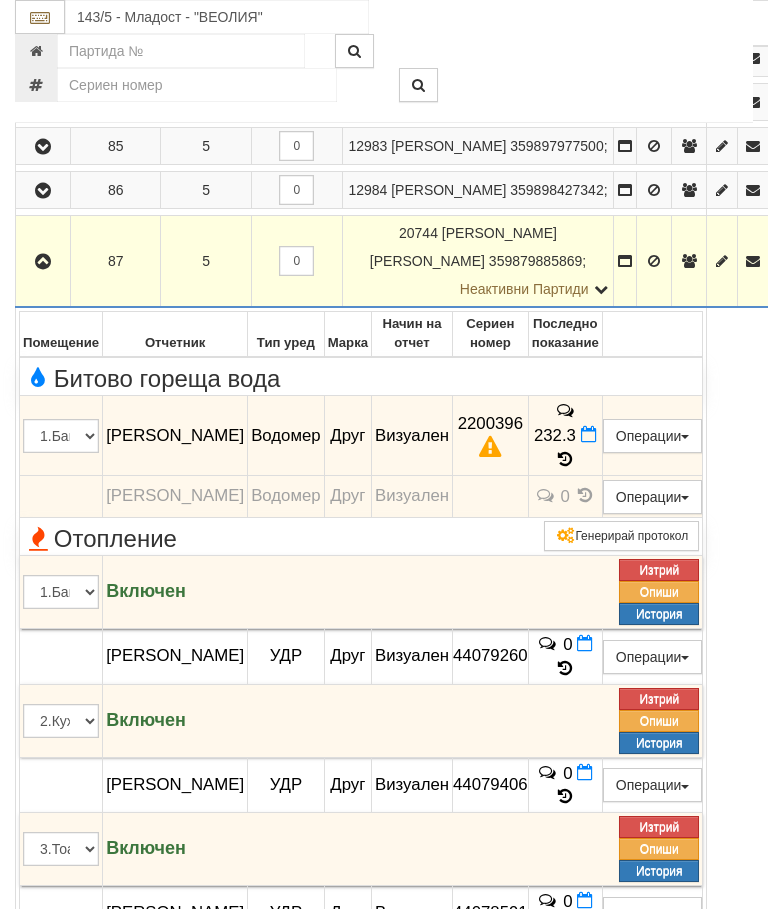 click at bounding box center (43, 262) 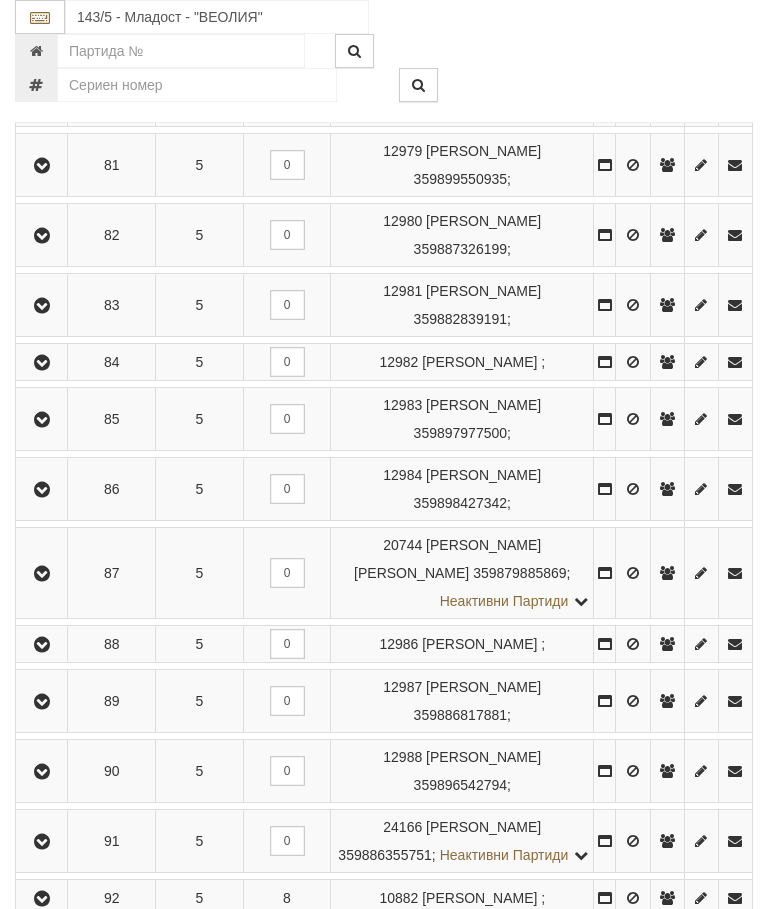 scroll, scrollTop: 1430, scrollLeft: 0, axis: vertical 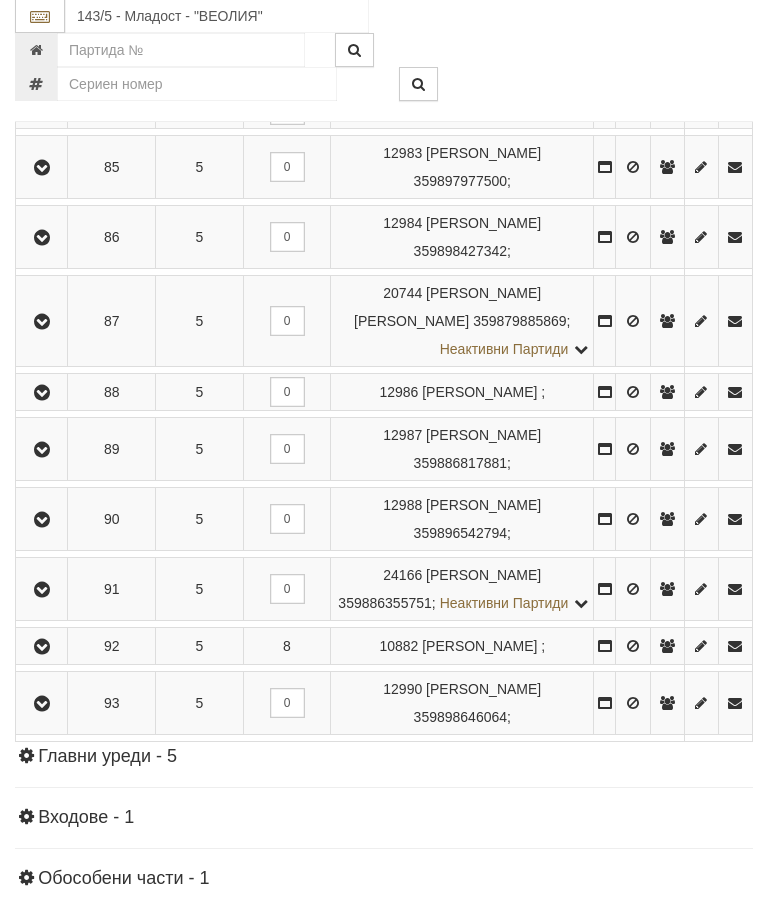 click at bounding box center (42, 323) 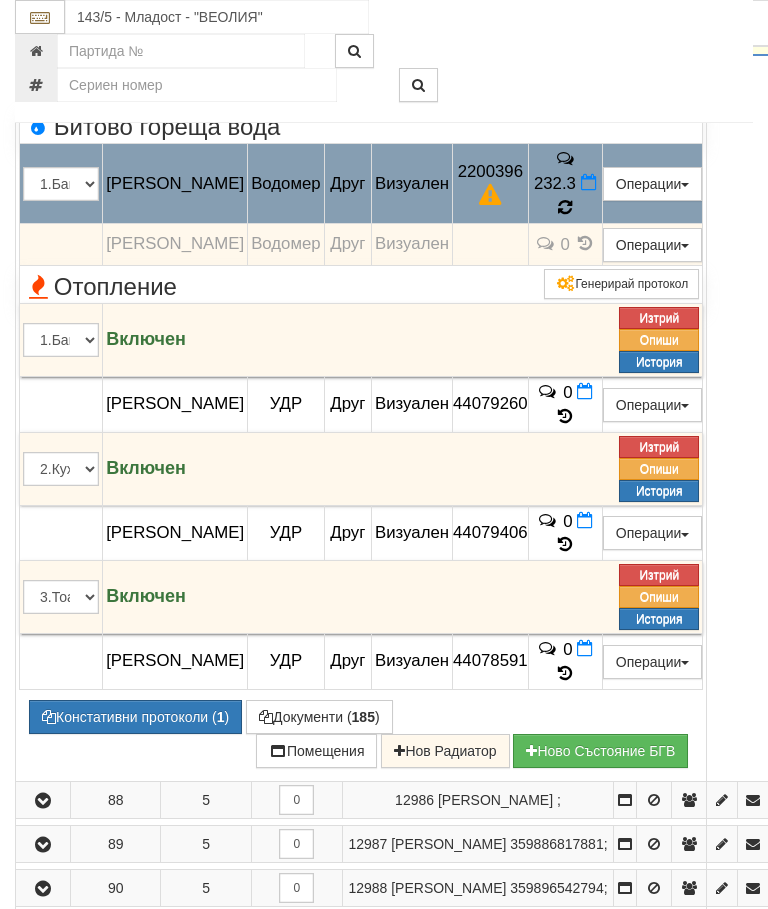 click at bounding box center [565, 207] 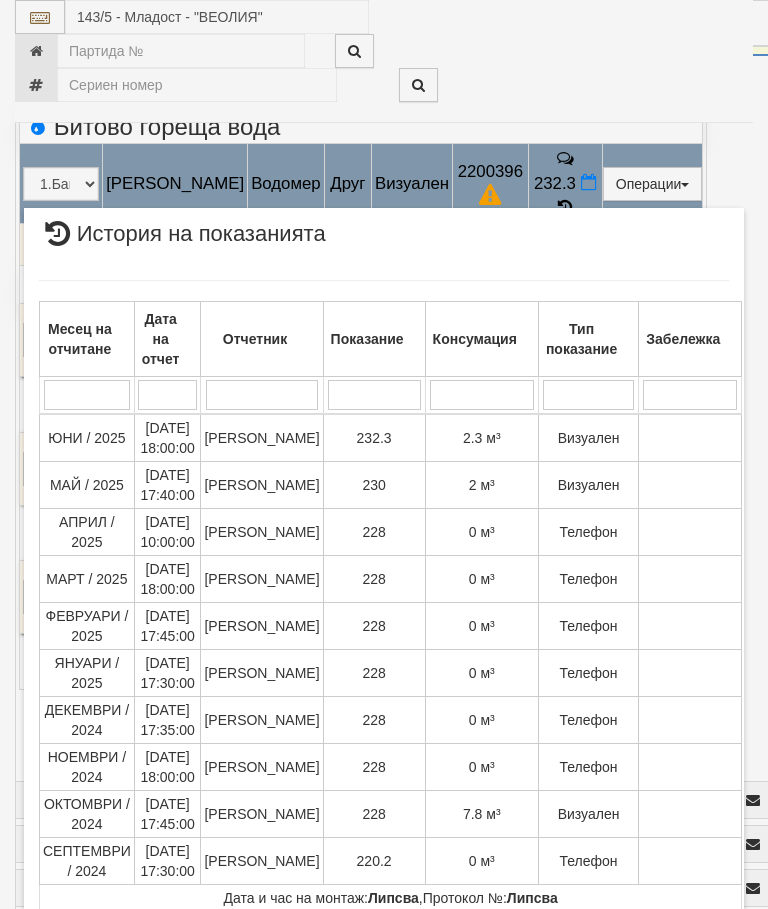 scroll, scrollTop: 661, scrollLeft: 0, axis: vertical 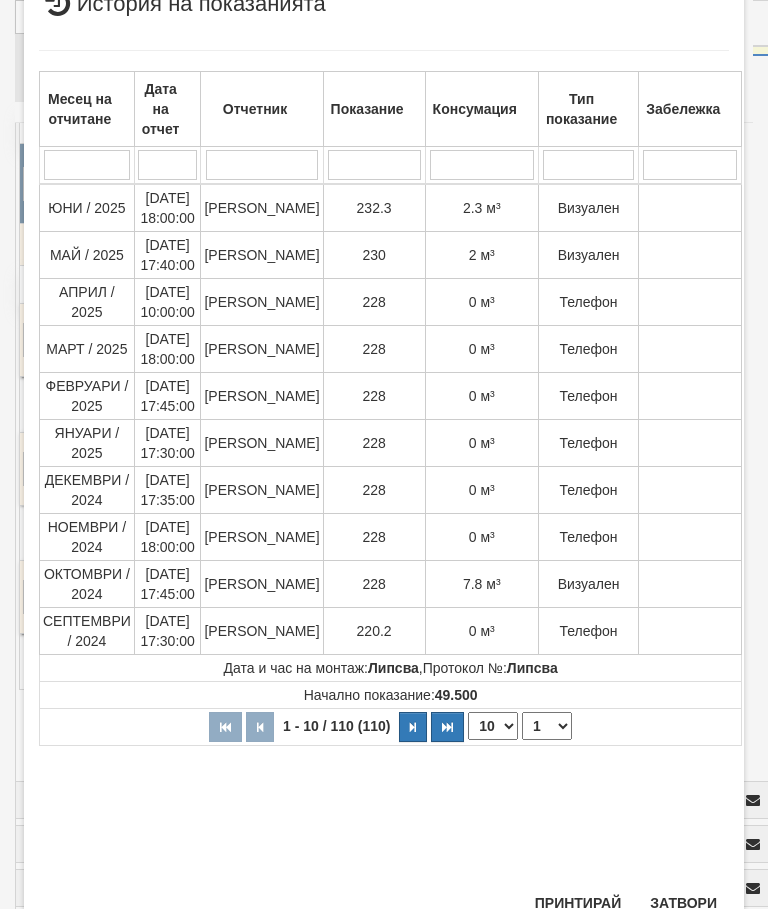 click on "Затвори" at bounding box center [683, 903] 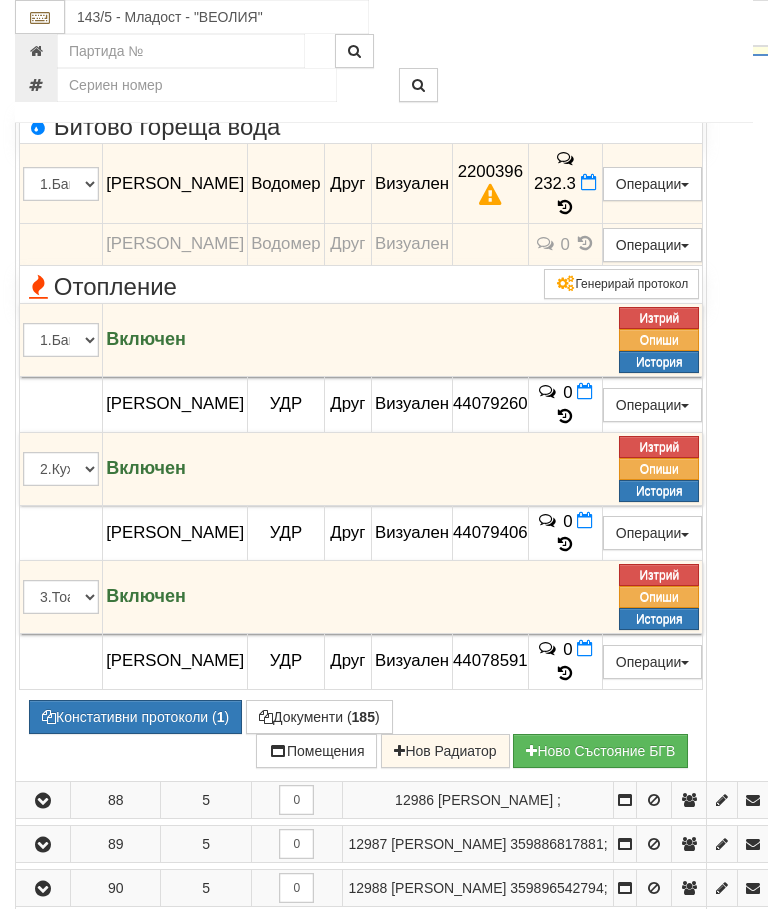 click at bounding box center [43, 10] 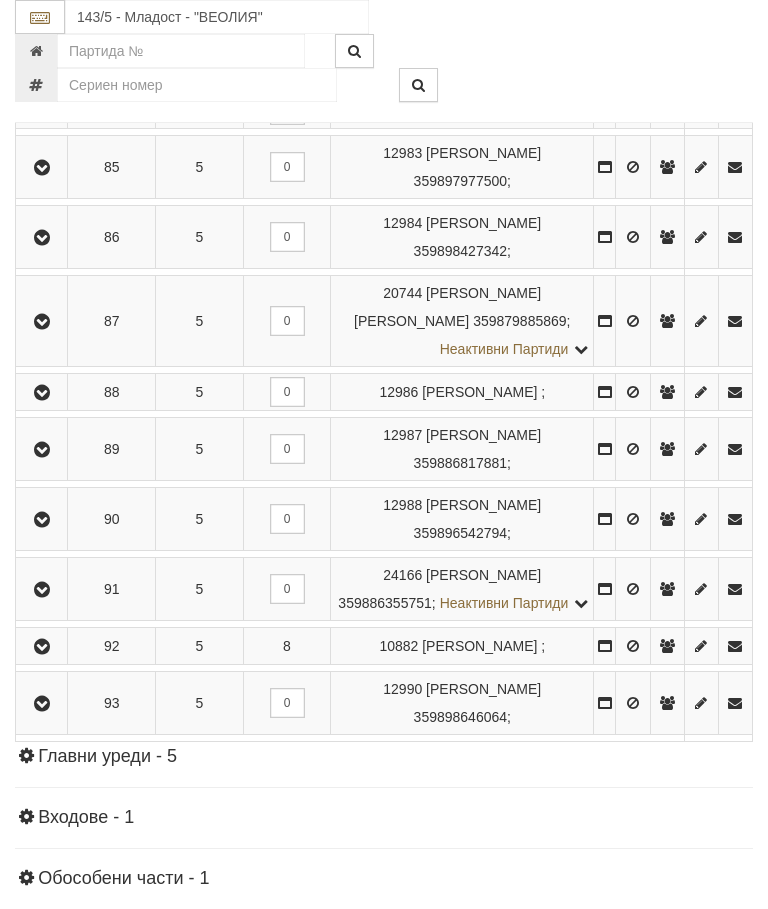 click at bounding box center [42, 393] 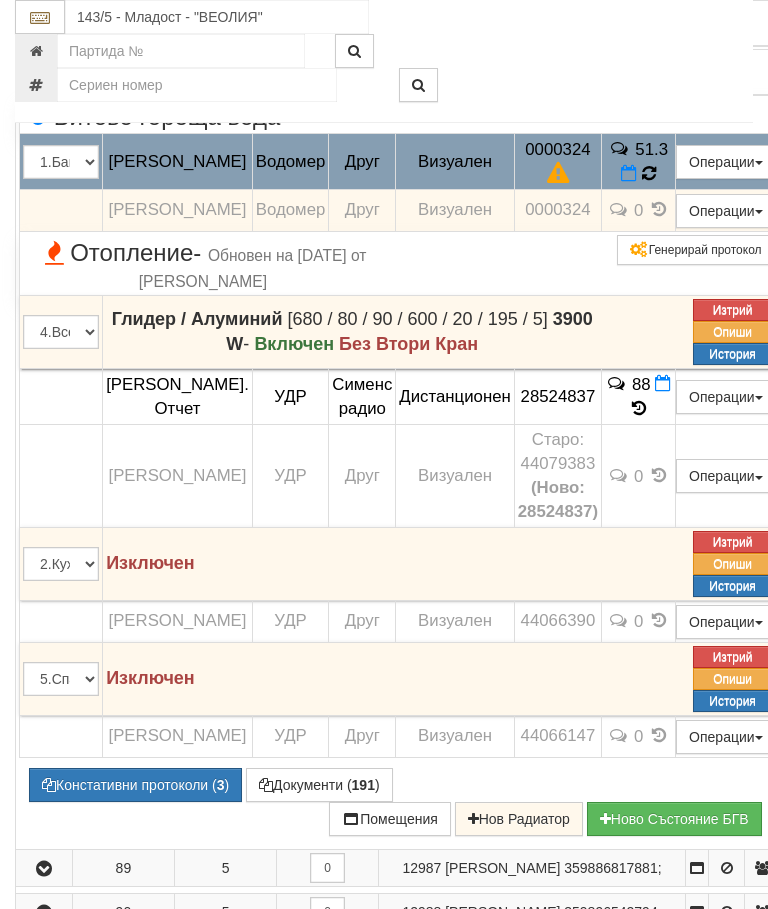 click at bounding box center [648, 173] 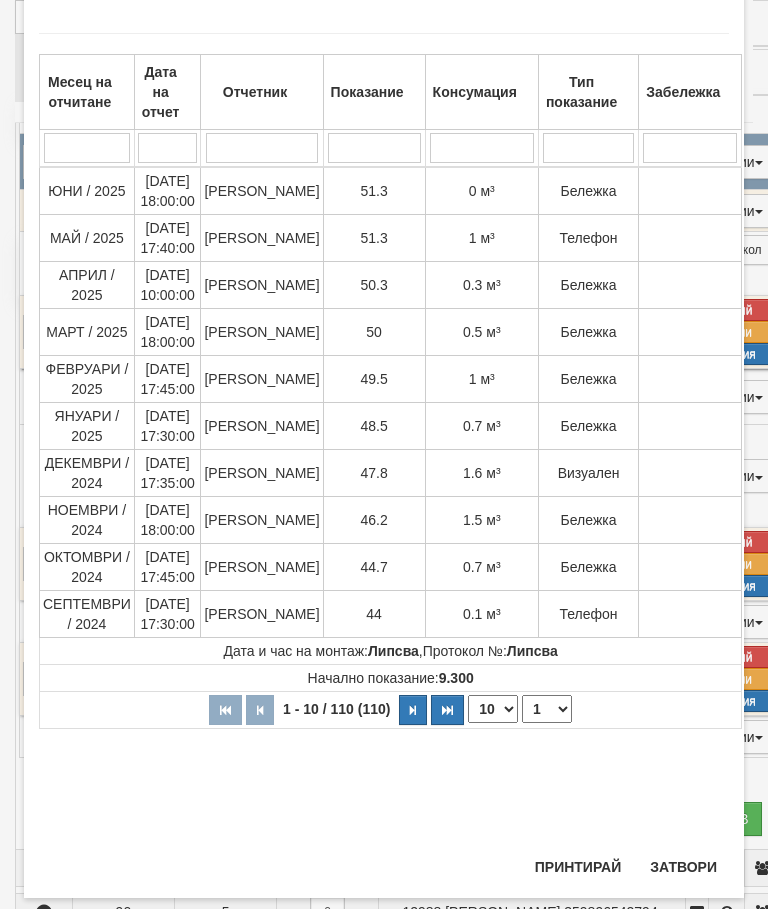 scroll, scrollTop: 1034, scrollLeft: 0, axis: vertical 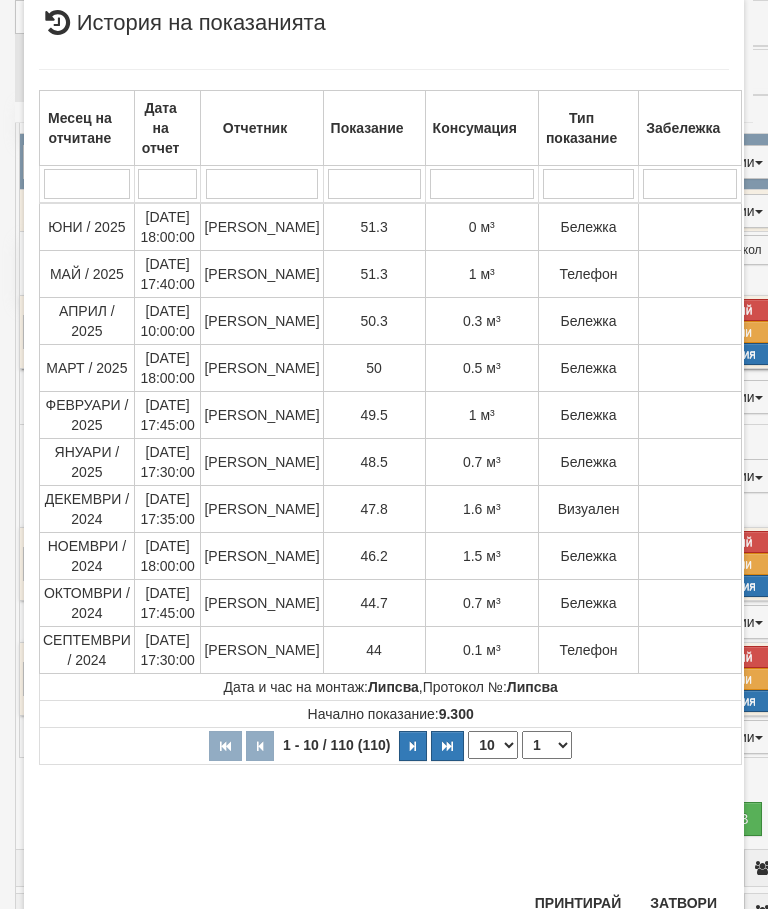 click on "Затвори" at bounding box center (683, 903) 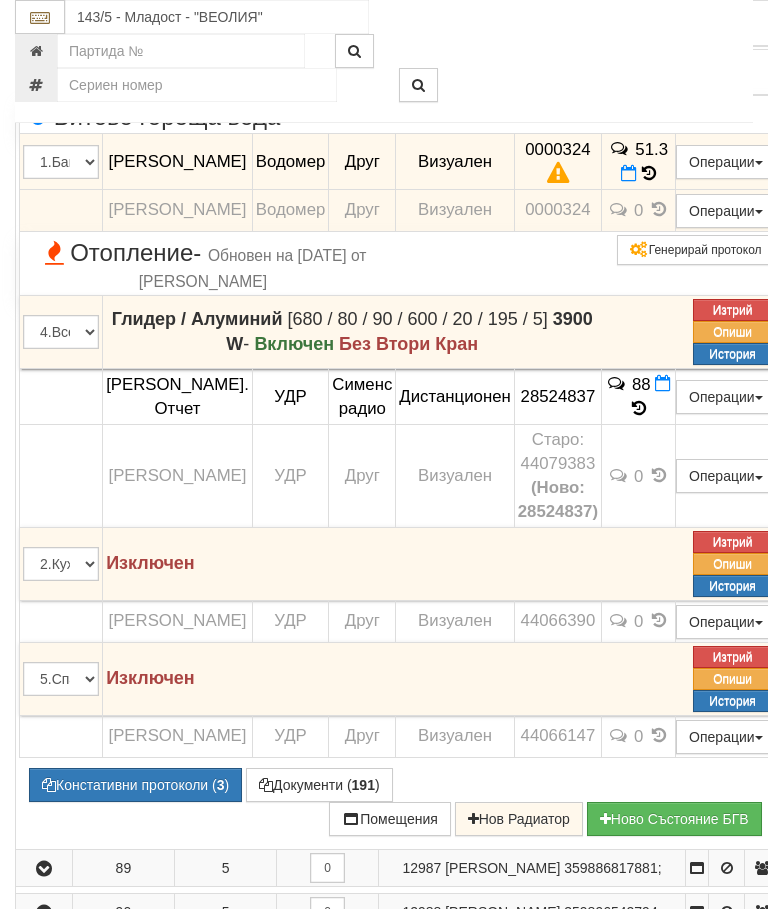 click at bounding box center (44, 26) 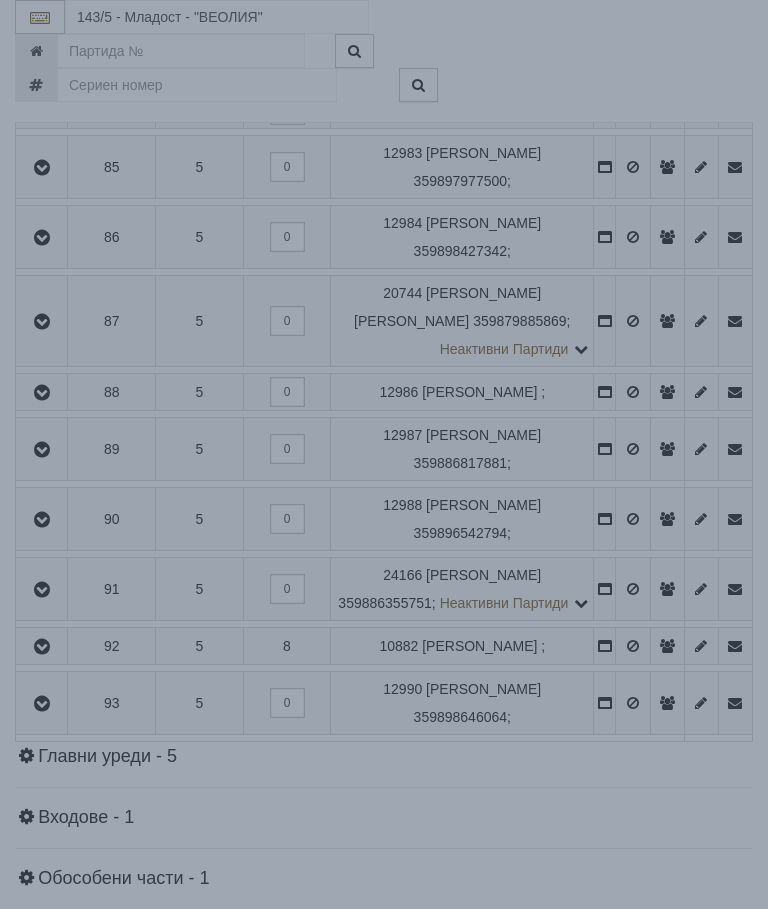 click on "× Зареждане... Данните за апартамента се зареждат. Моля изчакайте..." at bounding box center (384, 442) 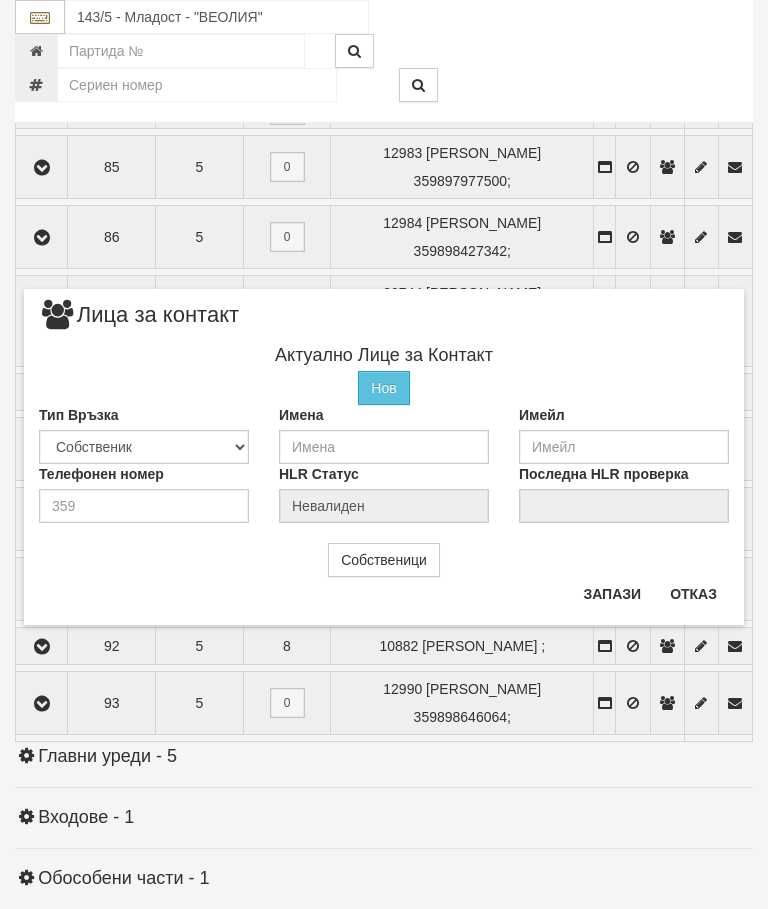 click on "Отказ" at bounding box center [693, 594] 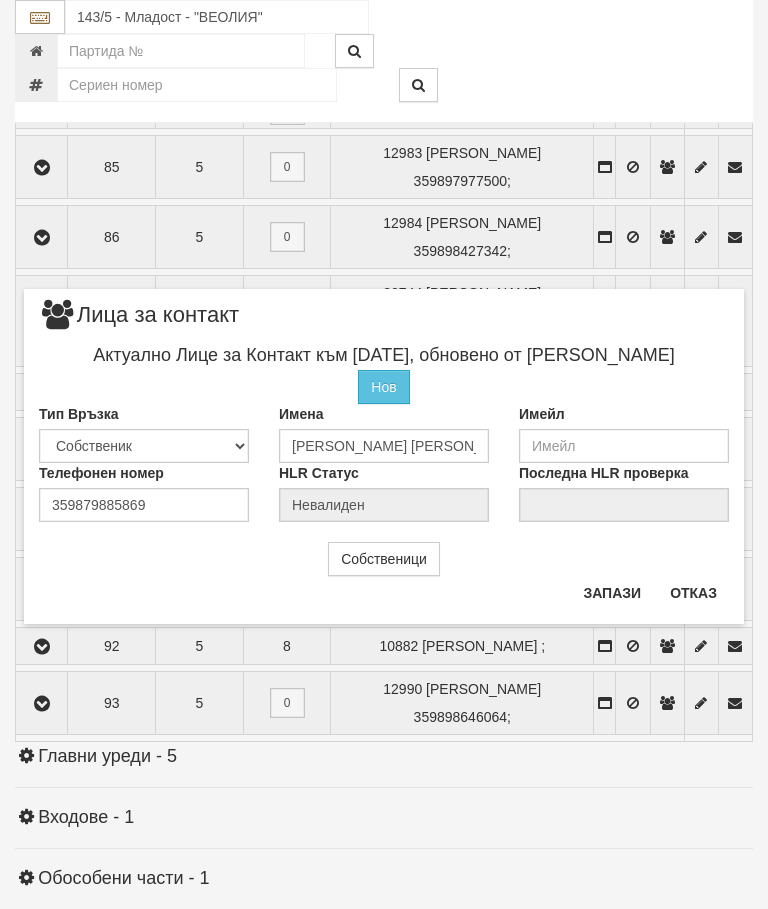 click on "Отказ" at bounding box center [693, 593] 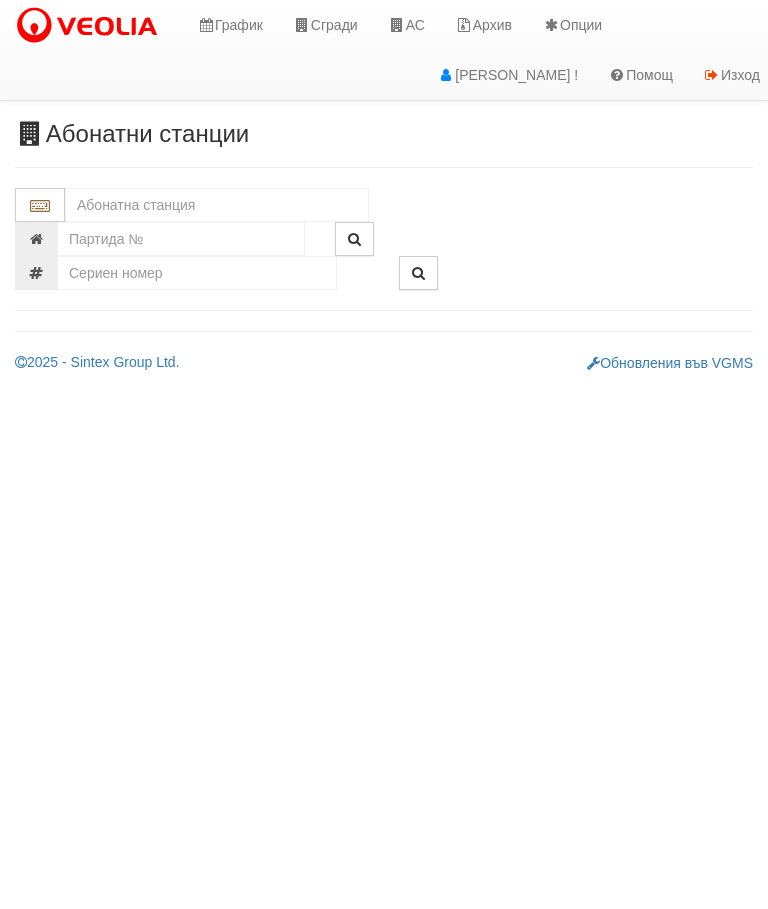 scroll, scrollTop: 0, scrollLeft: 0, axis: both 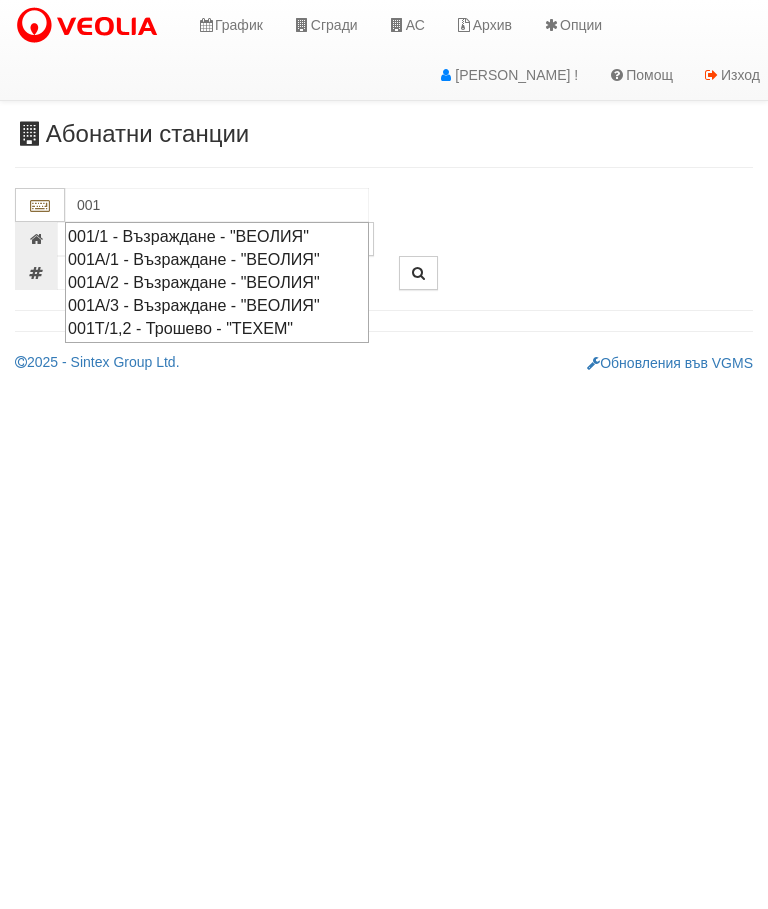 click on "001А/2 - Възраждане - "ВЕОЛИЯ"" at bounding box center (217, 282) 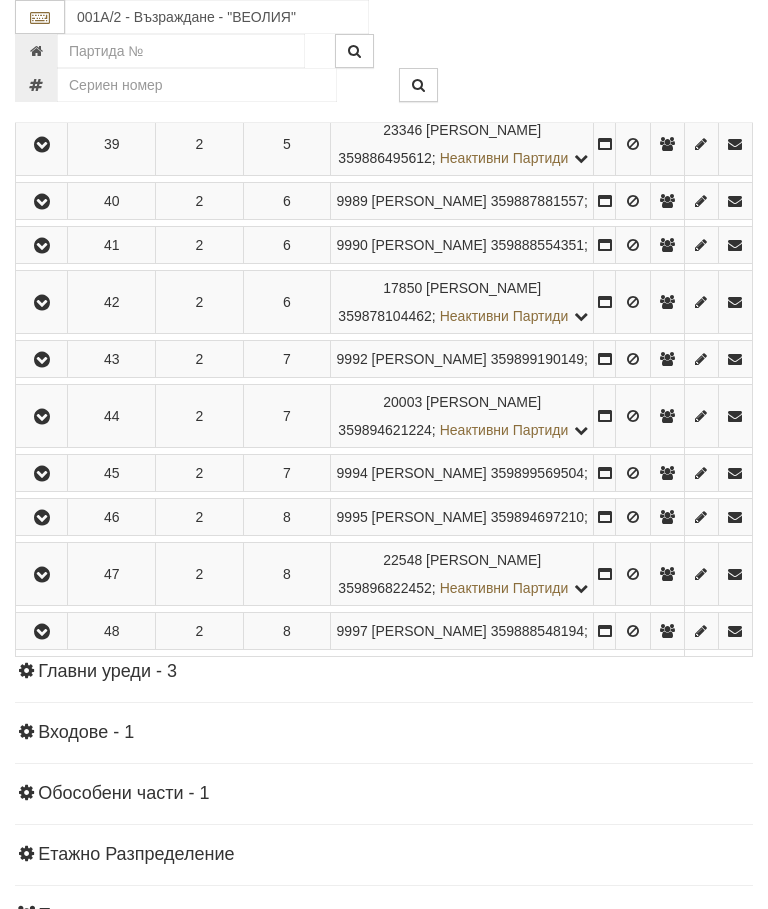scroll, scrollTop: 1333, scrollLeft: 0, axis: vertical 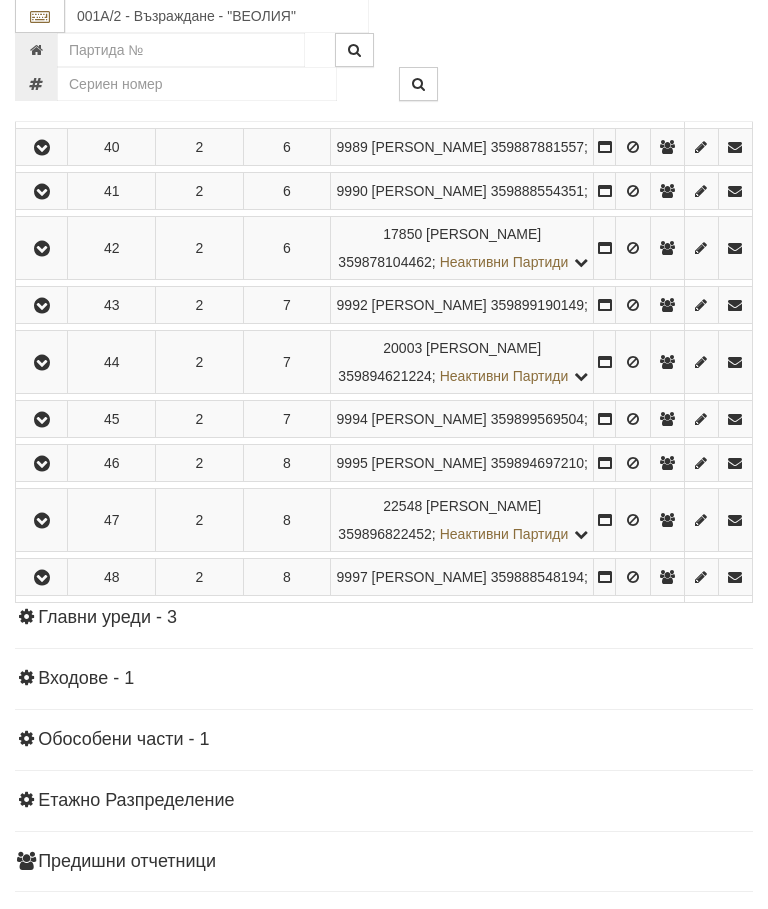 click at bounding box center (41, 306) 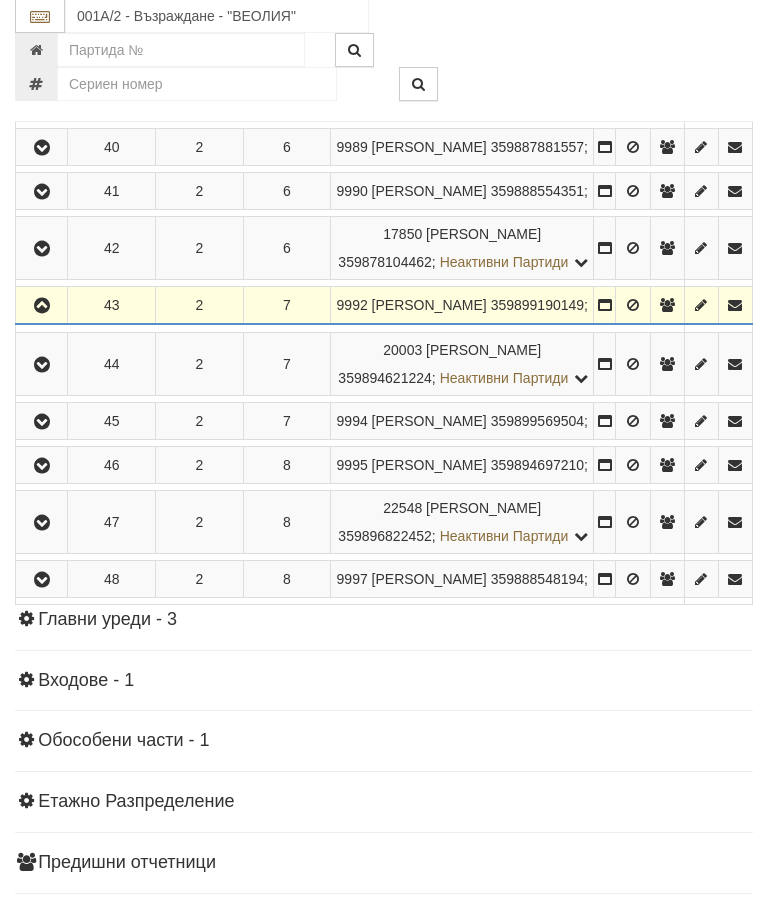 scroll, scrollTop: 1334, scrollLeft: 0, axis: vertical 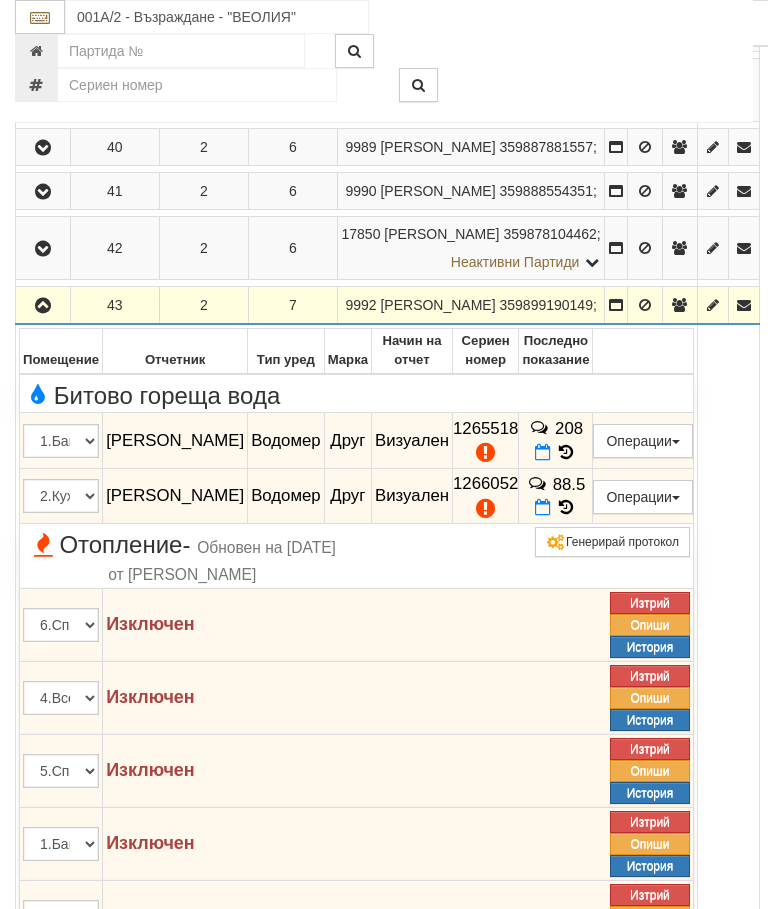 click at bounding box center [43, 306] 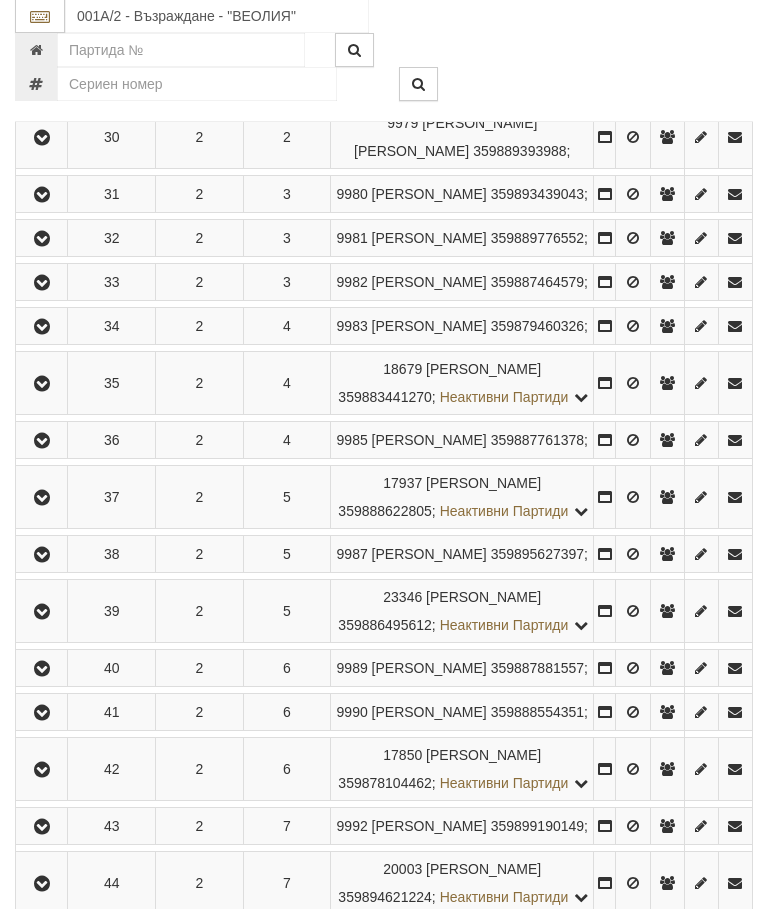 scroll, scrollTop: 811, scrollLeft: 0, axis: vertical 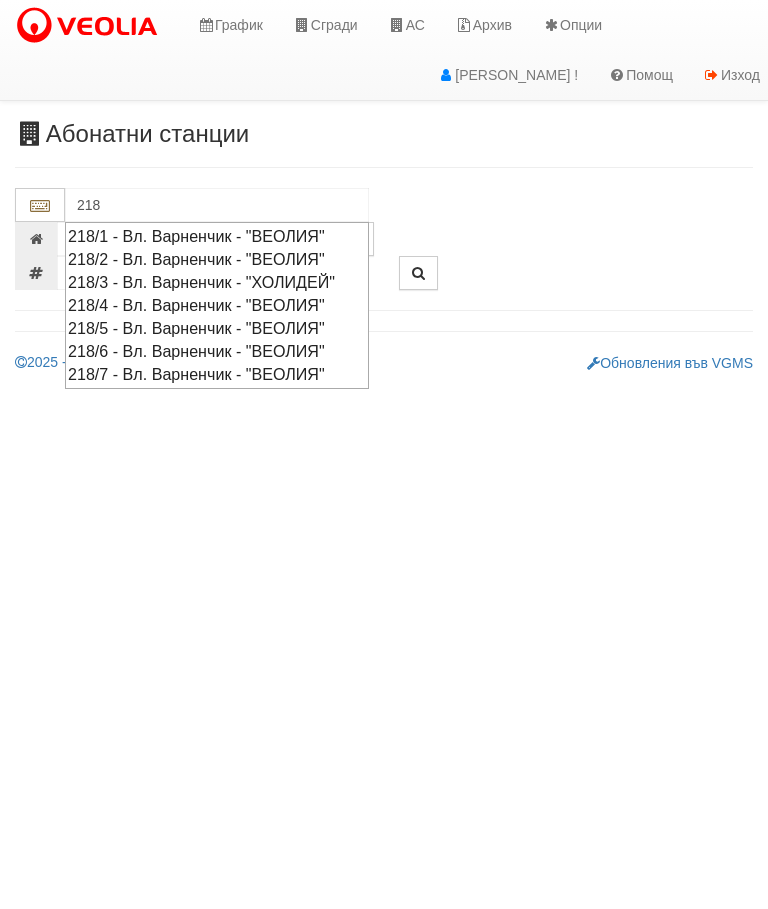 click on "218/2 - Вл. Варненчик - "ВЕОЛИЯ"" at bounding box center (217, 259) 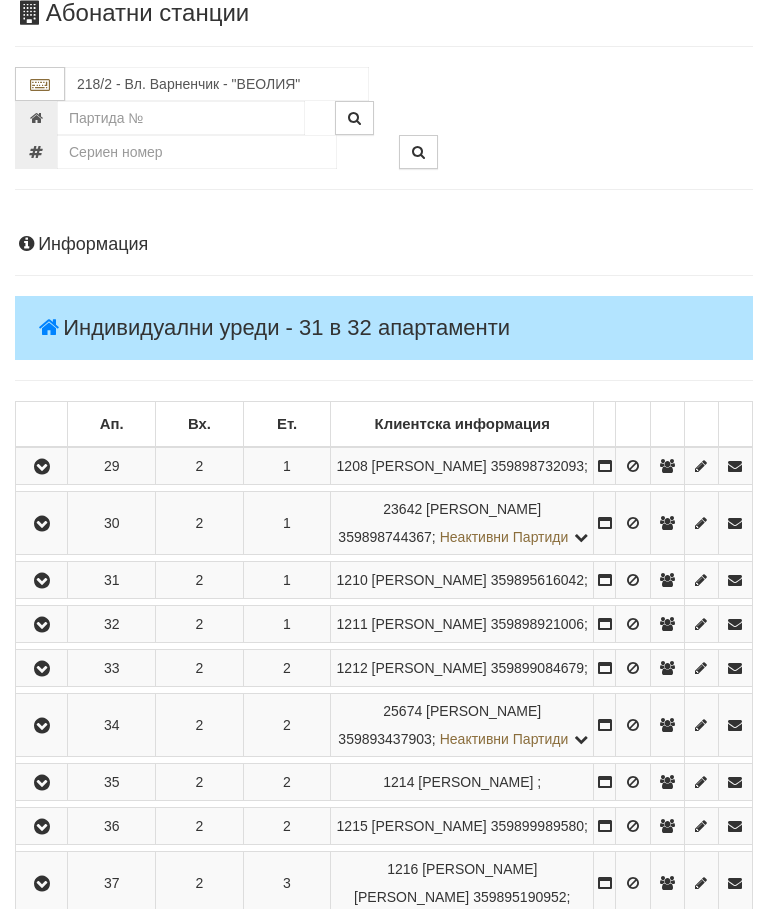 scroll, scrollTop: 194, scrollLeft: 0, axis: vertical 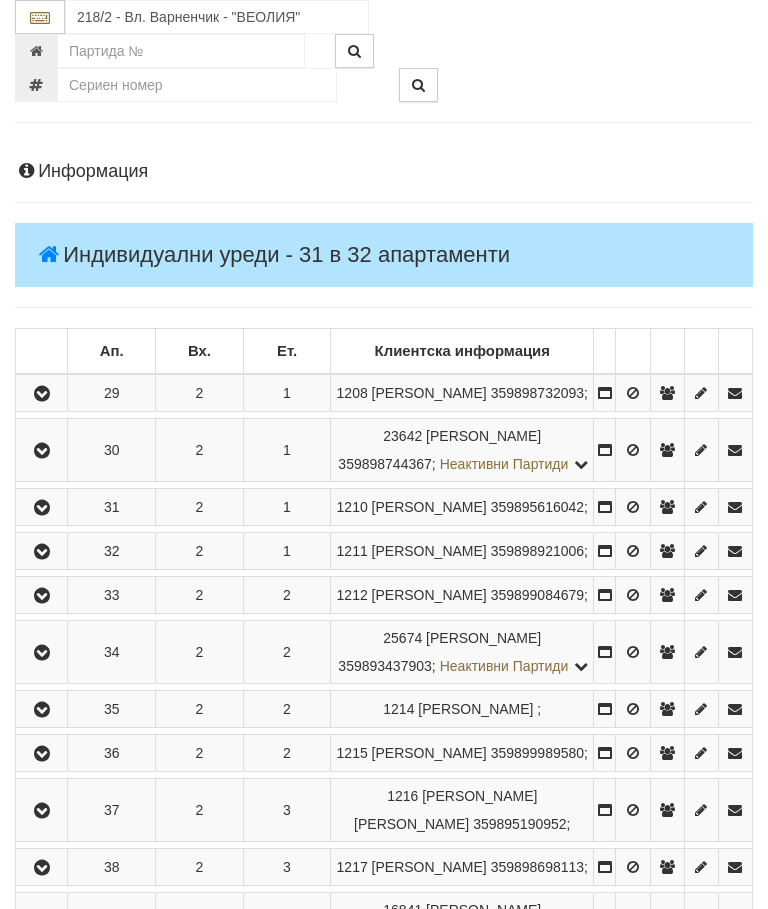click at bounding box center (42, 508) 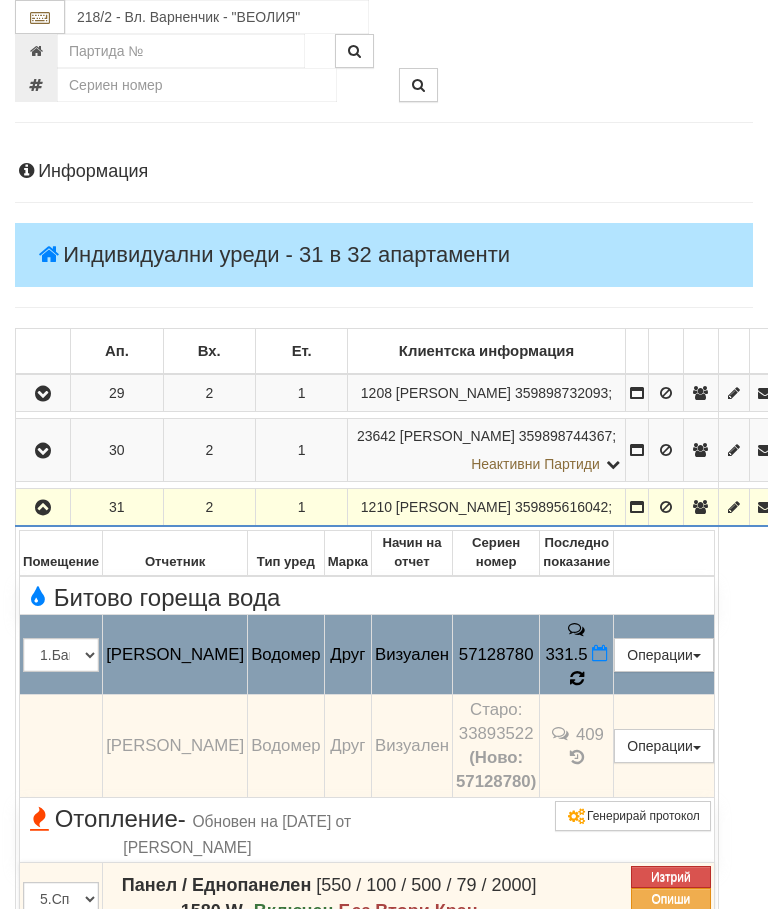 click at bounding box center (577, 678) 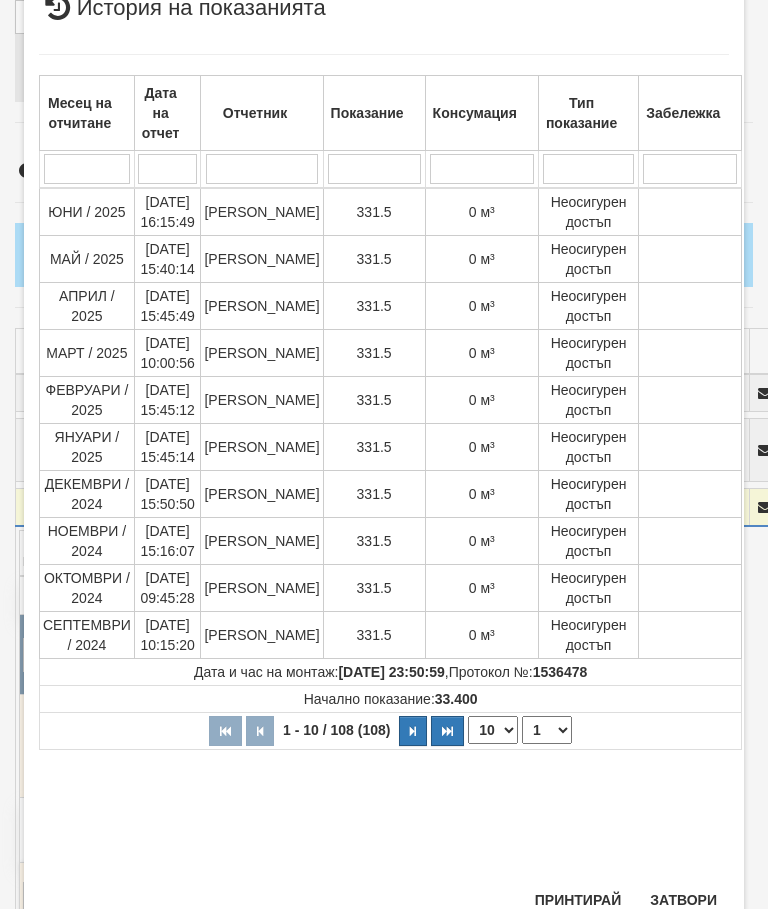 scroll, scrollTop: 776, scrollLeft: 0, axis: vertical 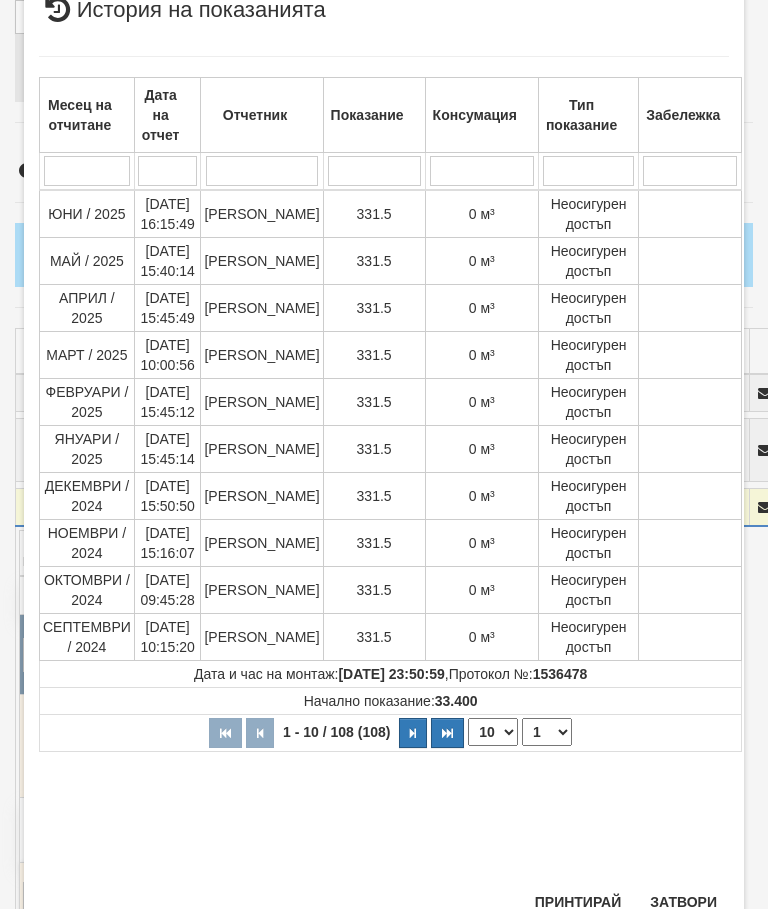 click on "1 2 3 4 5 6 7 8 9 10 11" at bounding box center [547, 732] 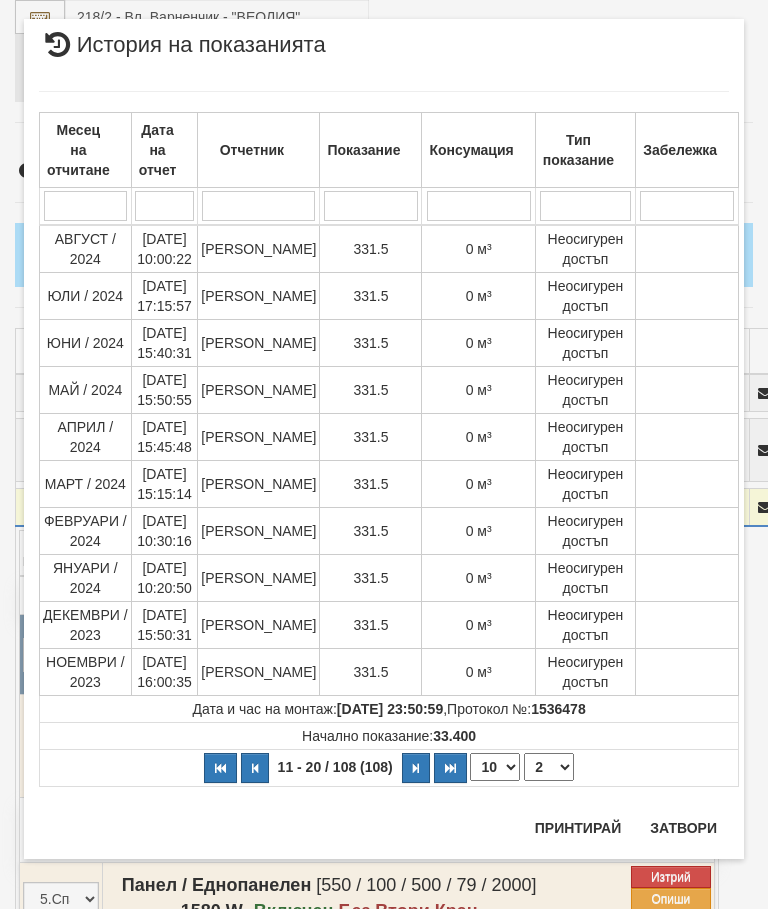 scroll, scrollTop: 0, scrollLeft: 0, axis: both 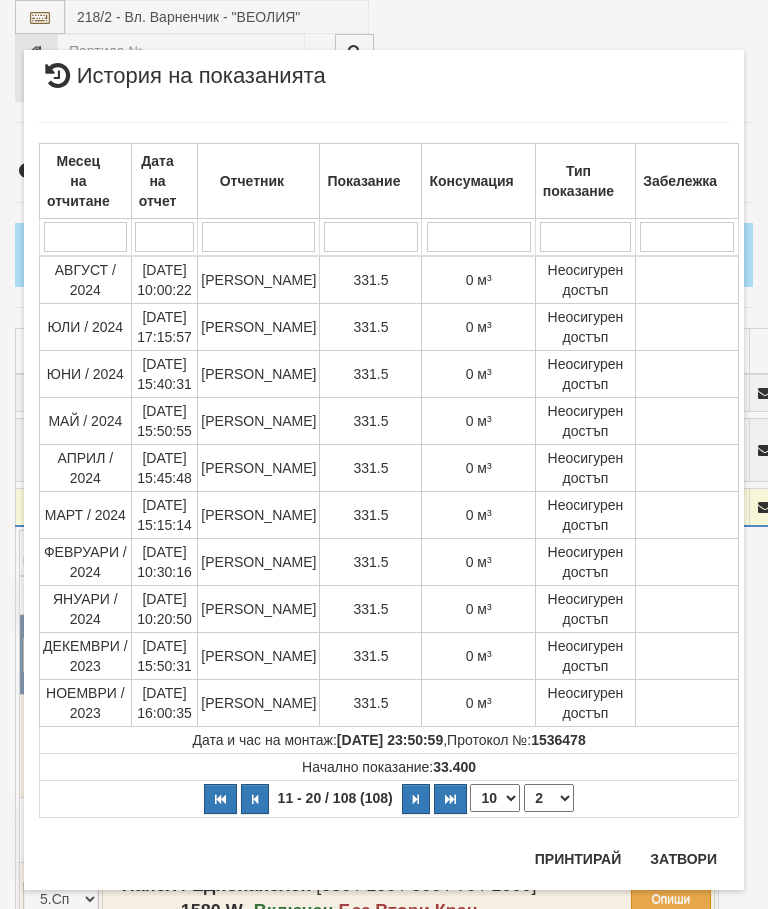 click on "1 2 3 4 5 6 7 8 9 10 11" at bounding box center (549, 798) 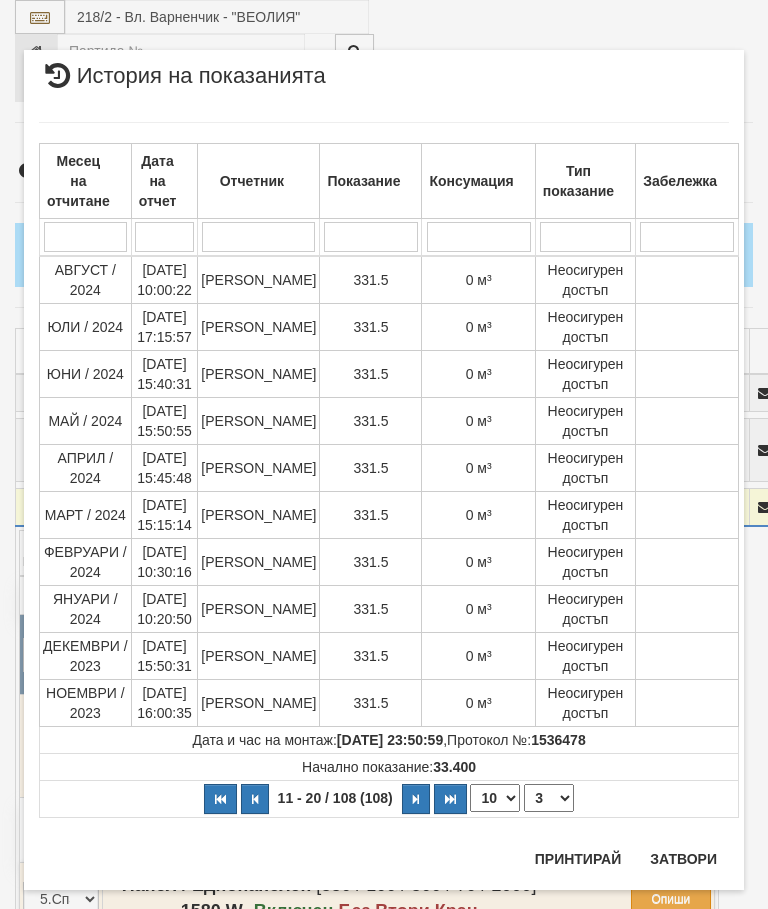 select on "3" 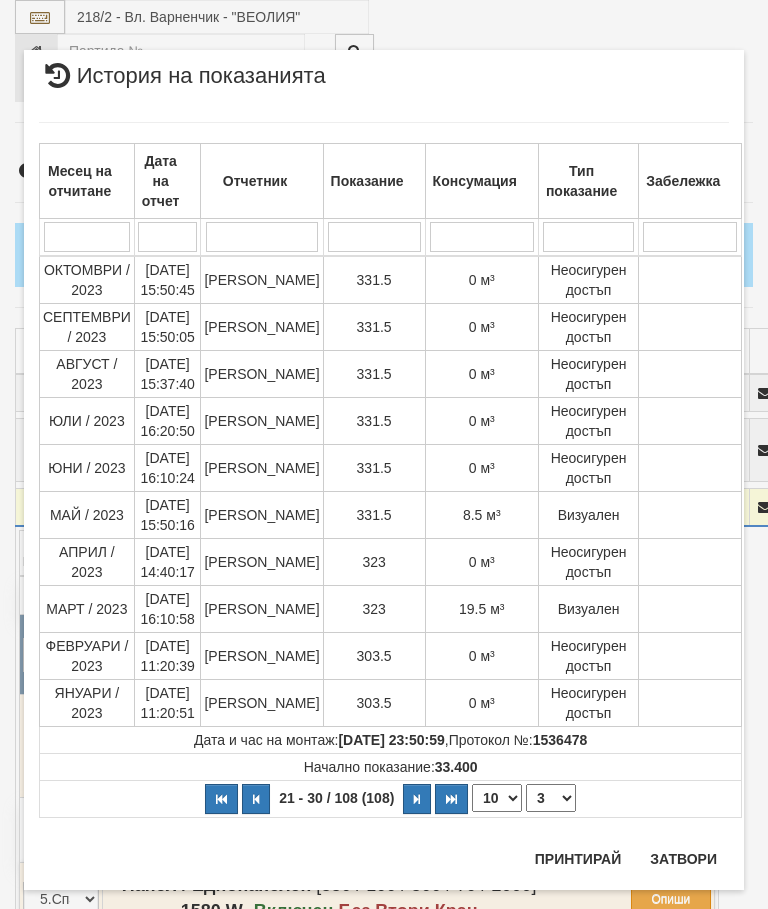 click on "Затвори" at bounding box center [683, 859] 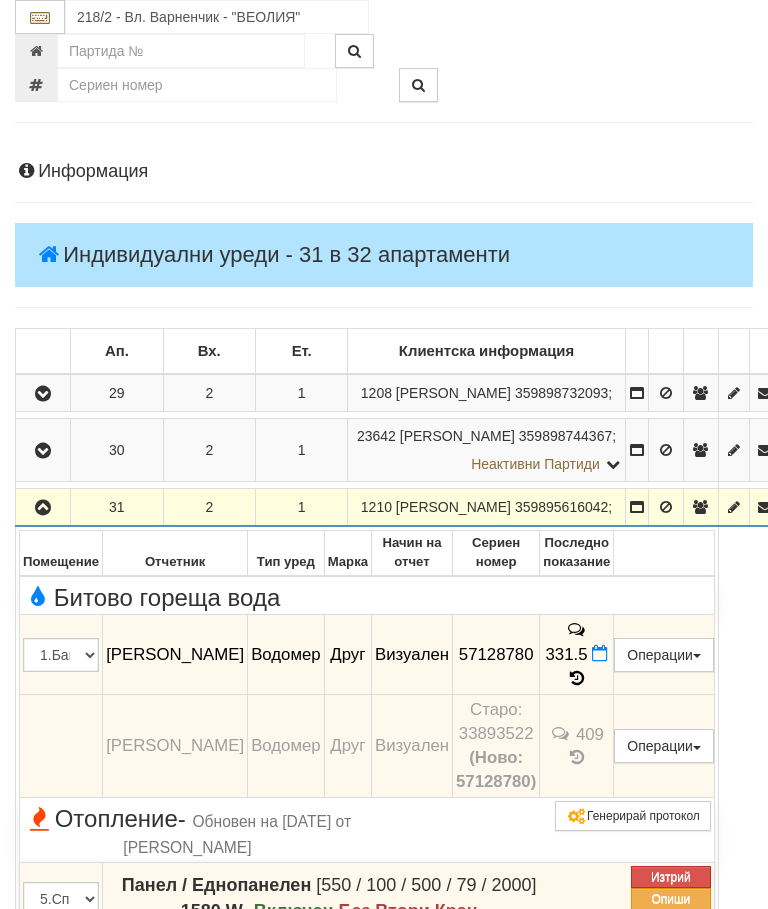 click at bounding box center [43, 508] 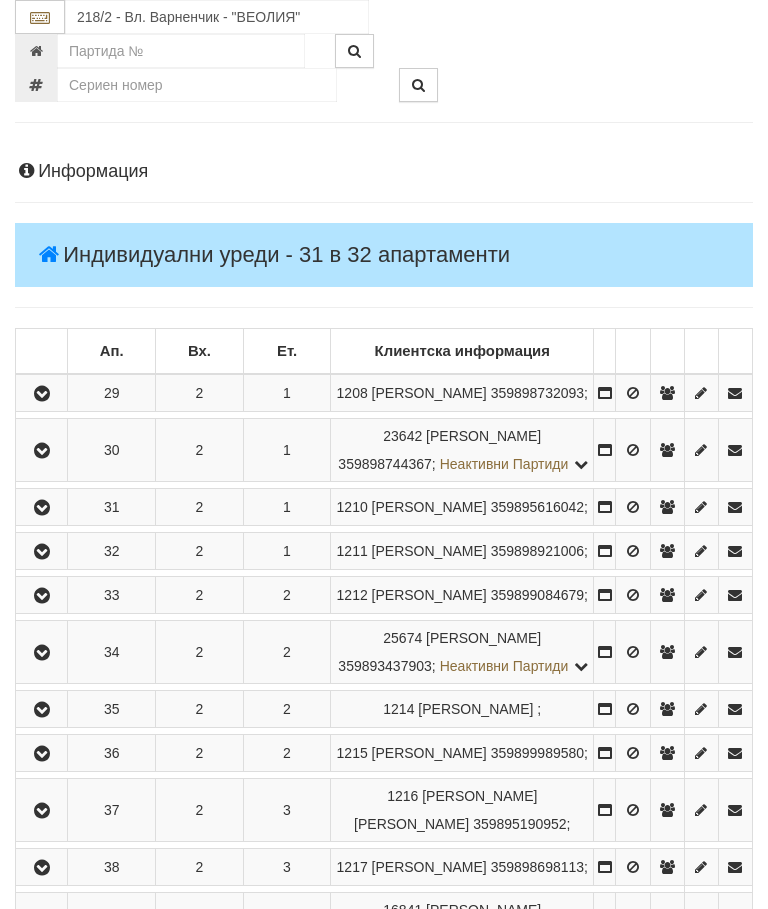 click at bounding box center (42, 508) 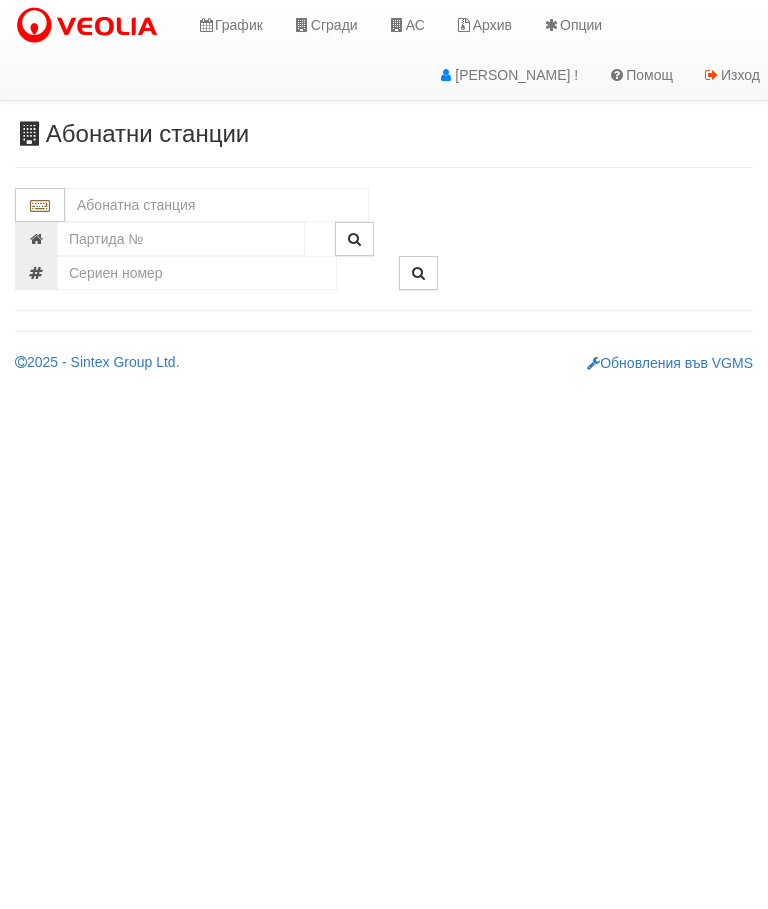 scroll, scrollTop: 0, scrollLeft: 0, axis: both 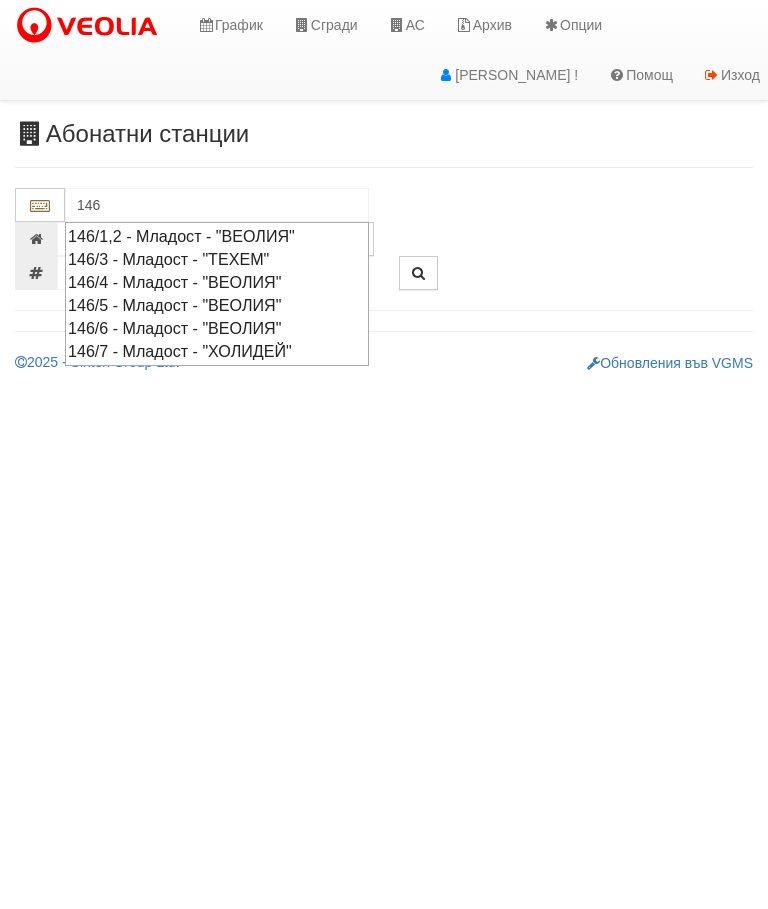 click on "146/4 - Младост - "ВЕОЛИЯ"" at bounding box center [217, 282] 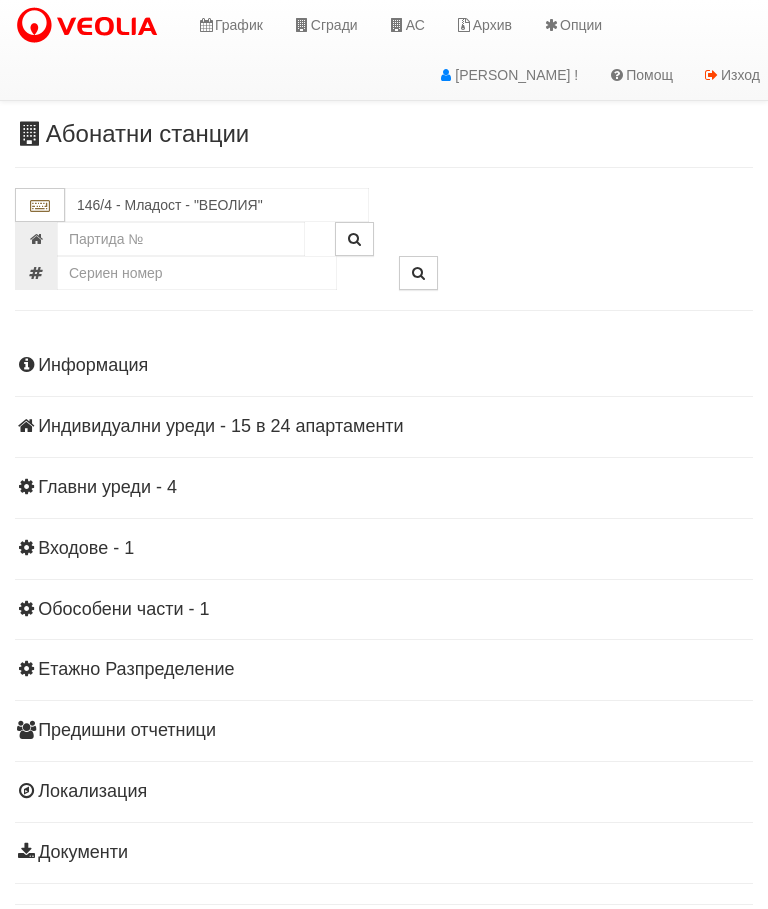 click on "Информация
Параметри
Брой Апартаменти:
24
Ползватели 06/2025
25  %
0  % 62" at bounding box center [384, 607] 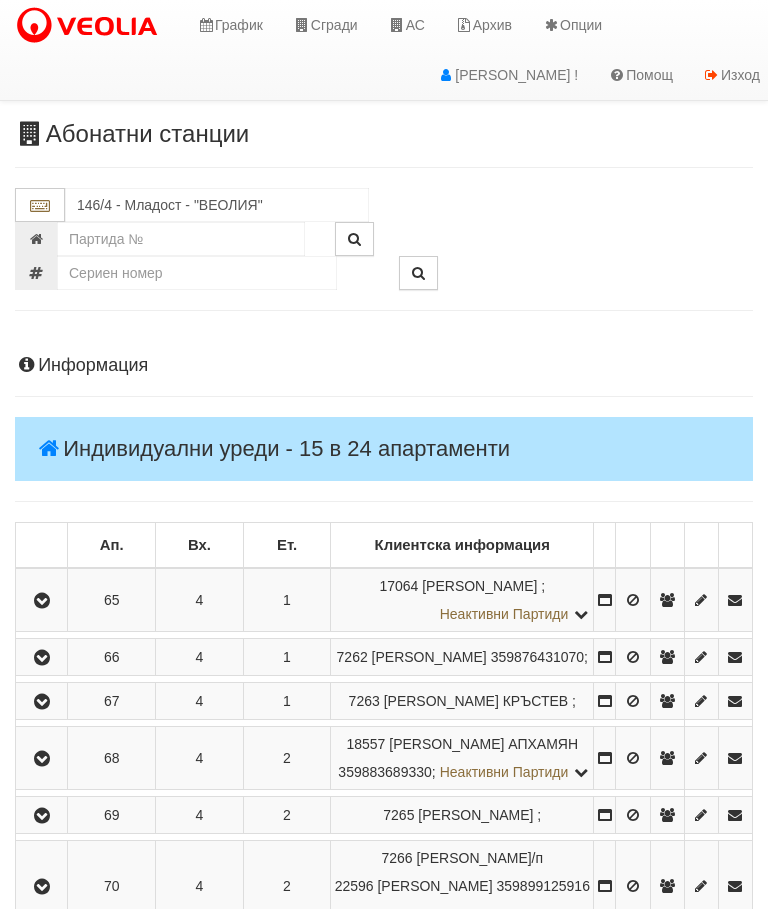 click at bounding box center (41, 600) 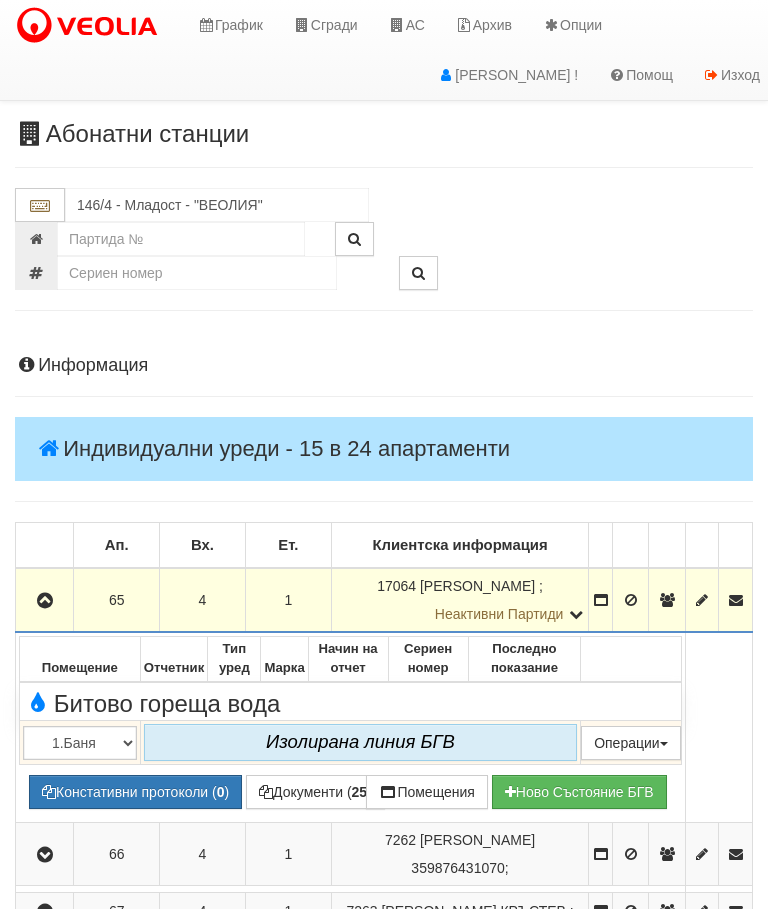 click at bounding box center (45, 601) 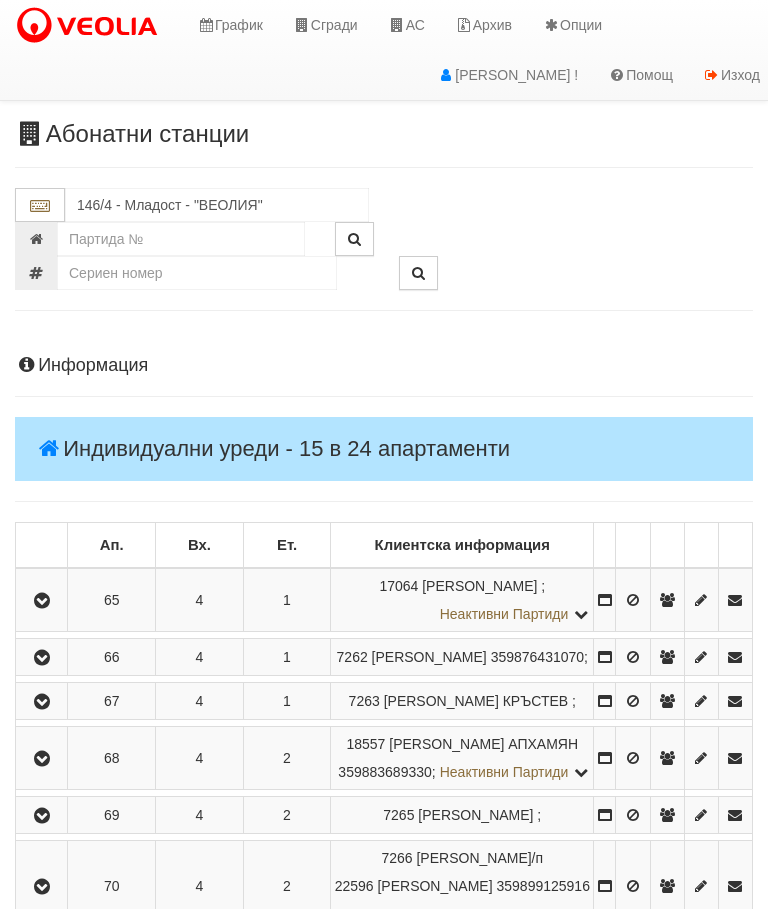 click at bounding box center (42, 658) 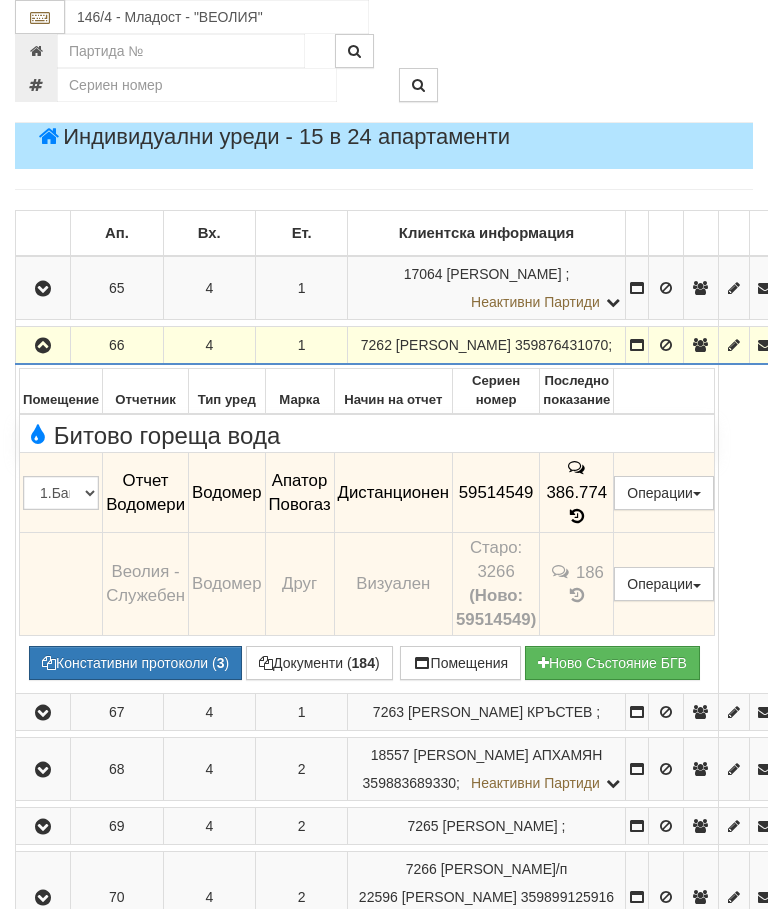 scroll, scrollTop: 324, scrollLeft: 0, axis: vertical 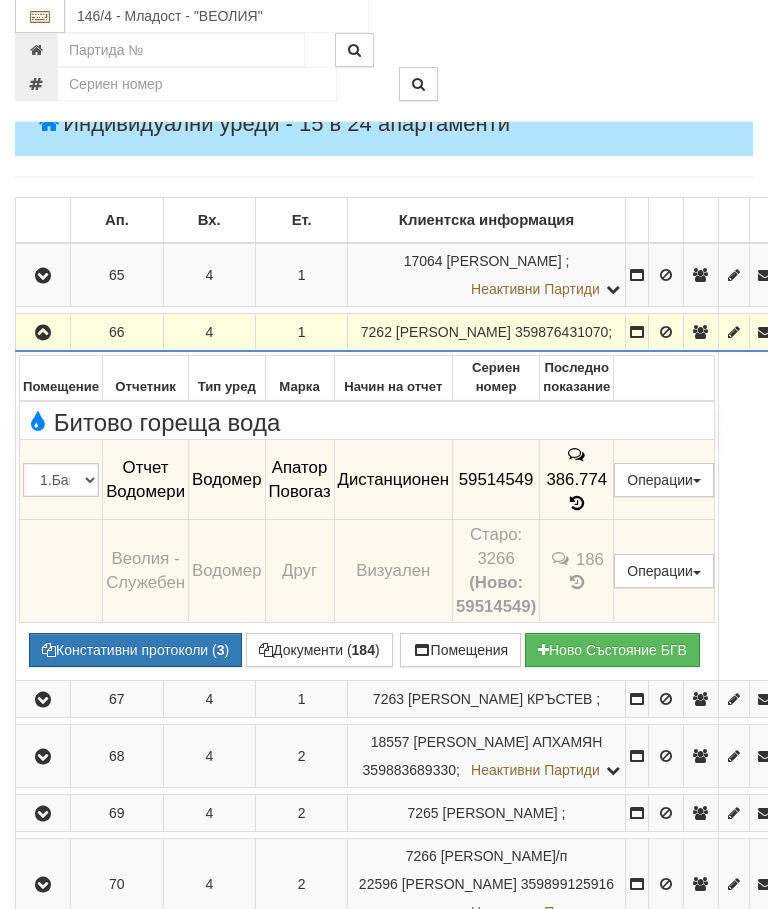 click at bounding box center [43, 333] 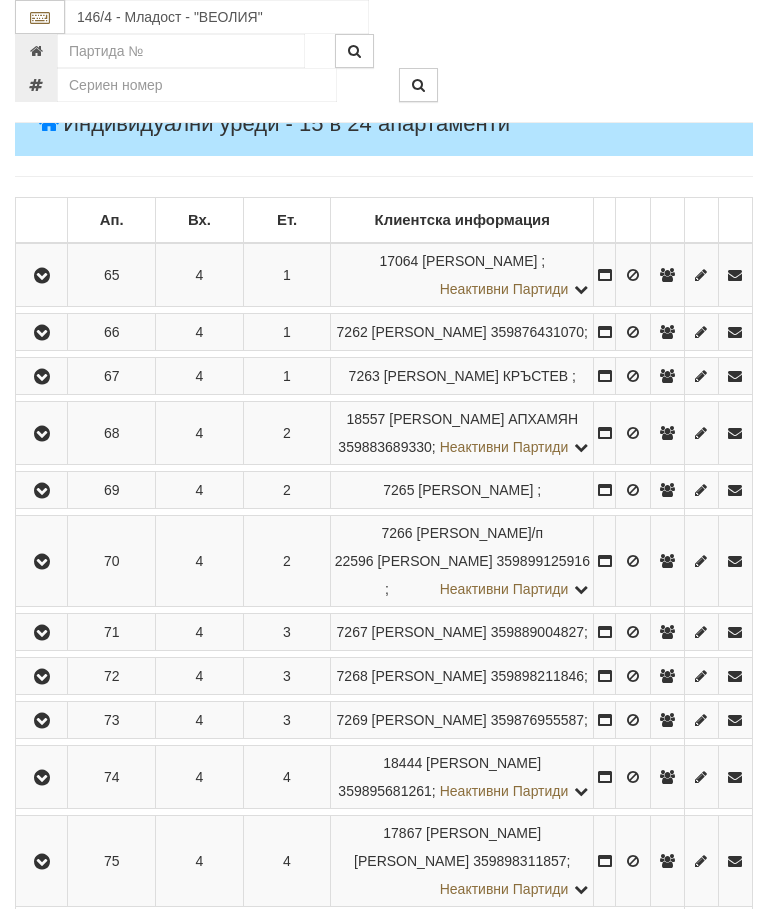 click at bounding box center [42, 377] 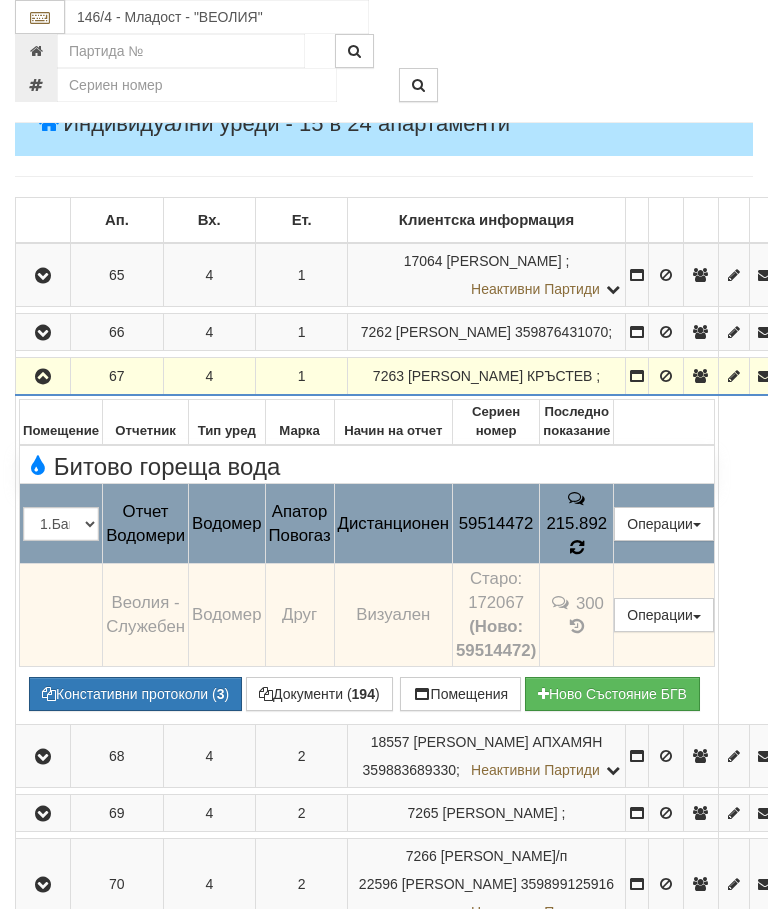 click on "300" at bounding box center [577, 614] 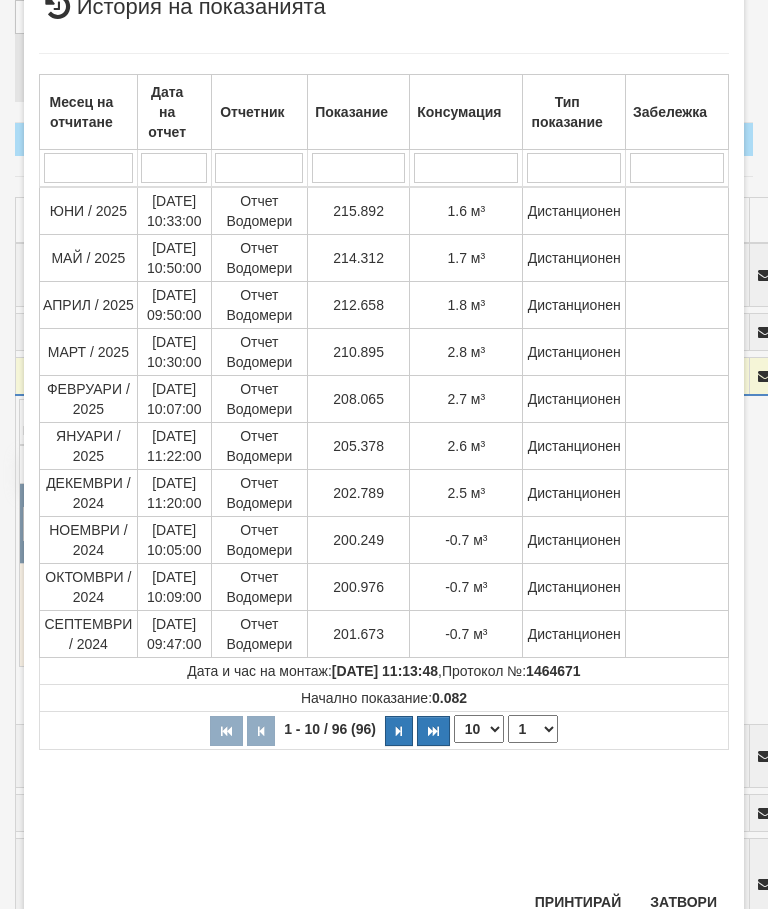 scroll, scrollTop: 645, scrollLeft: 0, axis: vertical 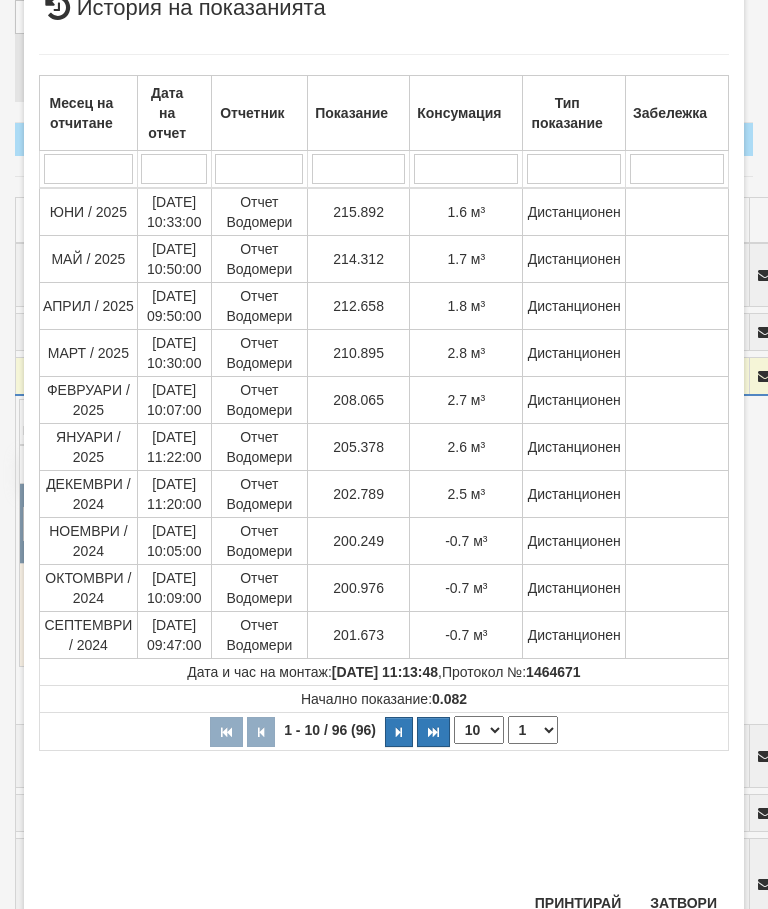 click on "1 2 3 4 5 6 7 8 9 10" at bounding box center [533, 730] 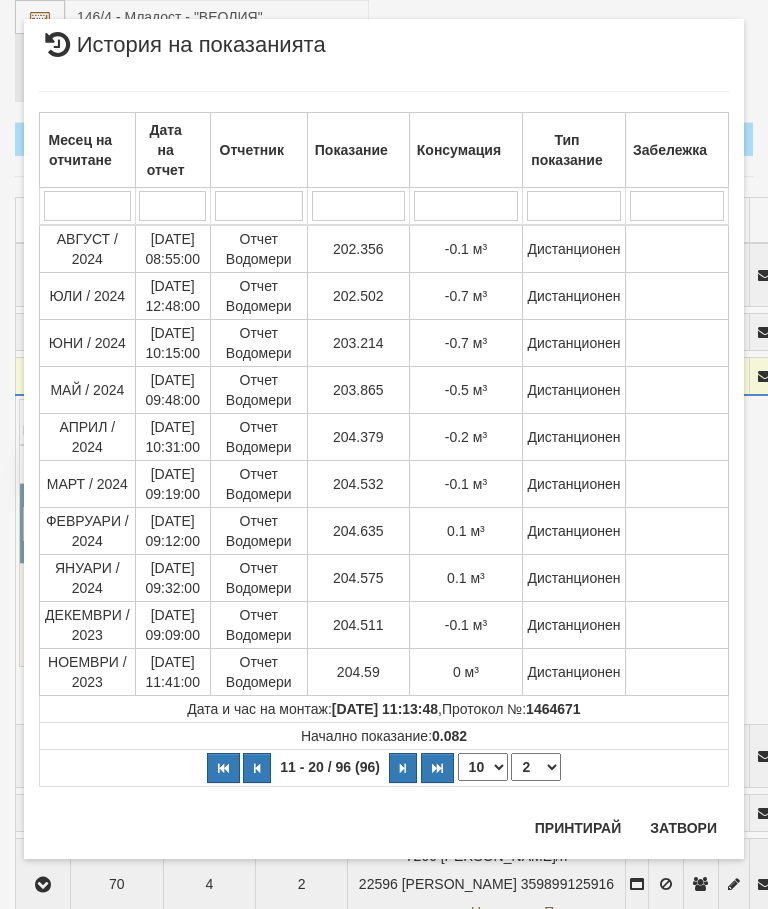 scroll, scrollTop: 0, scrollLeft: 0, axis: both 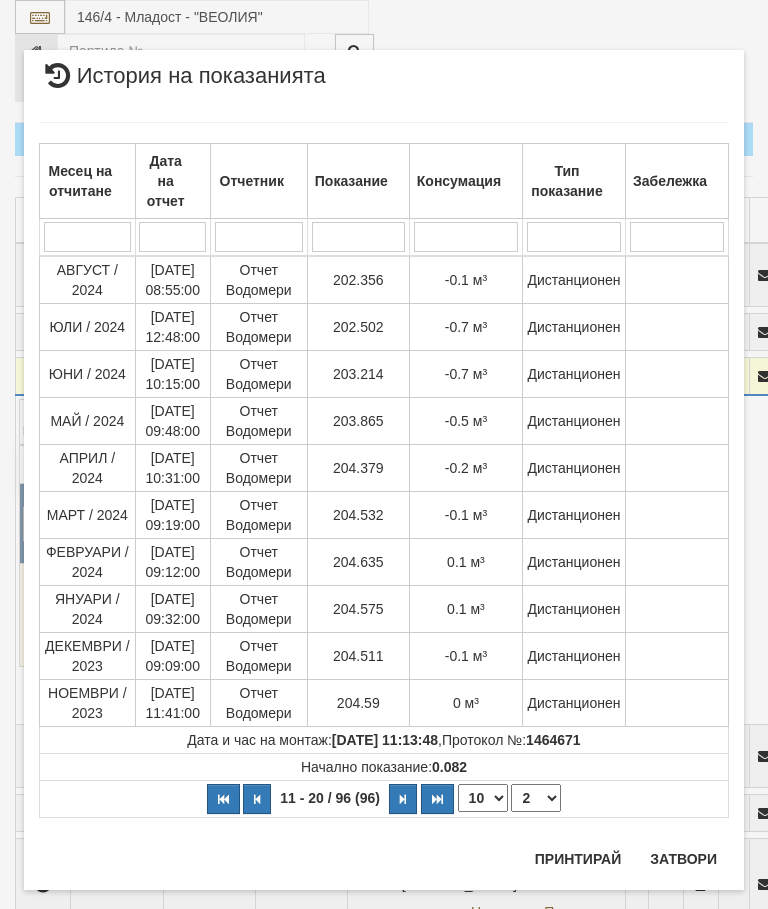 click on "1 2 3 4 5 6 7 8 9 10" at bounding box center [536, 798] 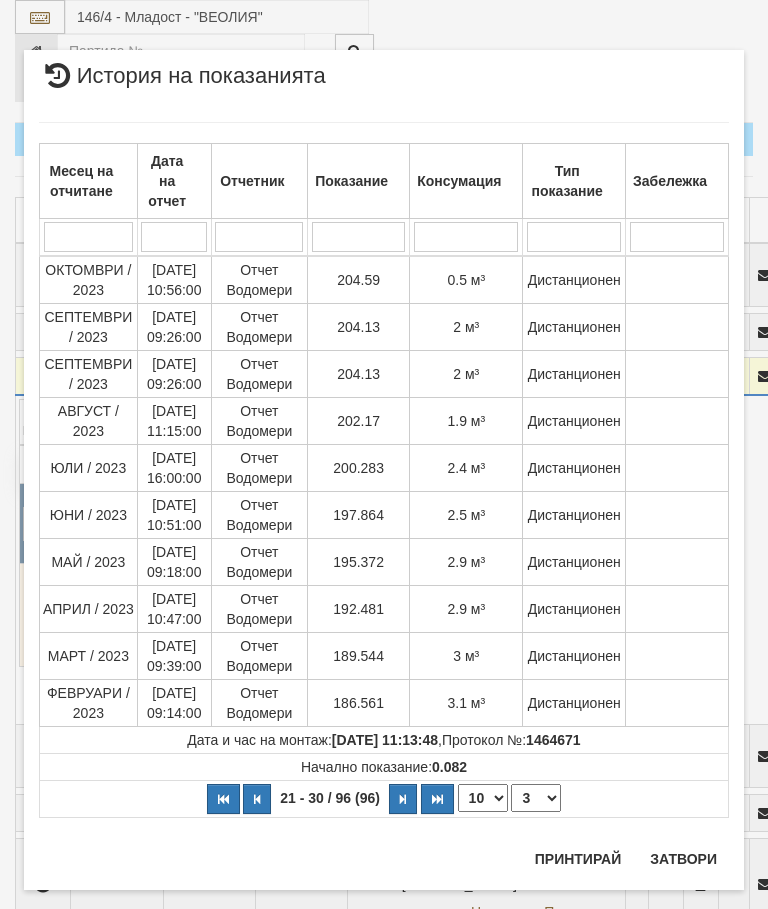 click on "1 2 3 4 5 6 7 8 9 10" at bounding box center [536, 798] 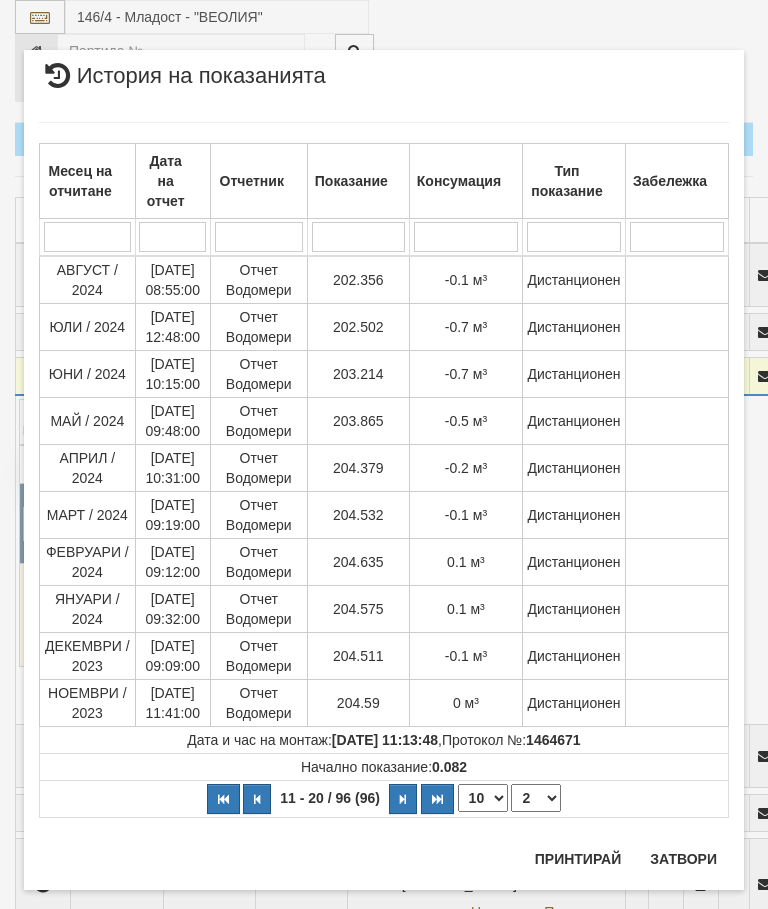 click on "1 2 3 4 5 6 7 8 9 10" at bounding box center [536, 798] 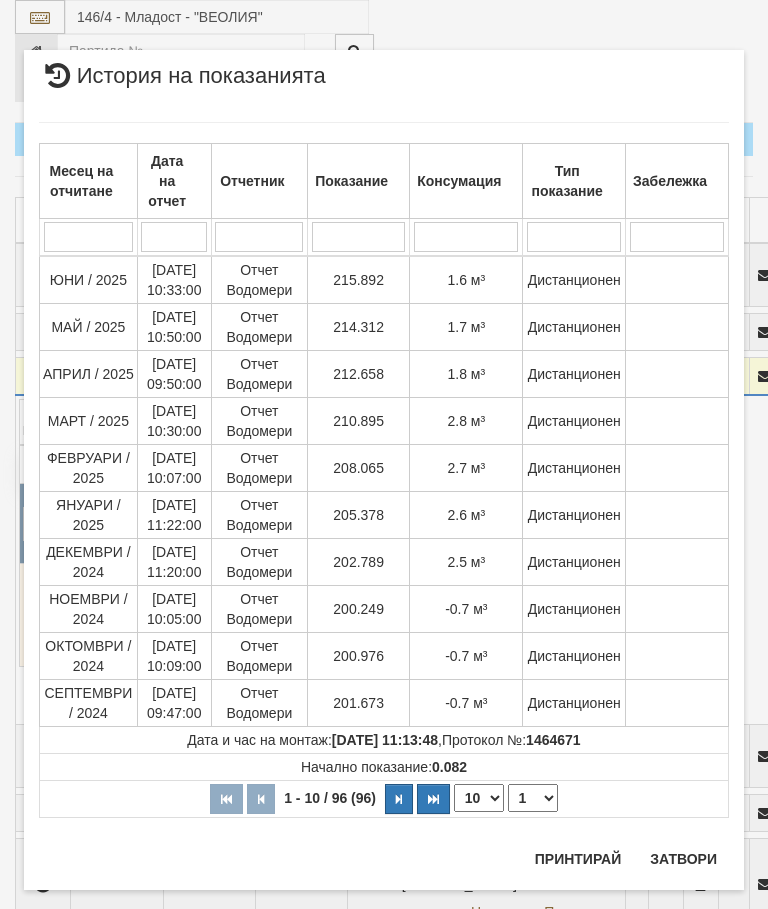 click on "Затвори" at bounding box center (683, 859) 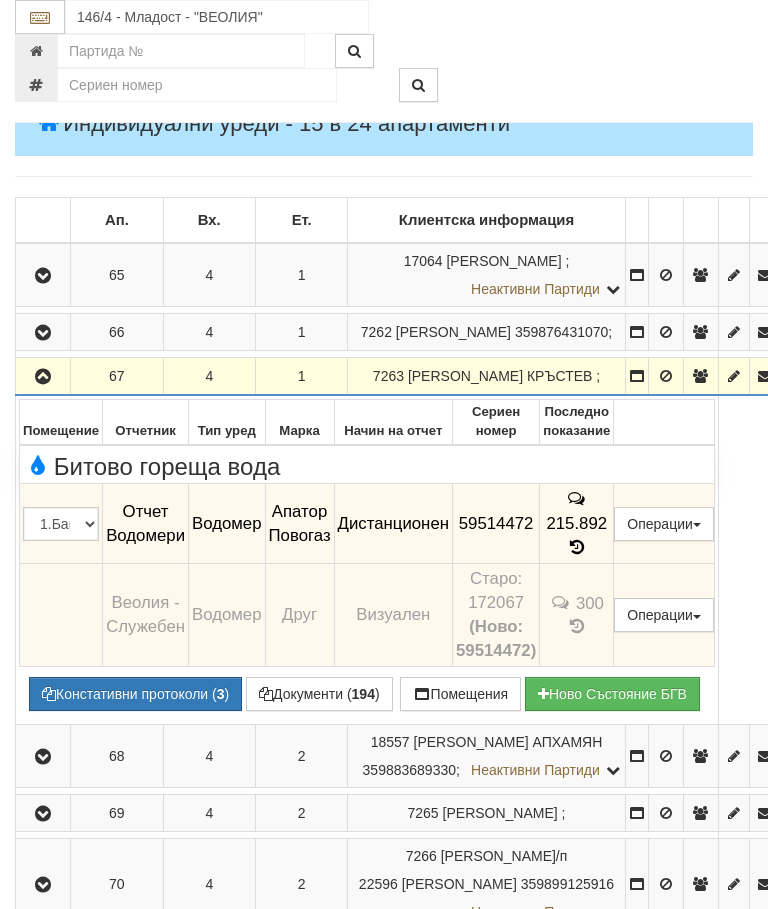 click at bounding box center [43, 377] 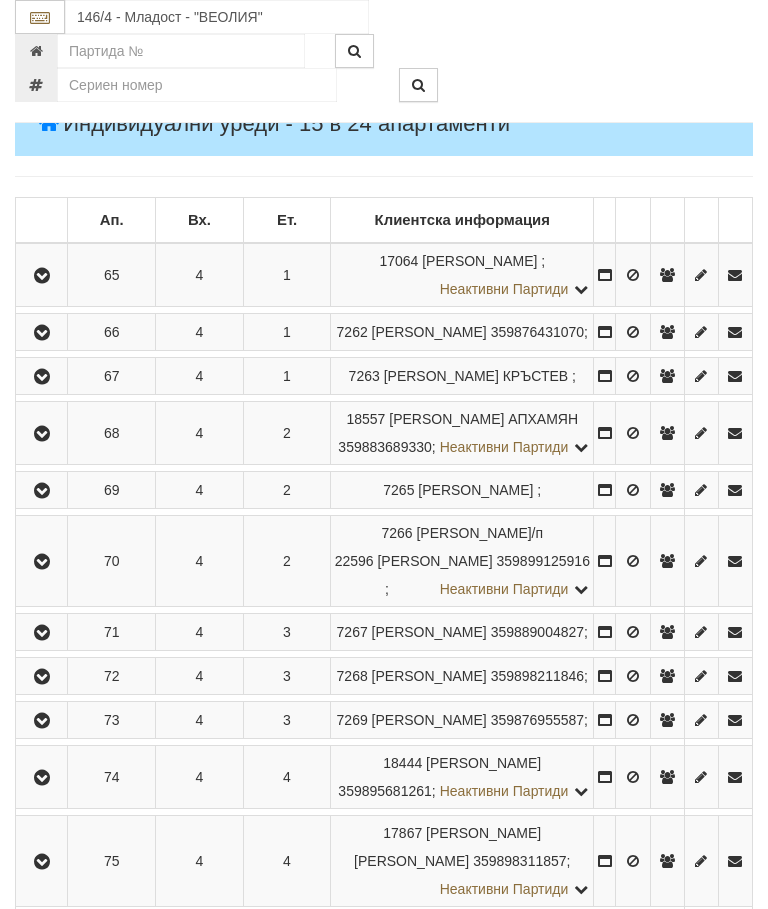 click at bounding box center (42, 434) 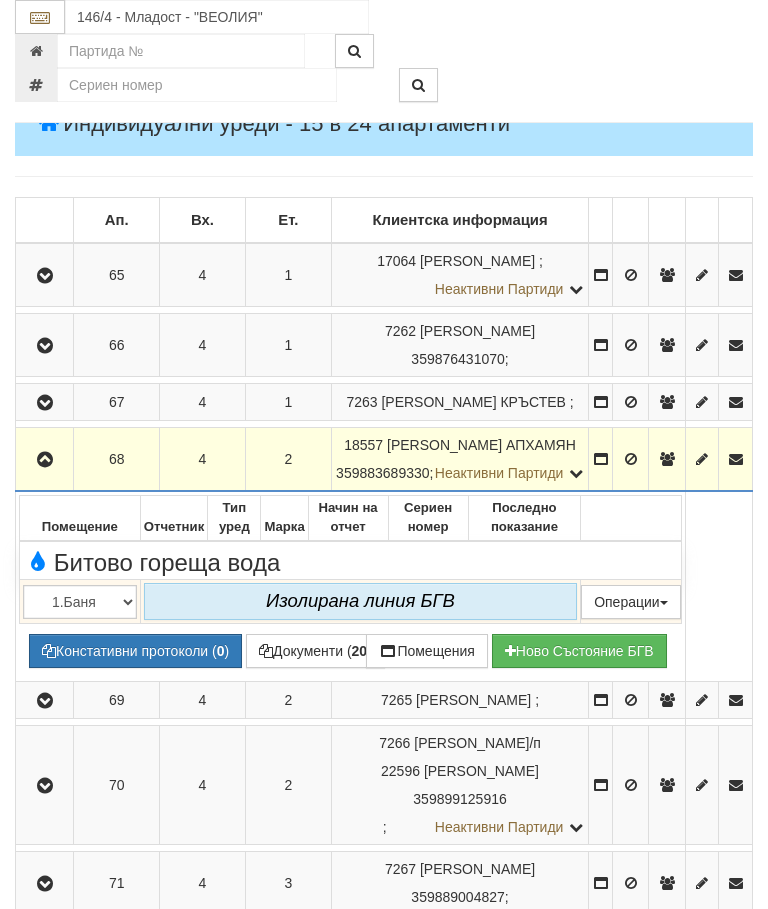 click at bounding box center [45, 460] 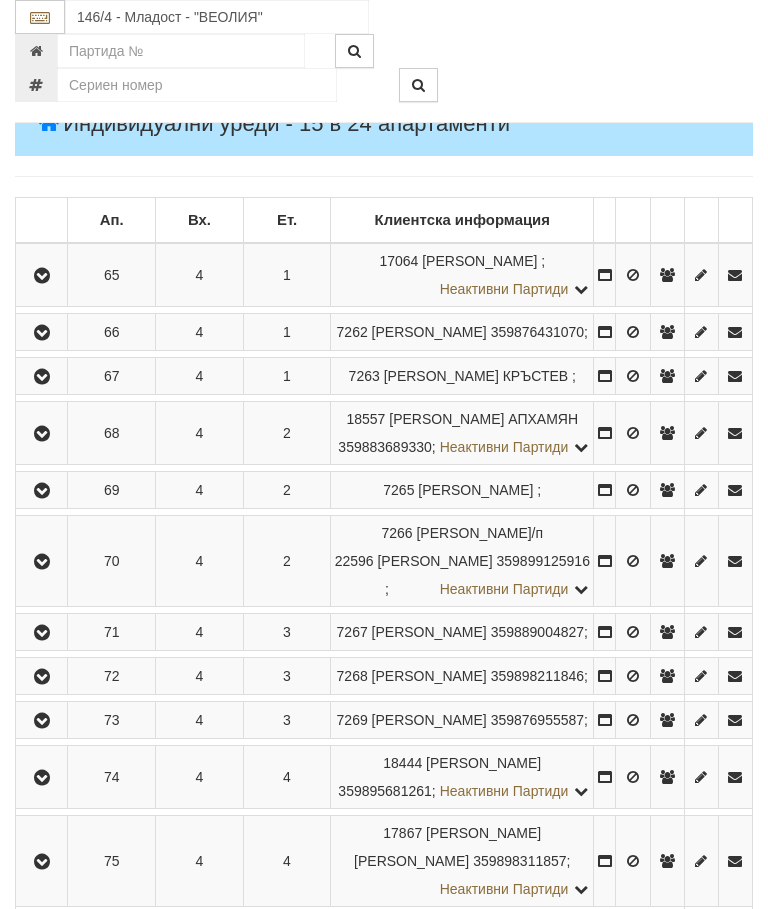 click at bounding box center (42, 491) 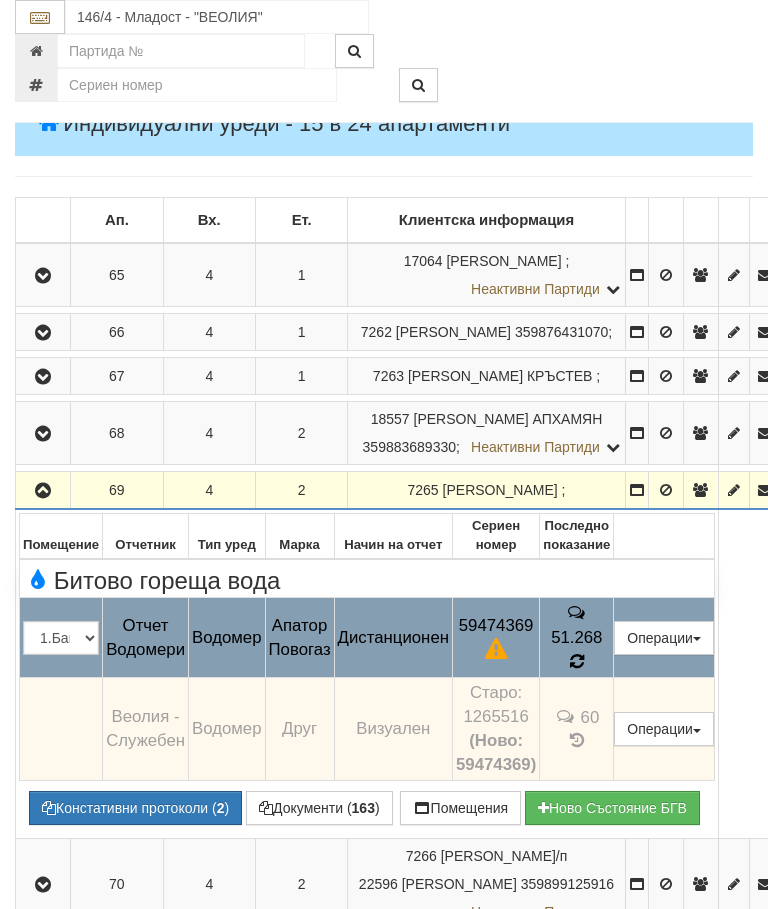 click at bounding box center [577, 661] 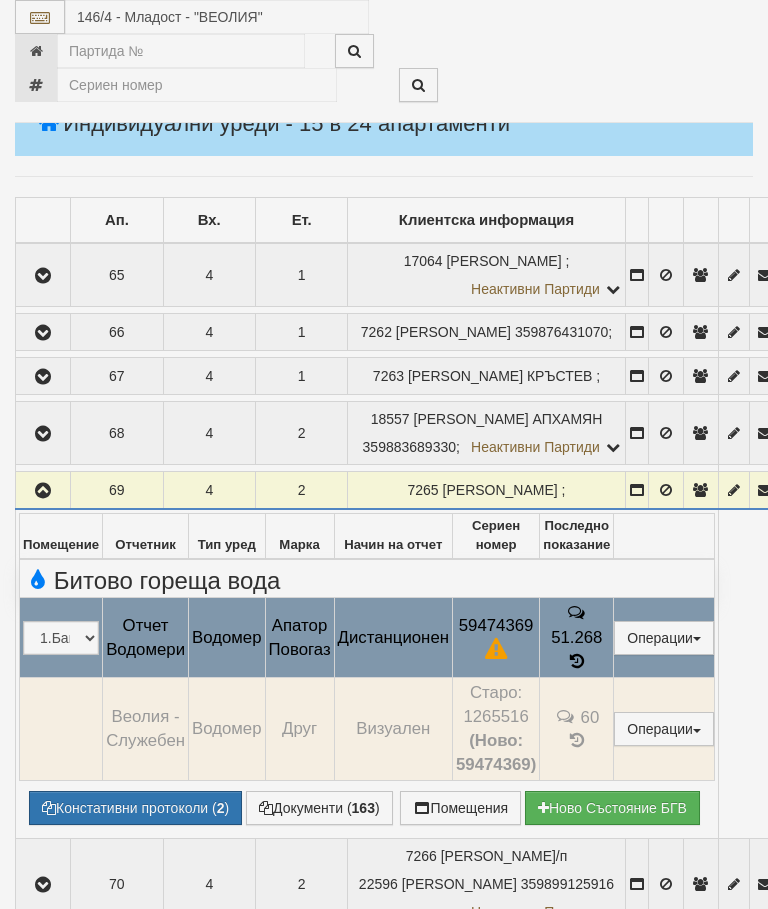 select on "10" 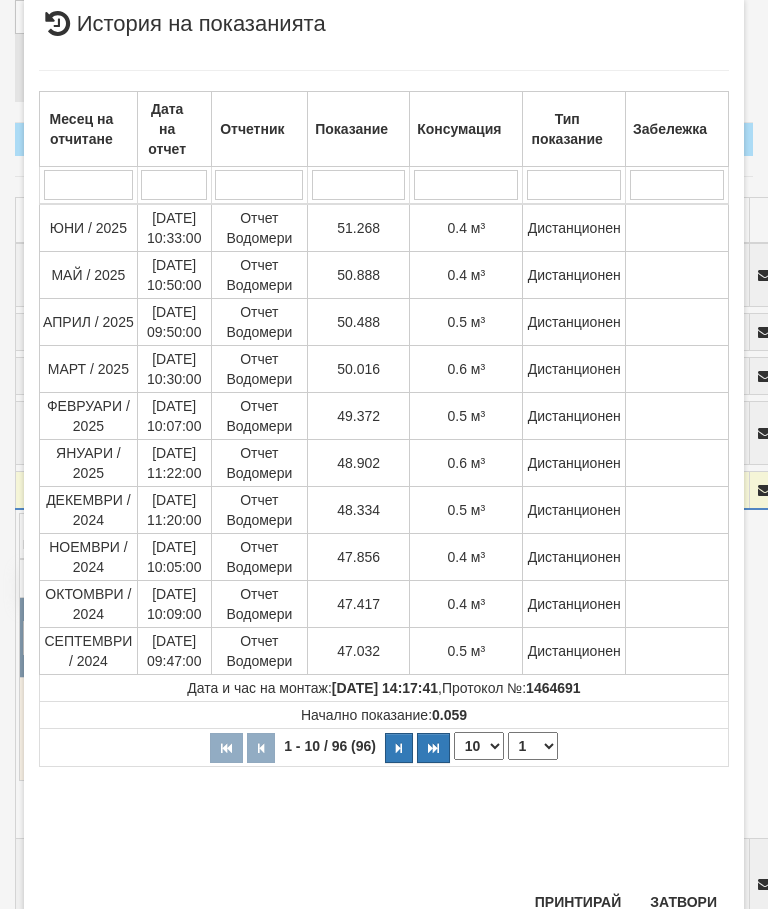 scroll, scrollTop: 925, scrollLeft: 0, axis: vertical 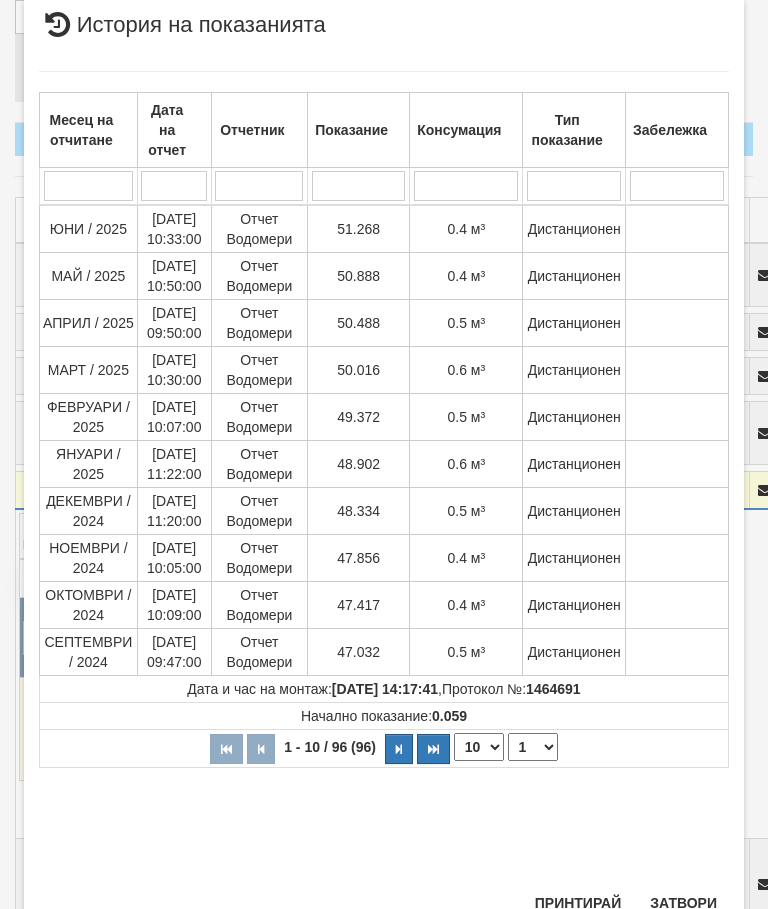 click on "Затвори" at bounding box center (683, 903) 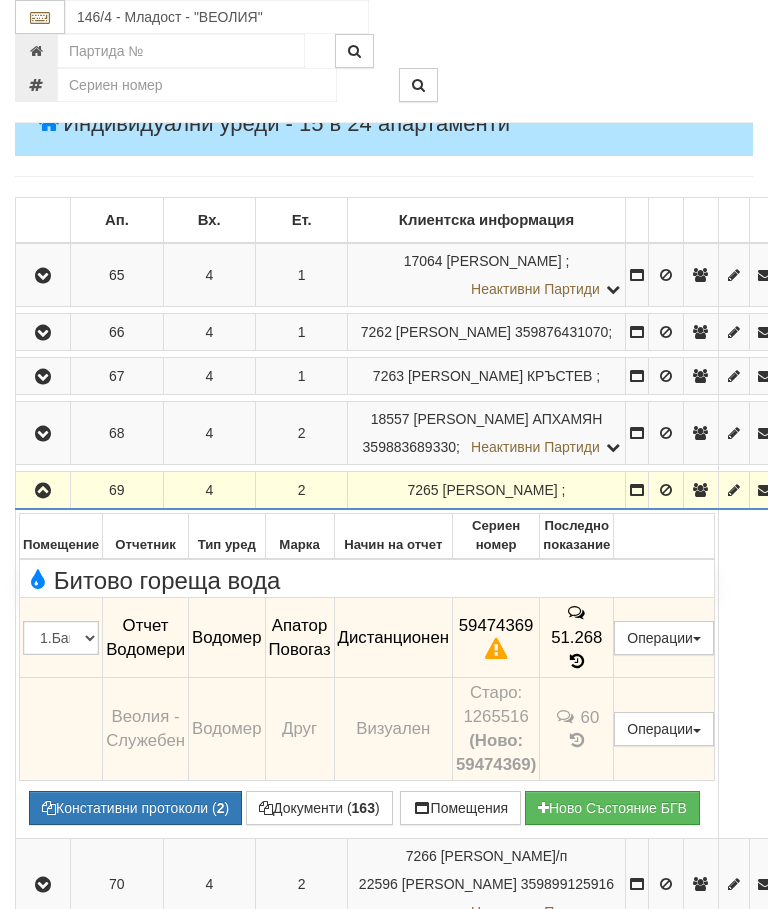 click at bounding box center (43, 491) 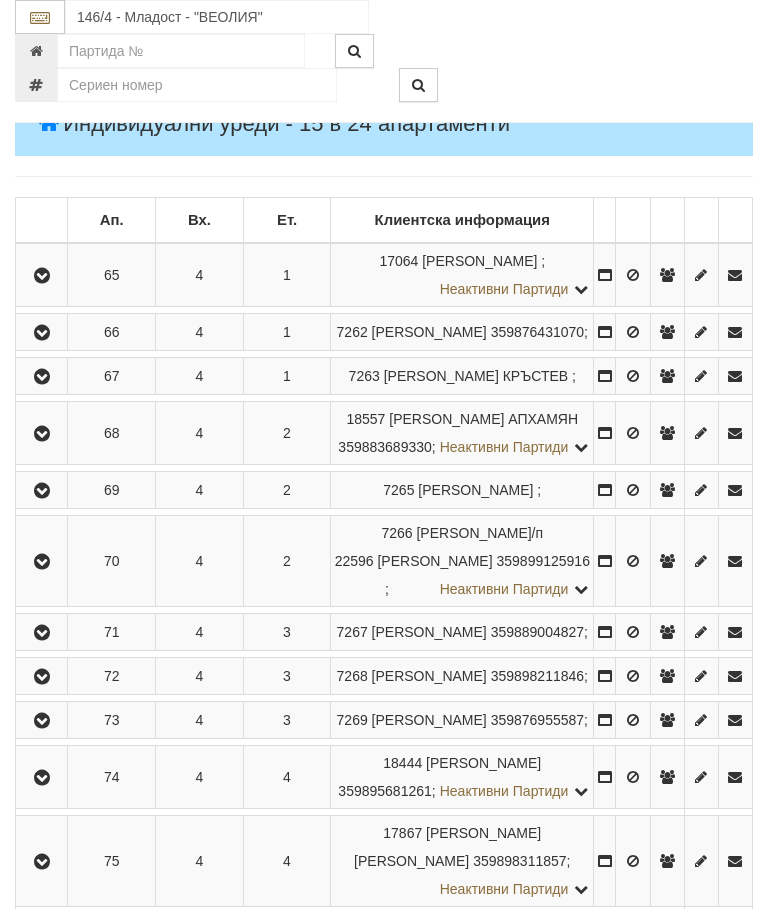 click at bounding box center (42, 562) 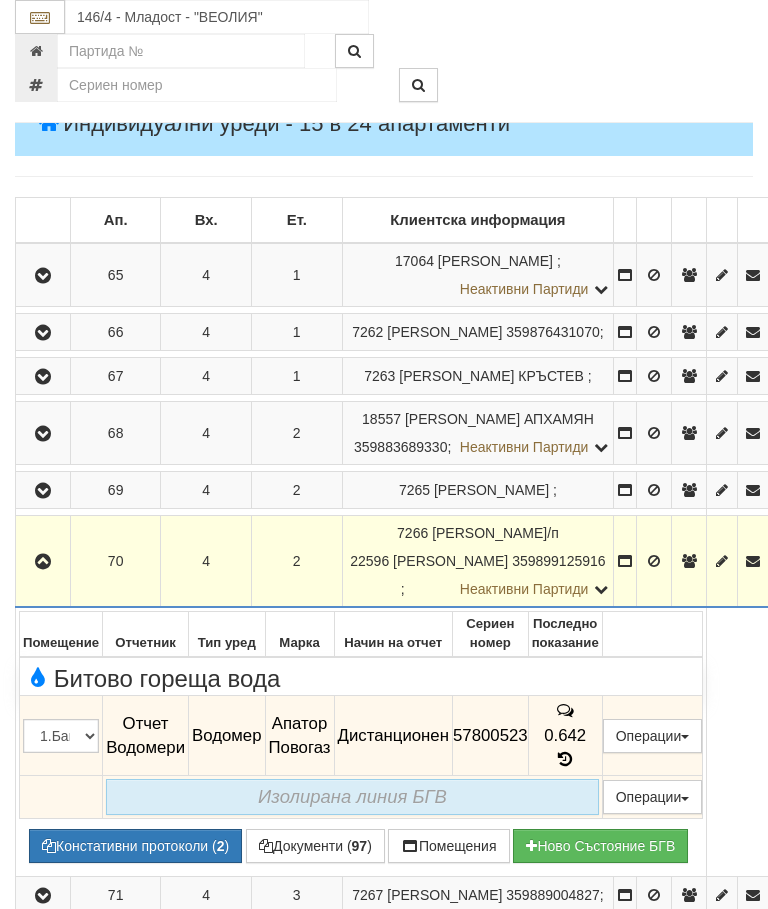 click at bounding box center (43, 562) 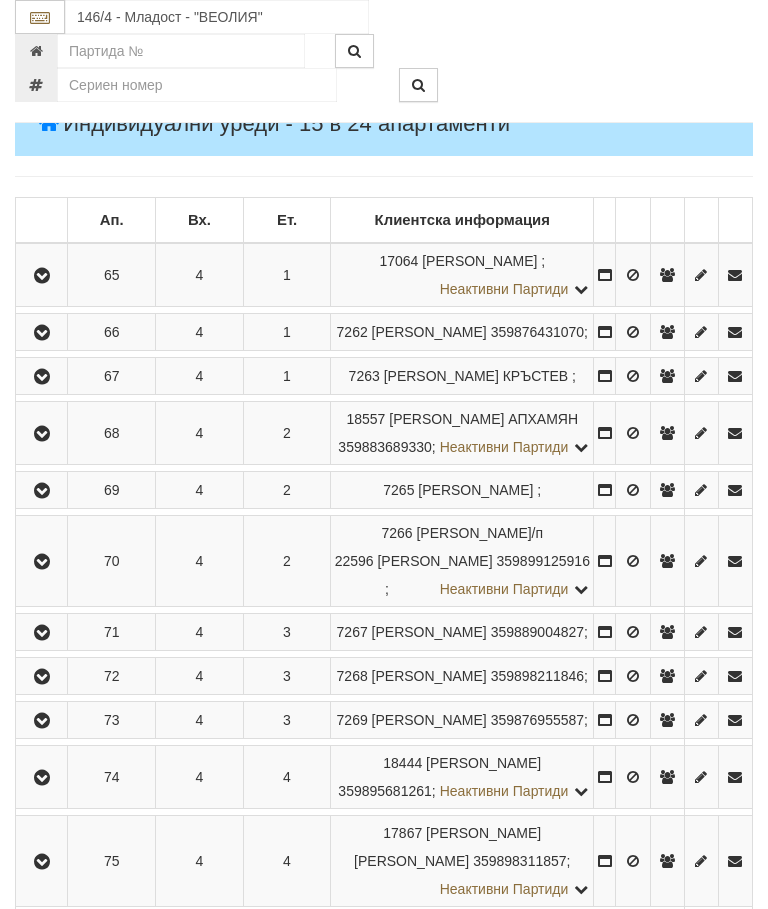 click at bounding box center [42, 632] 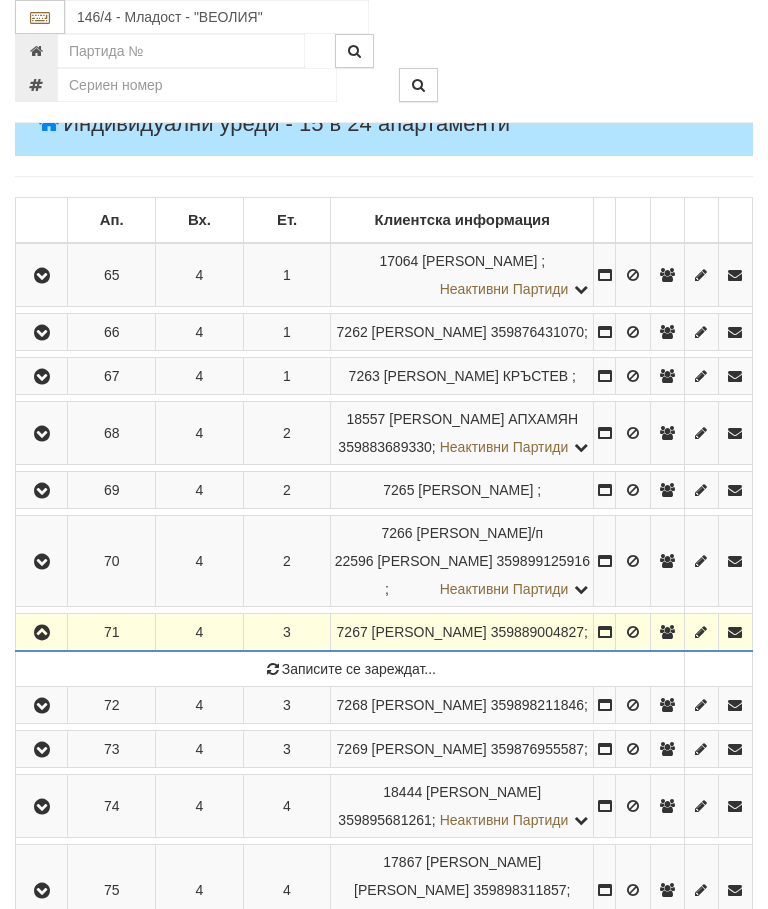 click at bounding box center [42, 633] 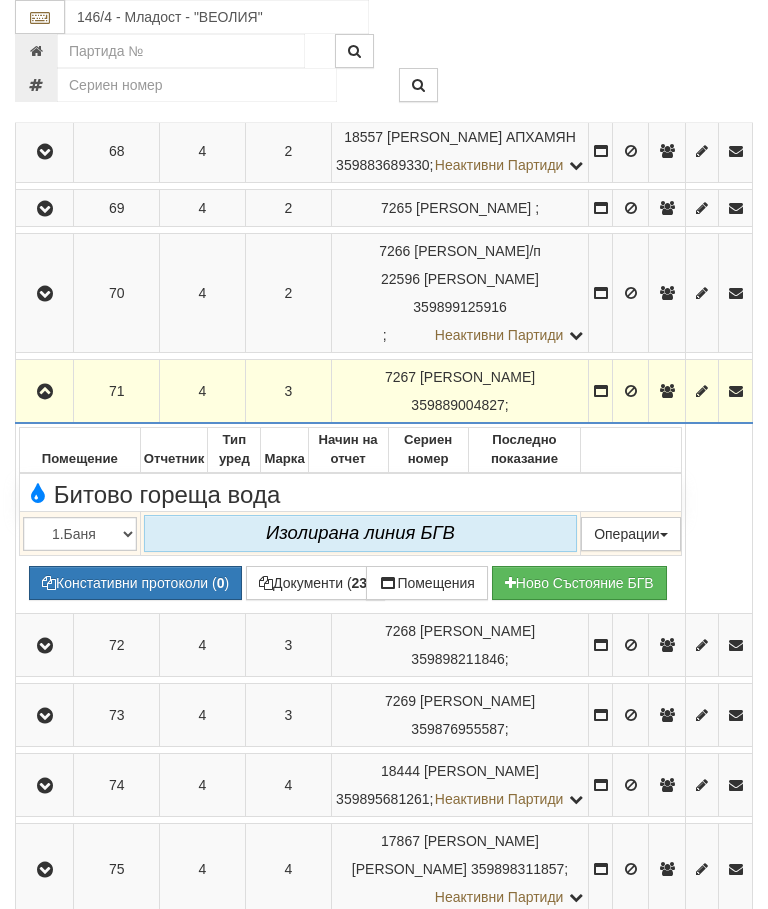 scroll, scrollTop: 631, scrollLeft: 0, axis: vertical 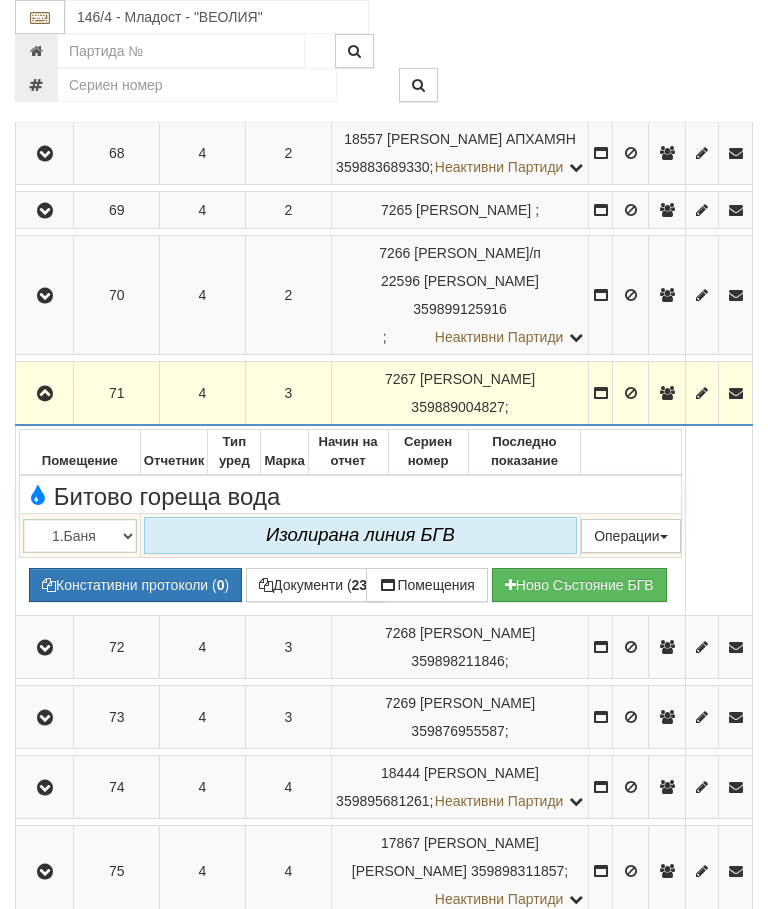 click at bounding box center (45, 394) 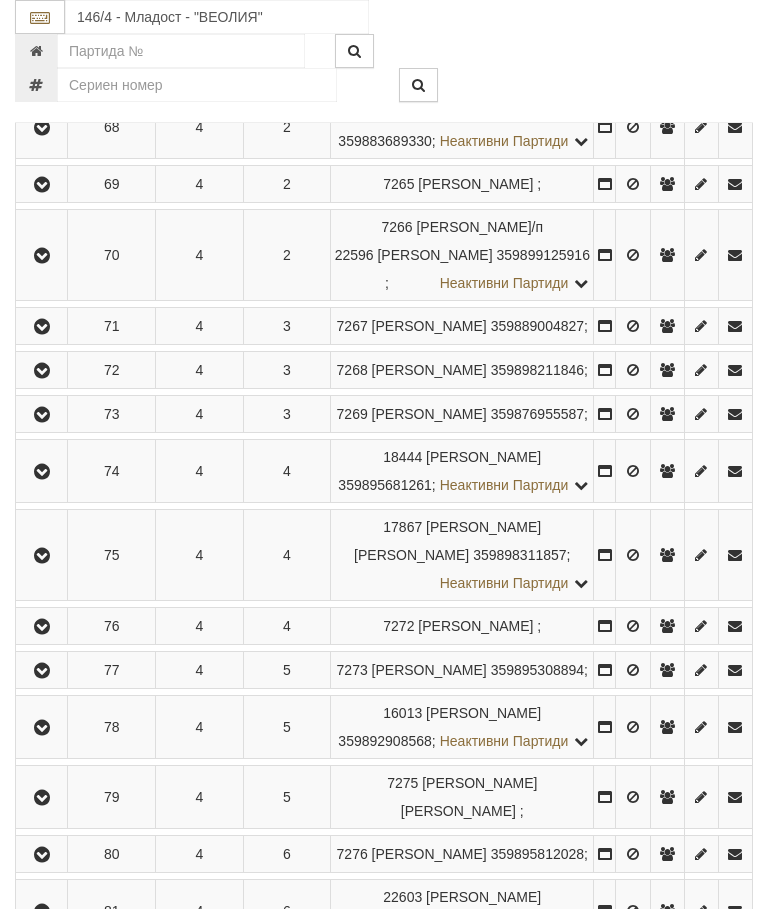click at bounding box center [42, 371] 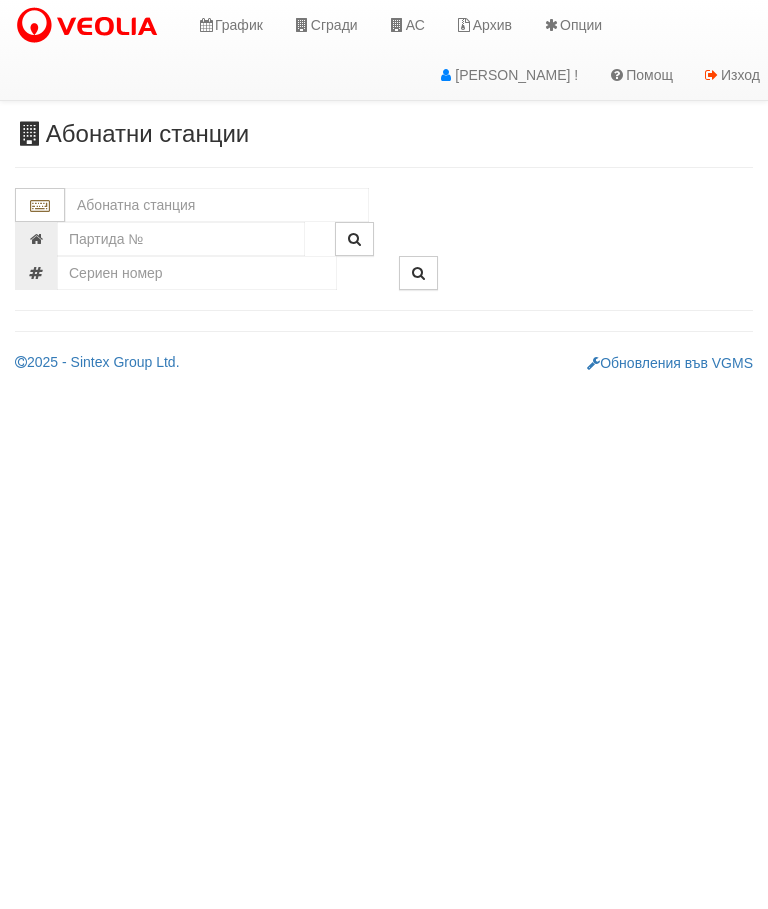 scroll, scrollTop: 0, scrollLeft: 0, axis: both 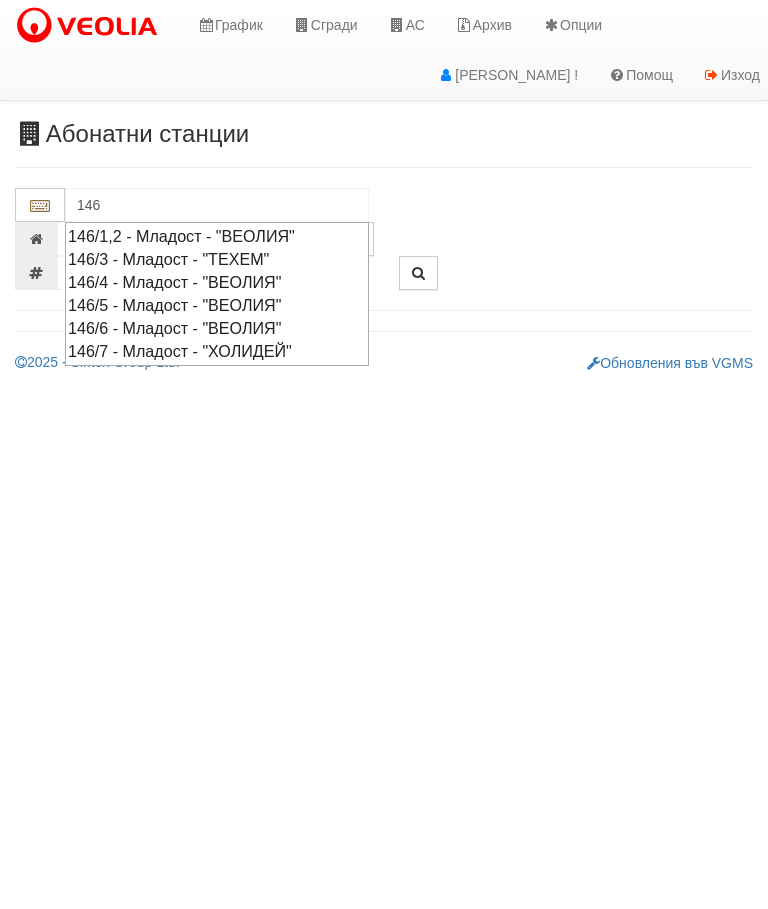 click on "146/5 - Младост - "ВЕОЛИЯ"" at bounding box center [217, 305] 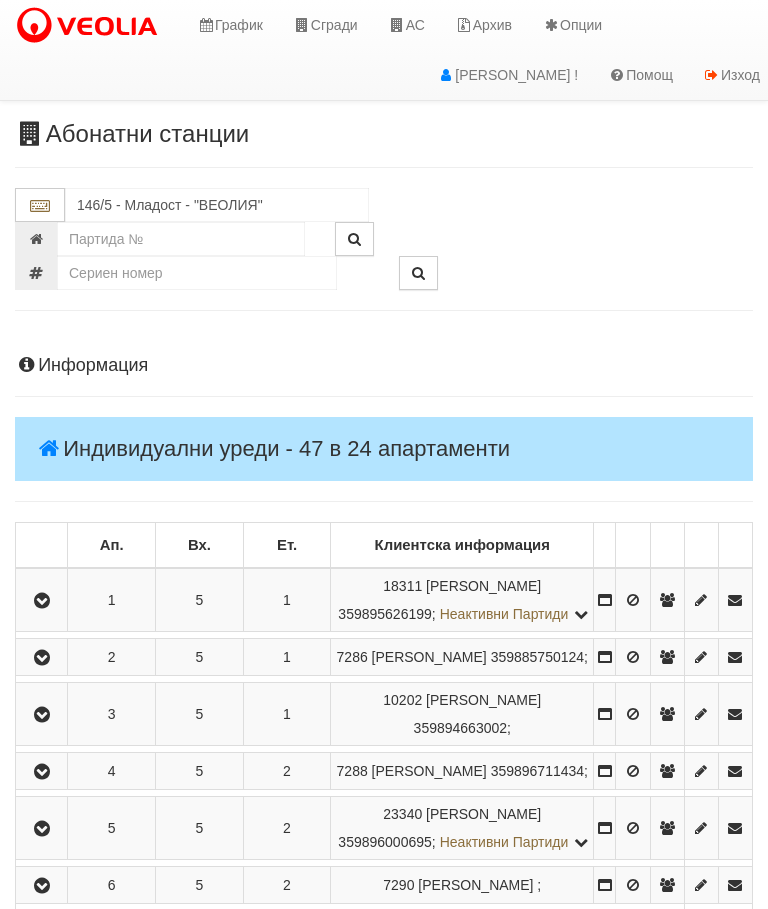 click at bounding box center [42, 600] 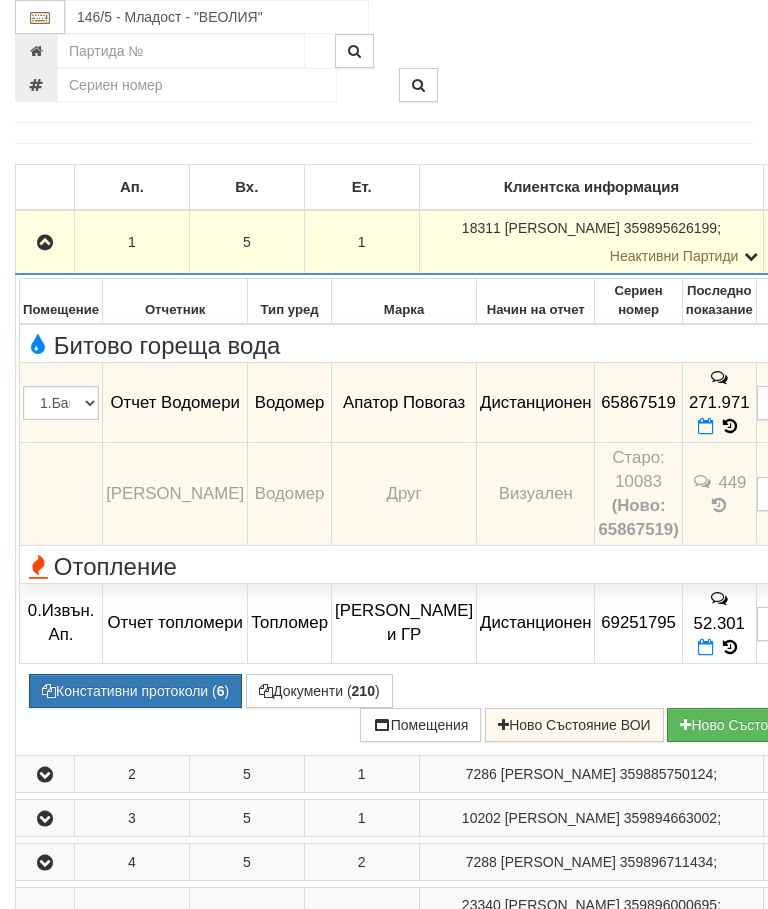 scroll, scrollTop: 367, scrollLeft: 0, axis: vertical 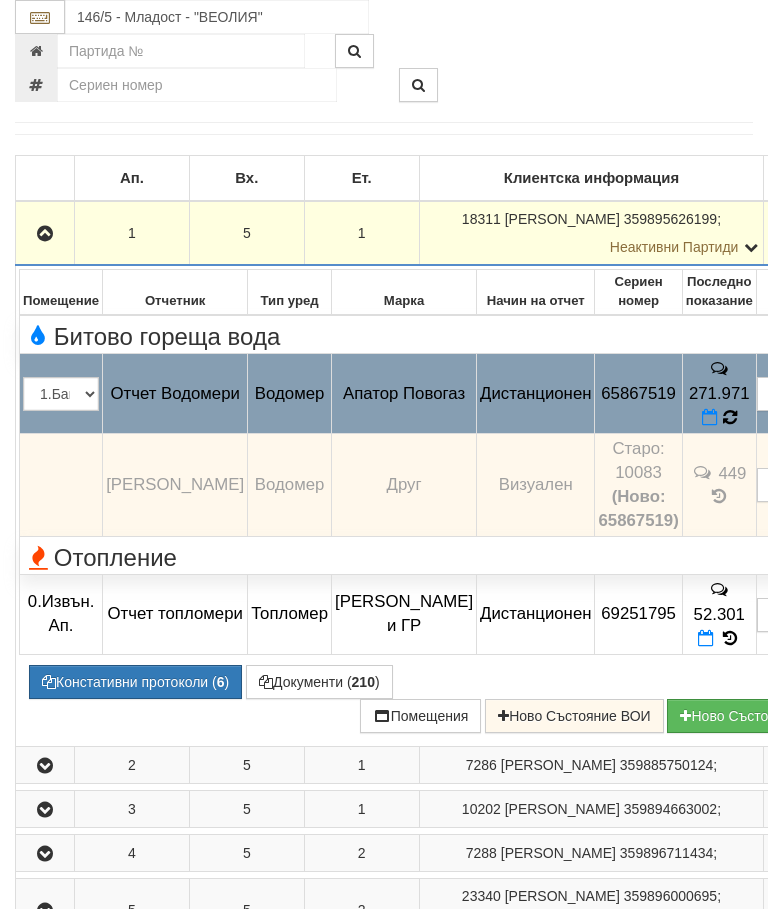 click at bounding box center [729, 418] 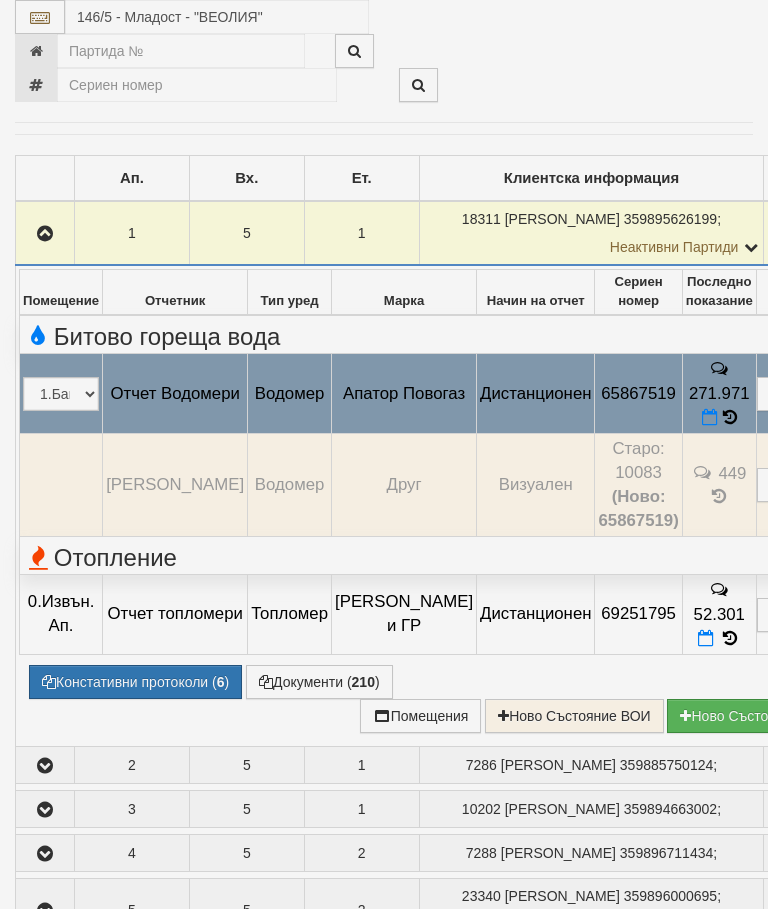 select on "10" 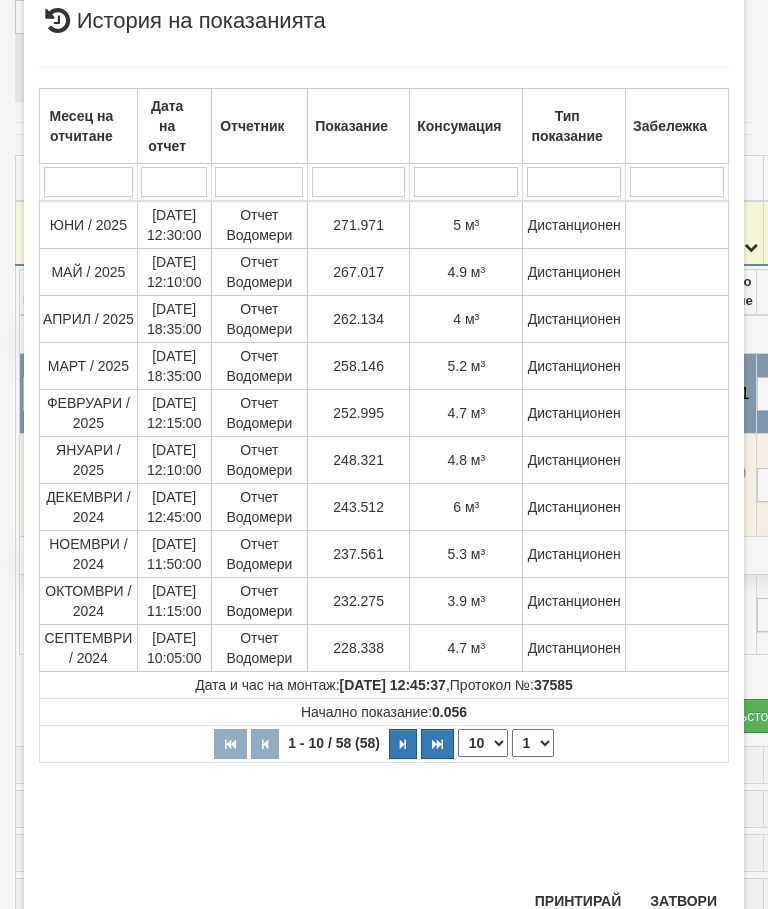 scroll, scrollTop: 471, scrollLeft: 0, axis: vertical 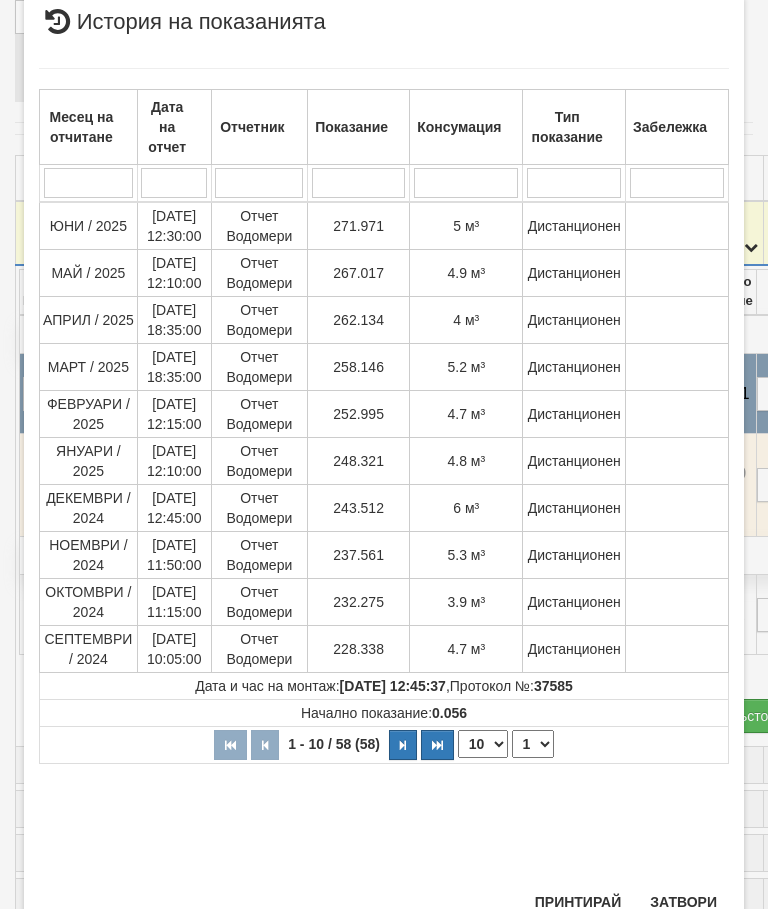 click on "Затвори" at bounding box center (683, 902) 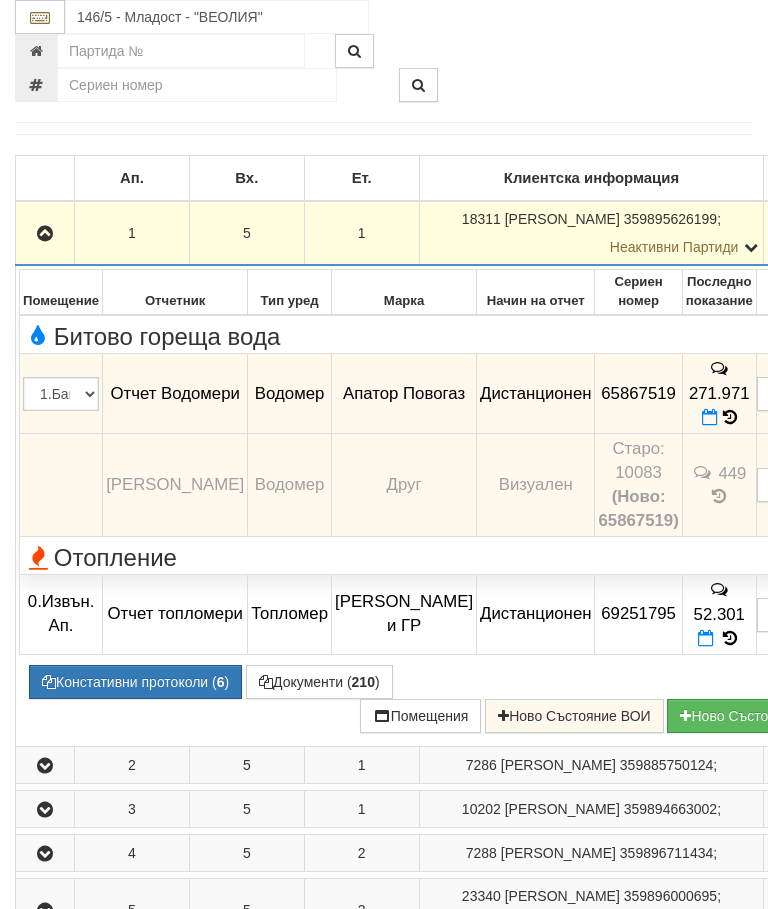 click at bounding box center (45, 234) 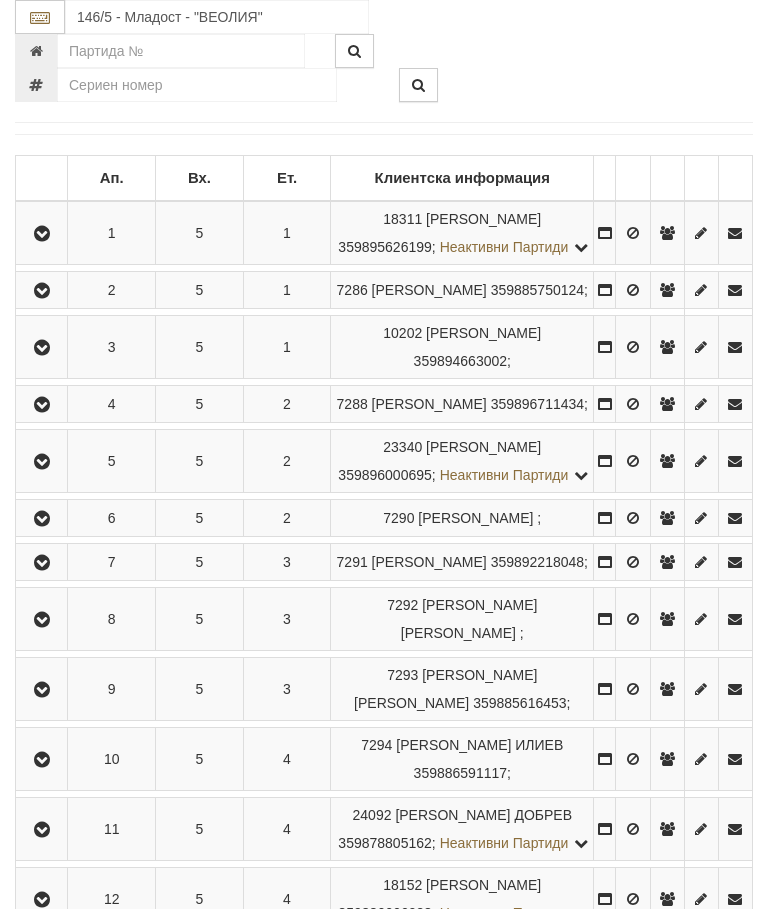 click at bounding box center (42, 291) 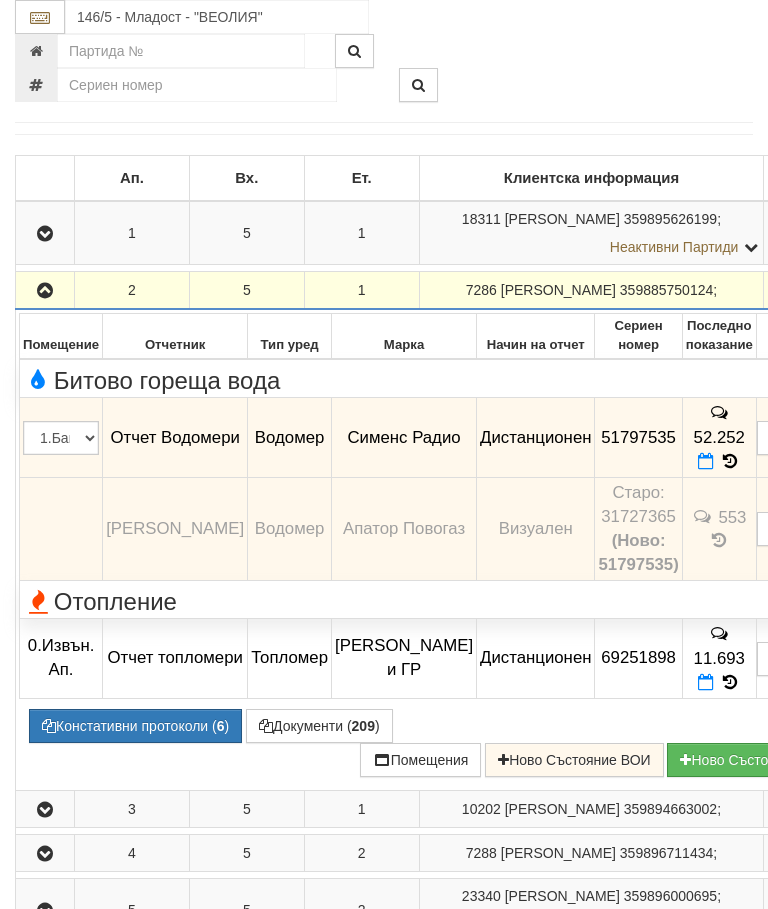 click at bounding box center [45, 291] 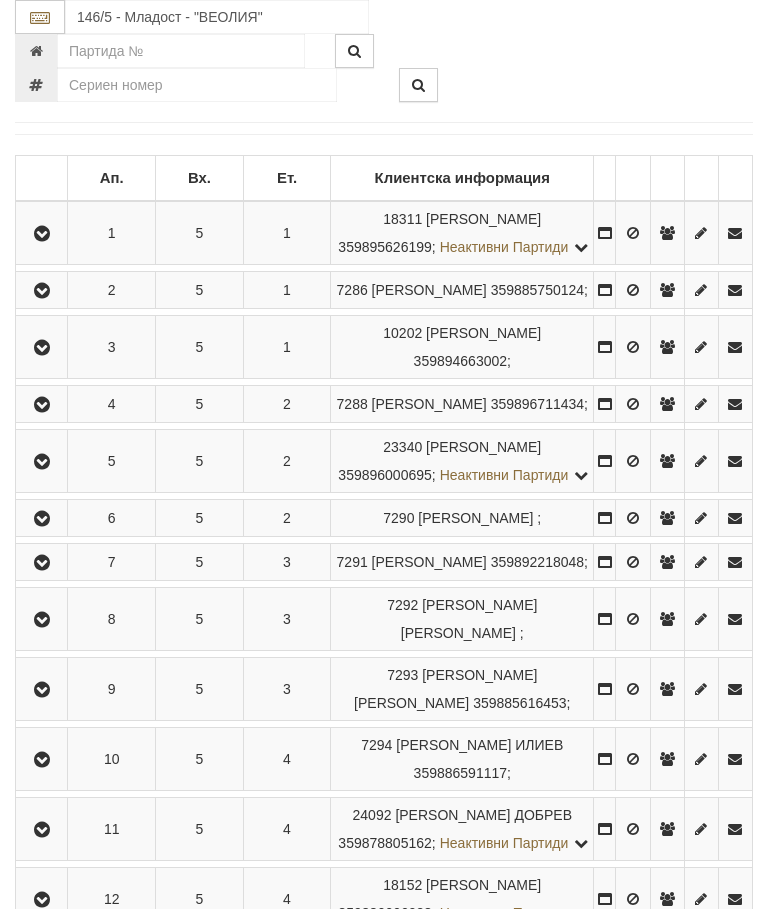click at bounding box center (41, 347) 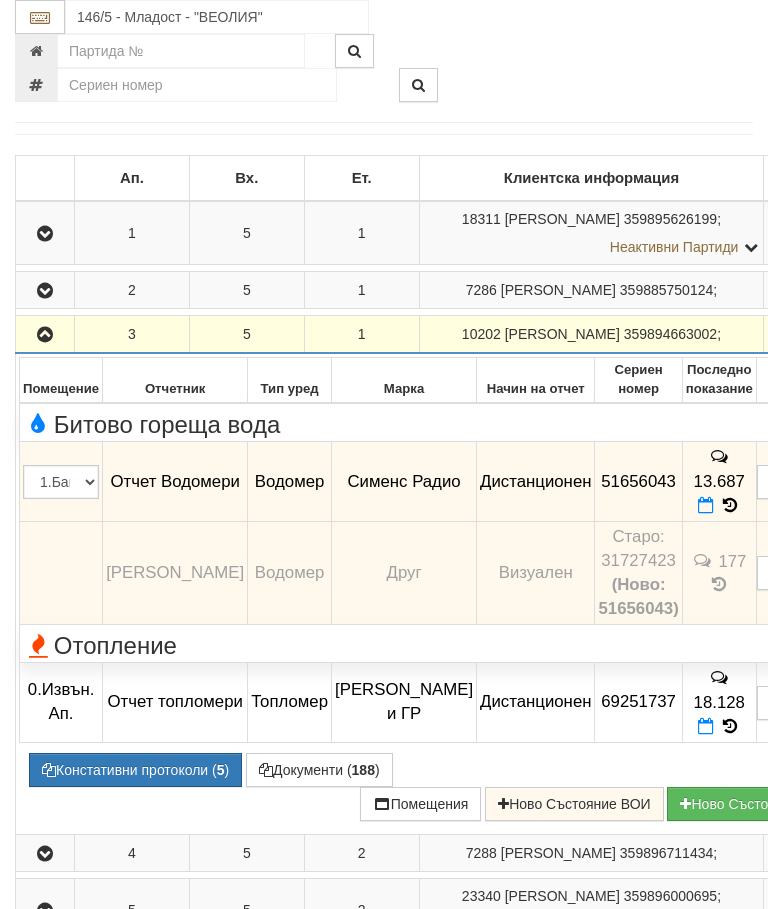 click at bounding box center [45, 335] 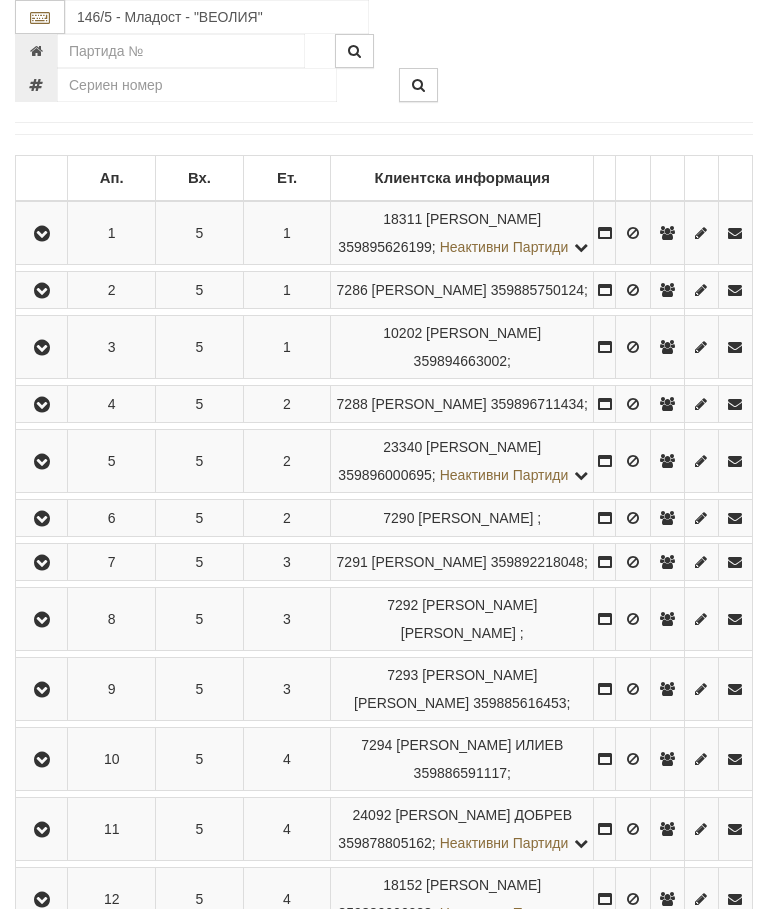 scroll, scrollTop: 369, scrollLeft: 0, axis: vertical 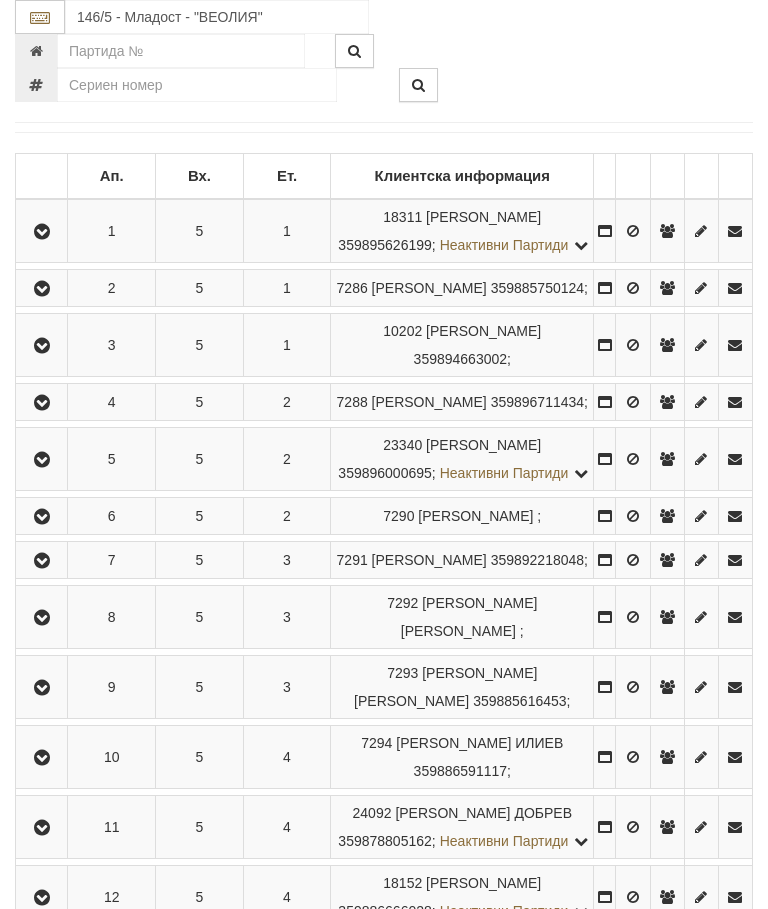 click at bounding box center [41, 402] 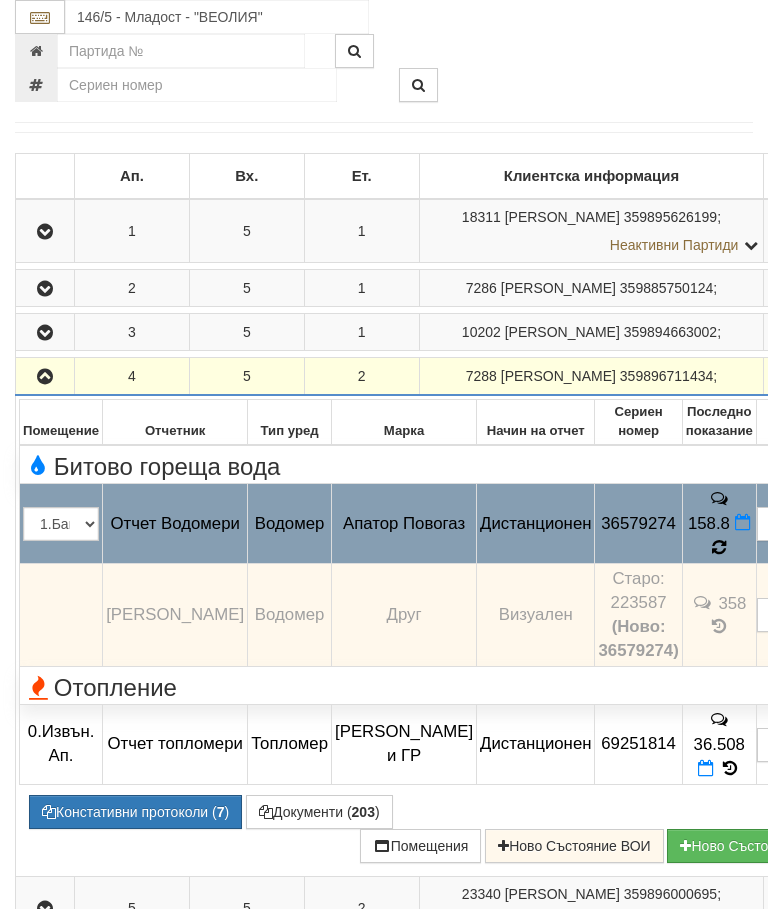 click at bounding box center [719, 547] 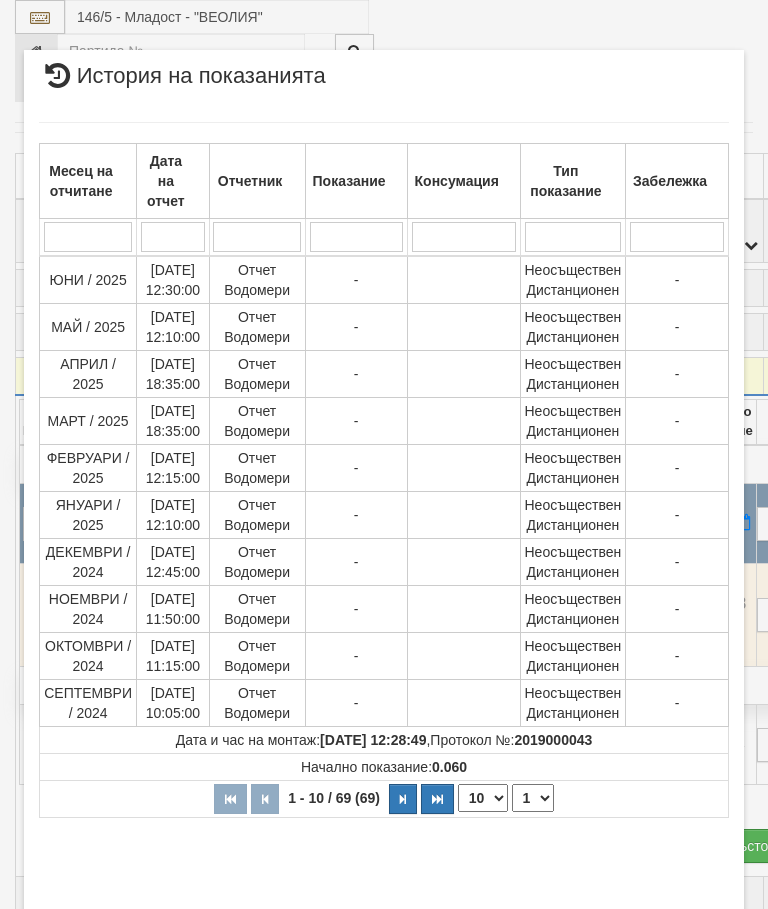 click on "1 2 3 4 5 6 7" at bounding box center [533, 798] 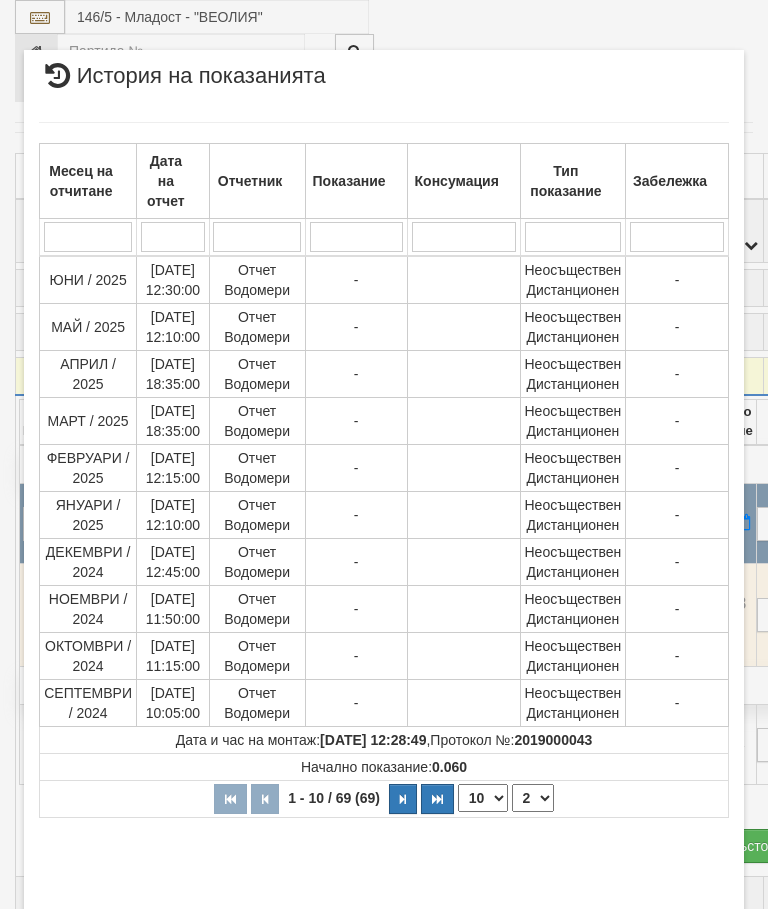 select on "2" 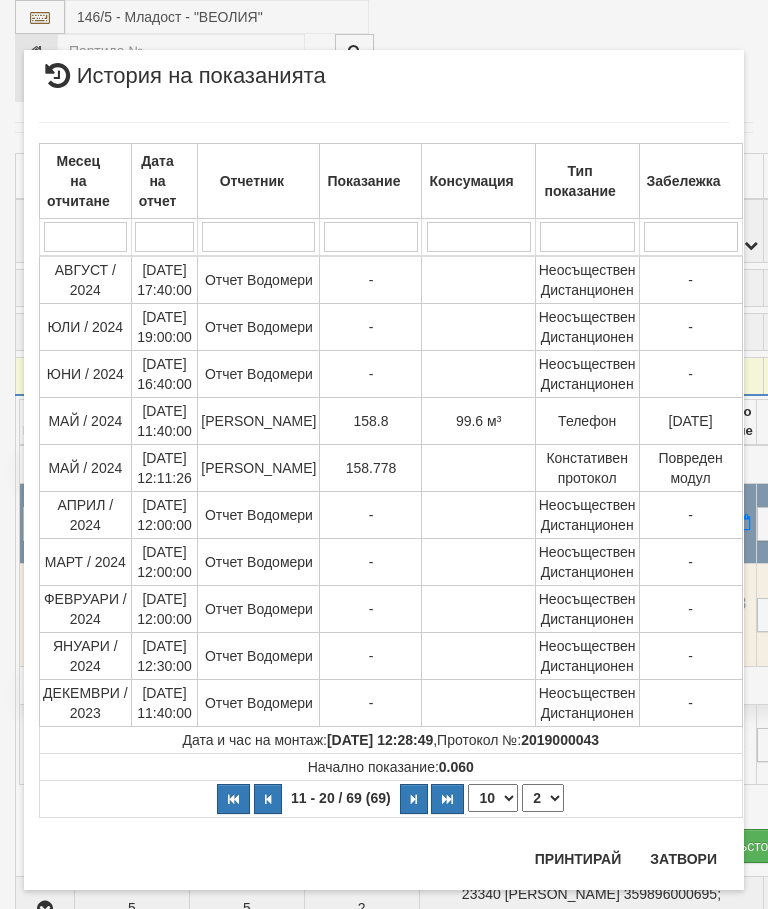 click on "Затвори" at bounding box center (683, 859) 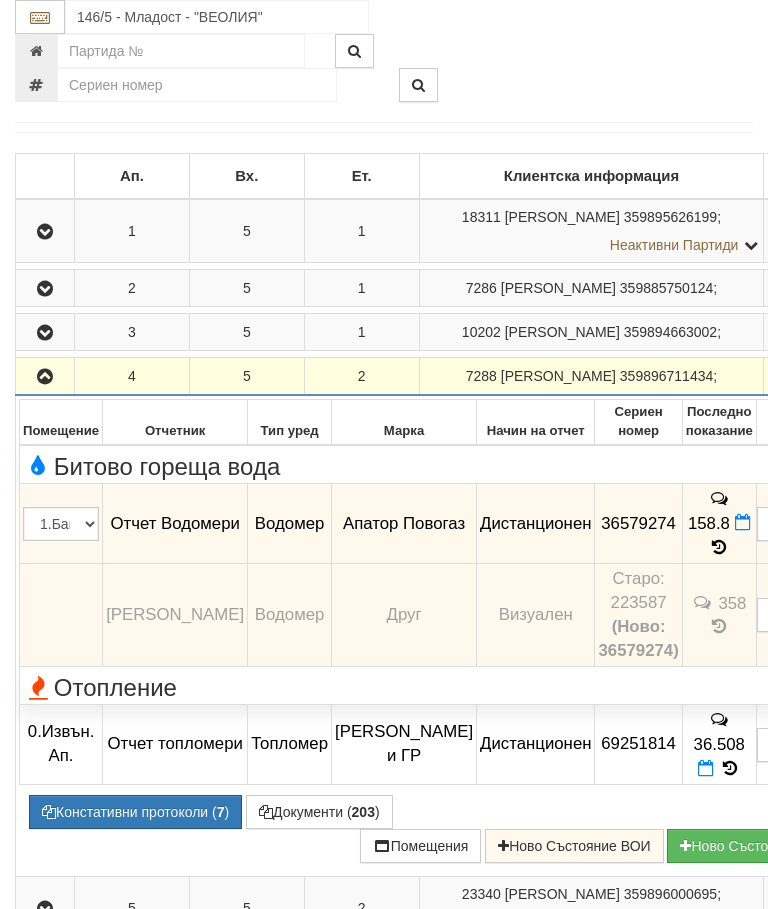 click at bounding box center [45, 376] 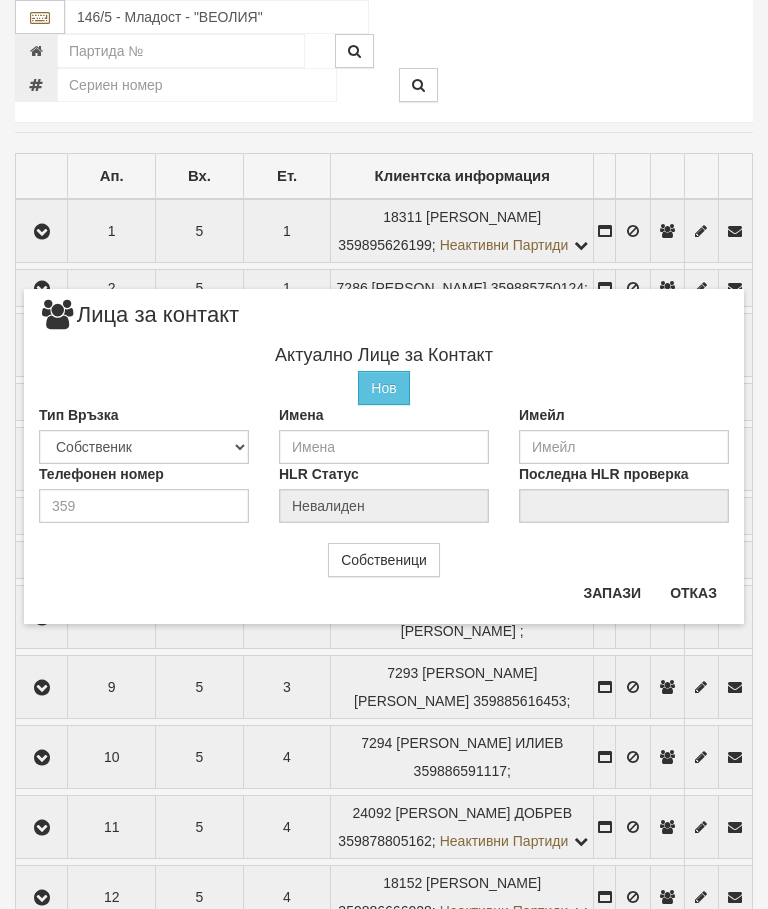 click on "Отказ" at bounding box center (693, 593) 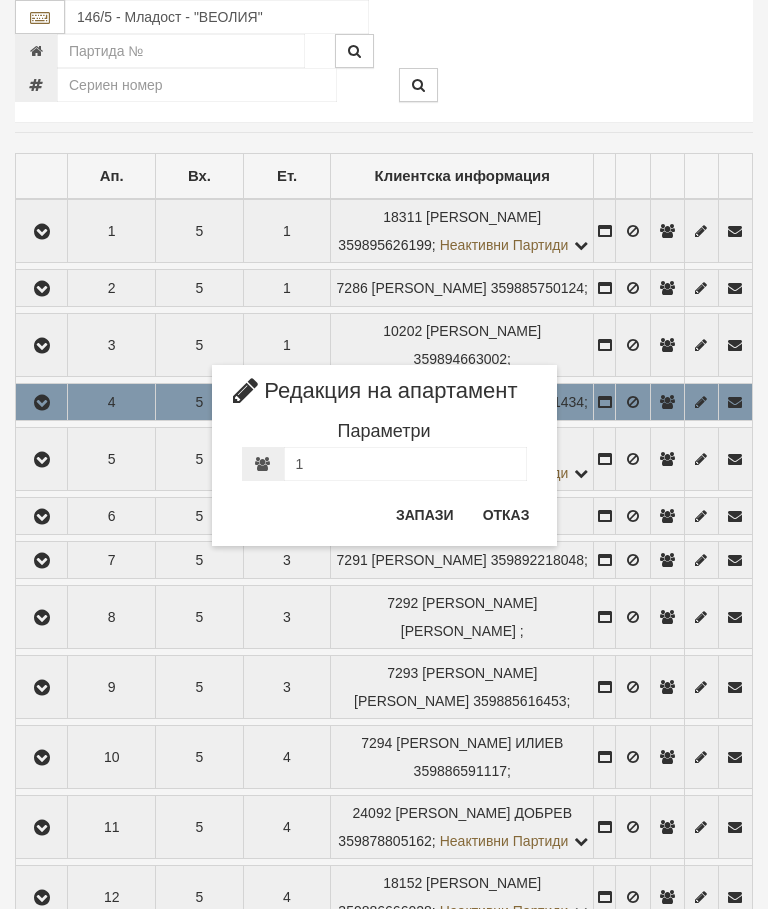 click on "Отказ" at bounding box center (506, 515) 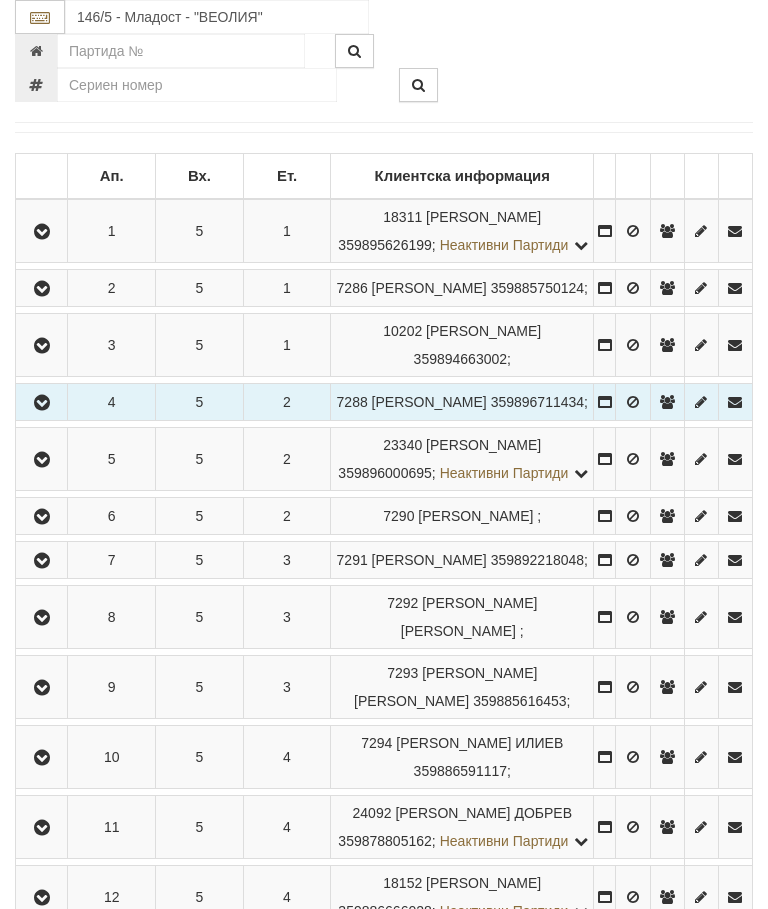 click at bounding box center (42, 460) 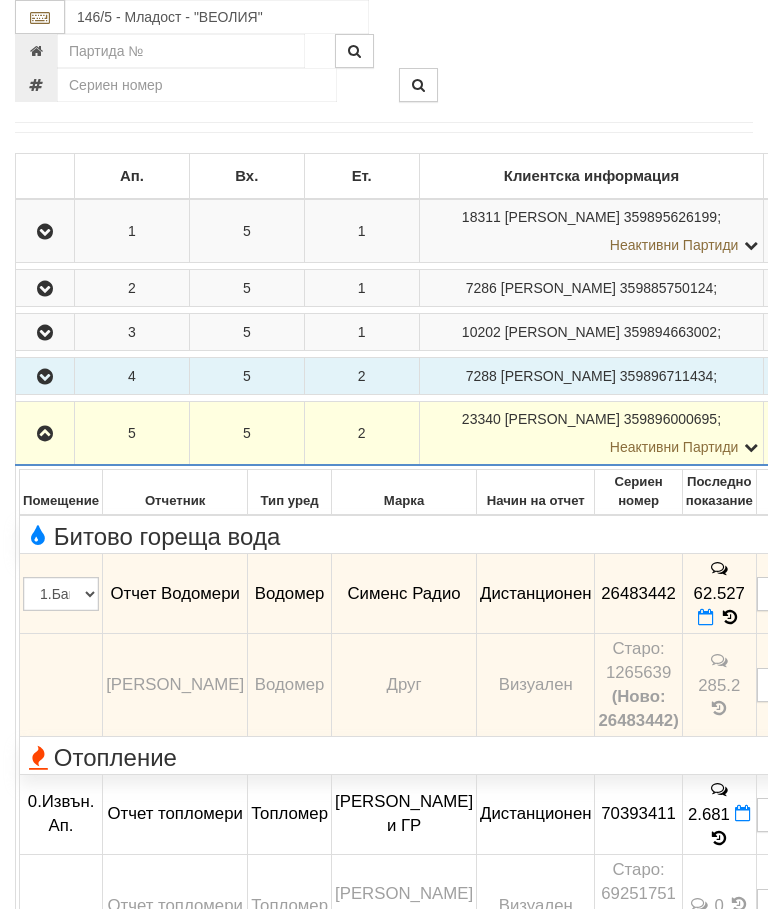 click at bounding box center (45, 434) 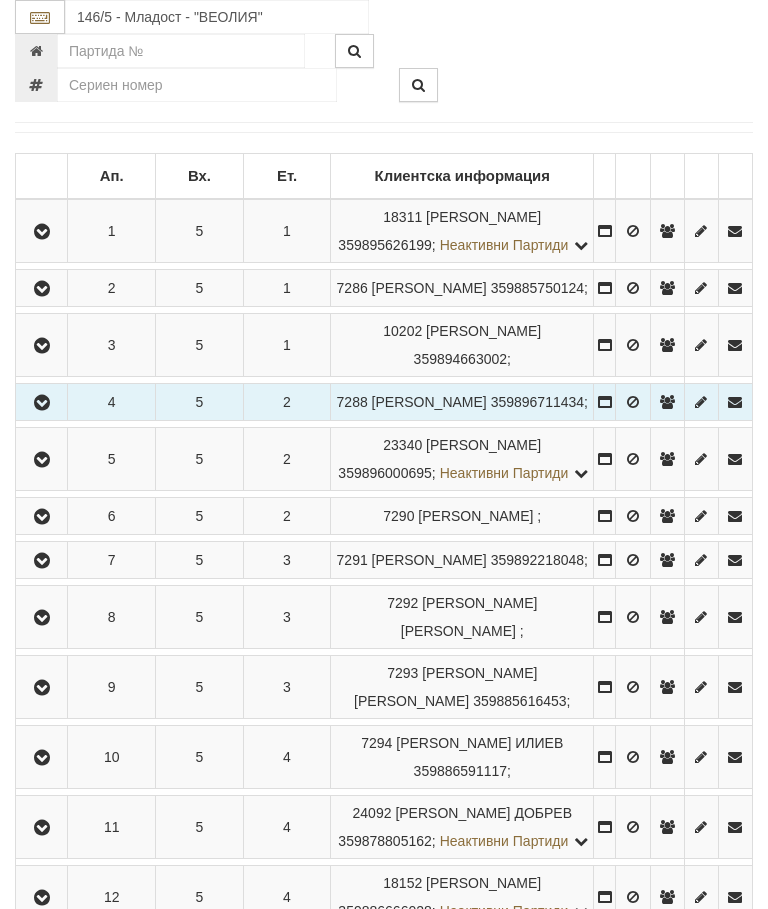 click at bounding box center (42, 517) 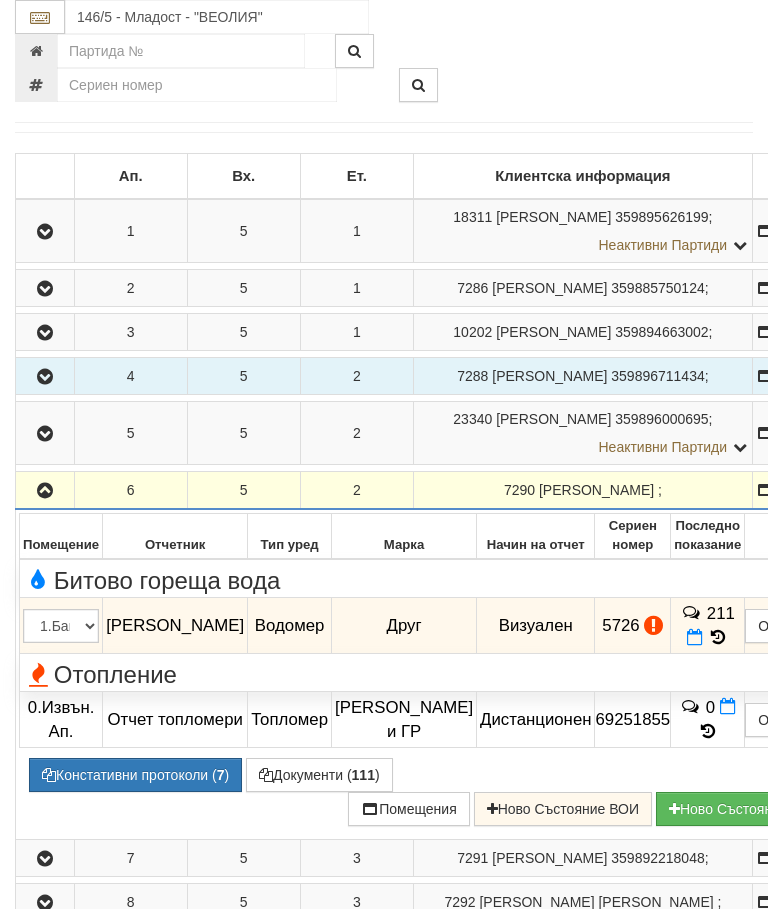 click at bounding box center [718, 637] 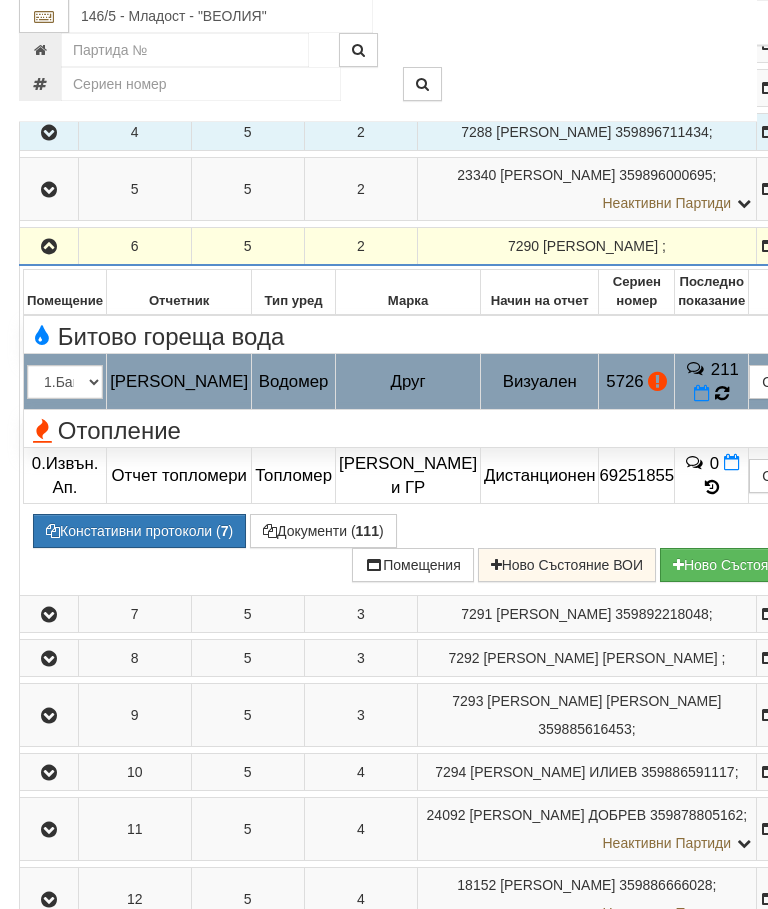 scroll, scrollTop: 610, scrollLeft: 0, axis: vertical 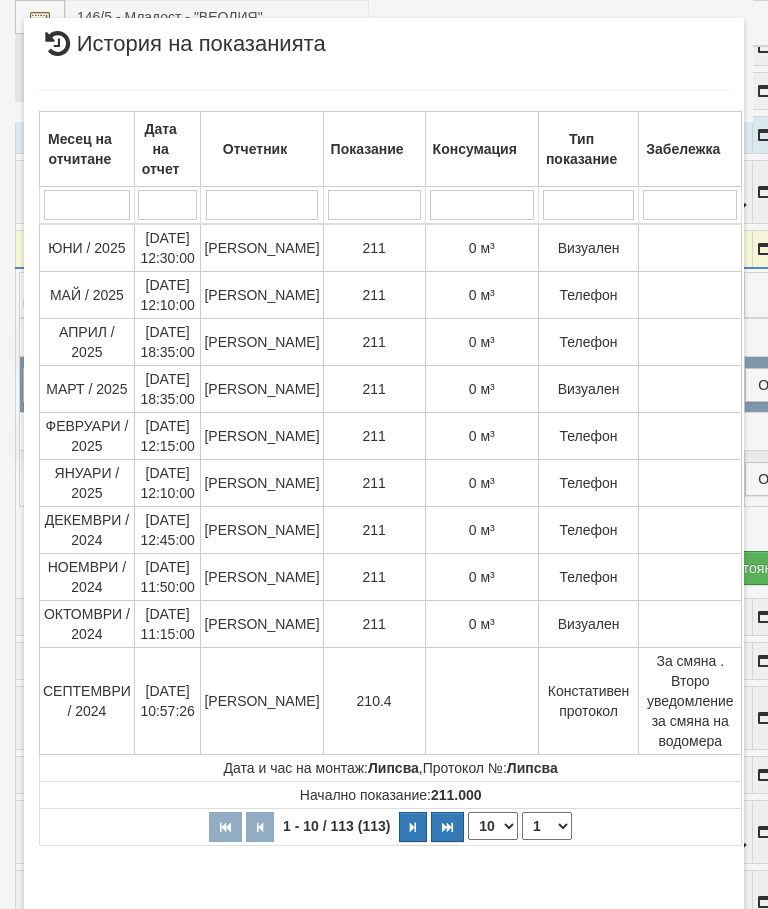 click on "Затвори" at bounding box center (683, 970) 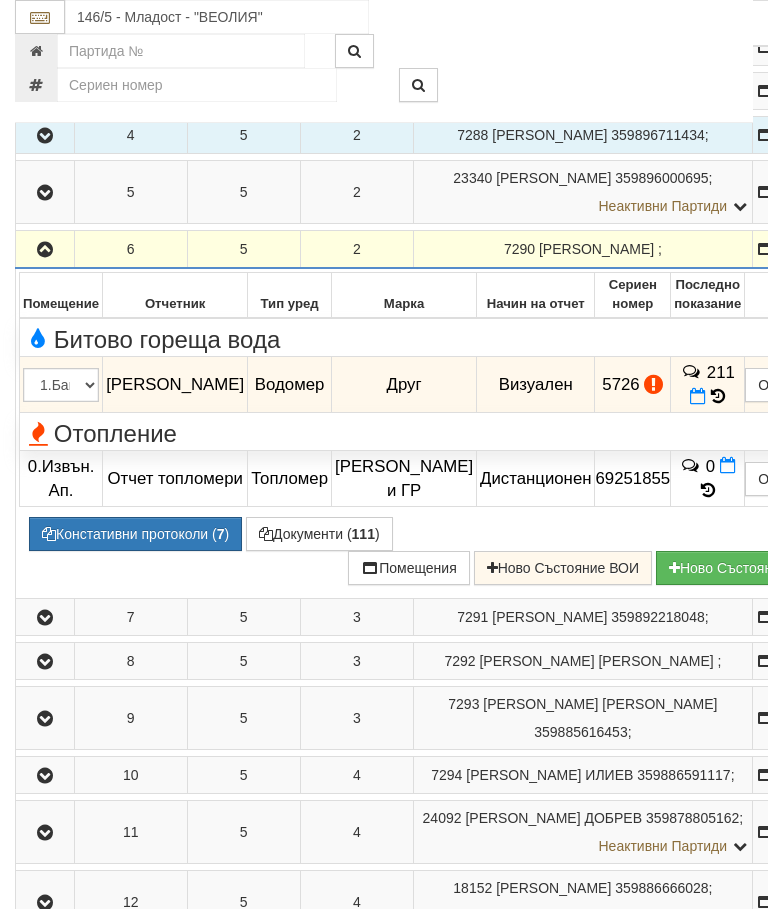 click at bounding box center (45, 250) 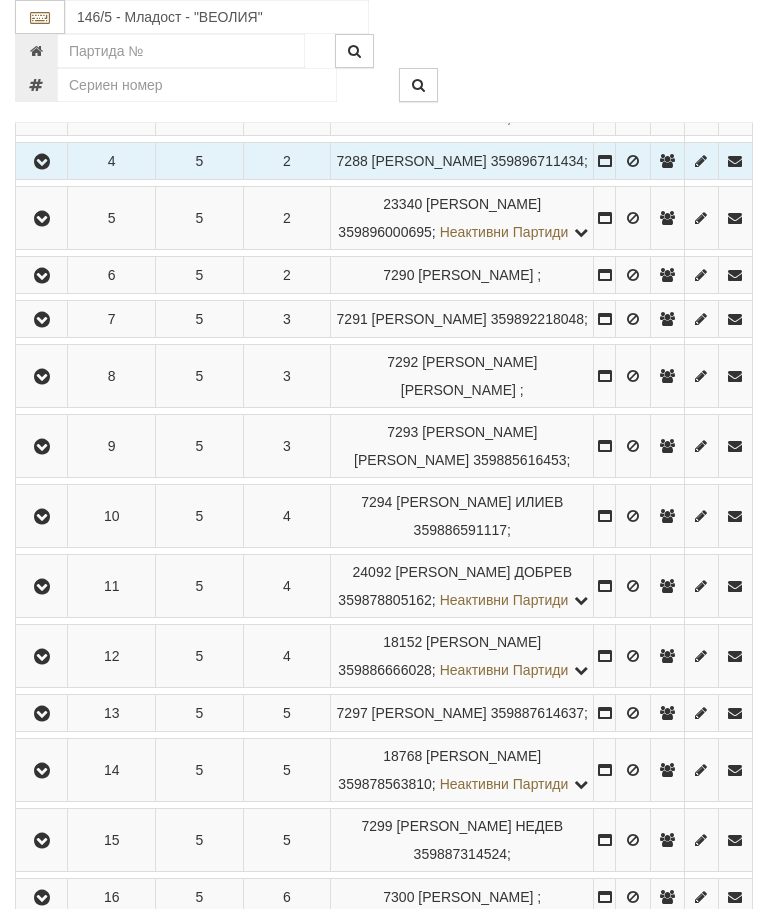 click at bounding box center [42, 320] 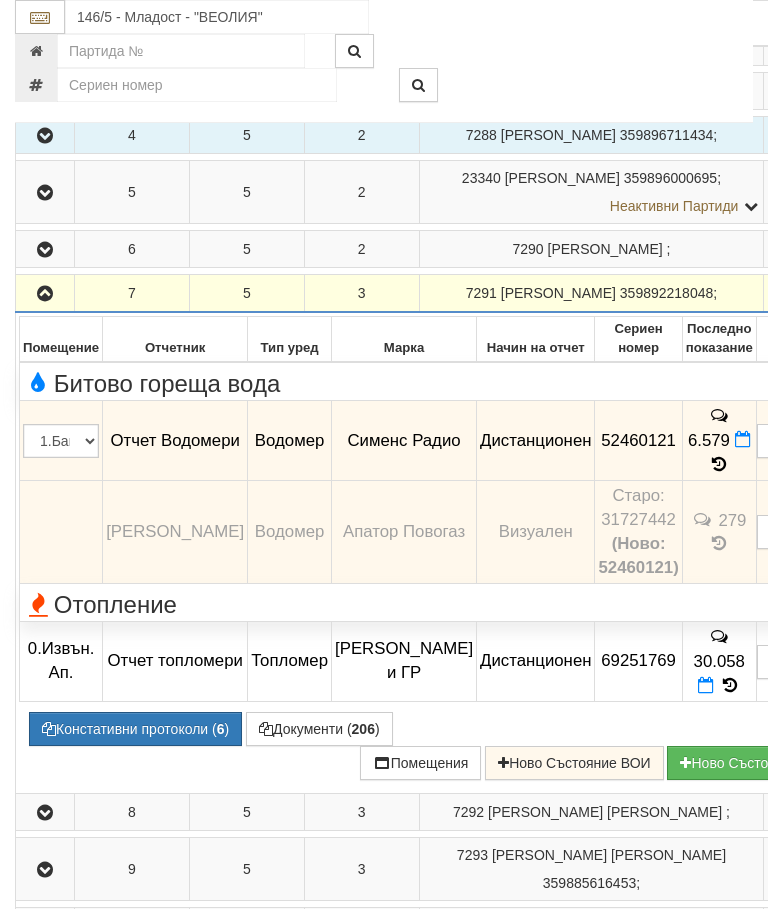 click at bounding box center (45, 293) 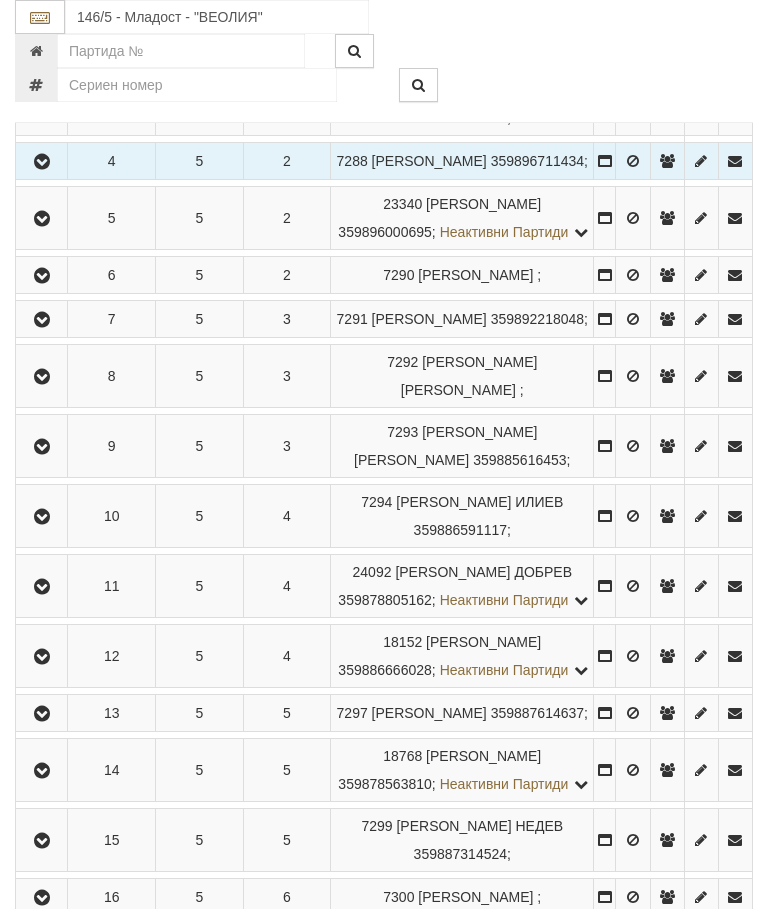 click at bounding box center [42, 377] 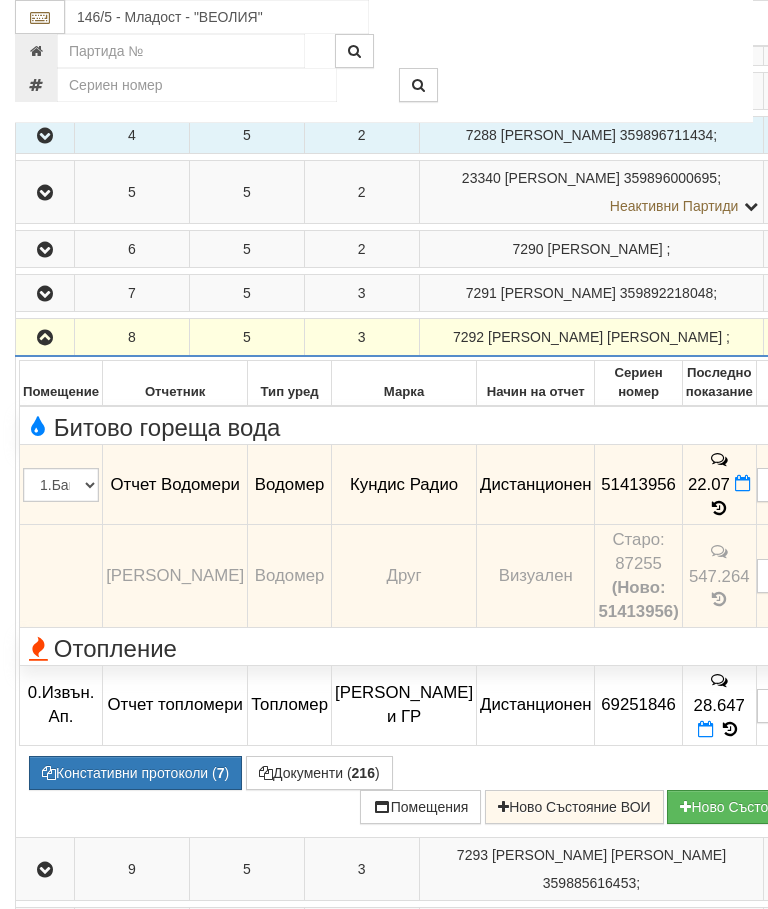 click at bounding box center [45, 338] 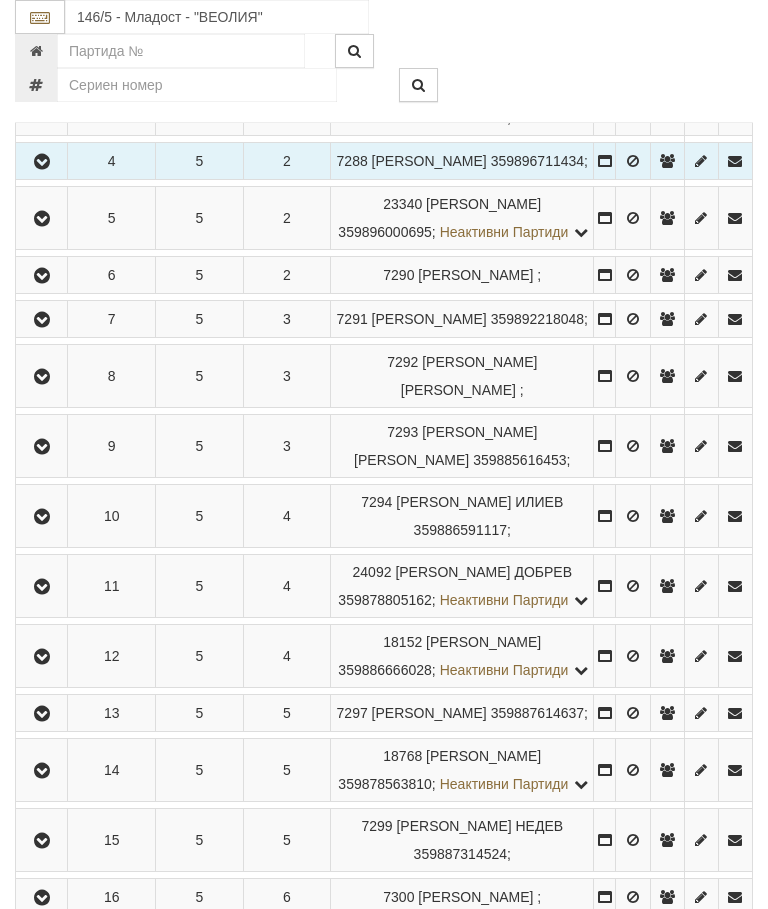 click at bounding box center [41, 446] 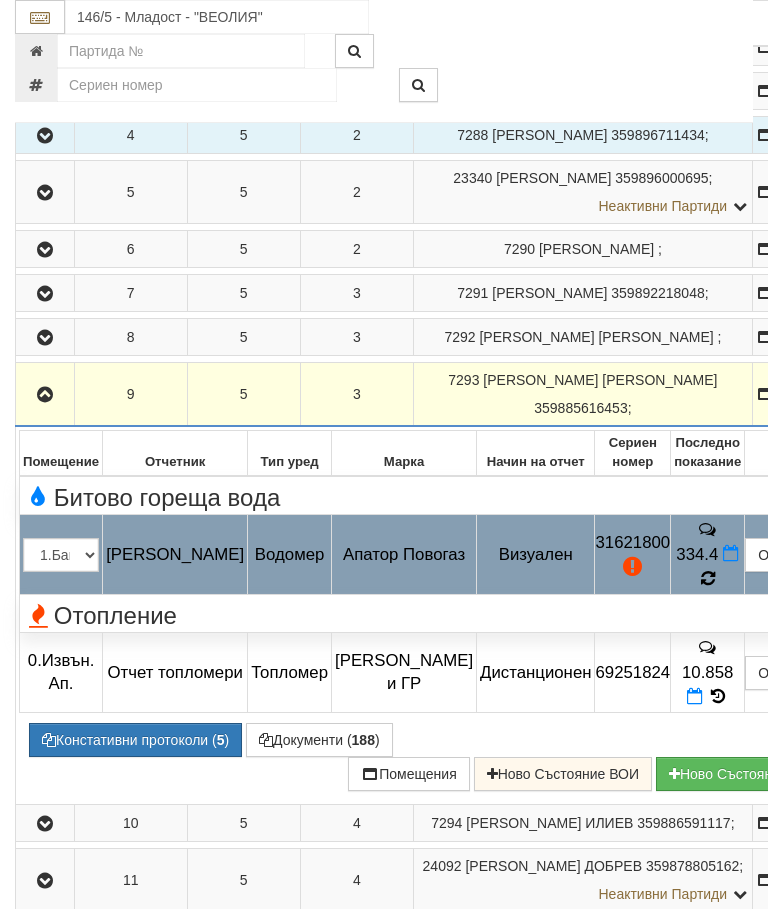 click at bounding box center (707, 579) 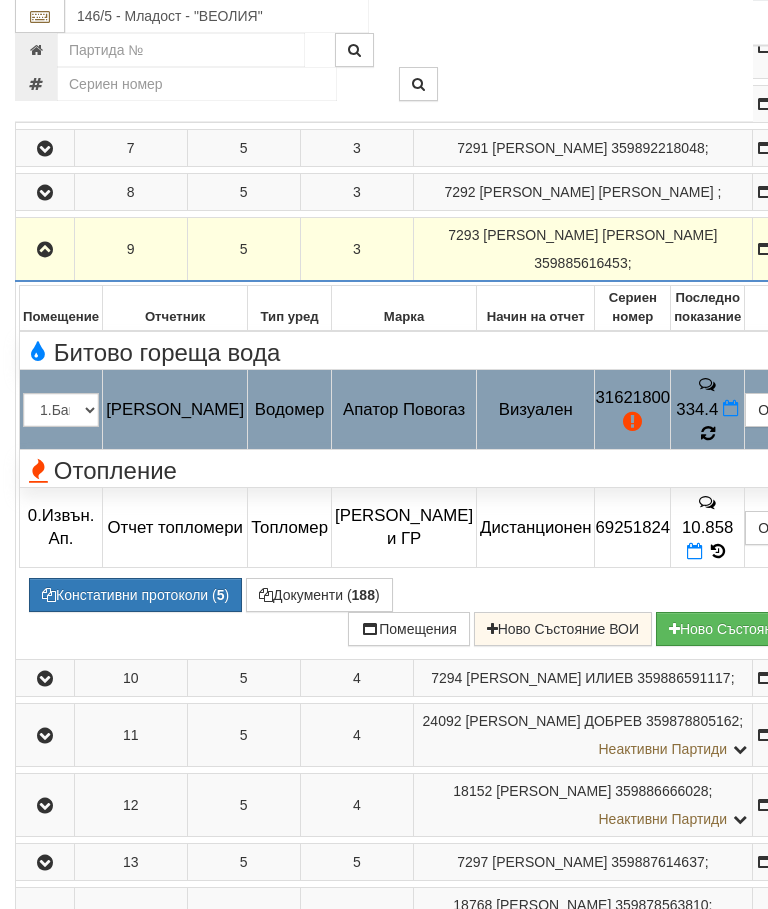 scroll, scrollTop: 701, scrollLeft: 0, axis: vertical 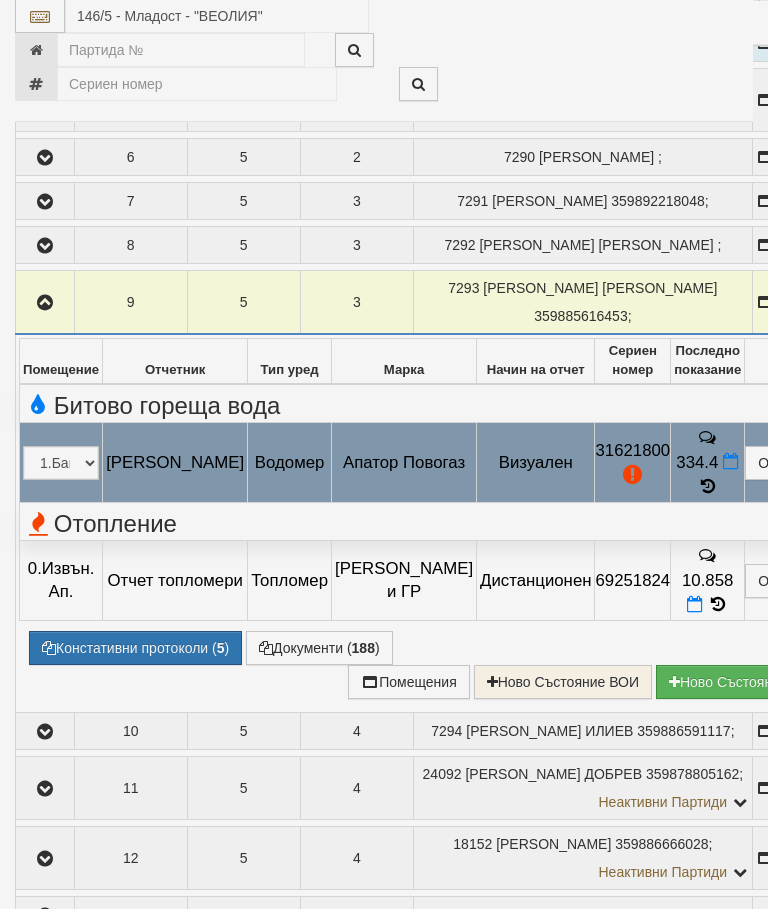select on "10" 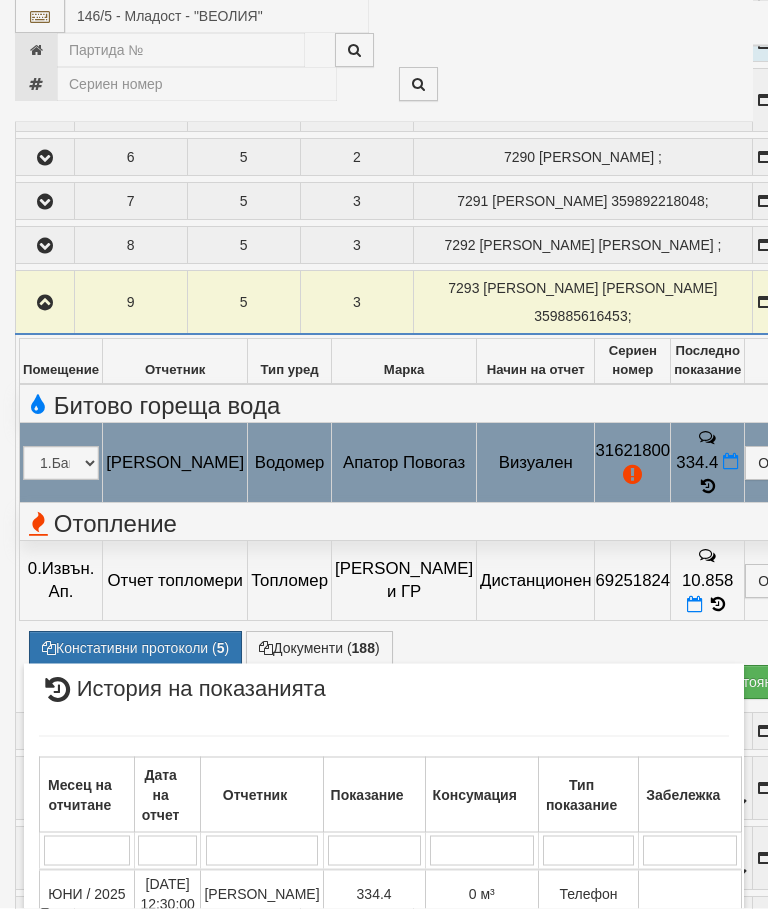 scroll, scrollTop: 702, scrollLeft: 0, axis: vertical 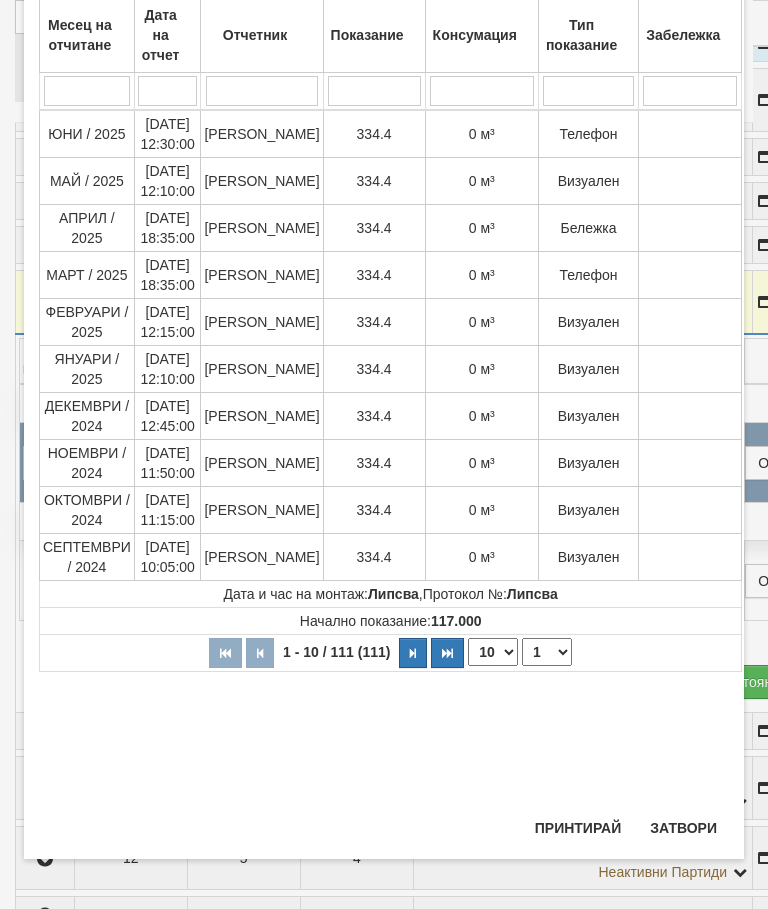 click on "Затвори" at bounding box center (683, 828) 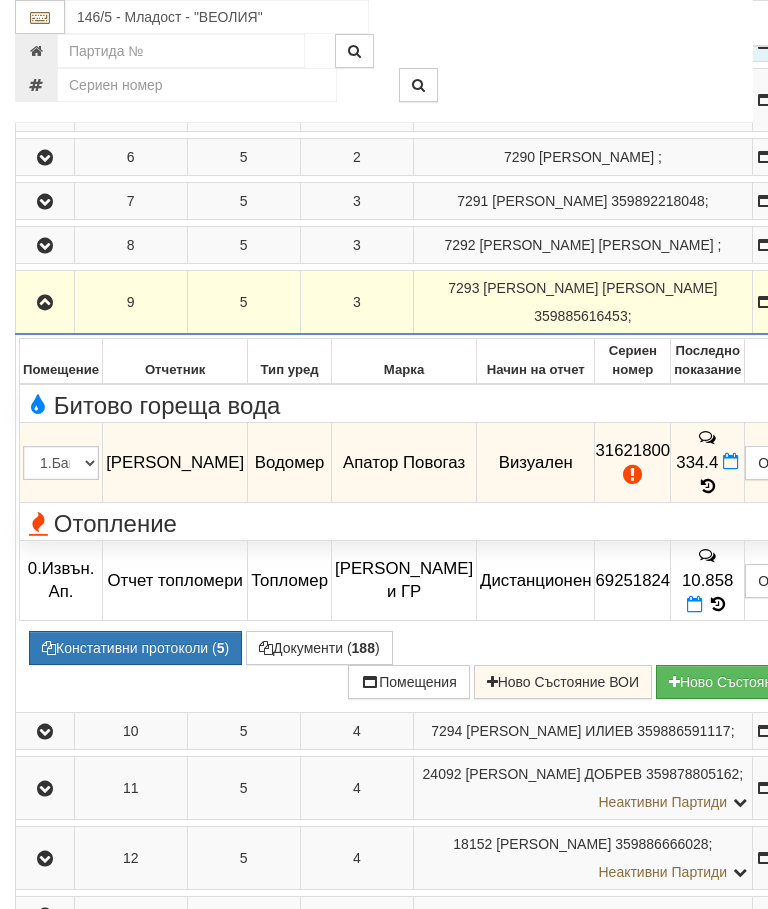 click at bounding box center [45, 302] 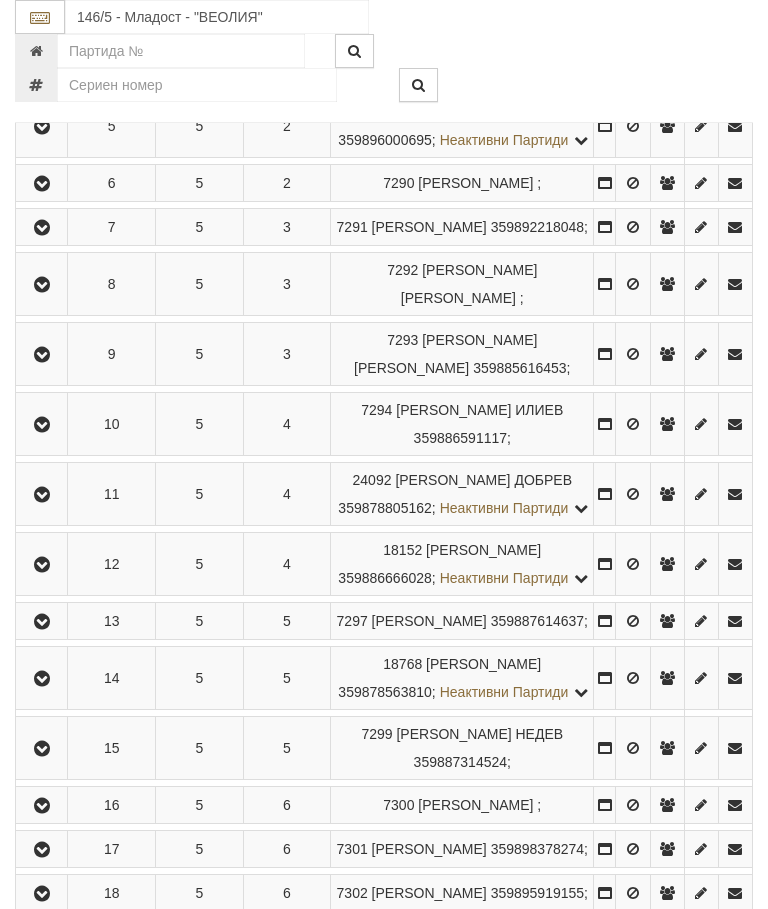 click at bounding box center (42, 425) 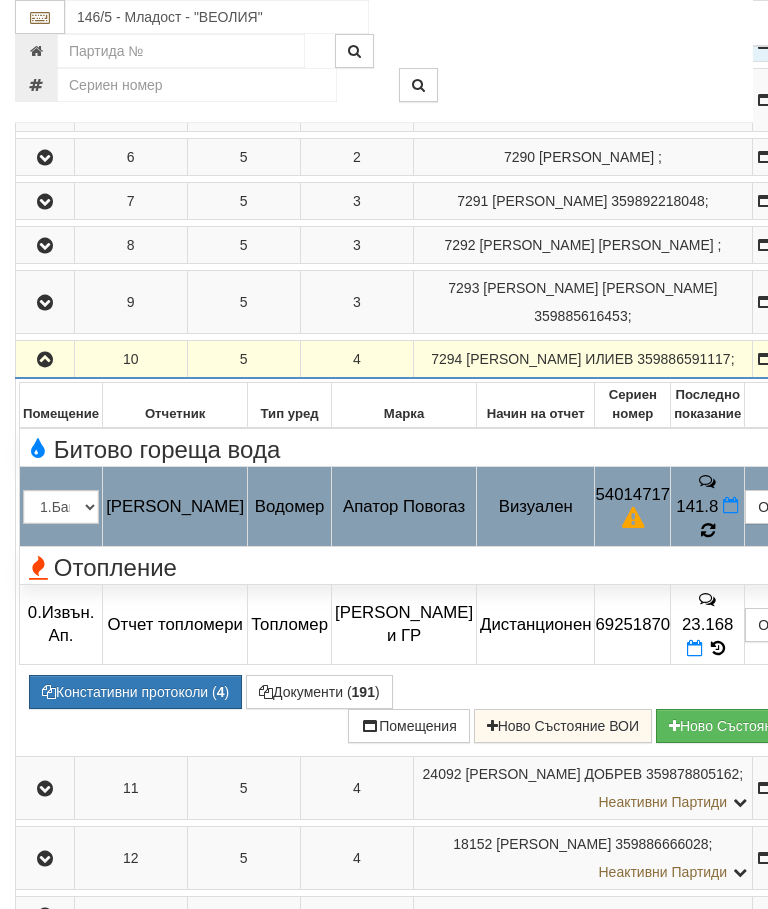 click at bounding box center (707, 530) 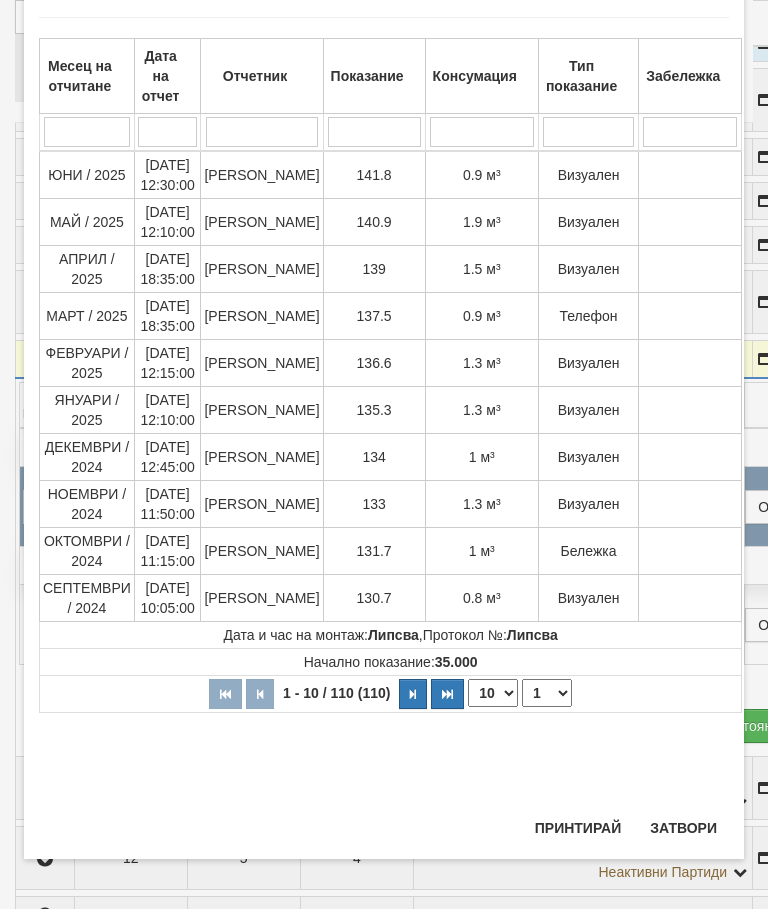 scroll, scrollTop: 1540, scrollLeft: 0, axis: vertical 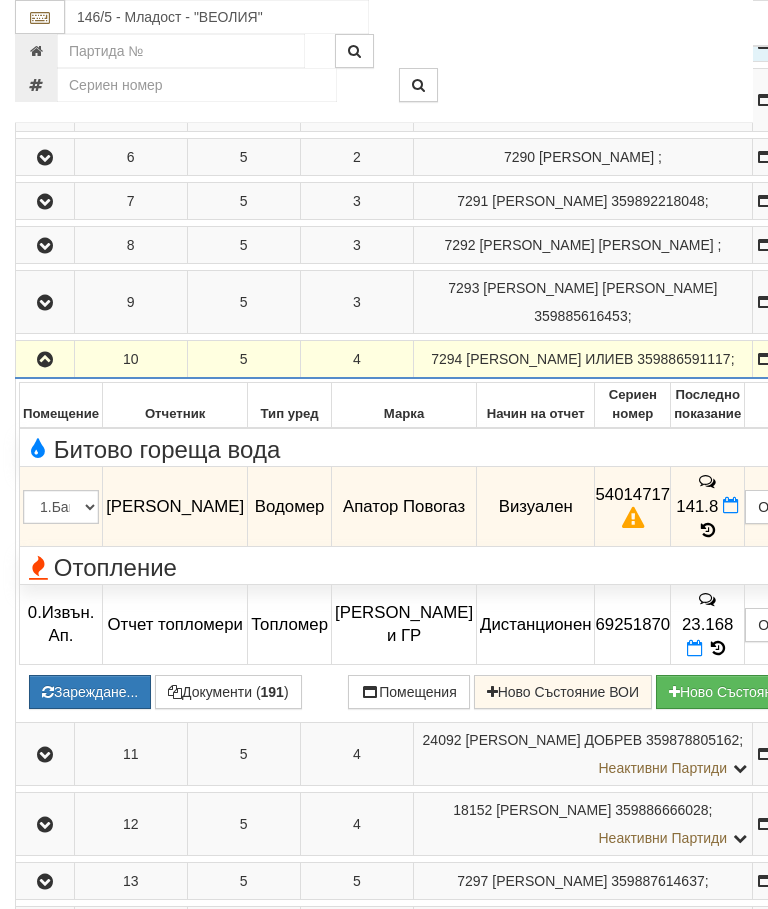click on "Зареждане..." at bounding box center [90, 692] 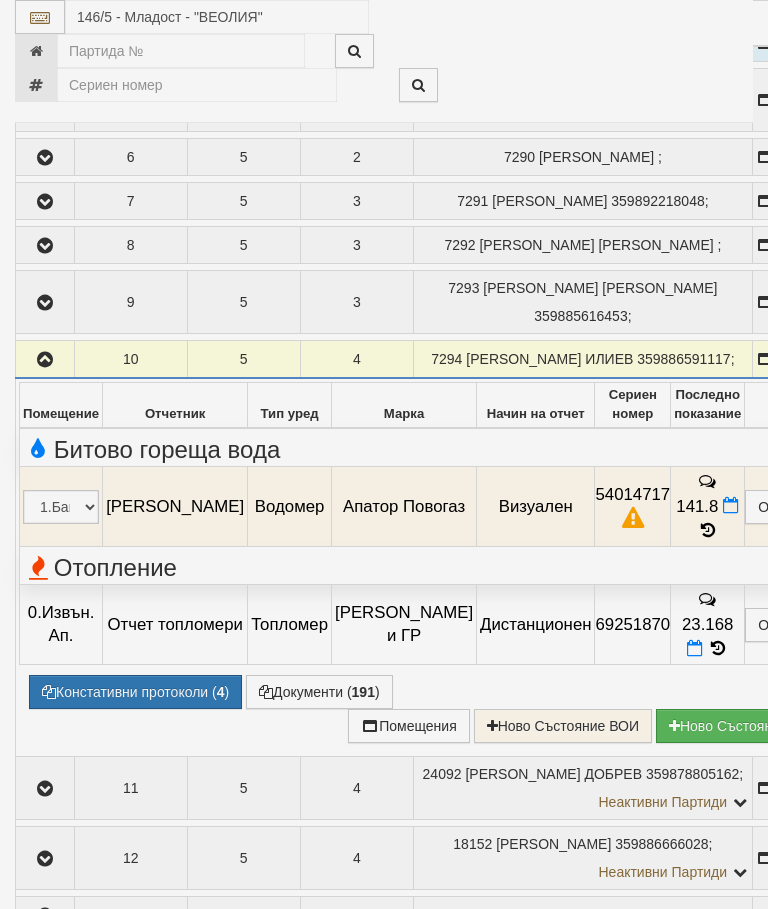 select on "10" 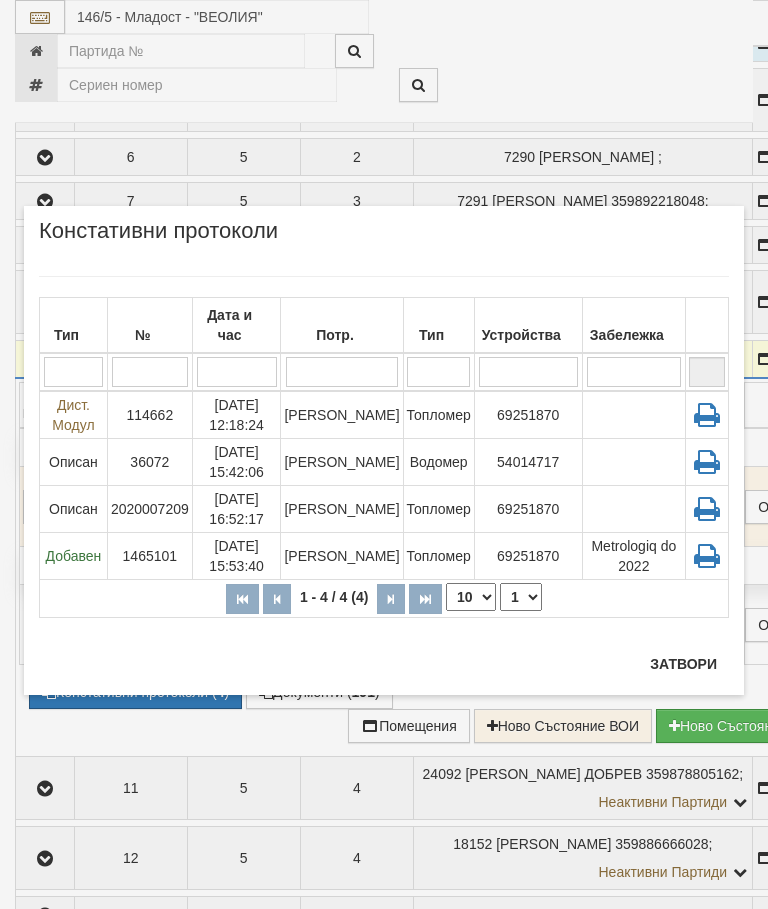 click on "Затвори" at bounding box center [683, 664] 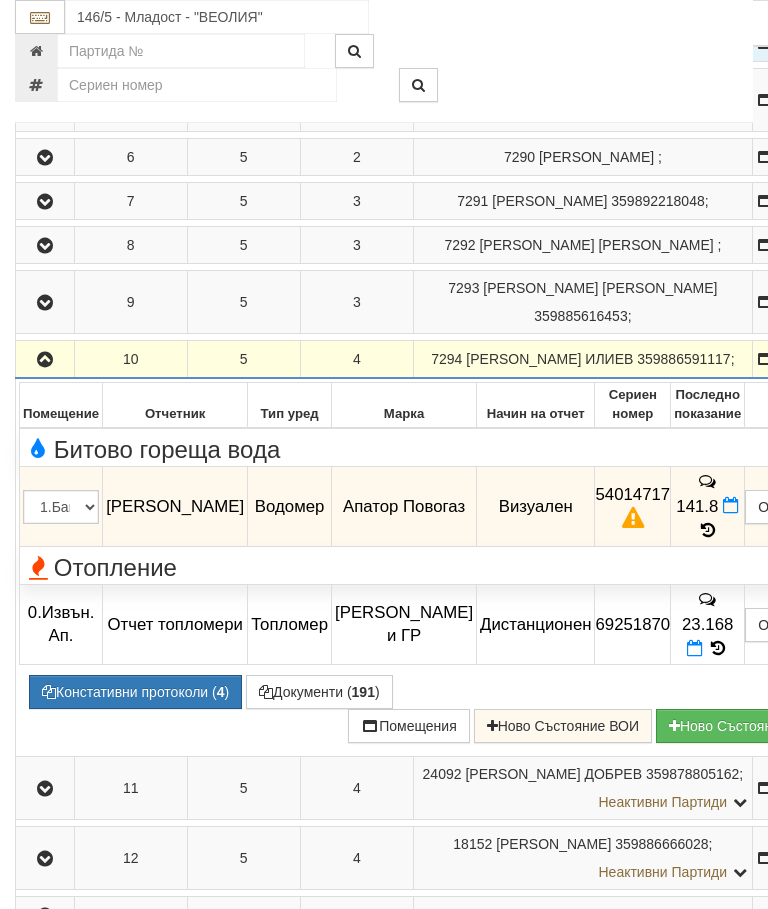 click on "Документи ( 191 )" at bounding box center (319, 692) 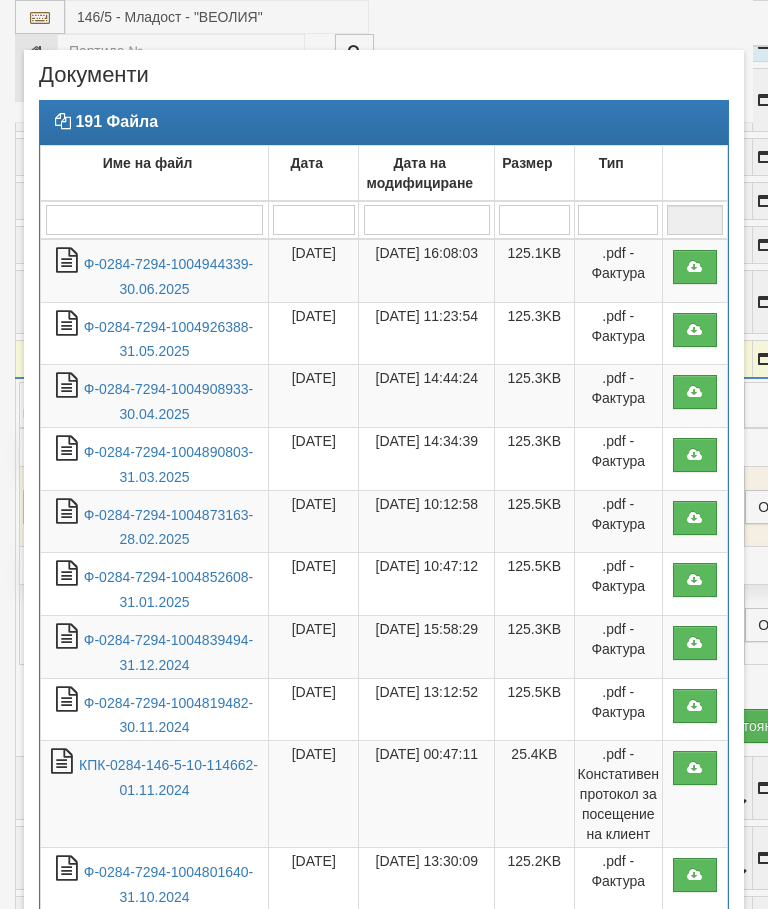 select on "10" 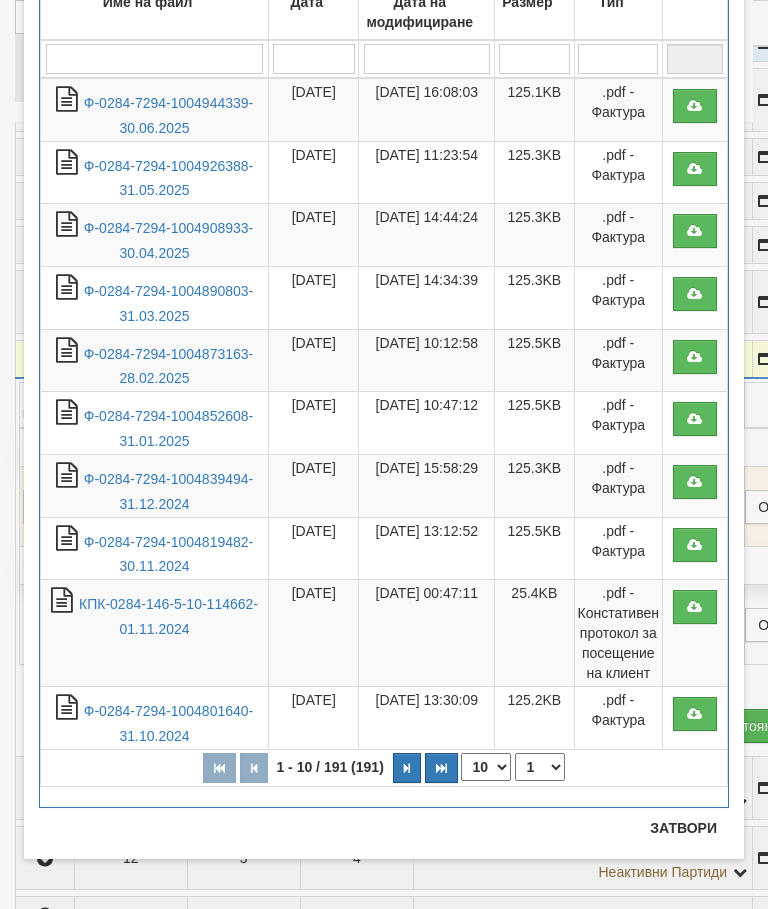 scroll, scrollTop: 161, scrollLeft: 0, axis: vertical 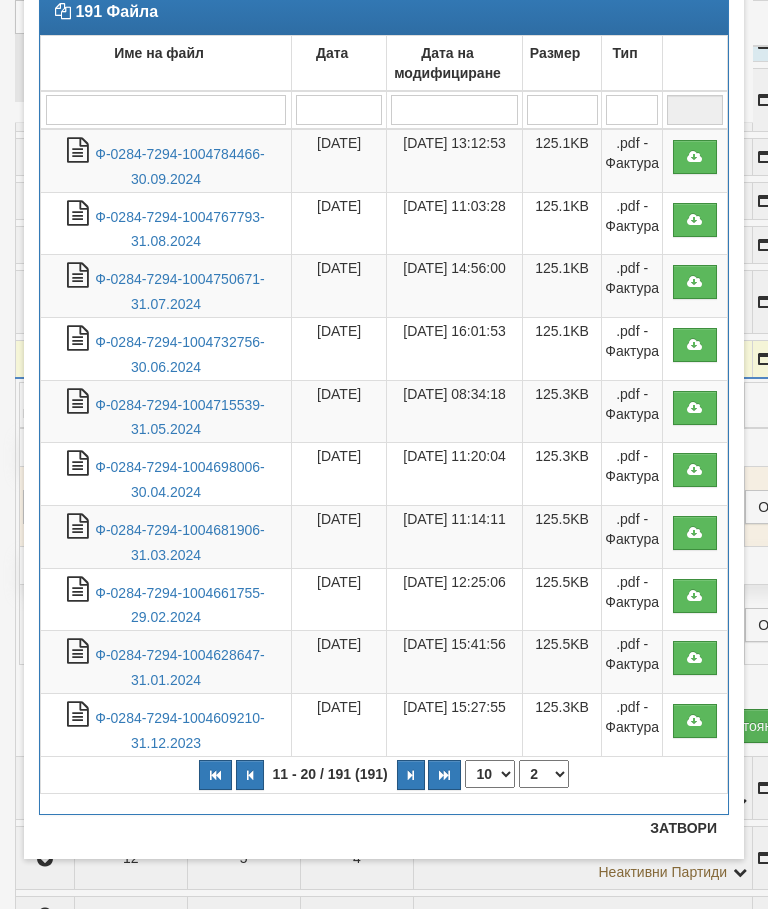 click on "1 2 3 4 5 6 7 8 9 10 11 12 13 14 15 16 17 18 19 20" at bounding box center (544, 774) 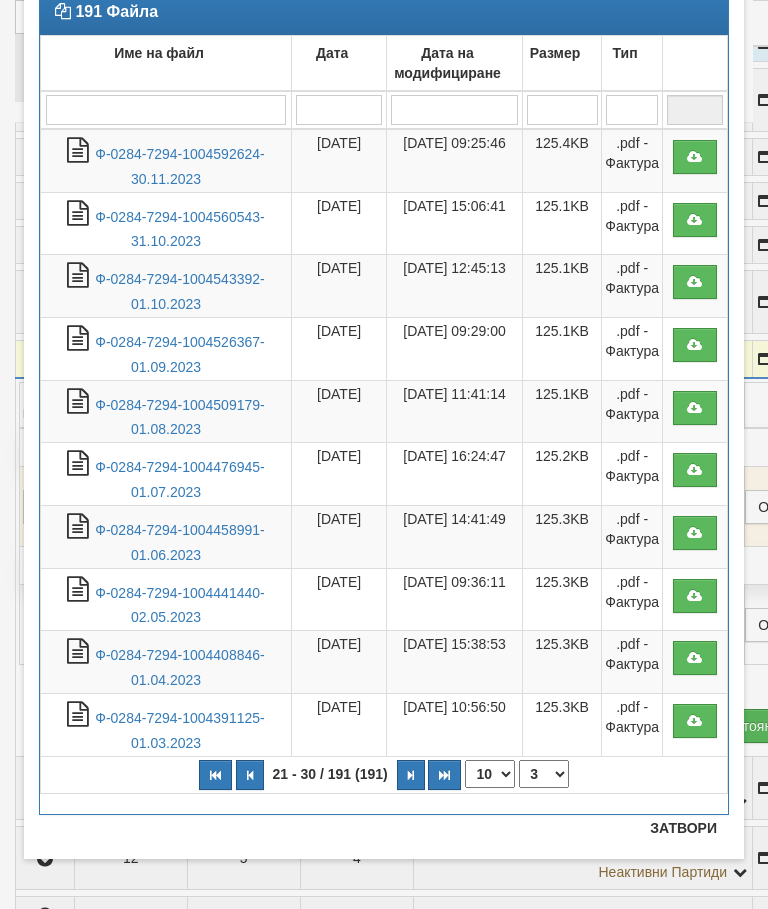 click on "1 2 3 4 5 6 7 8 9 10 11 12 13 14 15 16 17 18 19 20" at bounding box center (544, 774) 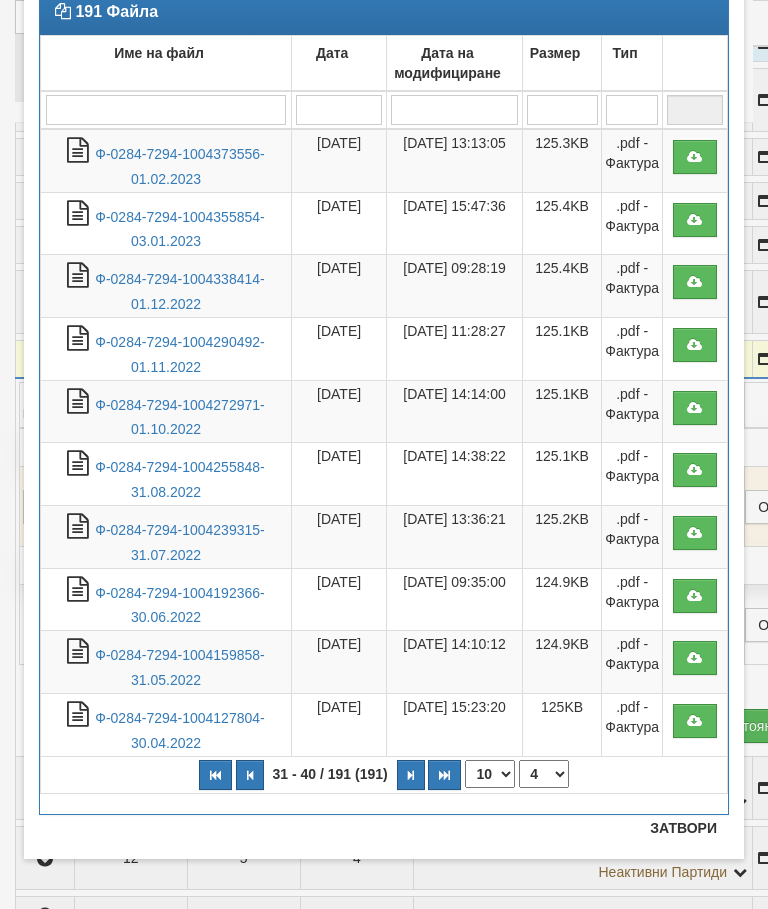 click on "1 2 3 4 5 6 7 8 9 10 11 12 13 14 15 16 17 18 19 20" at bounding box center [544, 774] 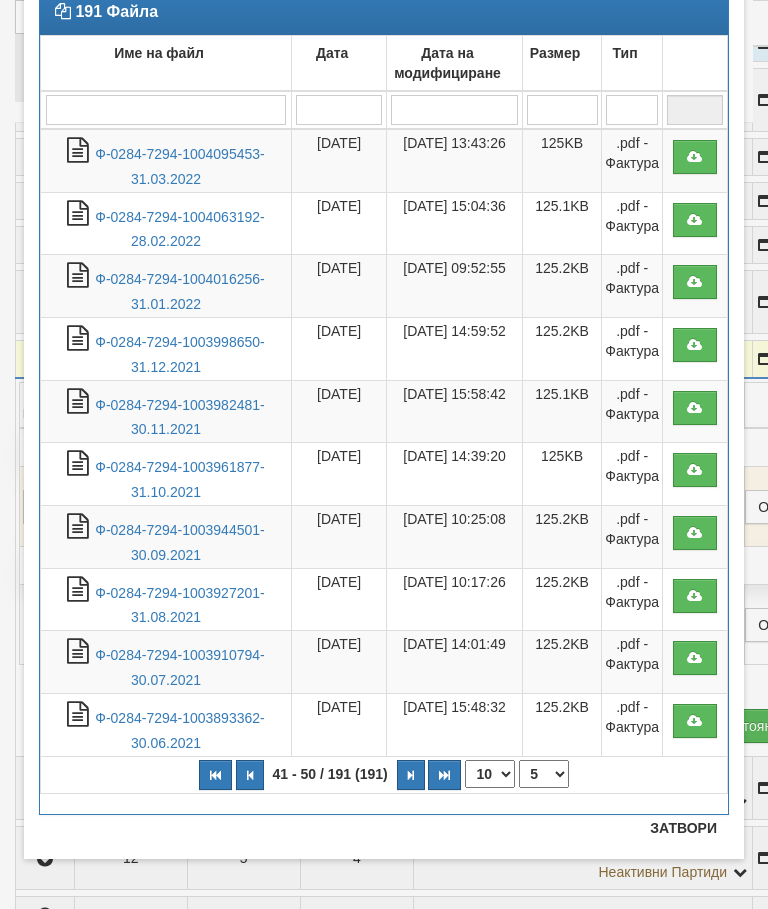 click on "1 2 3 4 5 6 7 8 9 10 11 12 13 14 15 16 17 18 19 20" at bounding box center [544, 774] 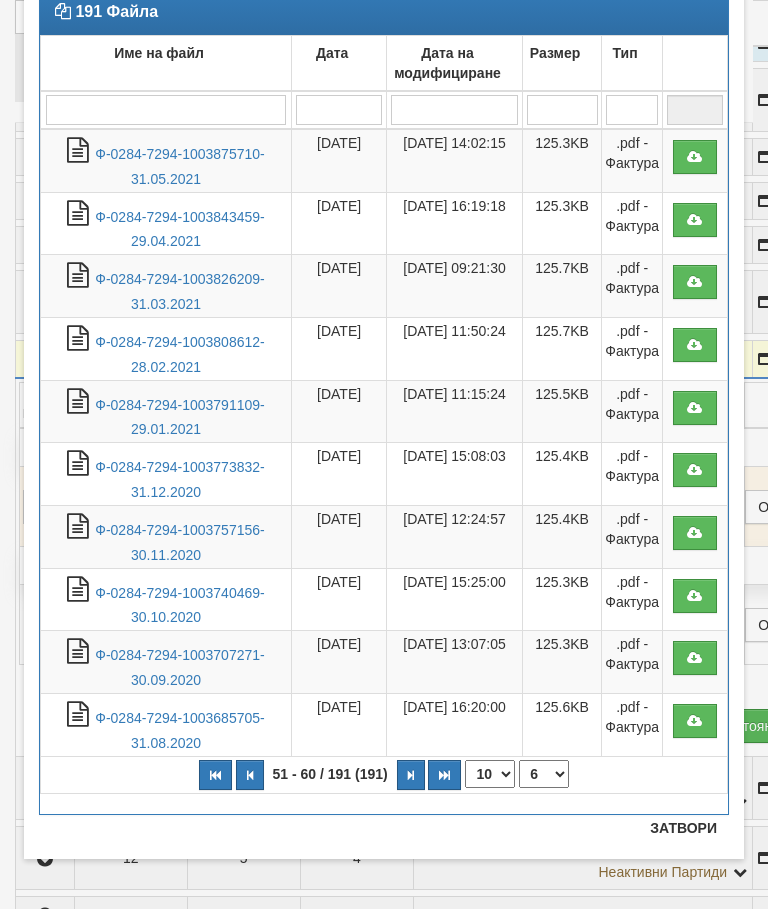 click on "1 2 3 4 5 6 7 8 9 10 11 12 13 14 15 16 17 18 19 20" at bounding box center (544, 774) 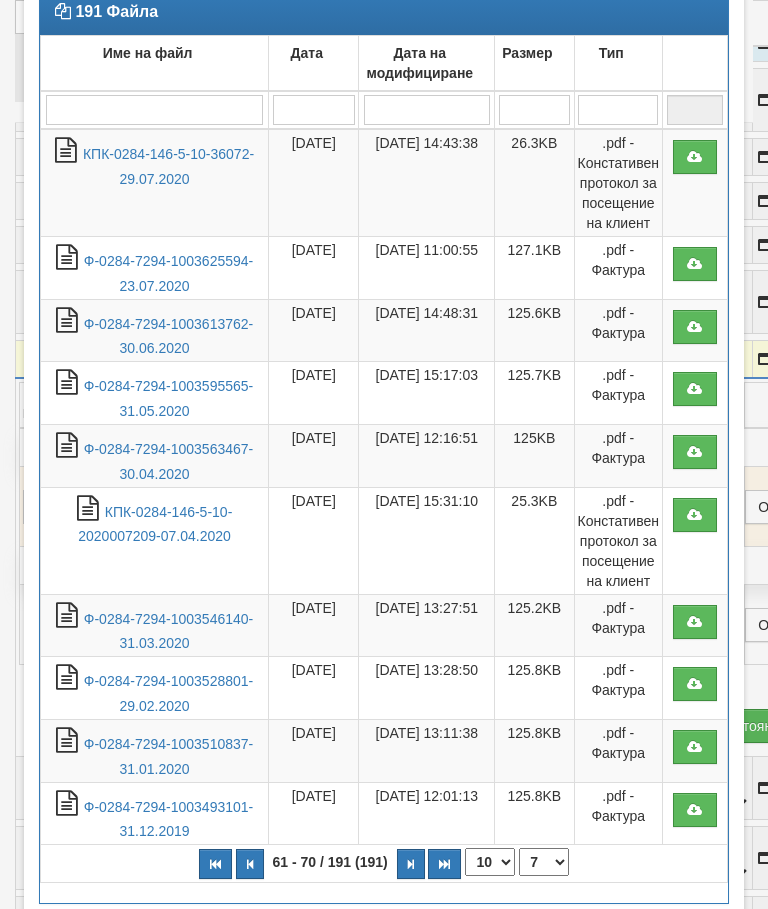 click on ".pdf - Констативен протокол за посещение на клиент" at bounding box center (618, 540) 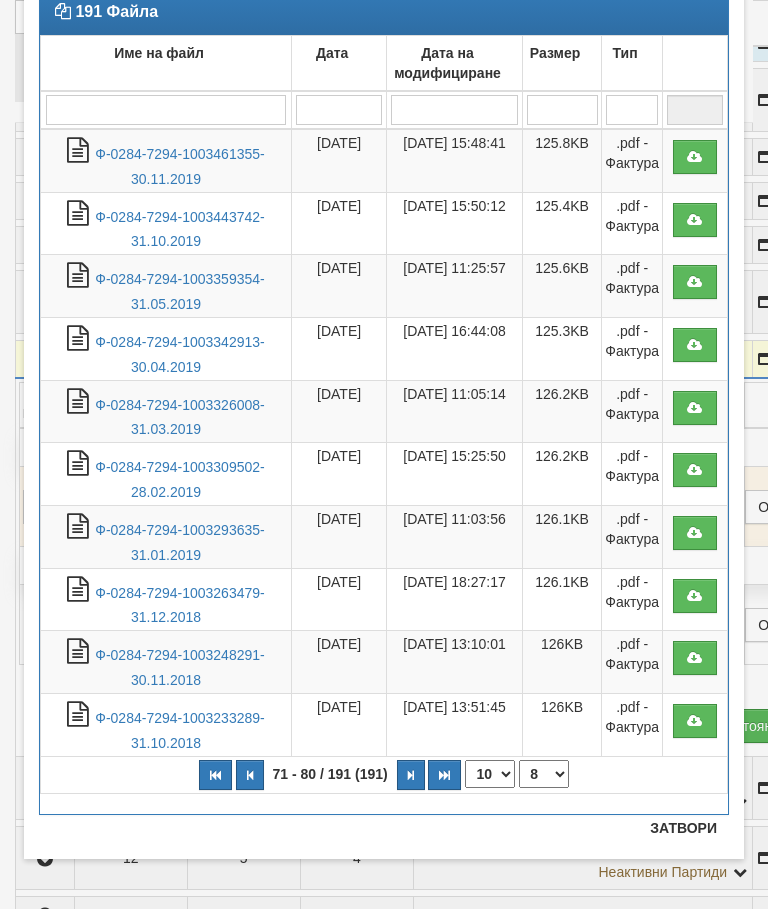 click on "1 2 3 4 5 6 7 8 9 10 11 12 13 14 15 16 17 18 19 20" at bounding box center (544, 774) 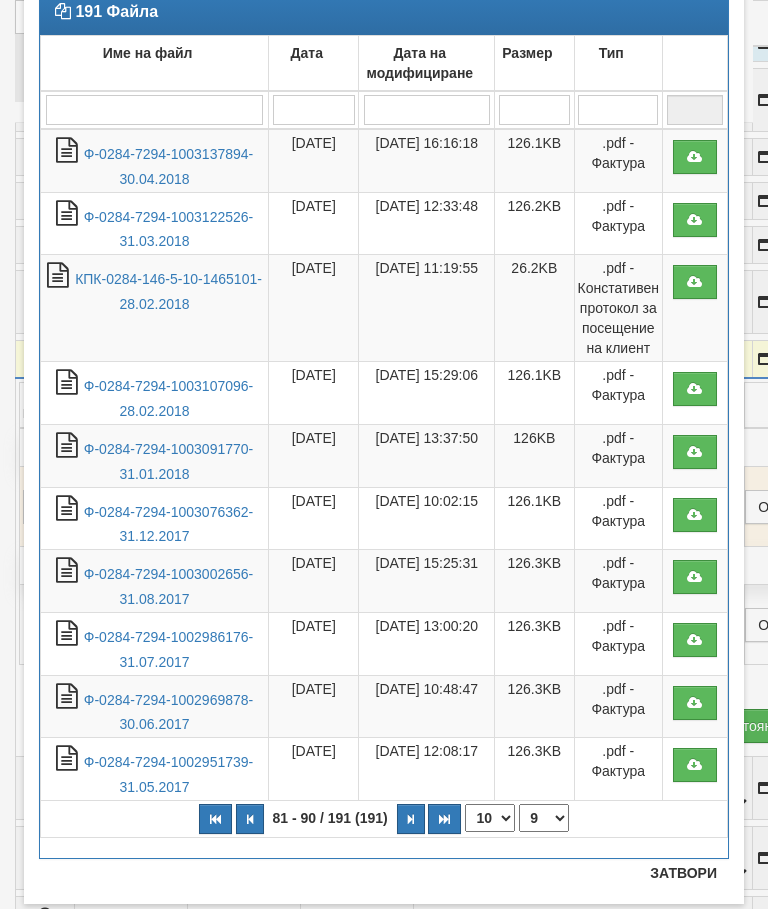 click on "1 2 3 4 5 6 7 8 9 10 11 12 13 14 15 16 17 18 19 20" at bounding box center [544, 818] 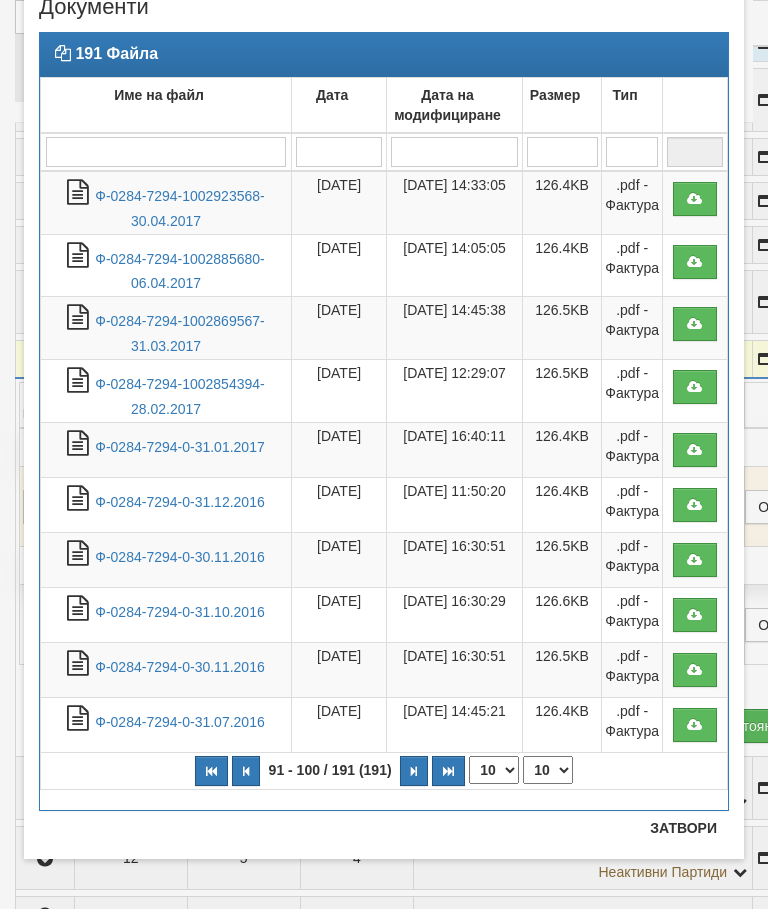scroll, scrollTop: 68, scrollLeft: 0, axis: vertical 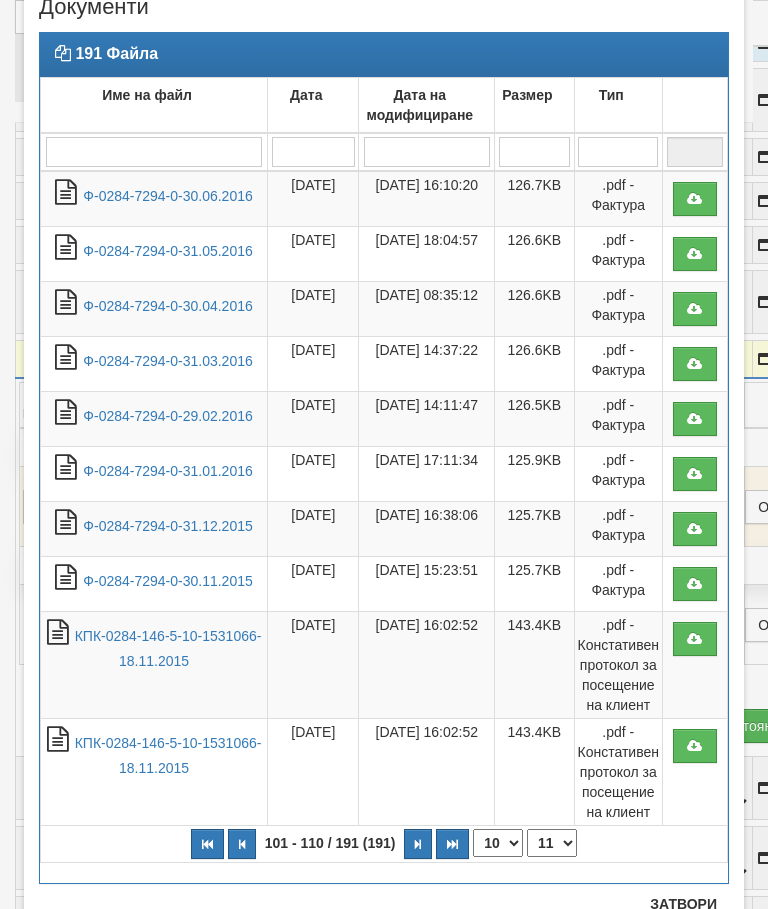 click on ".pdf - Констативен протокол за посещение на клиент" at bounding box center (618, 664) 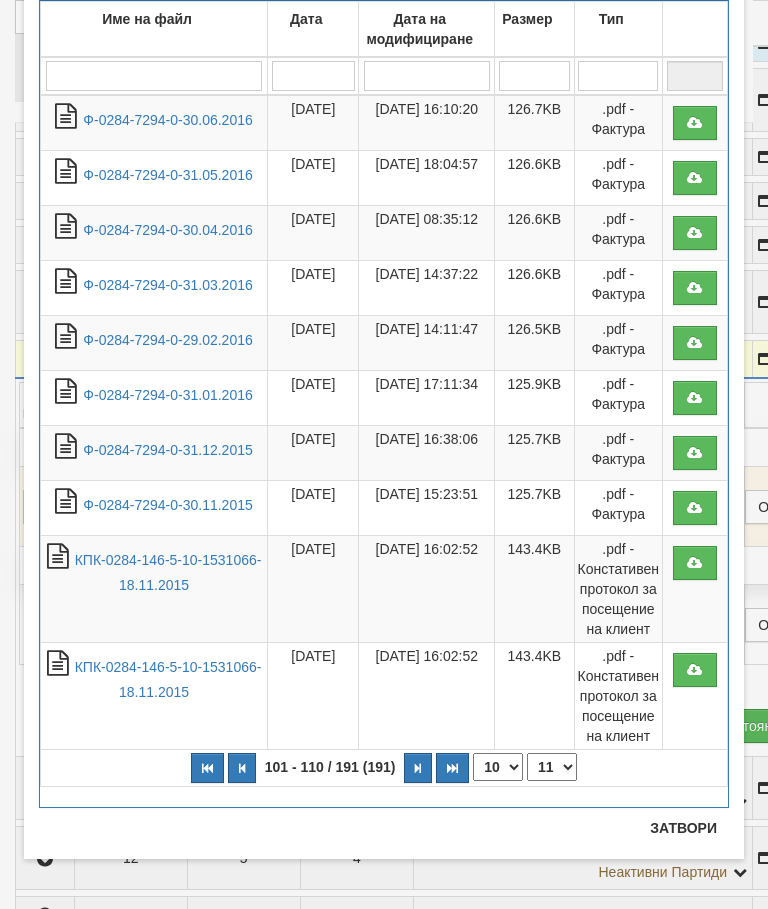 scroll, scrollTop: 144, scrollLeft: 0, axis: vertical 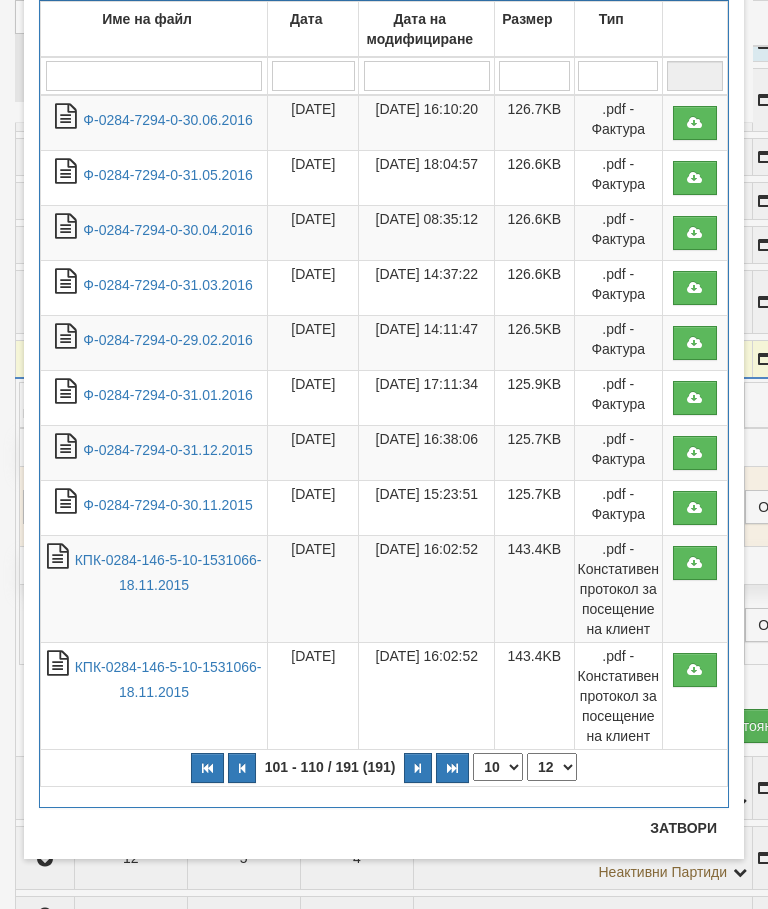select on "12" 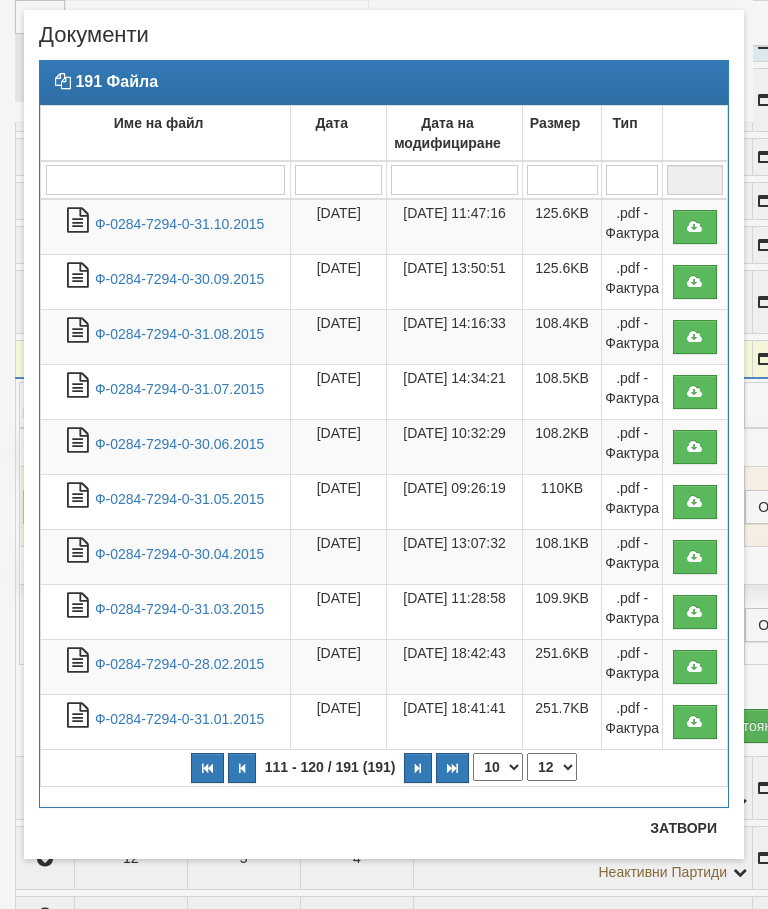scroll, scrollTop: 40, scrollLeft: 0, axis: vertical 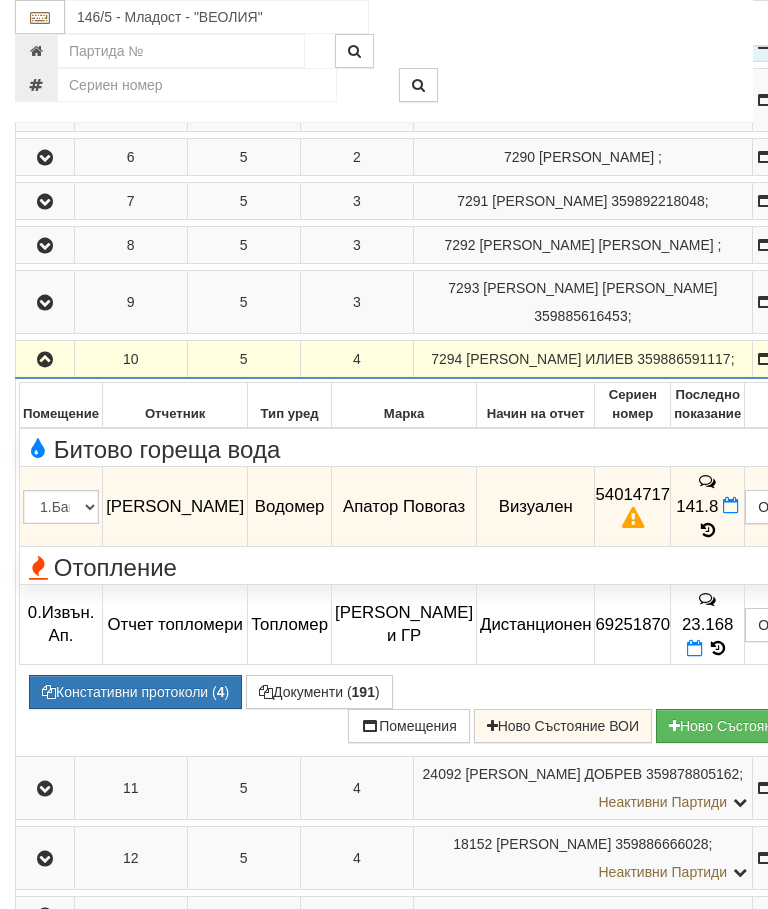 click at bounding box center (45, 360) 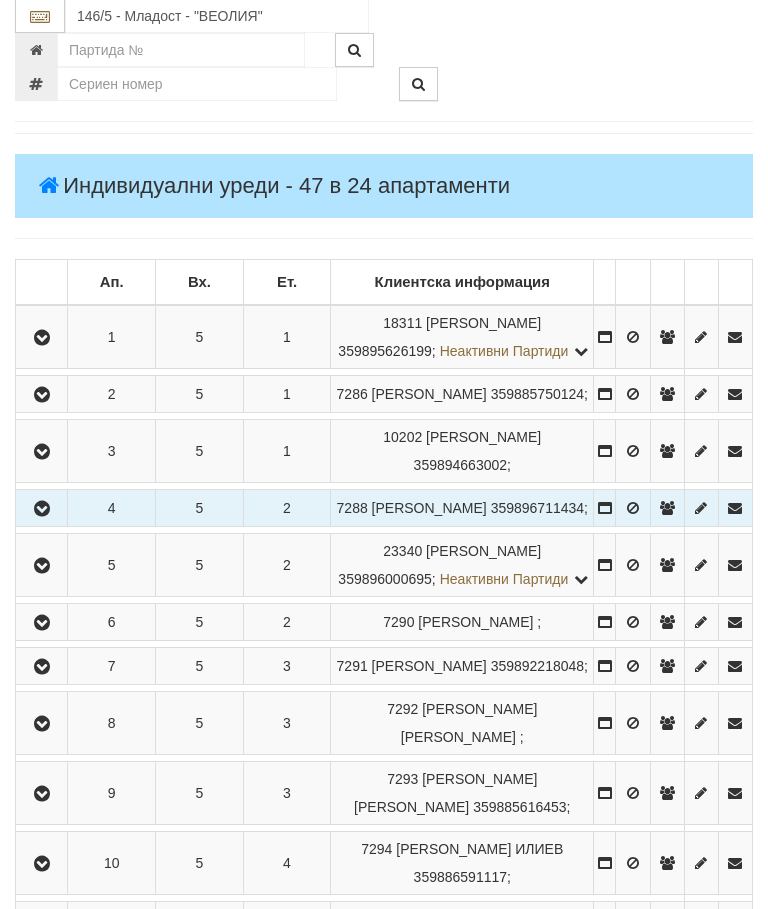 click at bounding box center (42, 510) 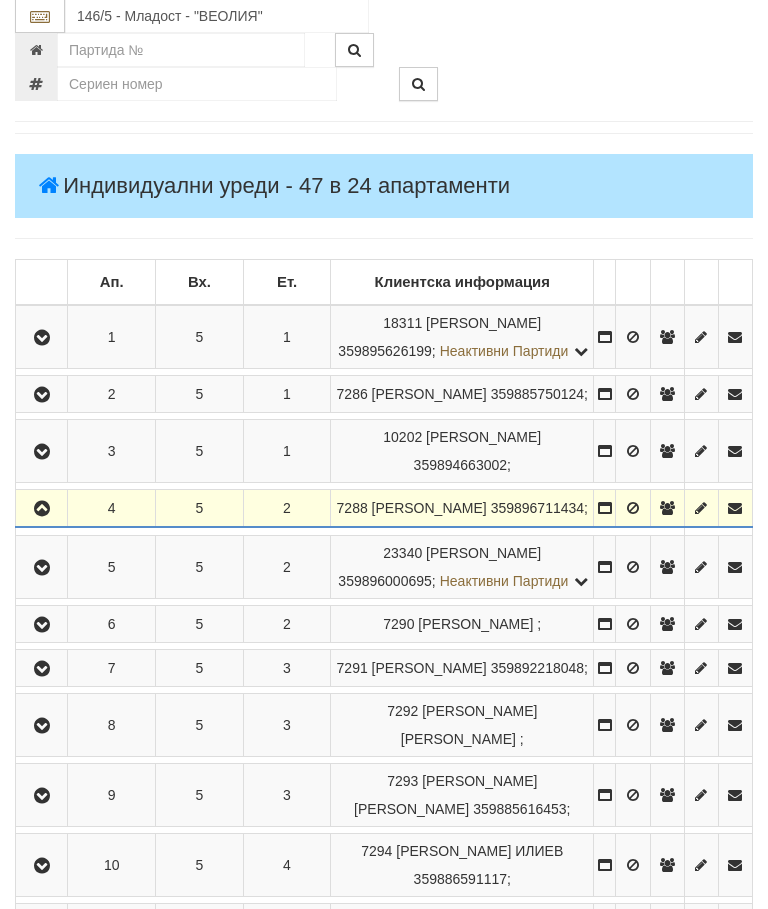 scroll, scrollTop: 263, scrollLeft: 0, axis: vertical 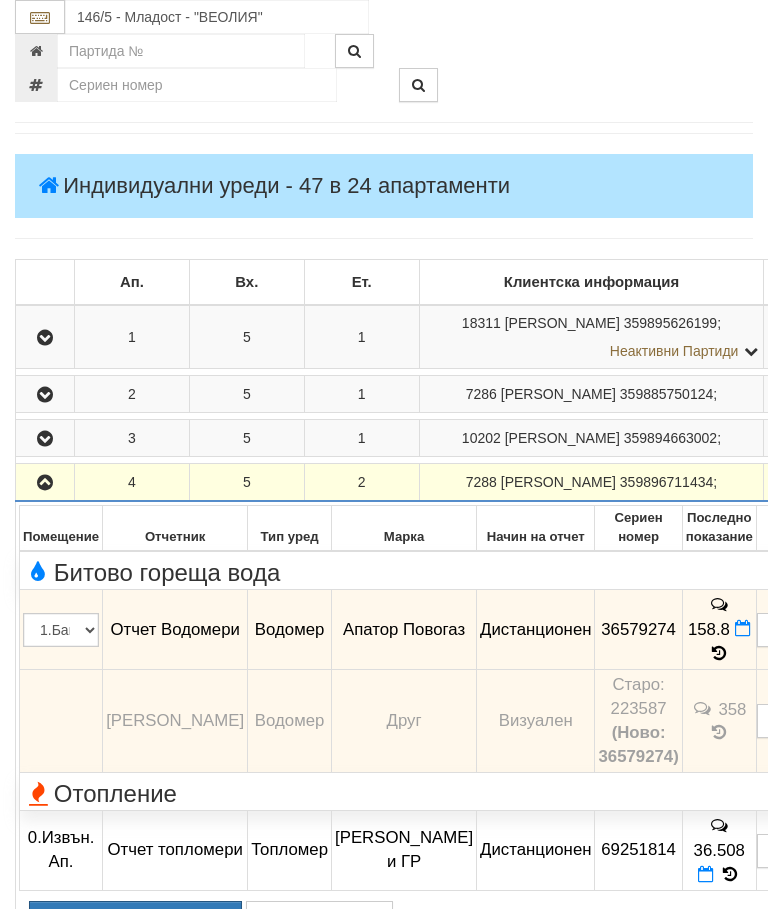 click at bounding box center [45, 483] 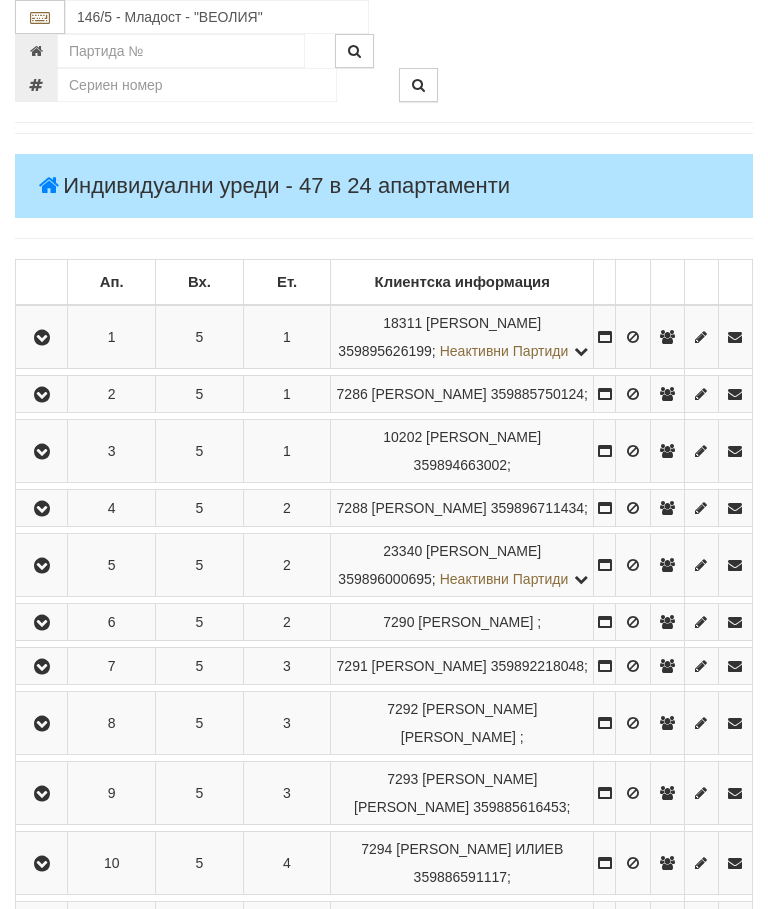 click at bounding box center (42, 623) 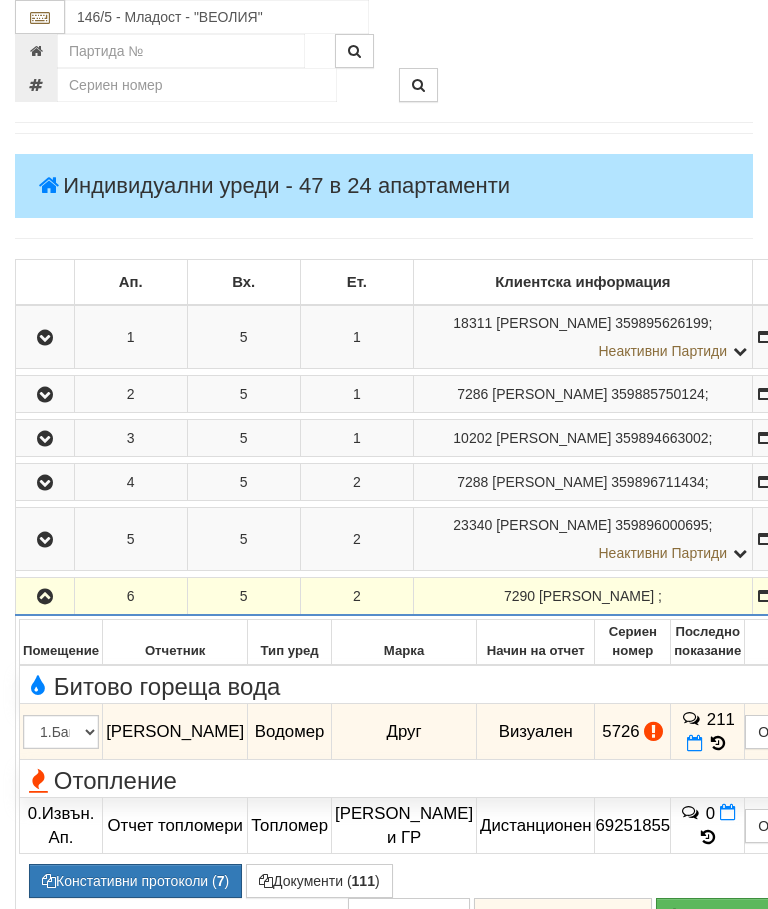 click at bounding box center (45, 597) 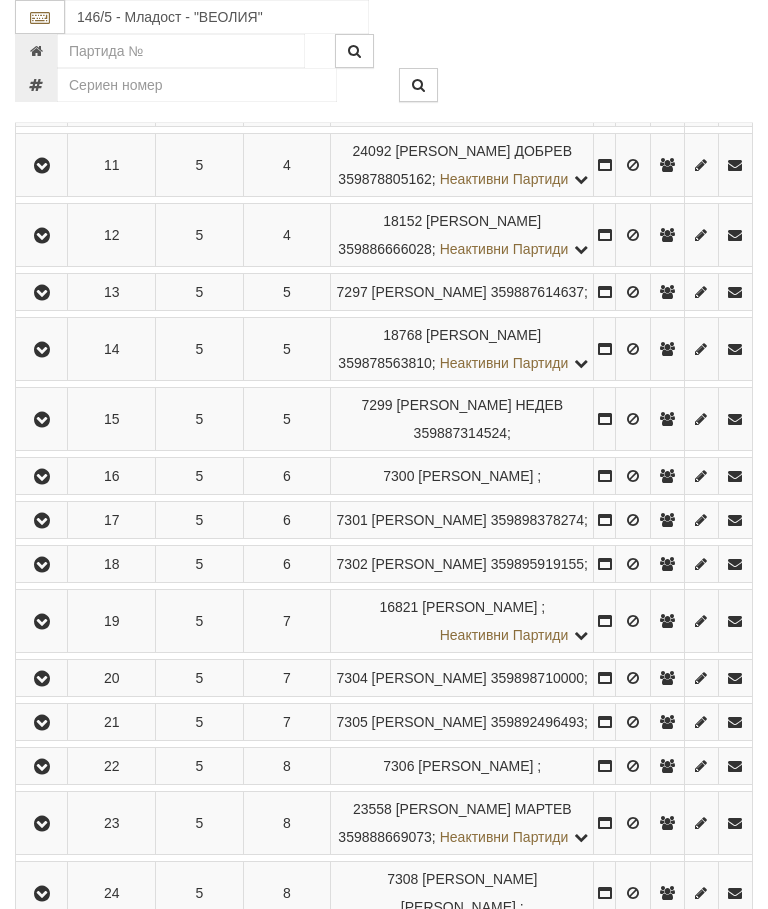 scroll, scrollTop: 1079, scrollLeft: 0, axis: vertical 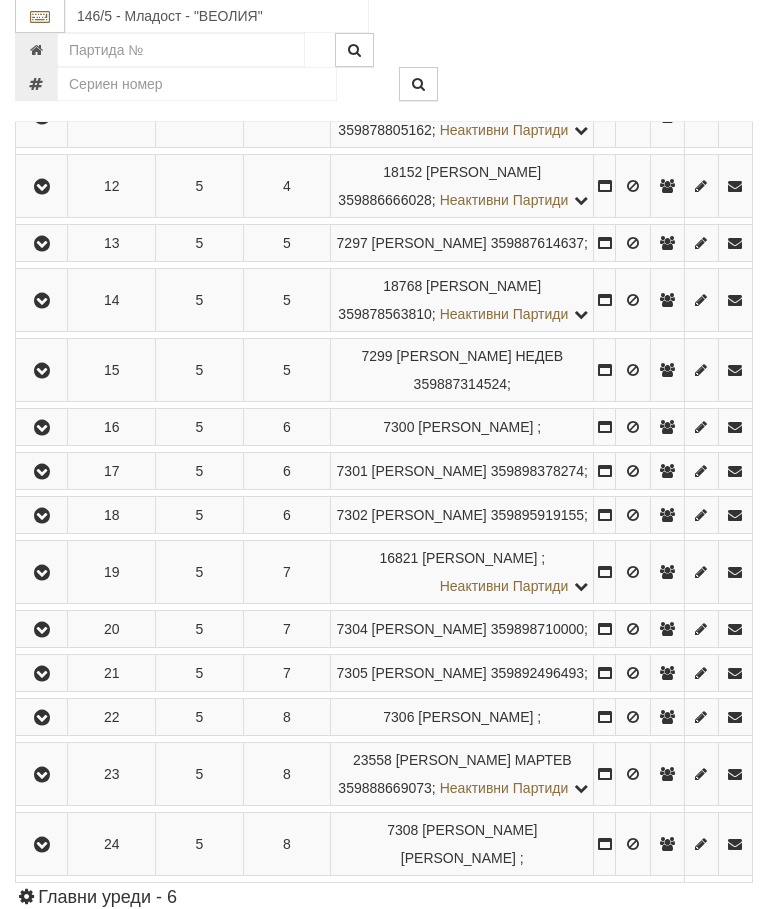 click at bounding box center (41, 47) 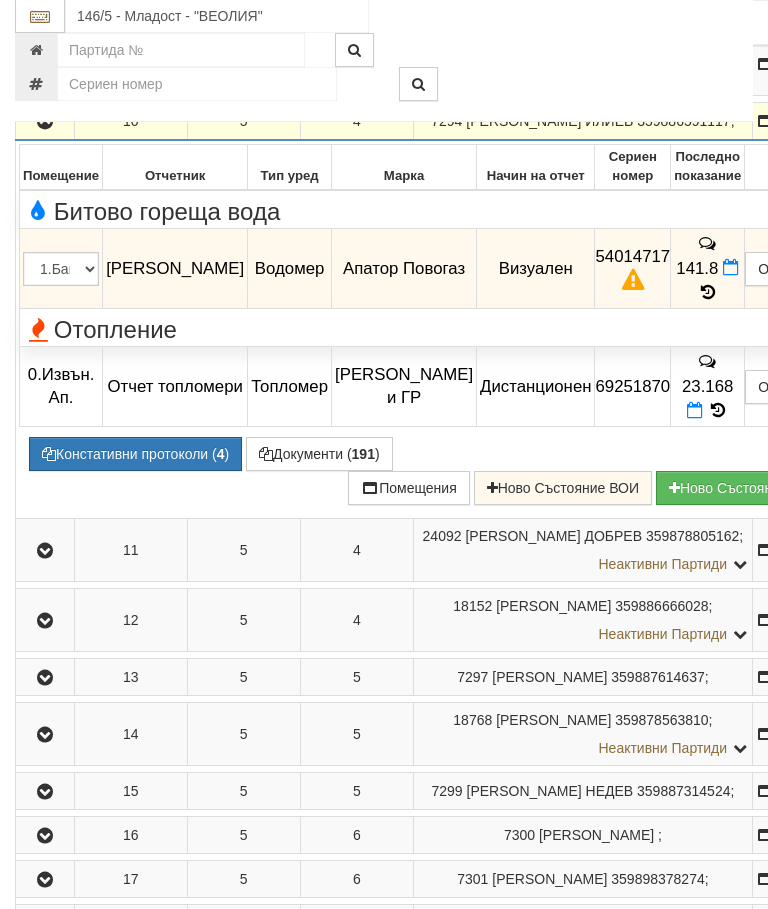 scroll, scrollTop: 936, scrollLeft: 0, axis: vertical 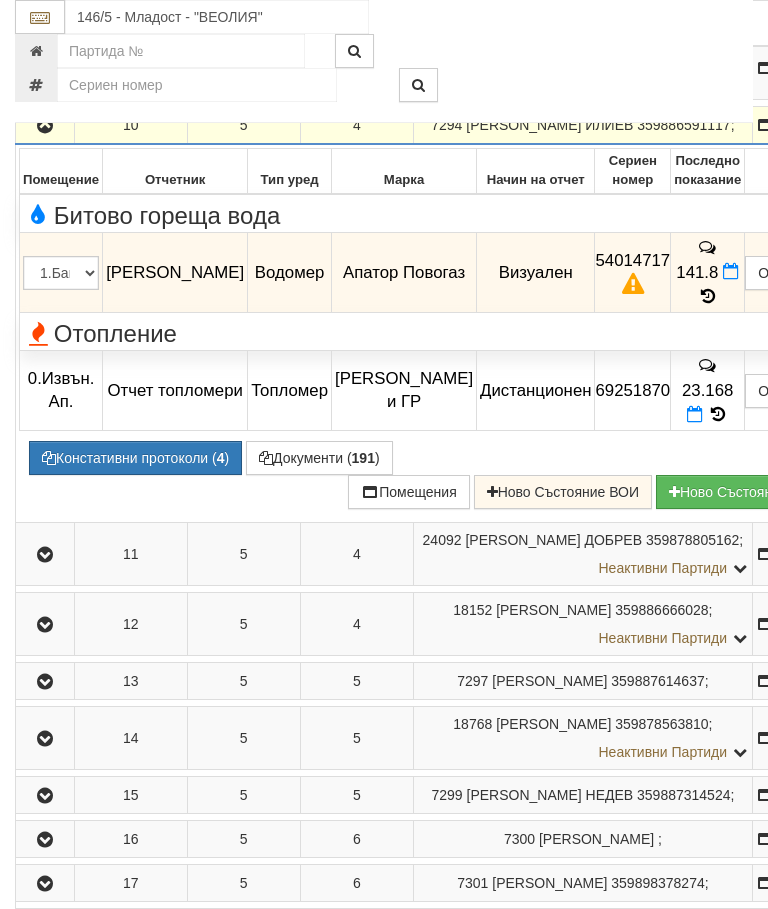 click at bounding box center [45, 125] 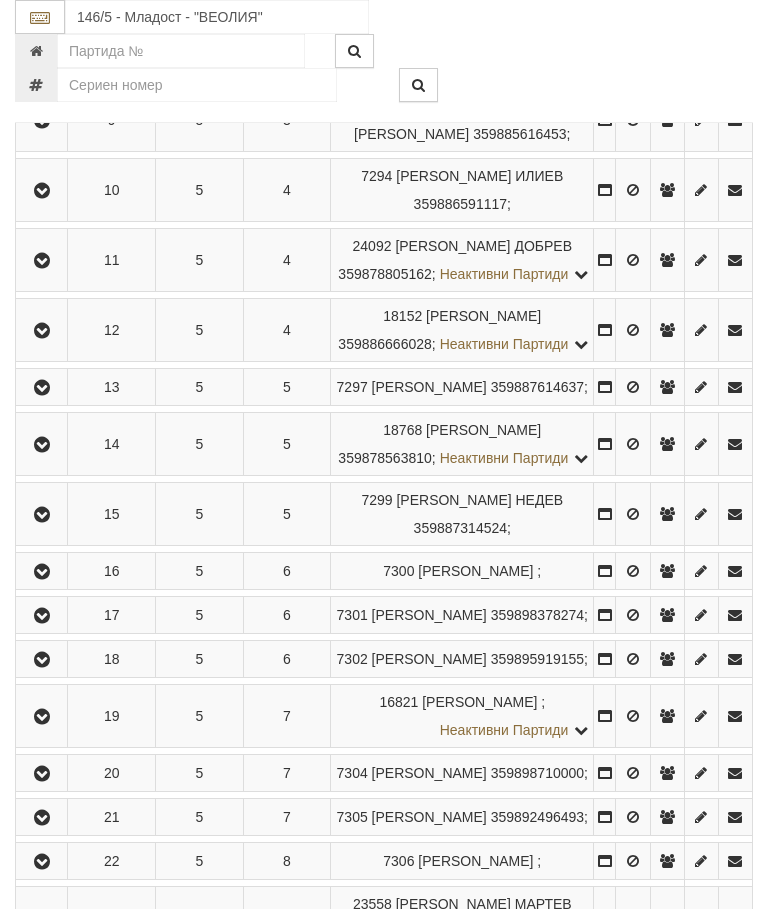 click at bounding box center (41, 260) 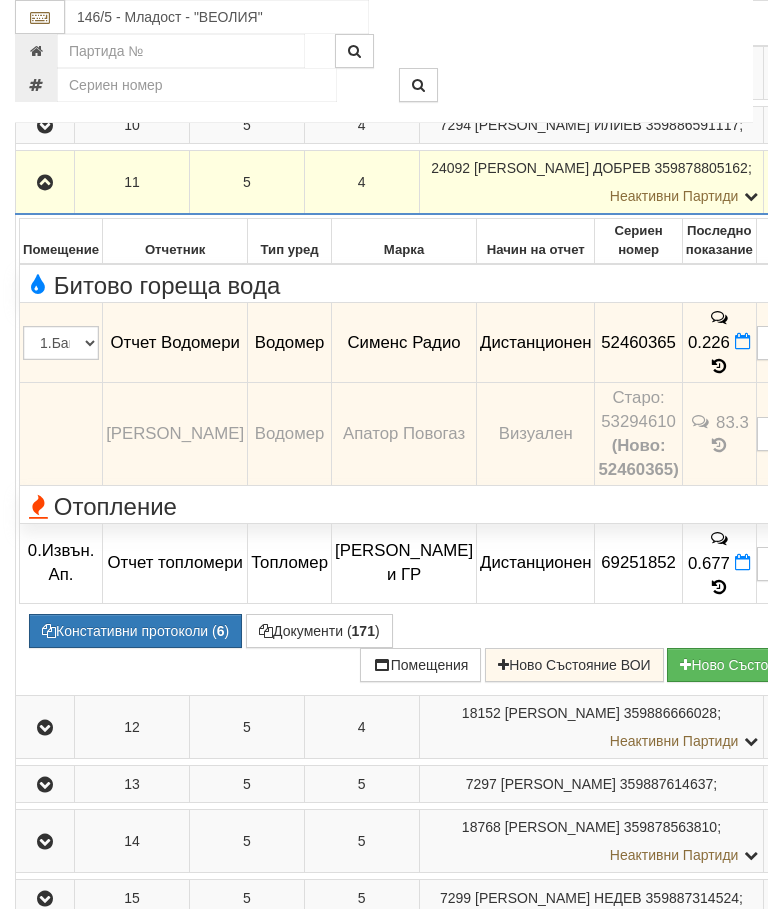 click at bounding box center [45, 183] 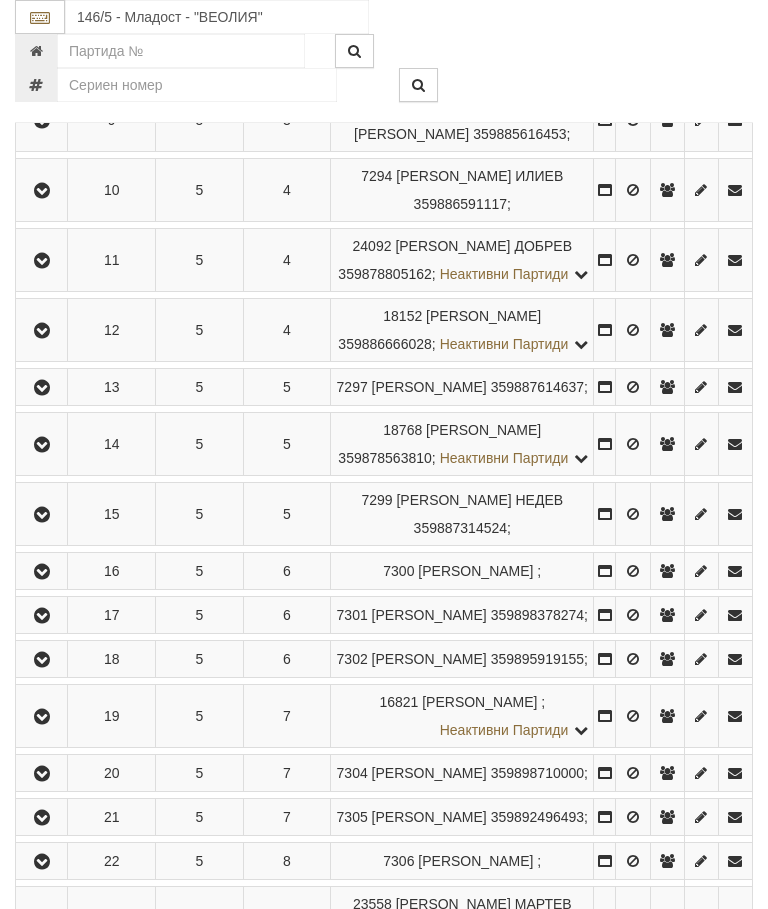 click at bounding box center (41, 330) 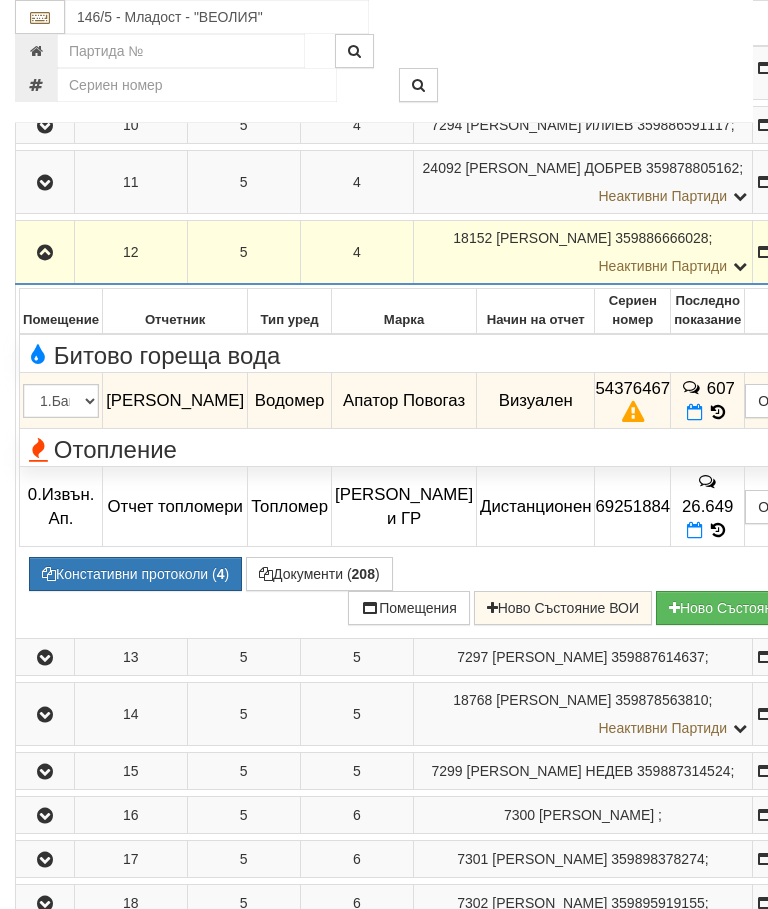 click on "Записите се зареждат...
Помещение
Отчетник
Тип уред
Марка
Начин на отчет
Сериен номер
Последно показание
Няма намерени записи!" at bounding box center (433, 461) 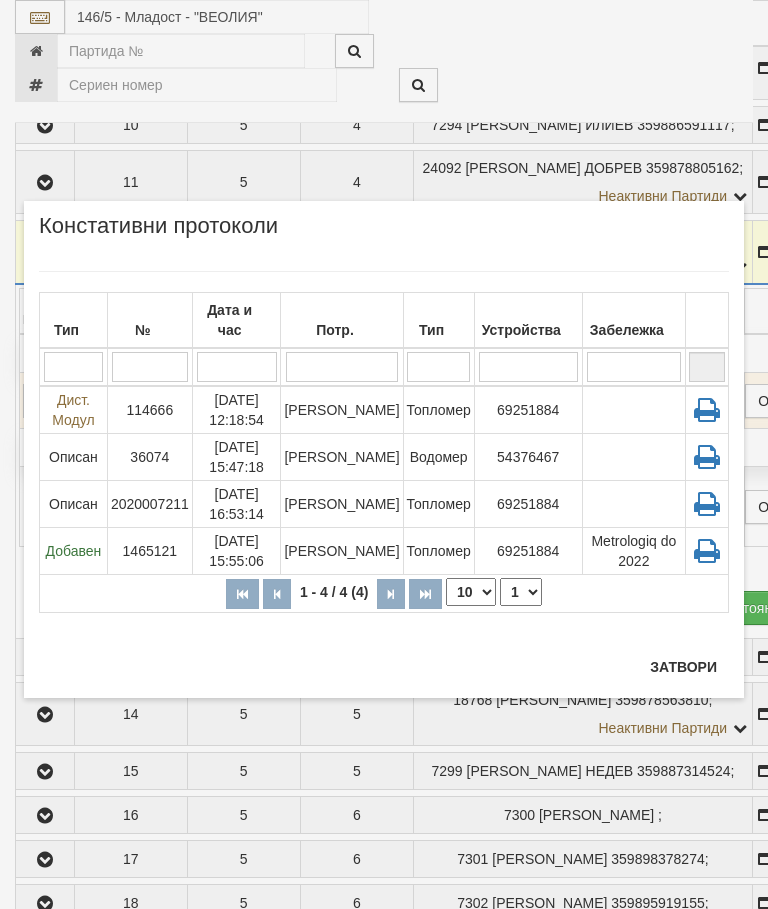click on "[PERSON_NAME]" at bounding box center [342, 457] 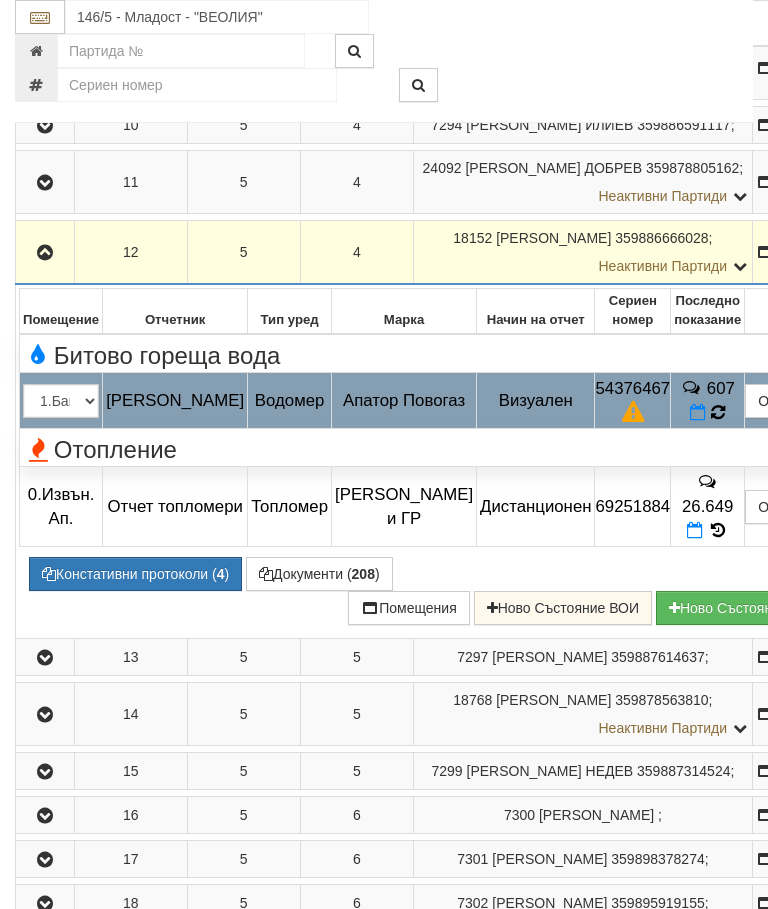 click at bounding box center [718, 412] 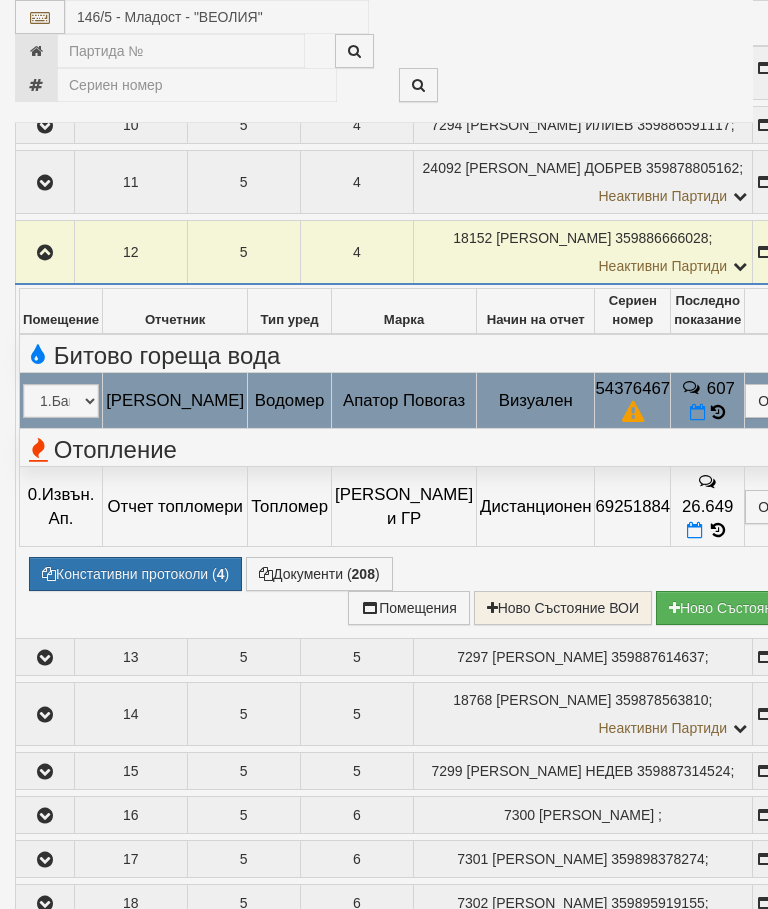 select on "10" 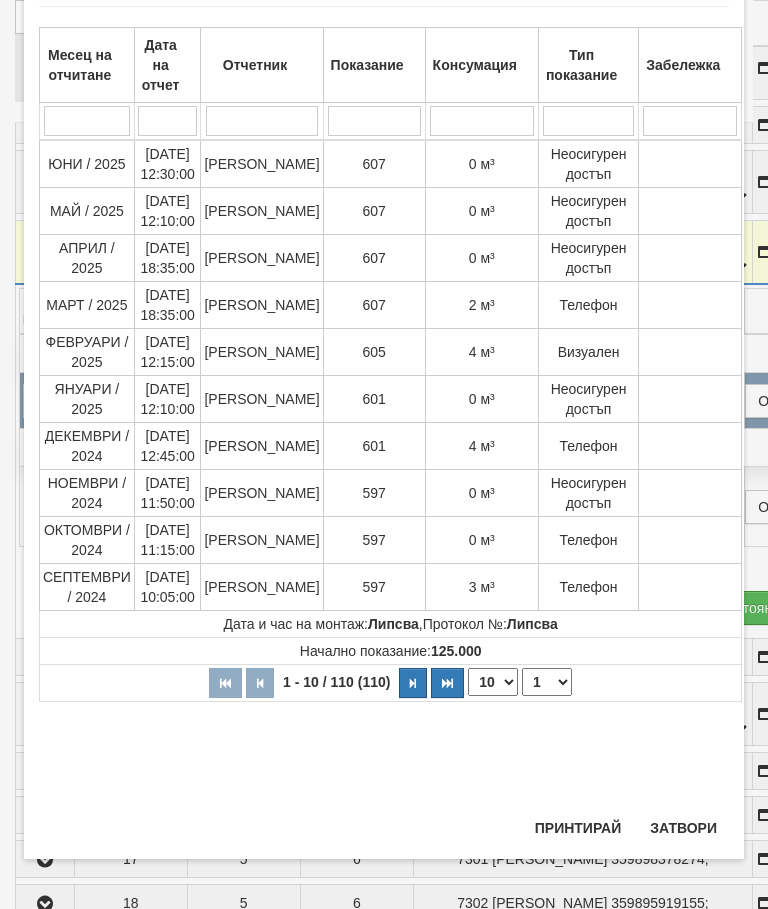 scroll, scrollTop: 1328, scrollLeft: 0, axis: vertical 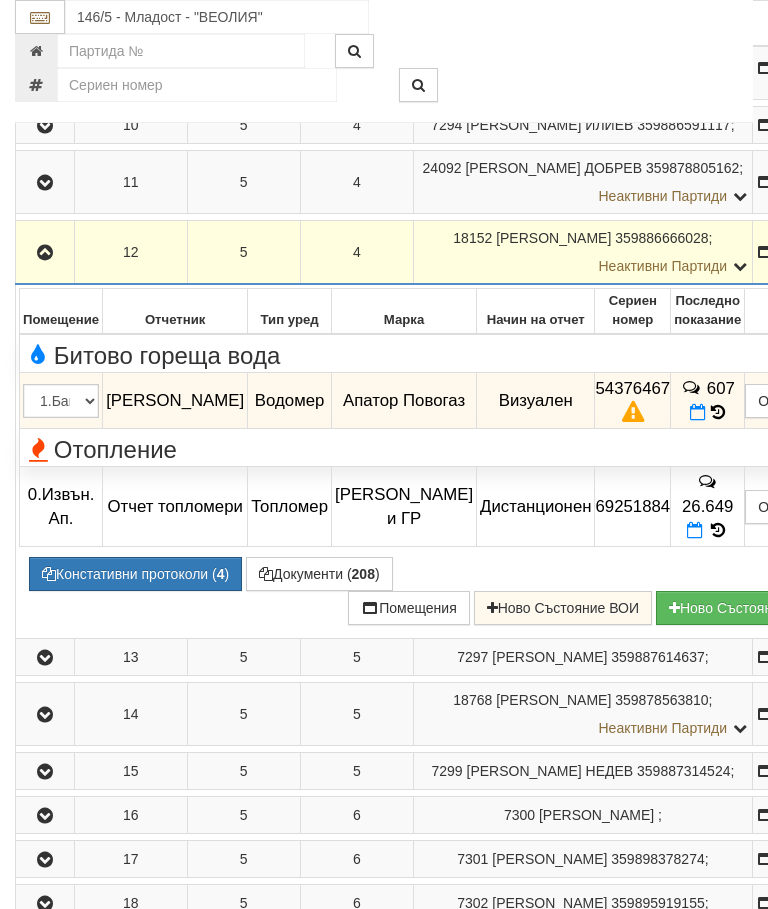 click at bounding box center (45, 253) 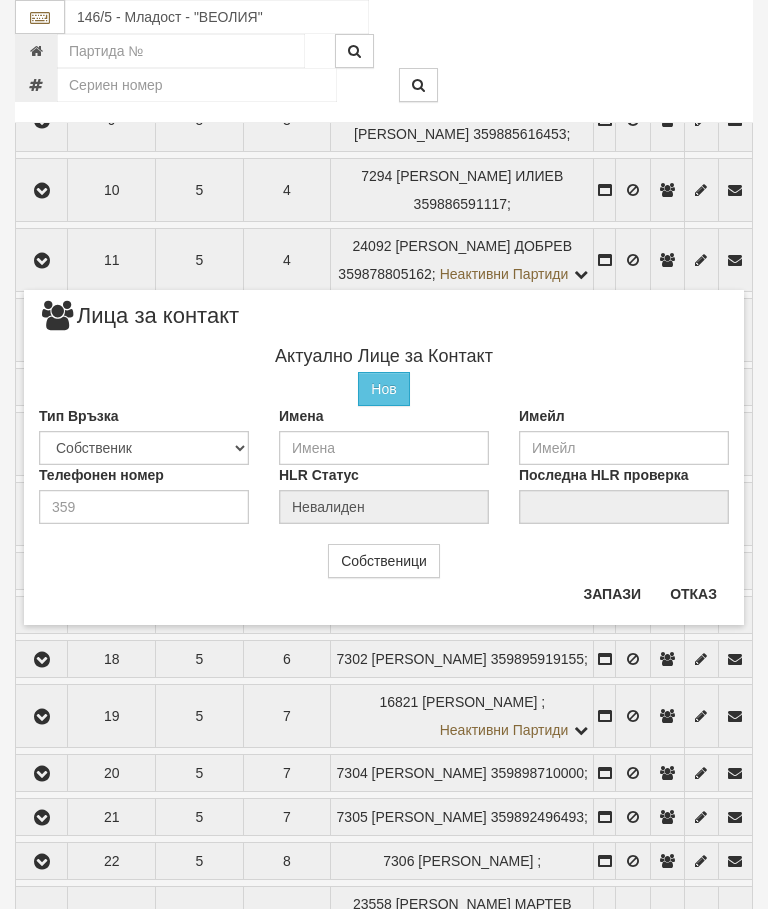 click on "Отказ" at bounding box center [693, 594] 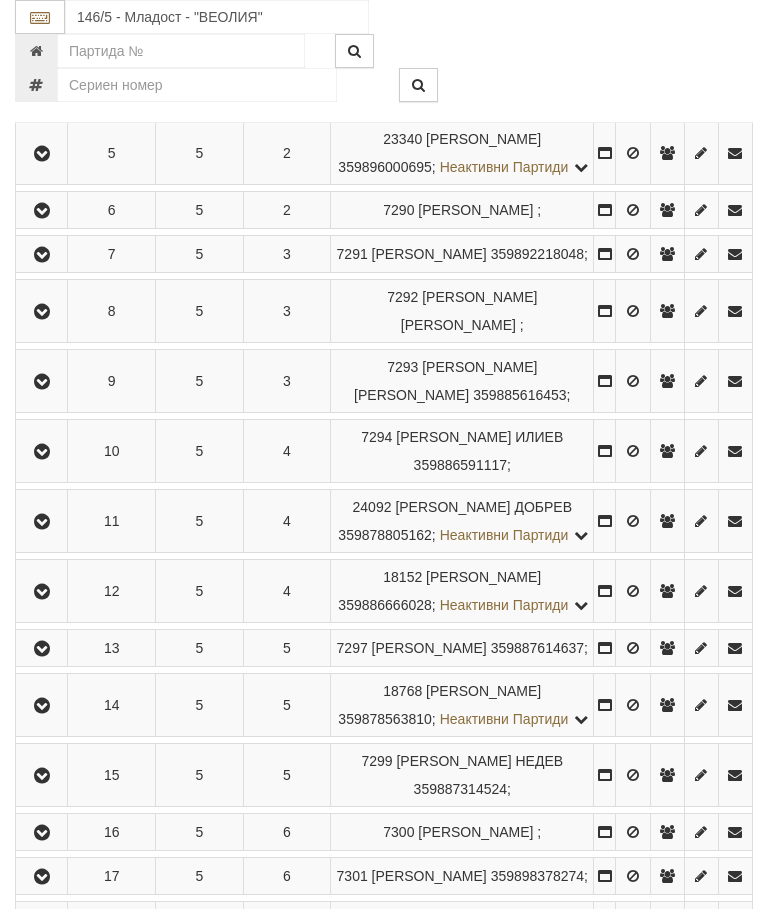 scroll, scrollTop: 670, scrollLeft: 0, axis: vertical 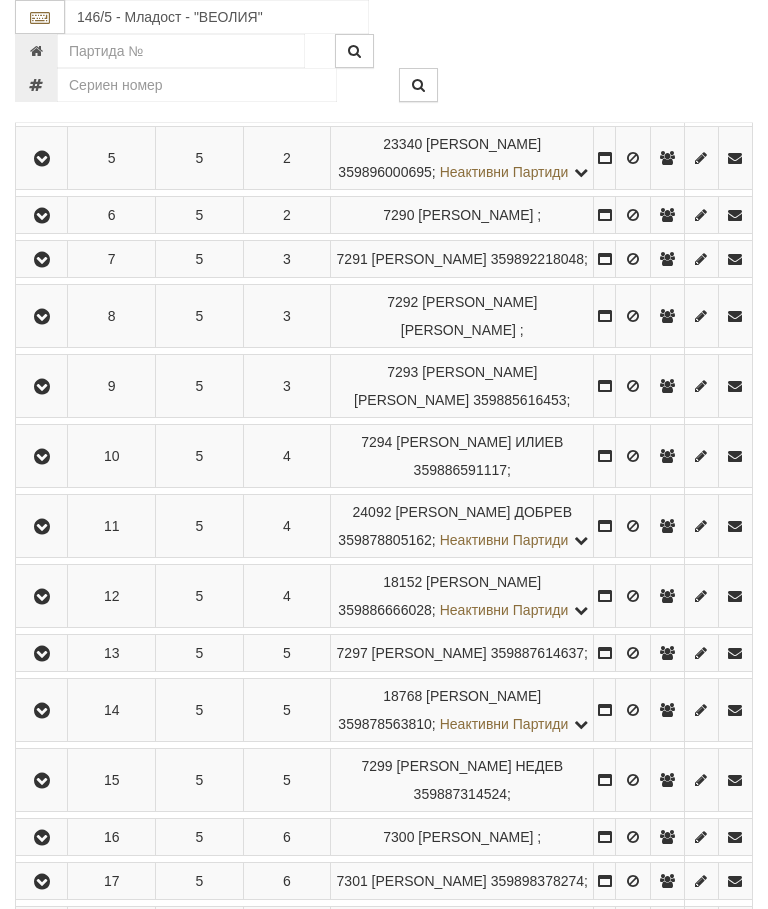 click at bounding box center (41, 456) 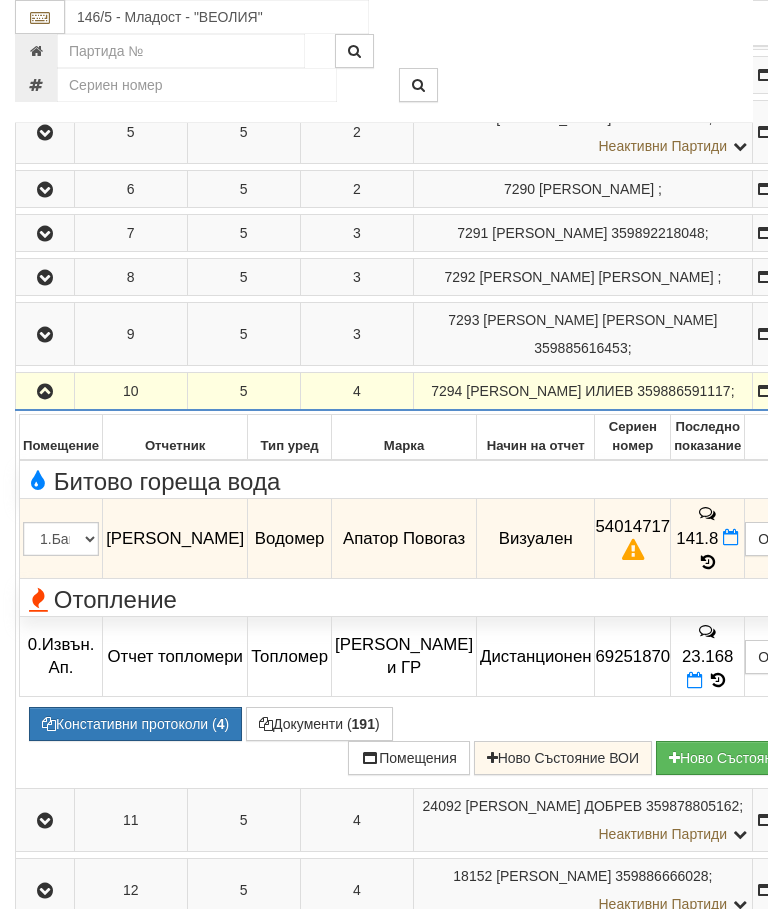 click at bounding box center (45, 392) 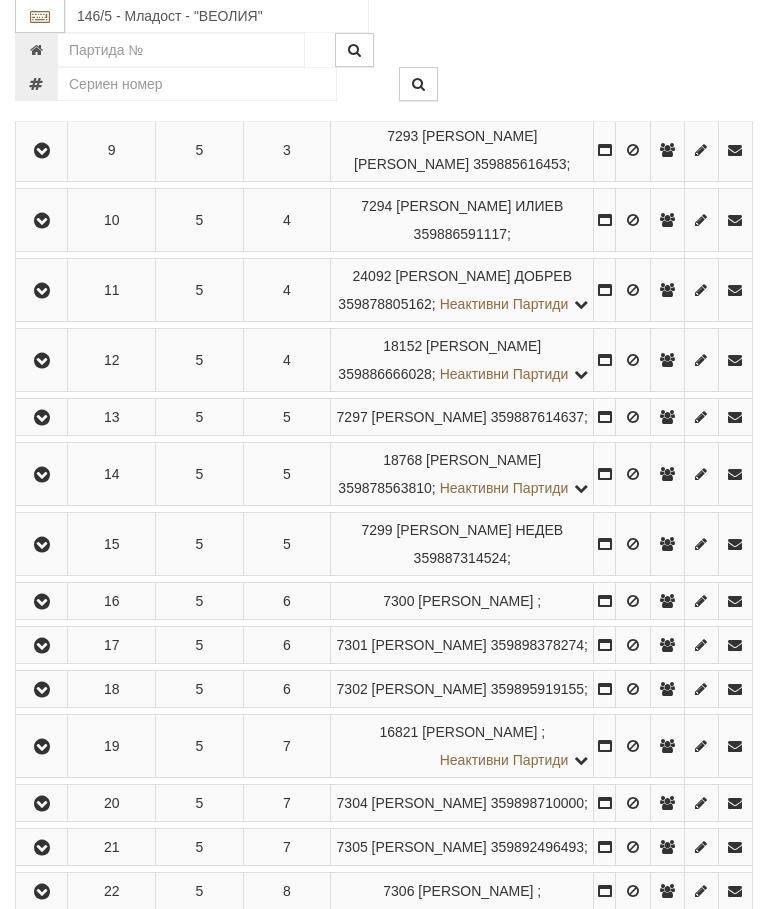 scroll, scrollTop: 1073, scrollLeft: 0, axis: vertical 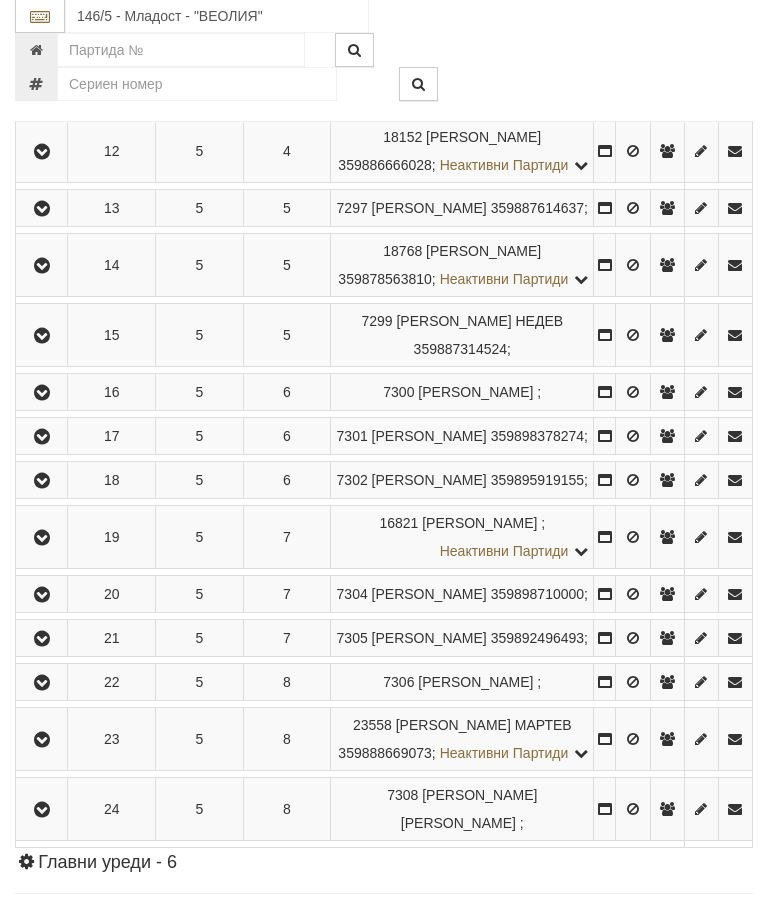 click at bounding box center (42, 210) 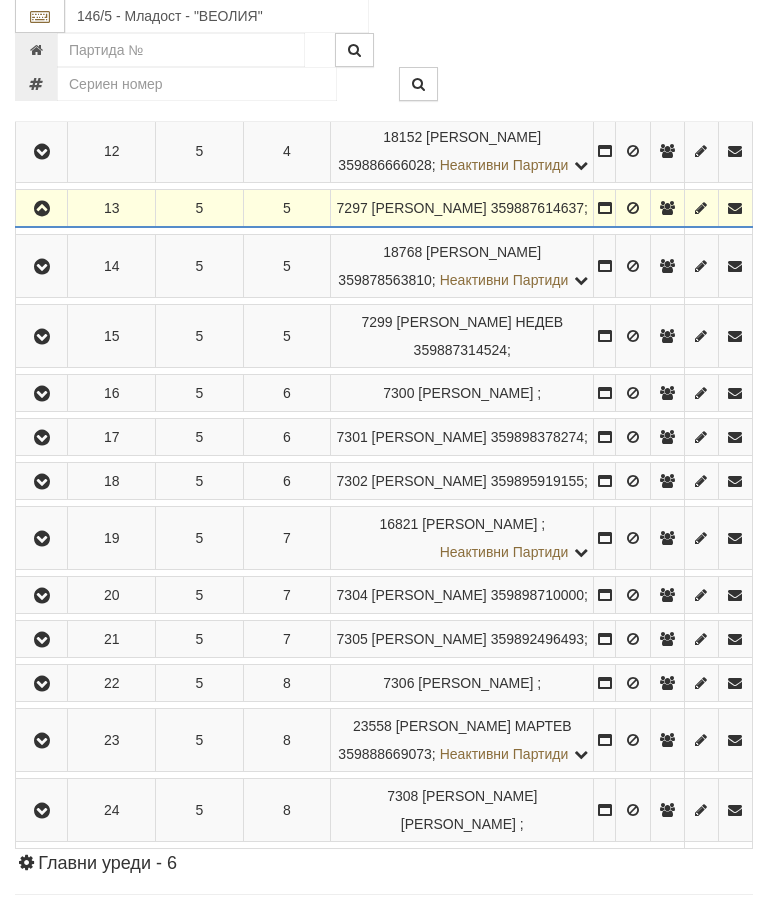 scroll, scrollTop: 1115, scrollLeft: 0, axis: vertical 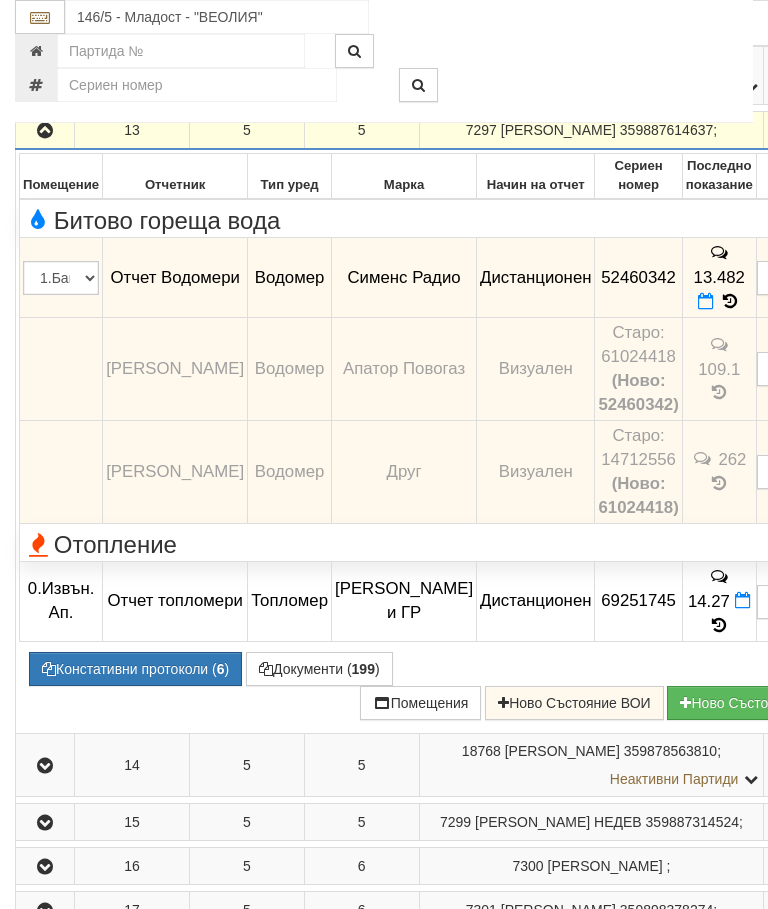 click at bounding box center [45, 131] 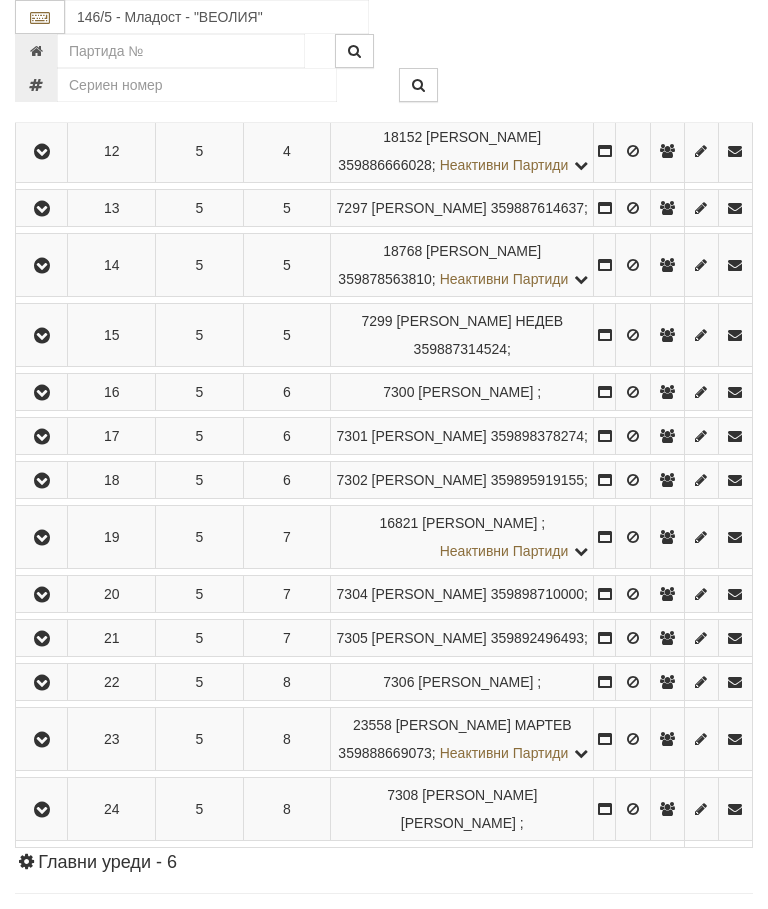 click at bounding box center [42, 266] 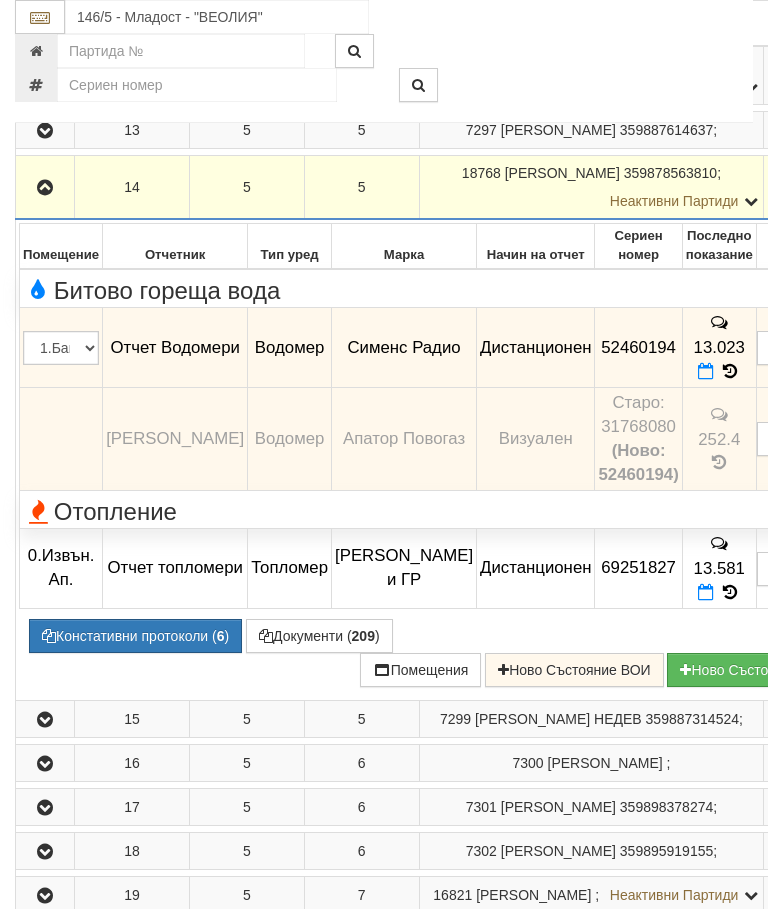 click at bounding box center [45, 188] 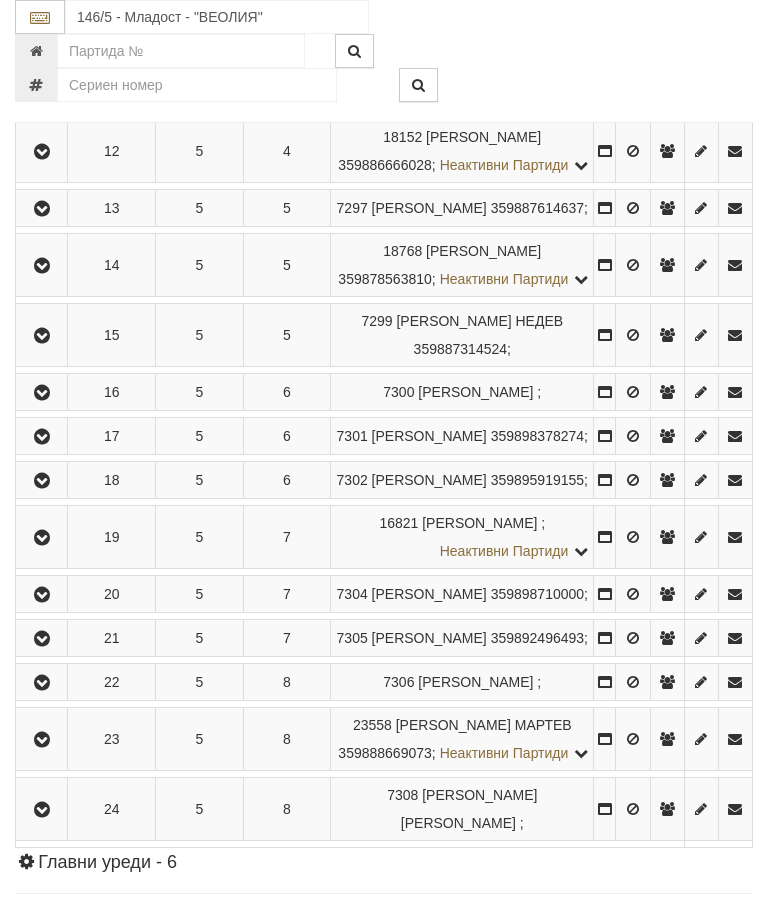 click at bounding box center (42, 336) 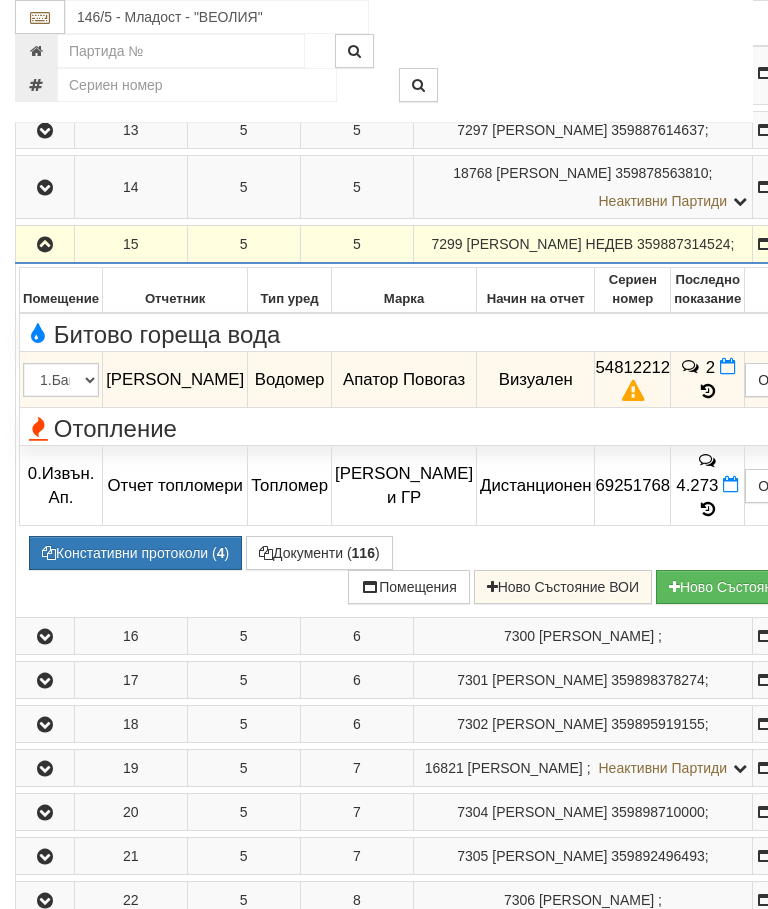 click at bounding box center (45, 245) 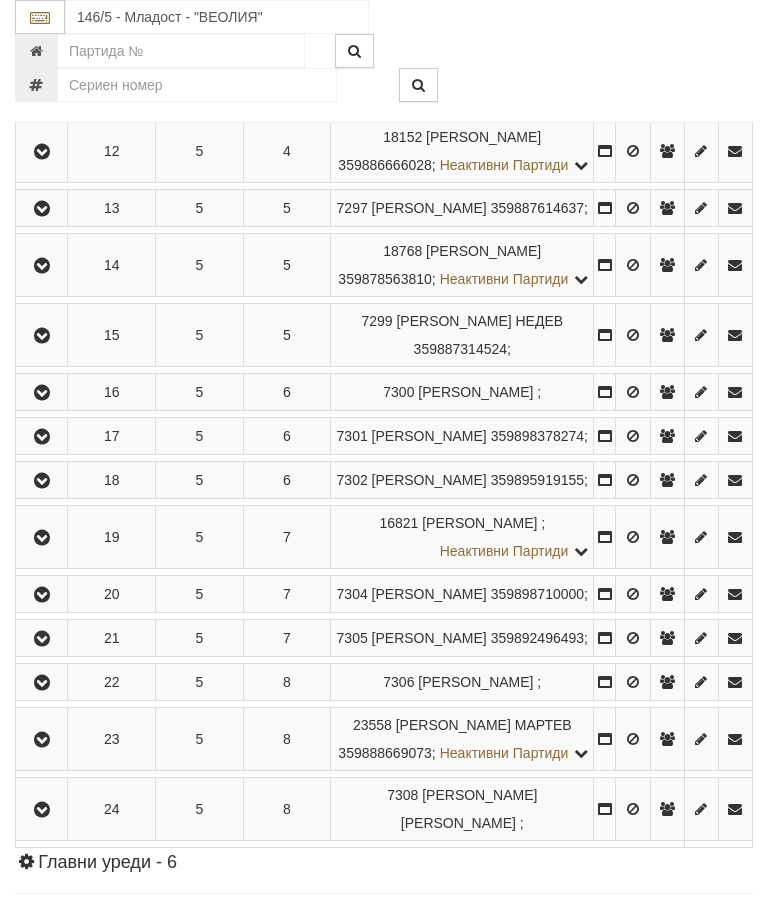 click at bounding box center [42, 393] 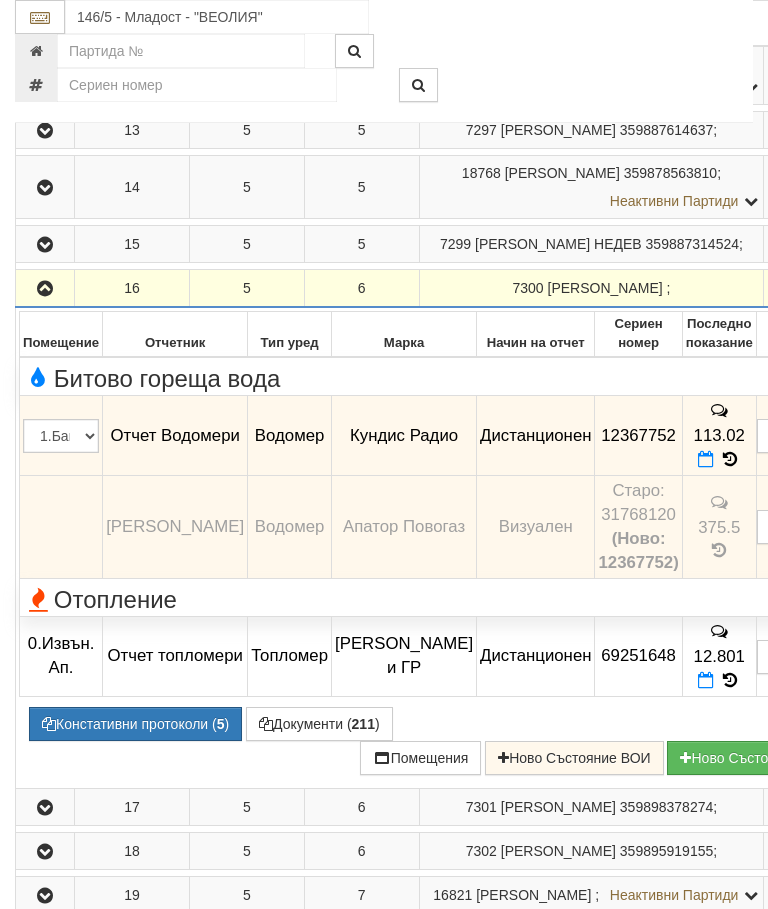 click at bounding box center (45, 289) 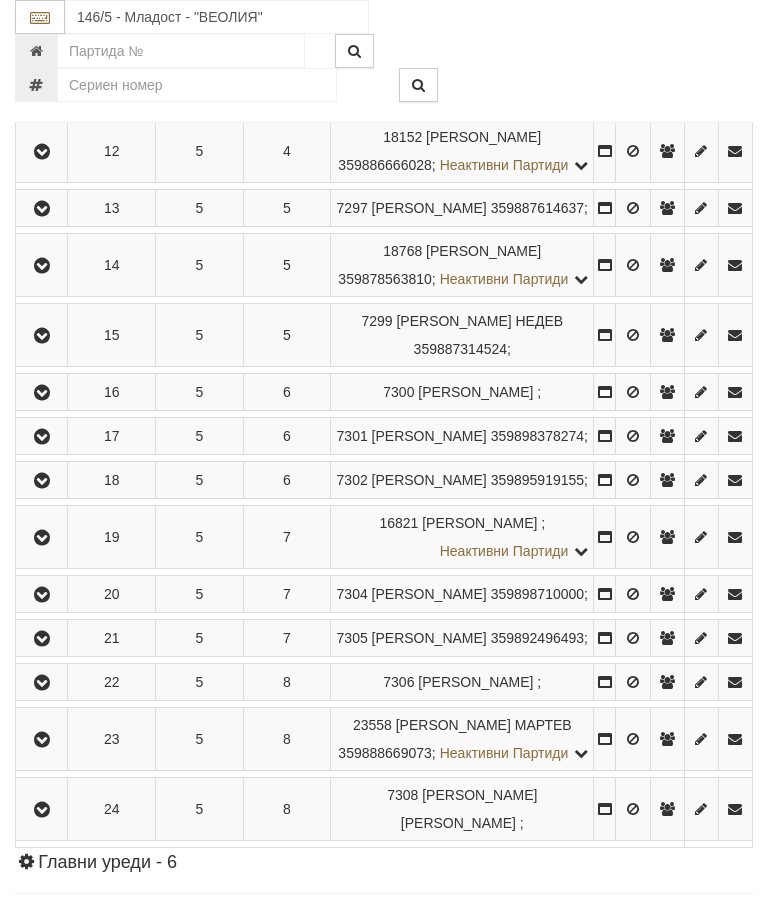 click at bounding box center (42, 437) 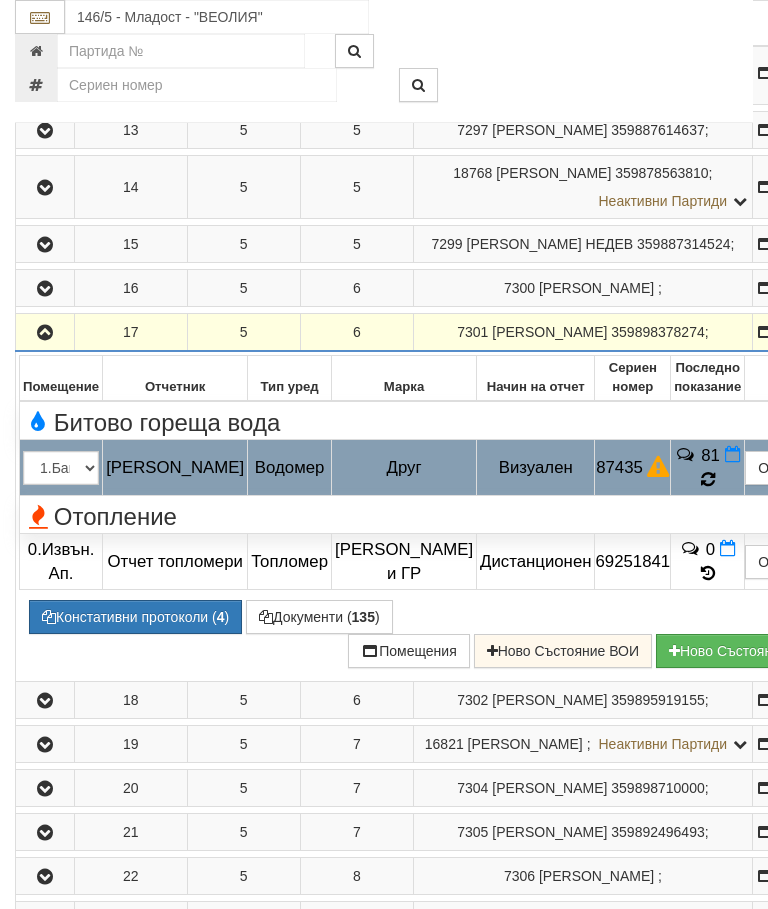 click at bounding box center (708, 479) 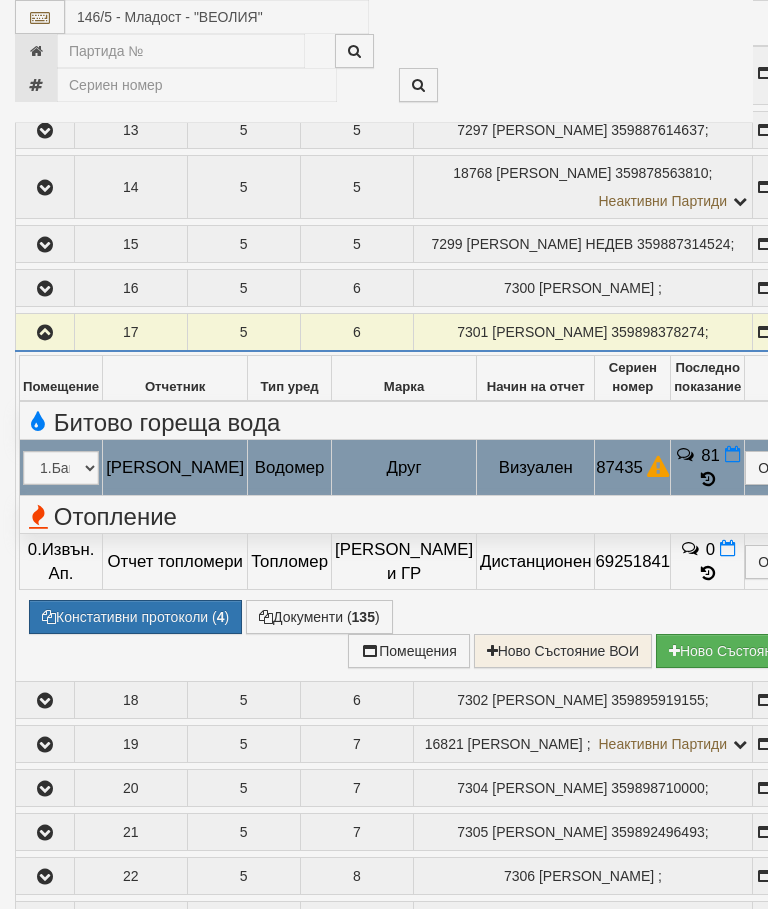 select on "10" 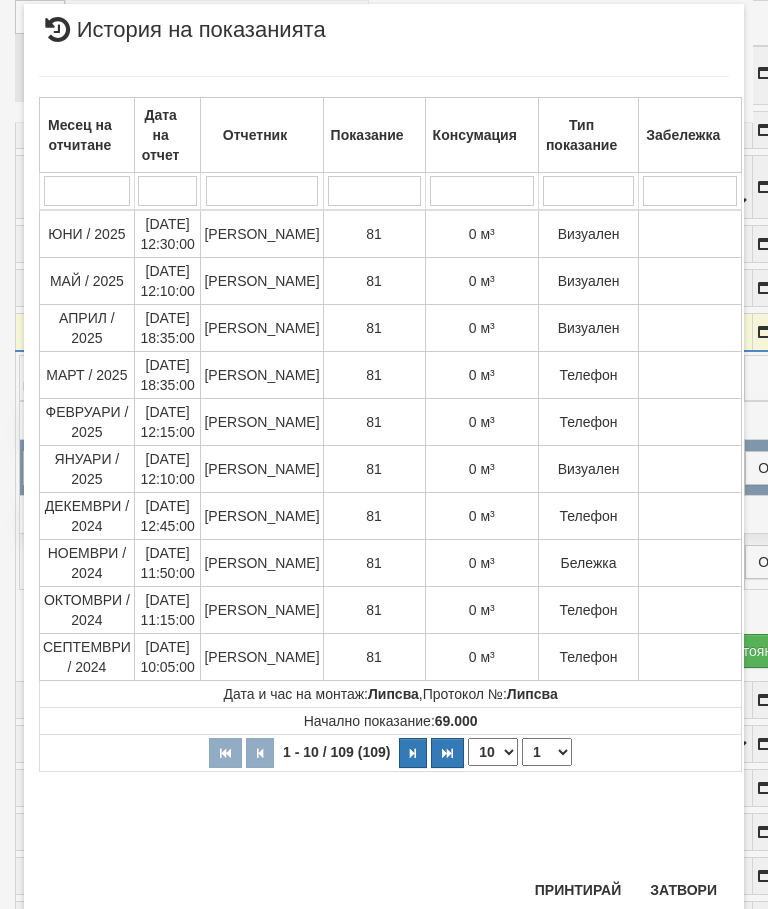scroll, scrollTop: 1392, scrollLeft: 0, axis: vertical 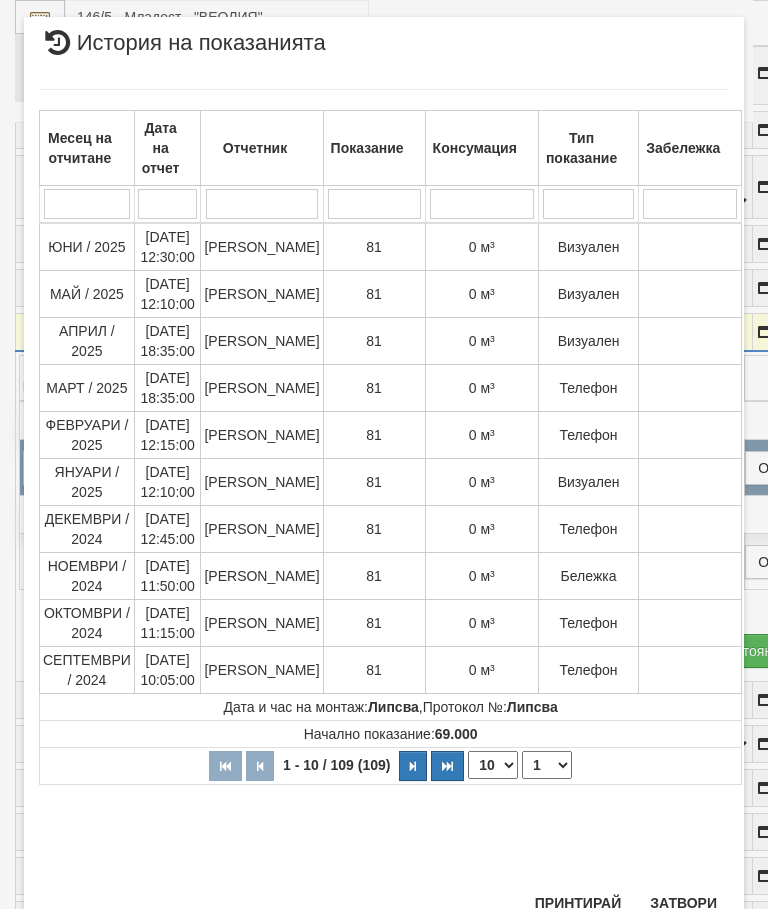 click on "Затвори" at bounding box center [683, 903] 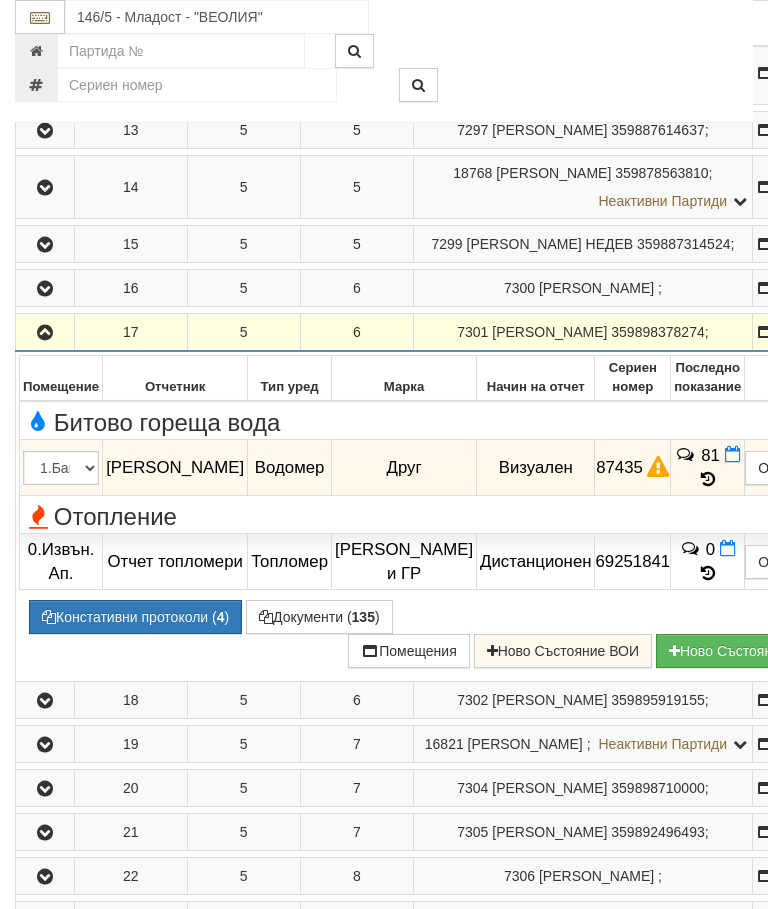 click at bounding box center [45, 333] 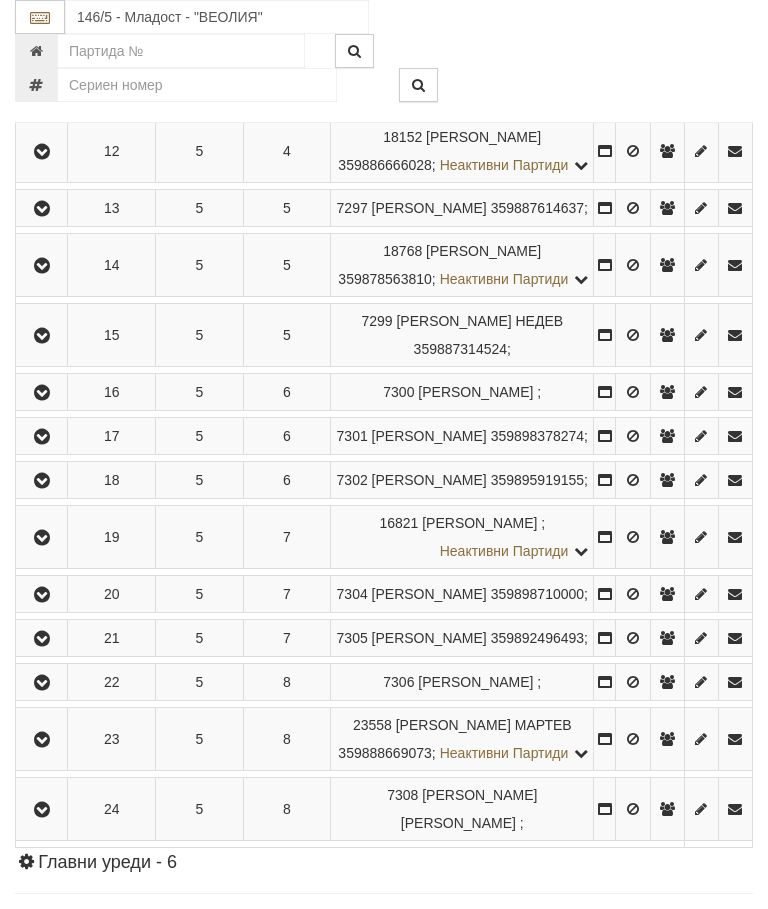 click at bounding box center (42, 481) 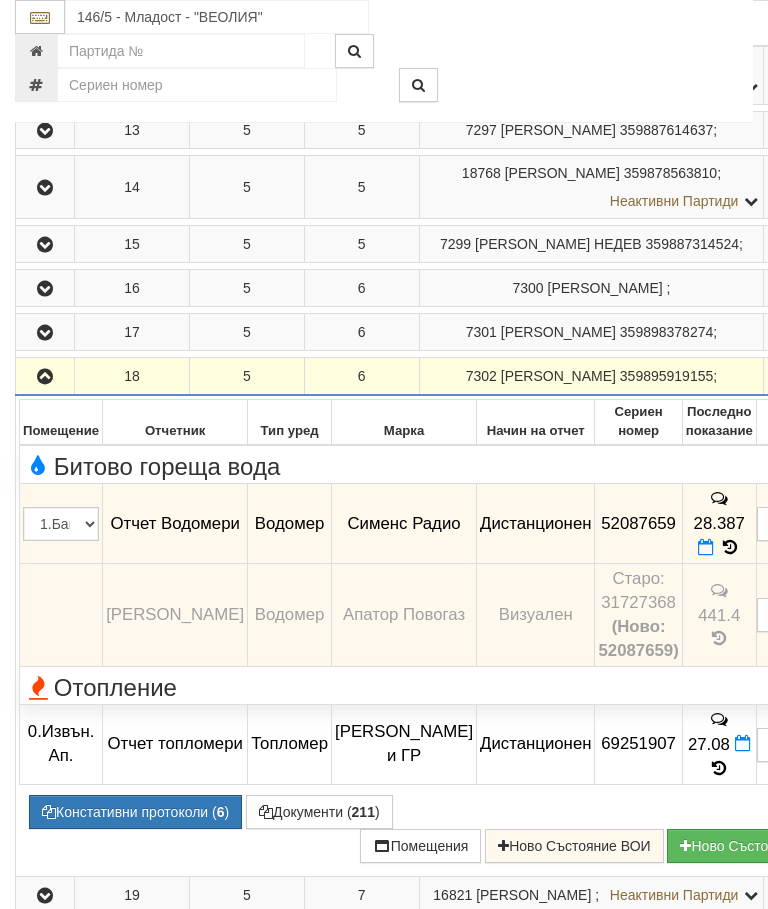 click at bounding box center (45, 377) 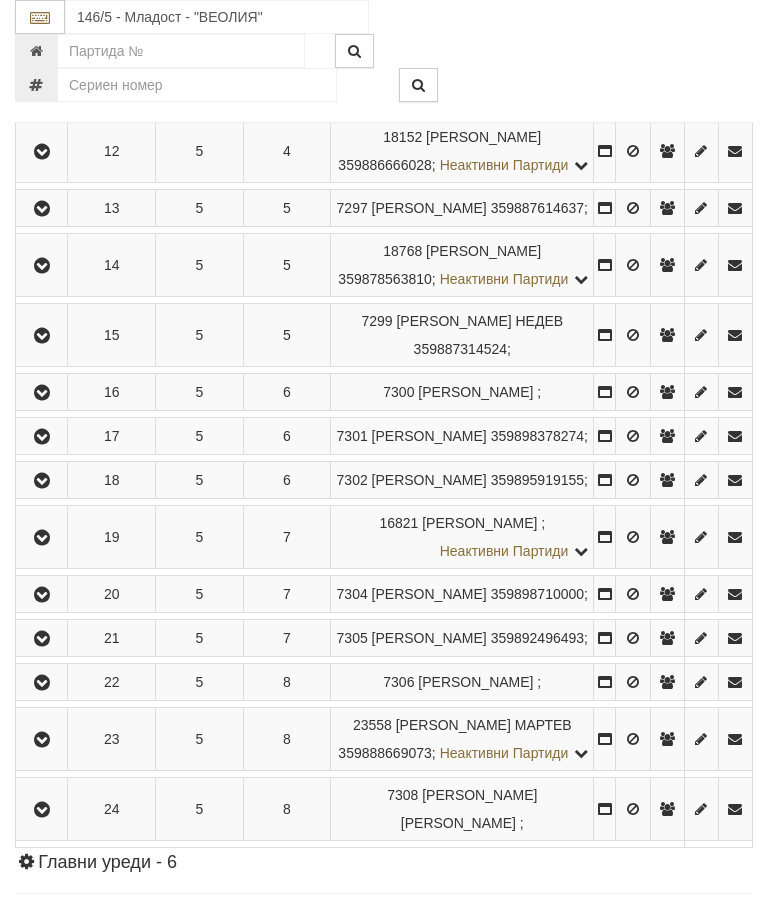 click at bounding box center (42, 538) 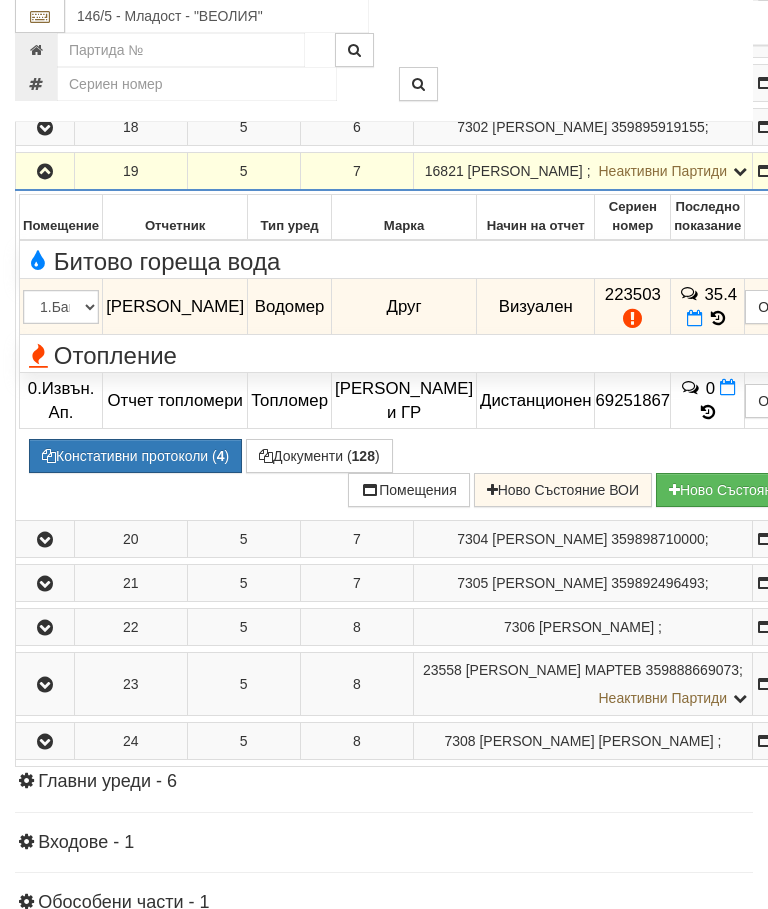 scroll, scrollTop: 1364, scrollLeft: 0, axis: vertical 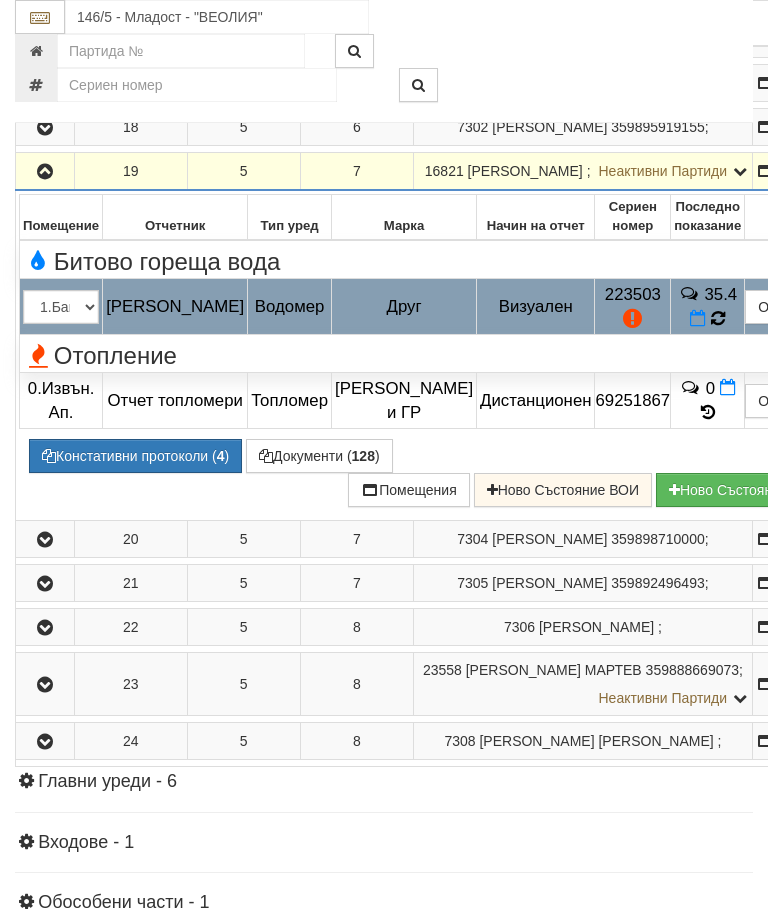 click at bounding box center [718, 318] 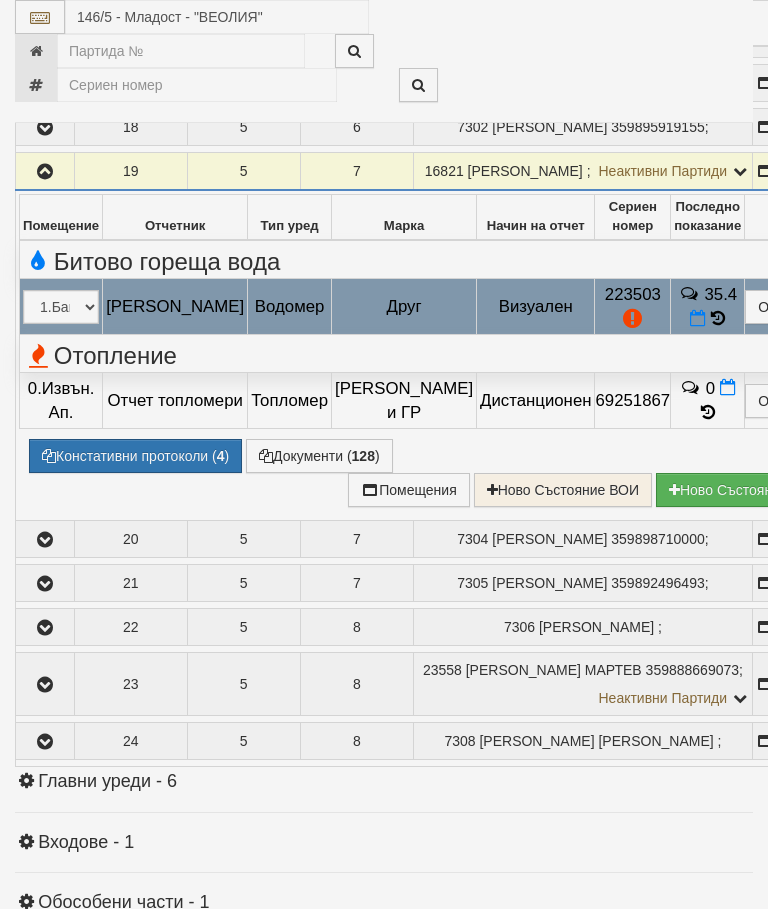 select on "10" 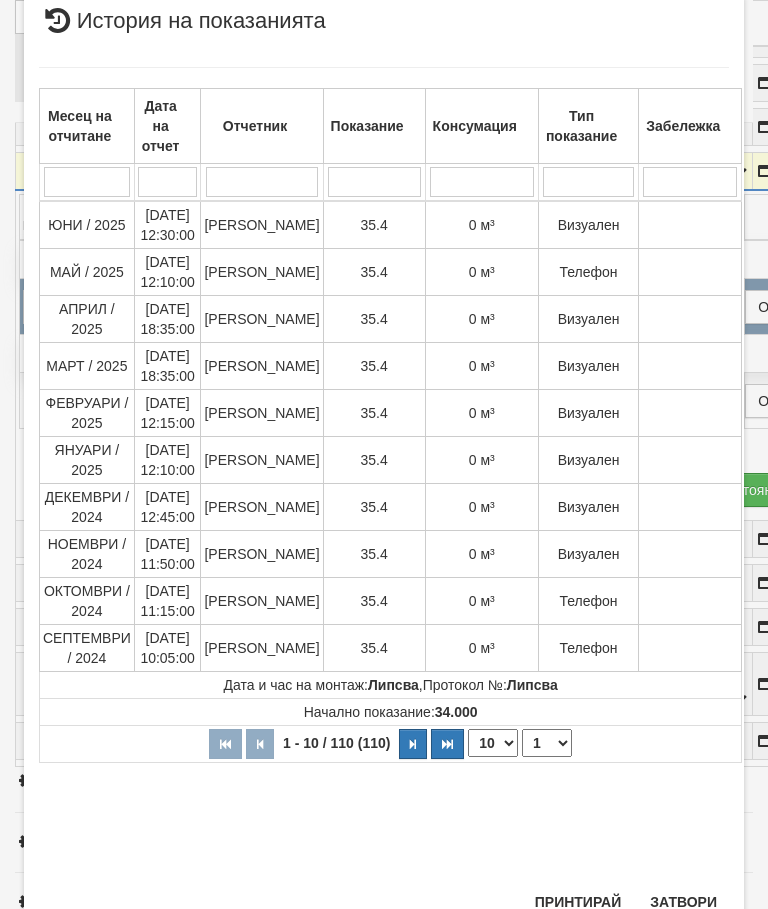 scroll, scrollTop: 1015, scrollLeft: 0, axis: vertical 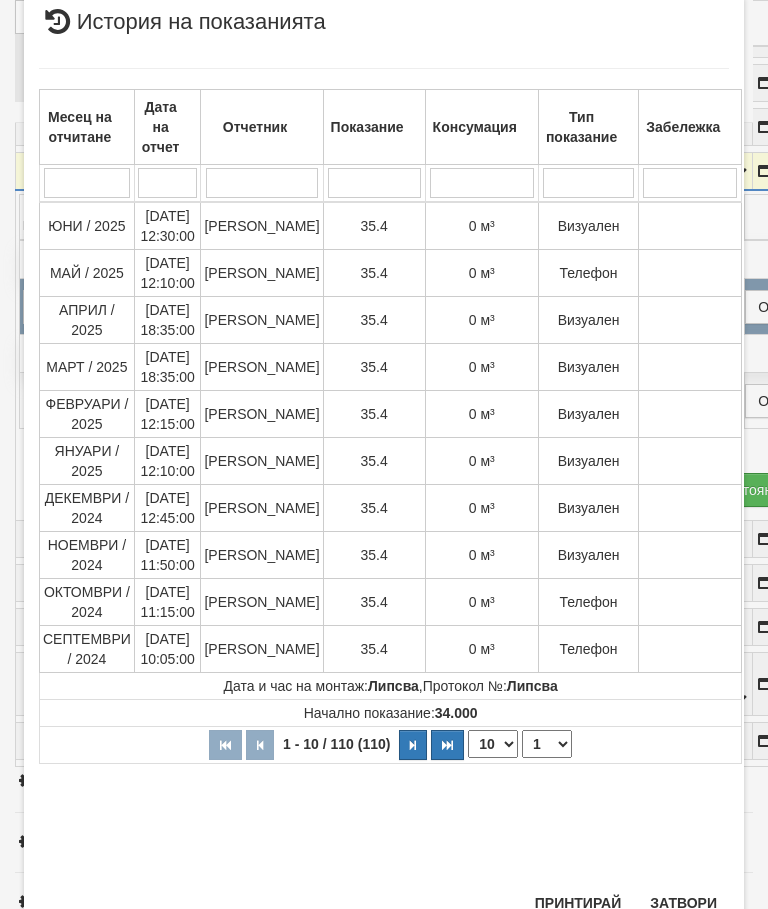 click on "Затвори" at bounding box center (683, 903) 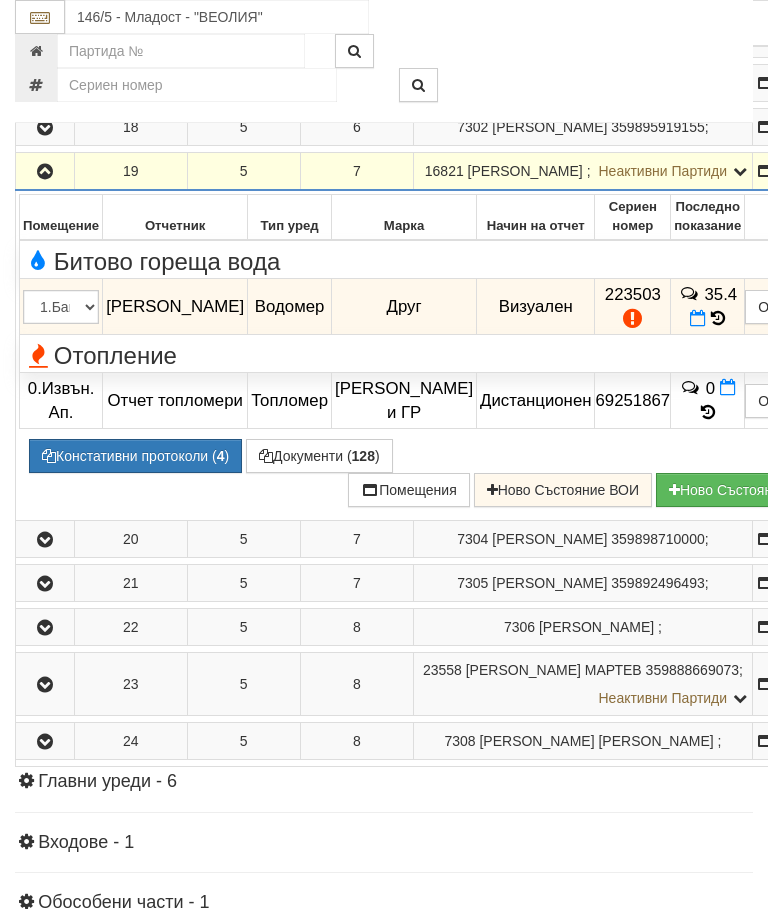 click at bounding box center (45, 171) 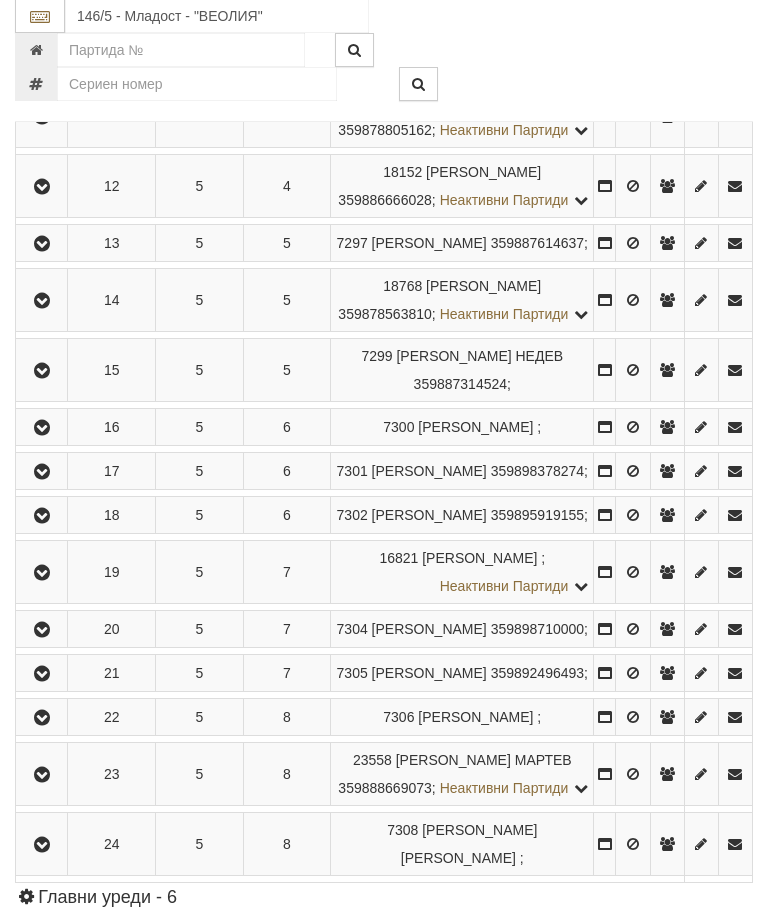 scroll, scrollTop: 1180, scrollLeft: 0, axis: vertical 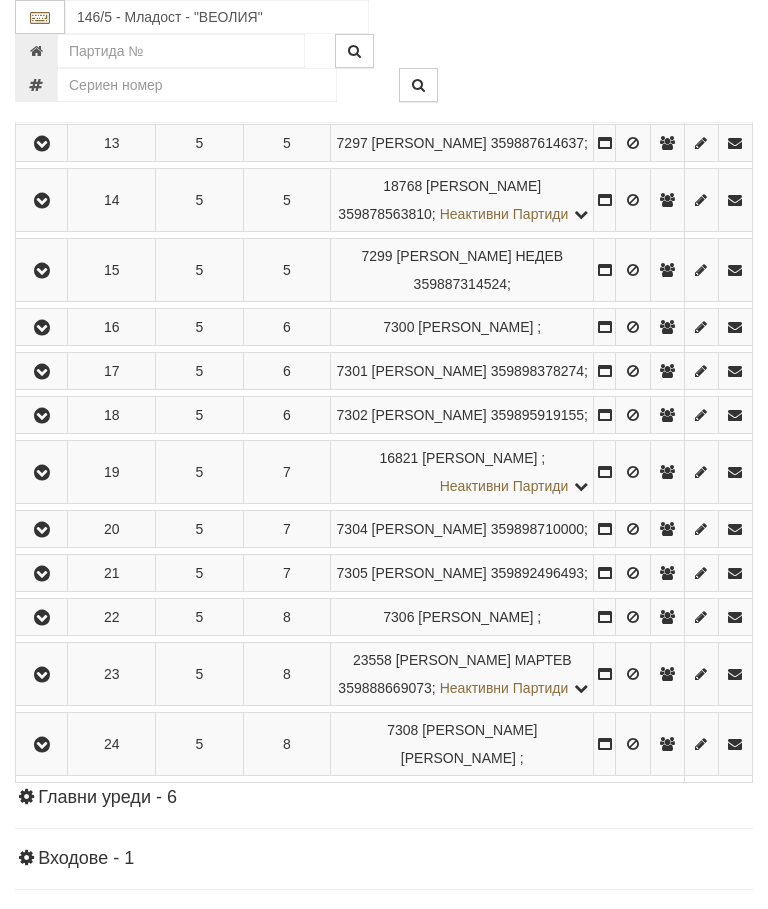 click at bounding box center [42, 372] 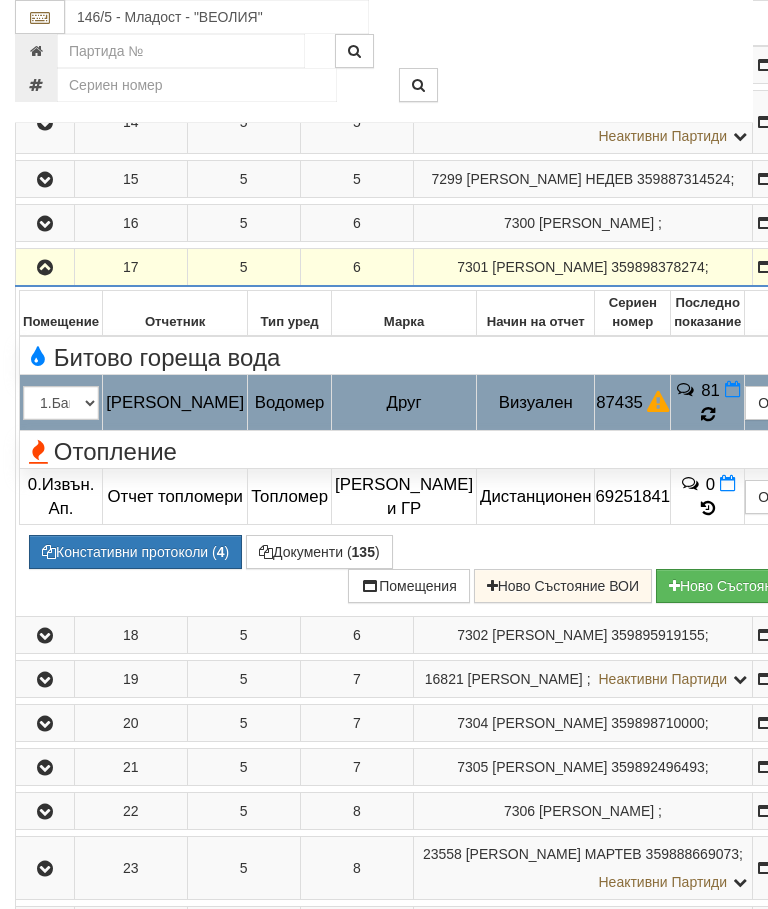 click at bounding box center [708, 414] 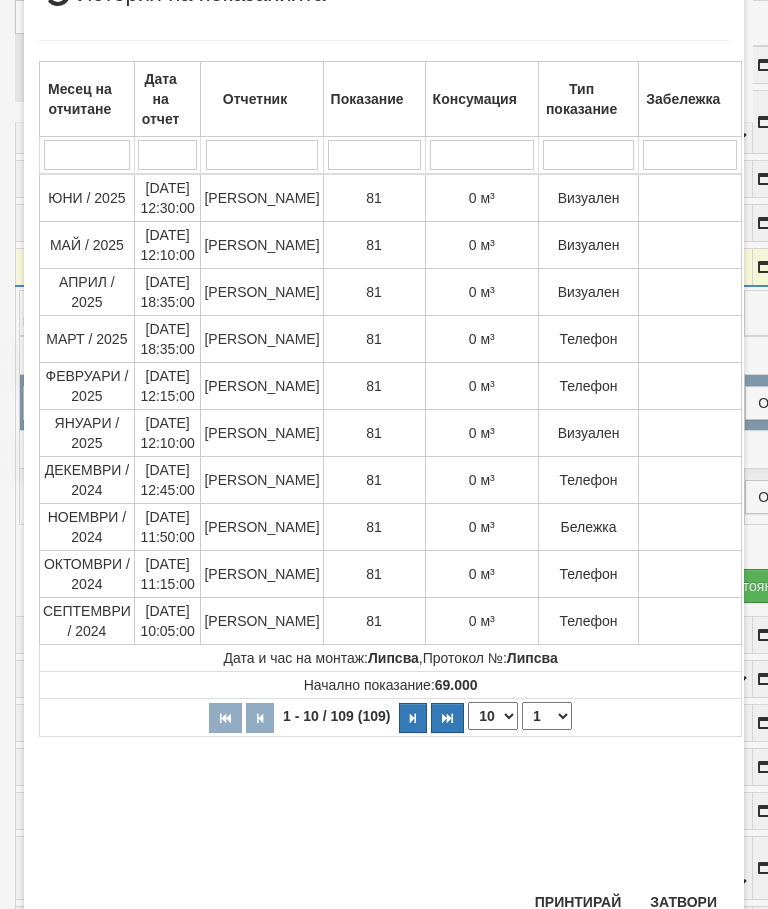 scroll, scrollTop: 482, scrollLeft: 0, axis: vertical 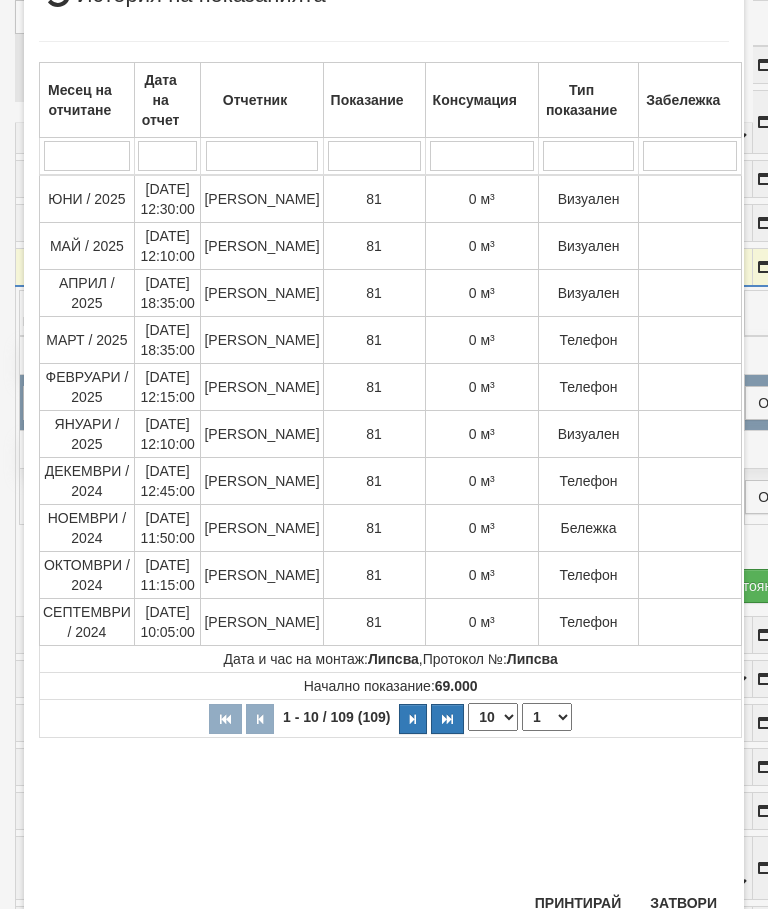 click on "Затвори" at bounding box center [683, 903] 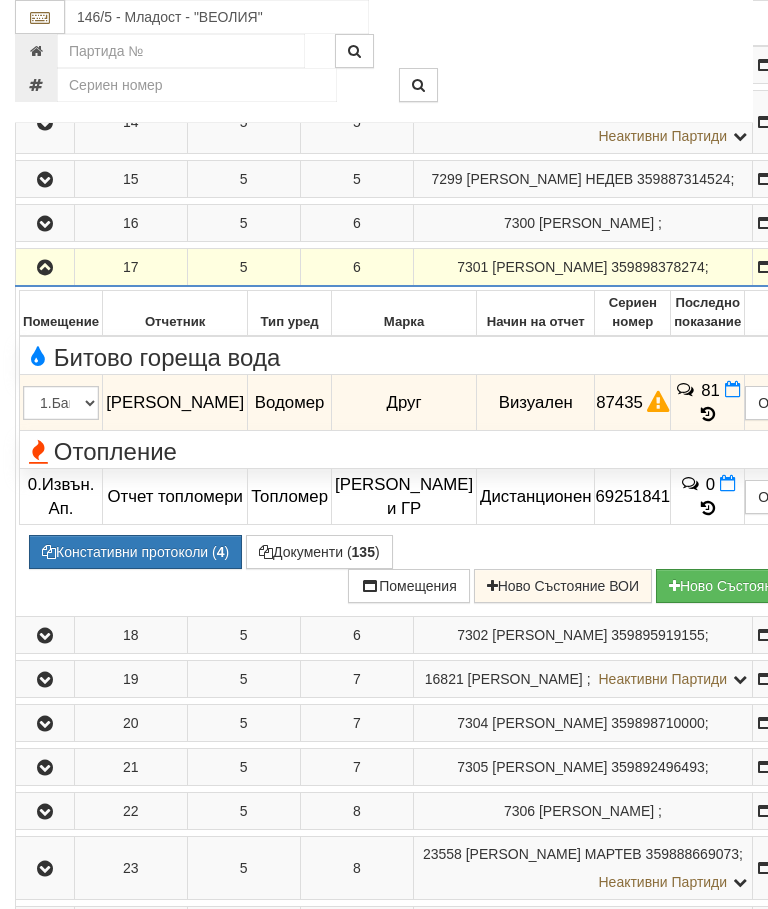 click at bounding box center [45, 268] 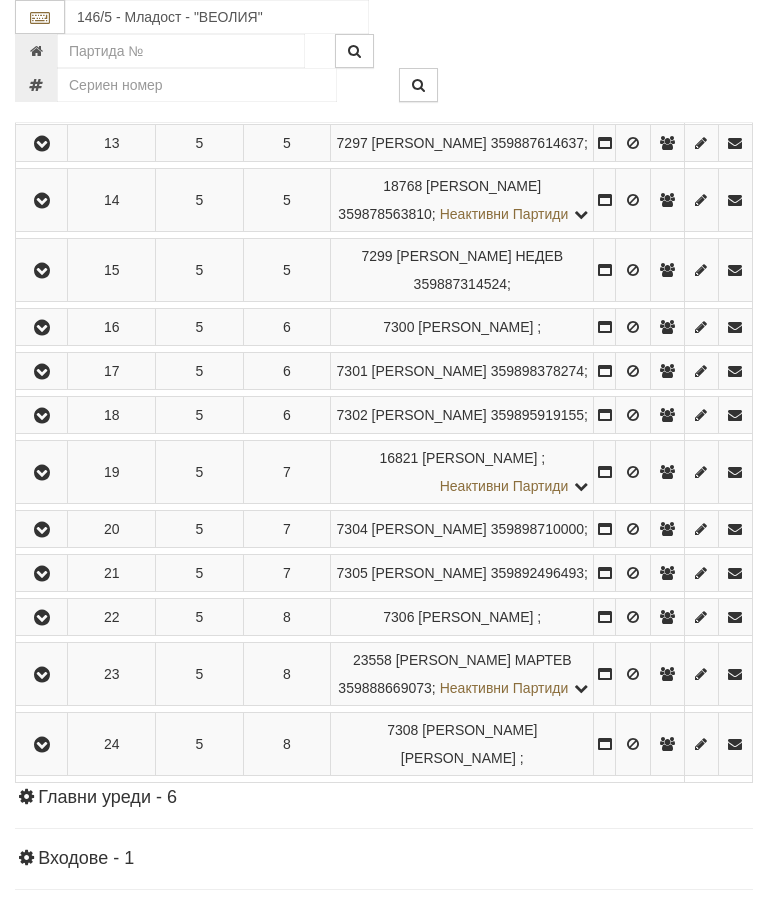 click at bounding box center [42, 416] 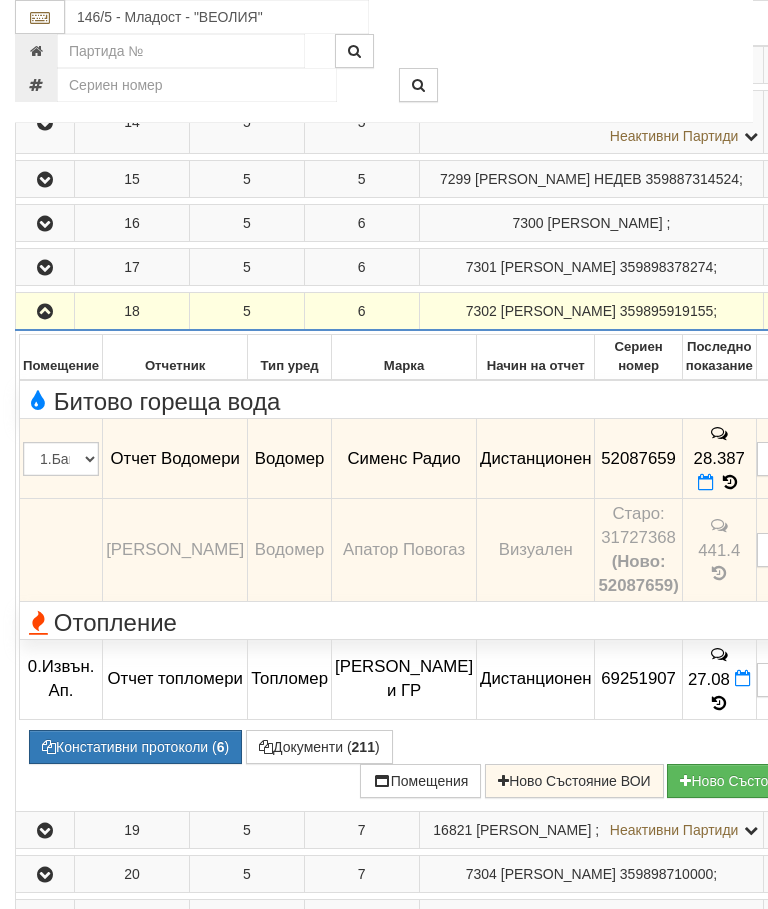 click at bounding box center [45, 312] 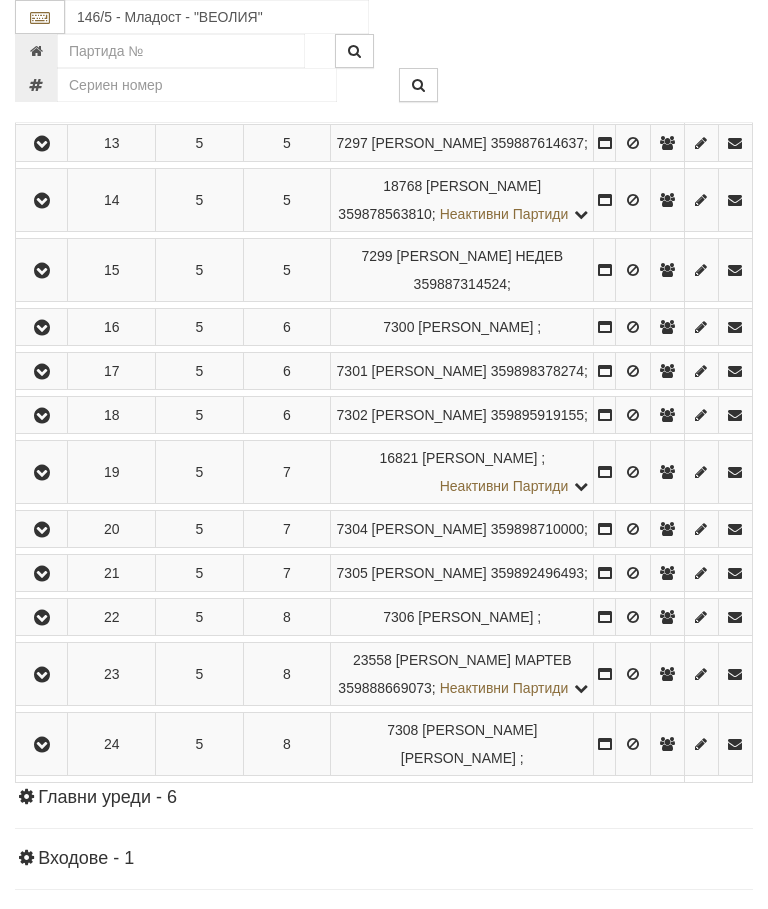 click at bounding box center (42, 473) 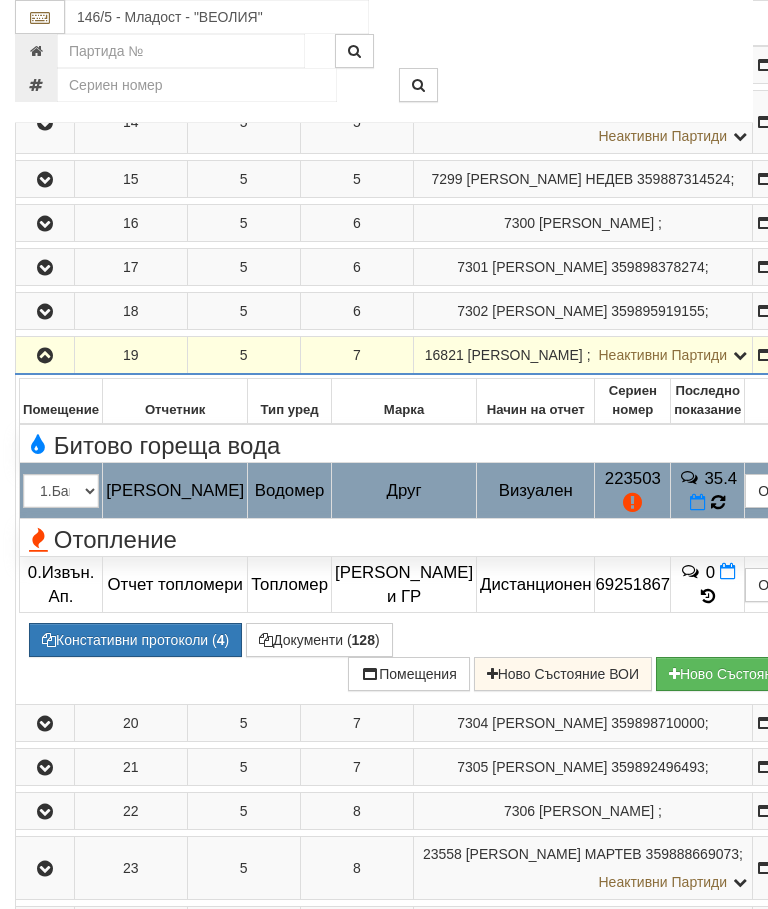 click at bounding box center (718, 502) 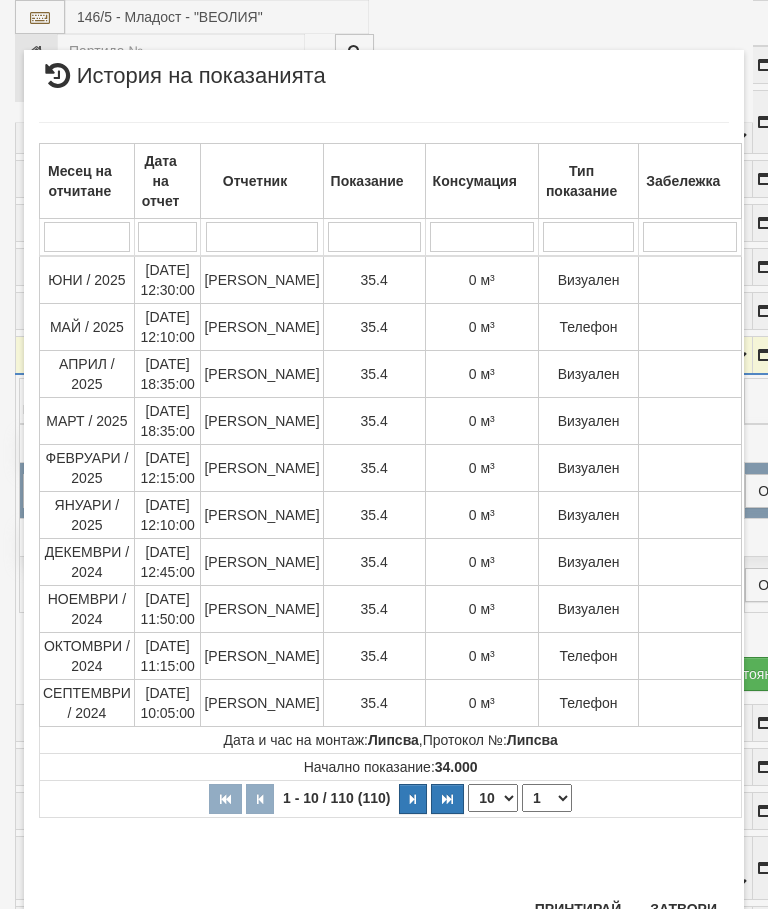 click on "Затвори" at bounding box center [683, 909] 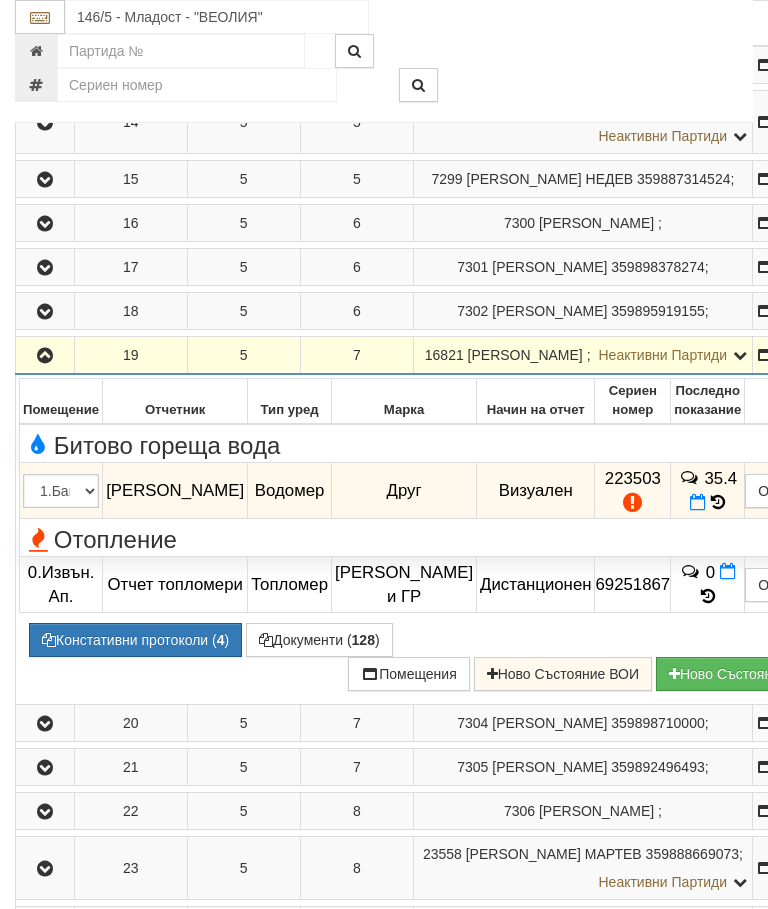 click at bounding box center (45, 356) 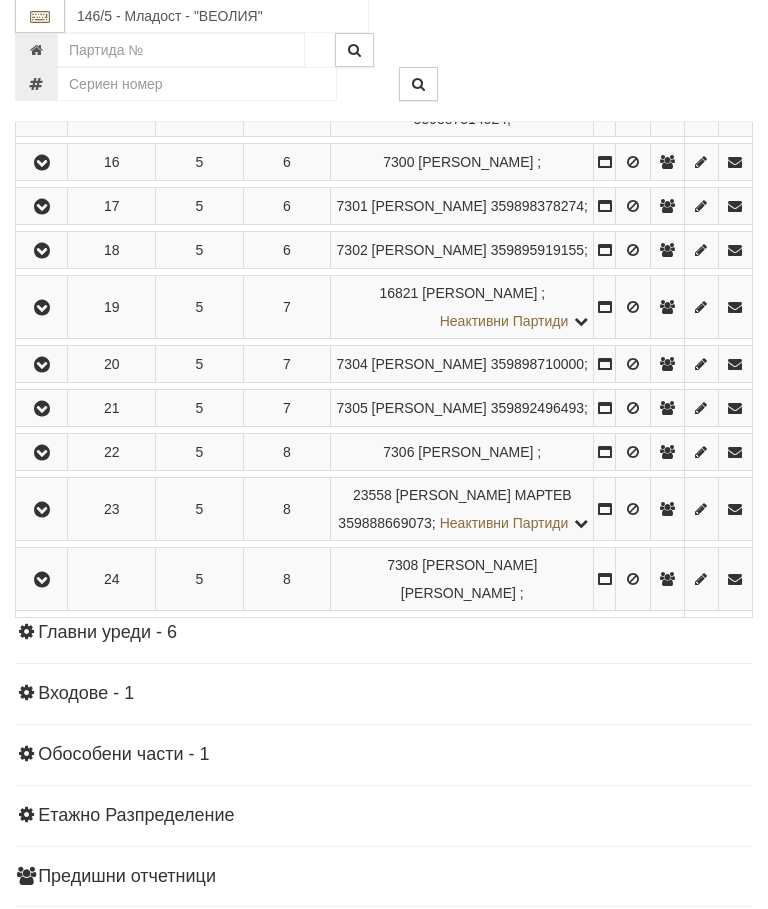 scroll, scrollTop: 1344, scrollLeft: 0, axis: vertical 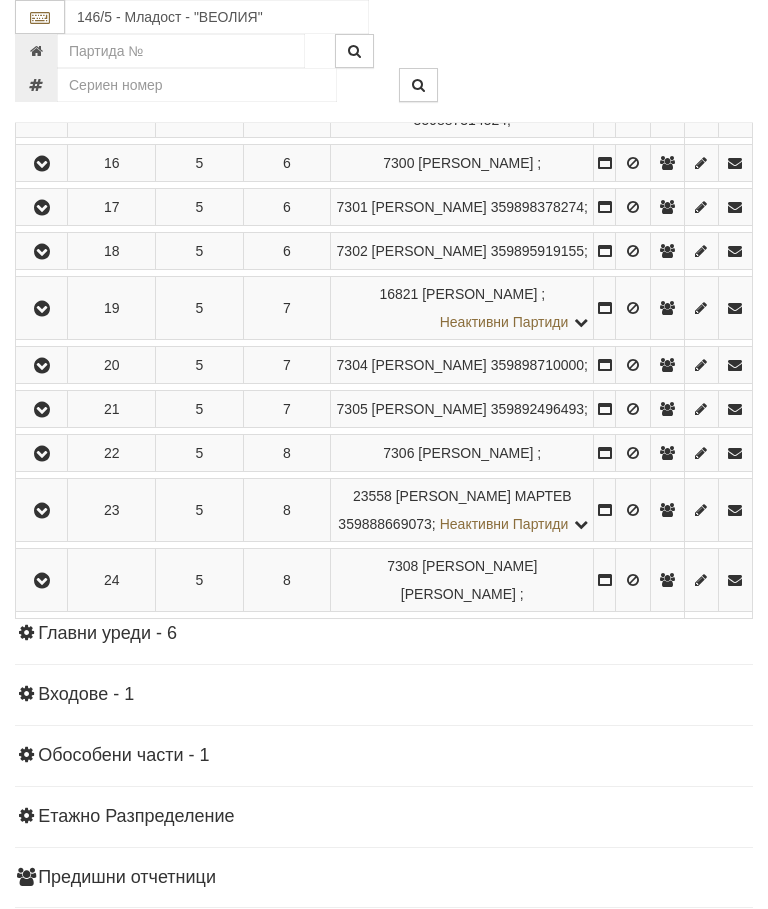 click at bounding box center [42, 366] 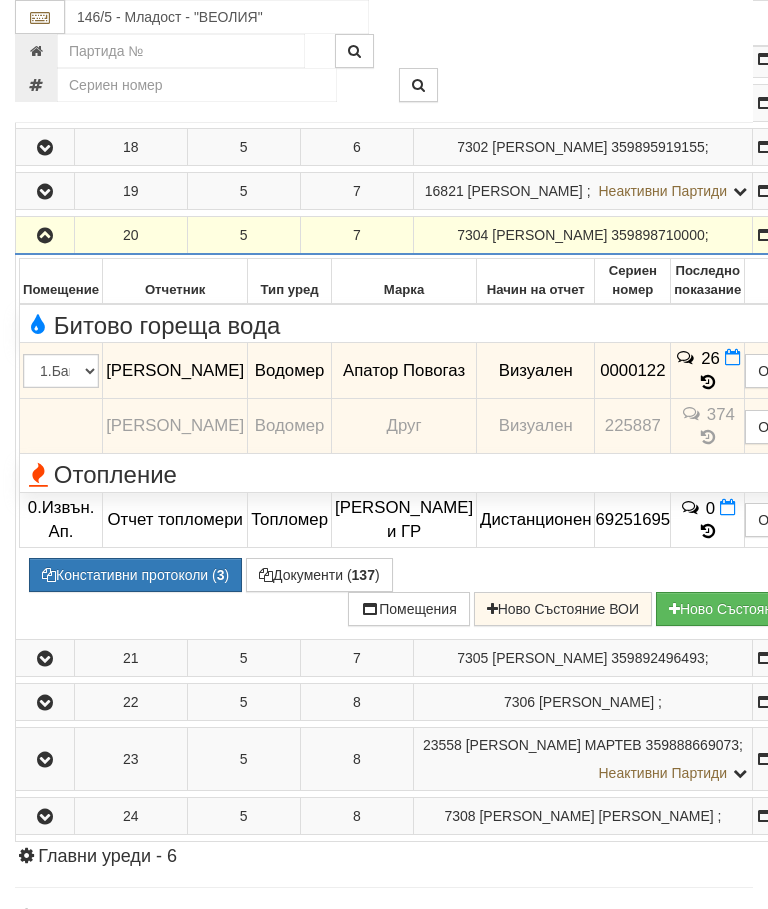 click at bounding box center (45, 235) 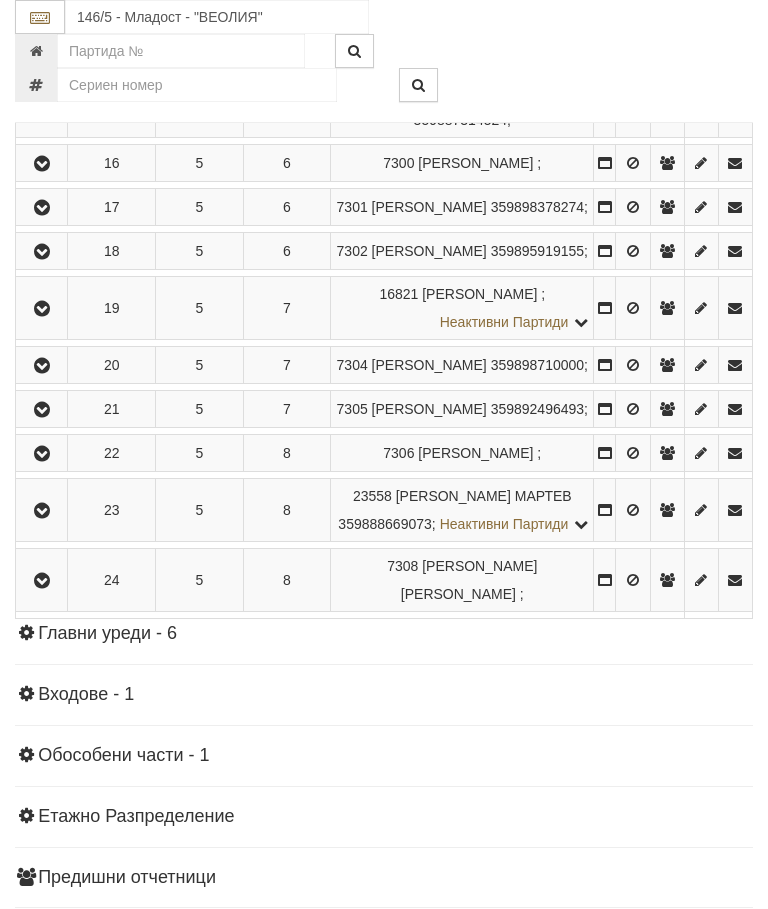 click at bounding box center (42, 410) 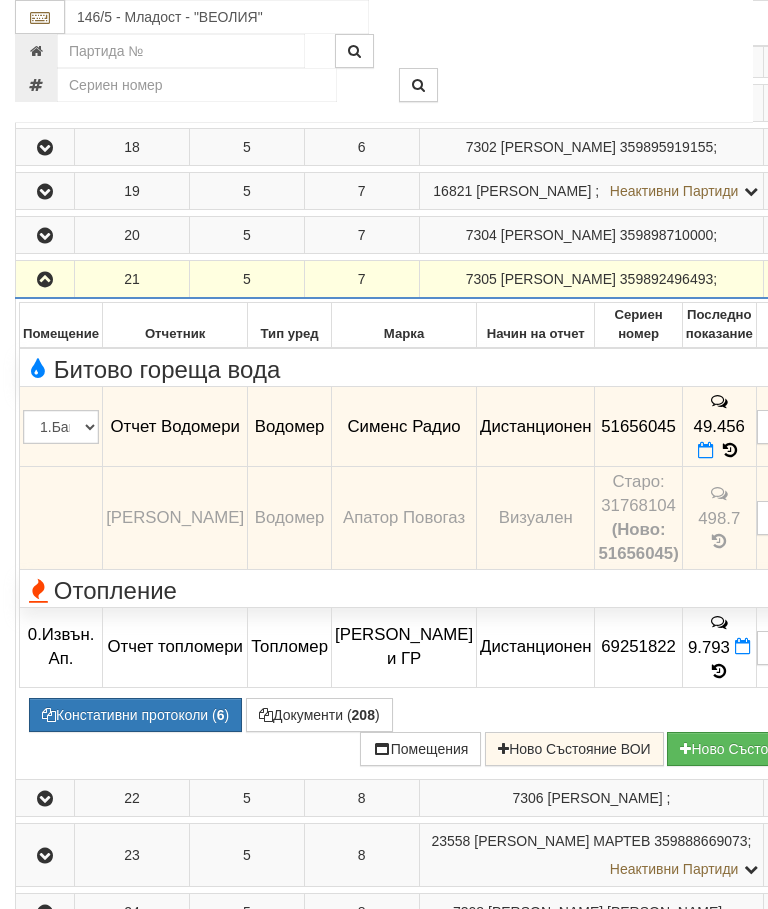 click at bounding box center (45, 280) 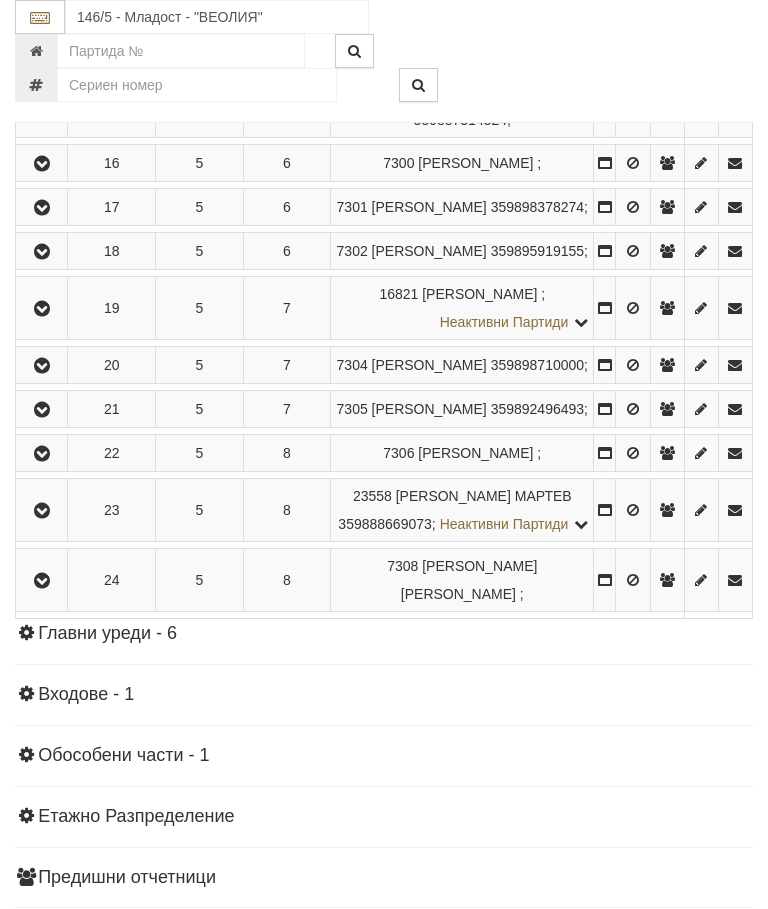 click at bounding box center (42, 454) 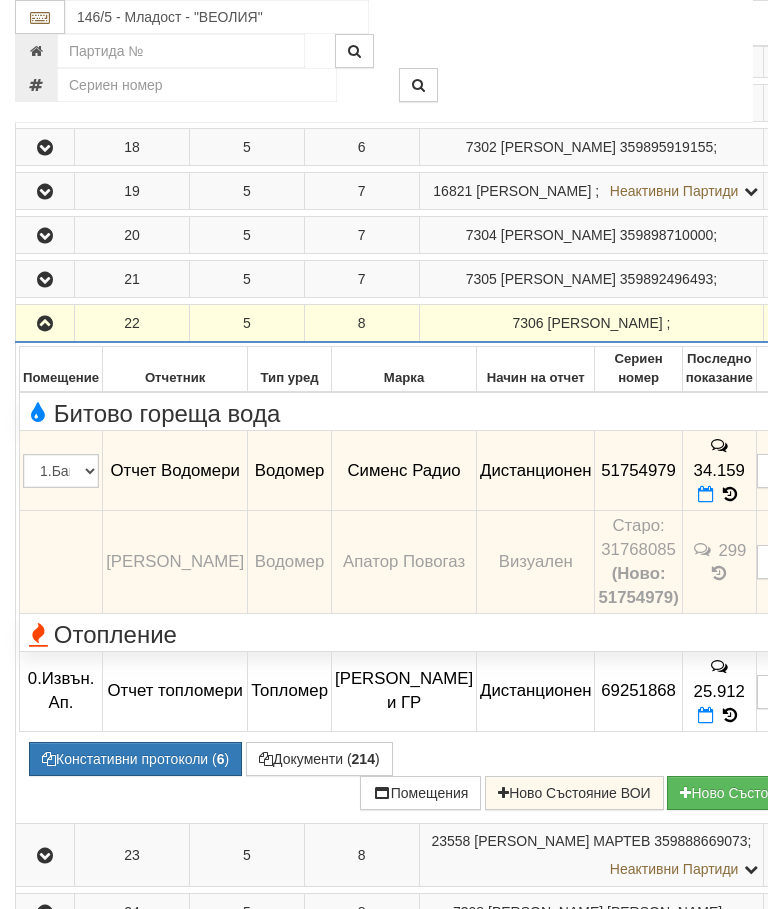 click at bounding box center (45, 324) 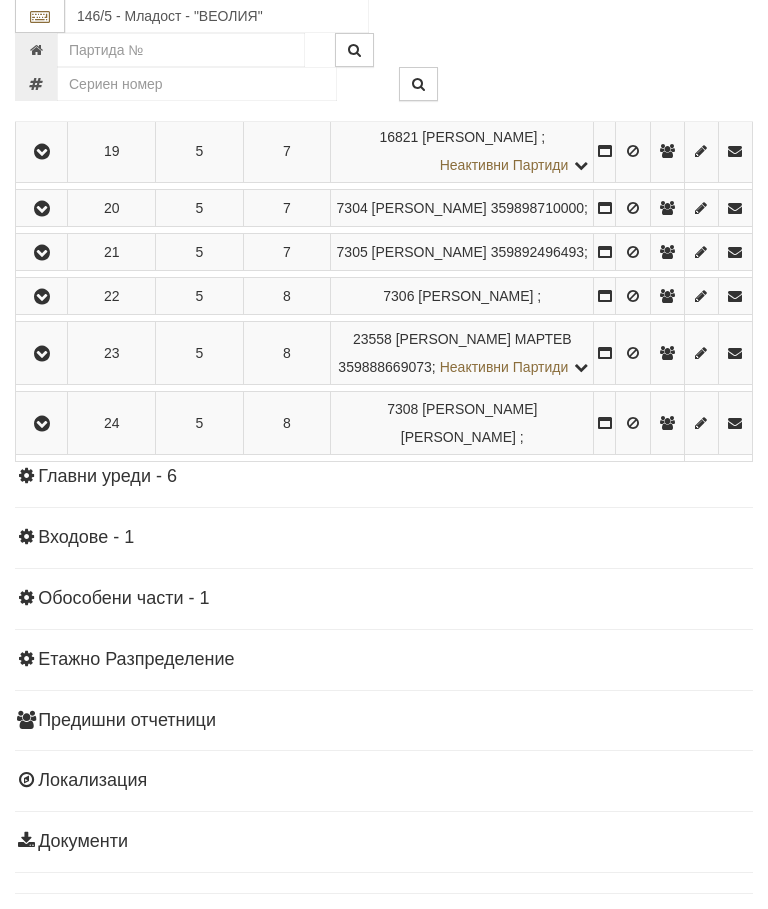 scroll, scrollTop: 1502, scrollLeft: 0, axis: vertical 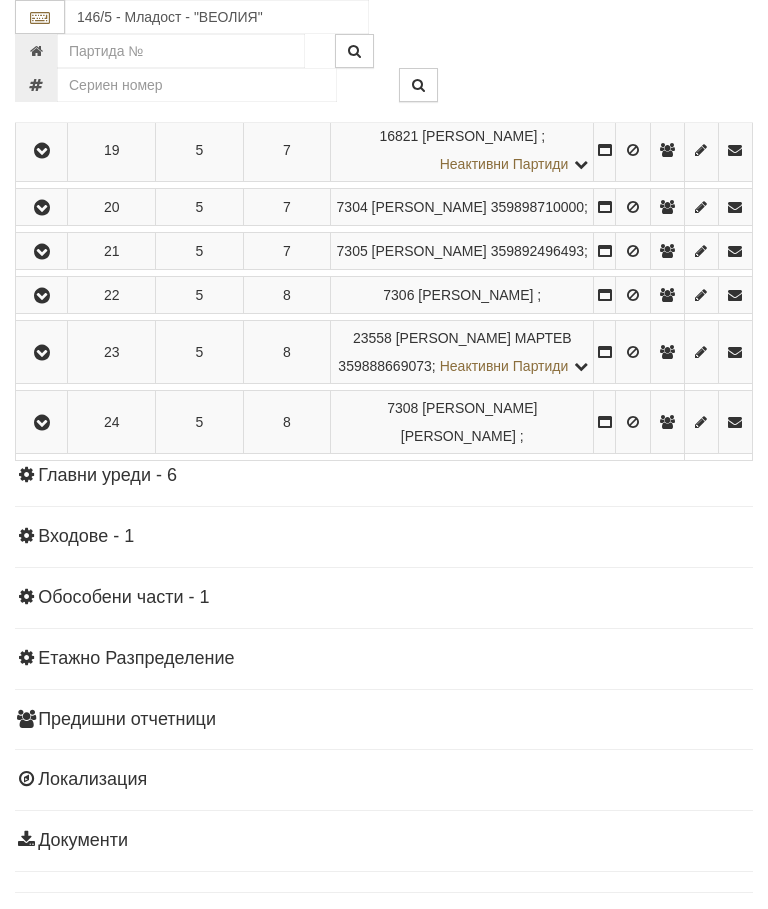click at bounding box center [42, 353] 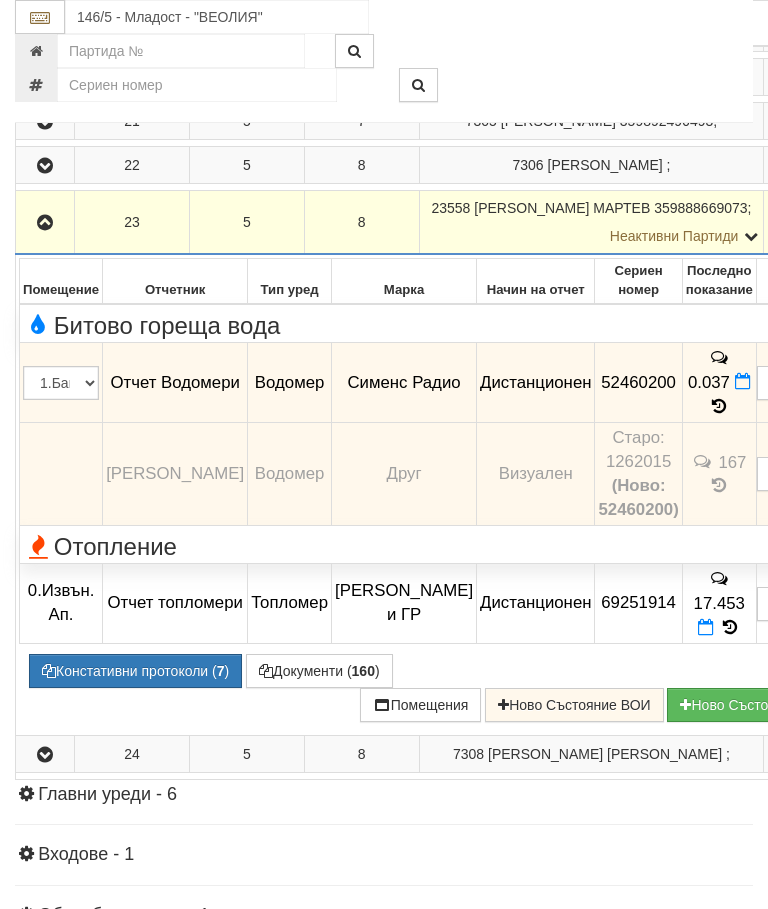 click at bounding box center [45, 223] 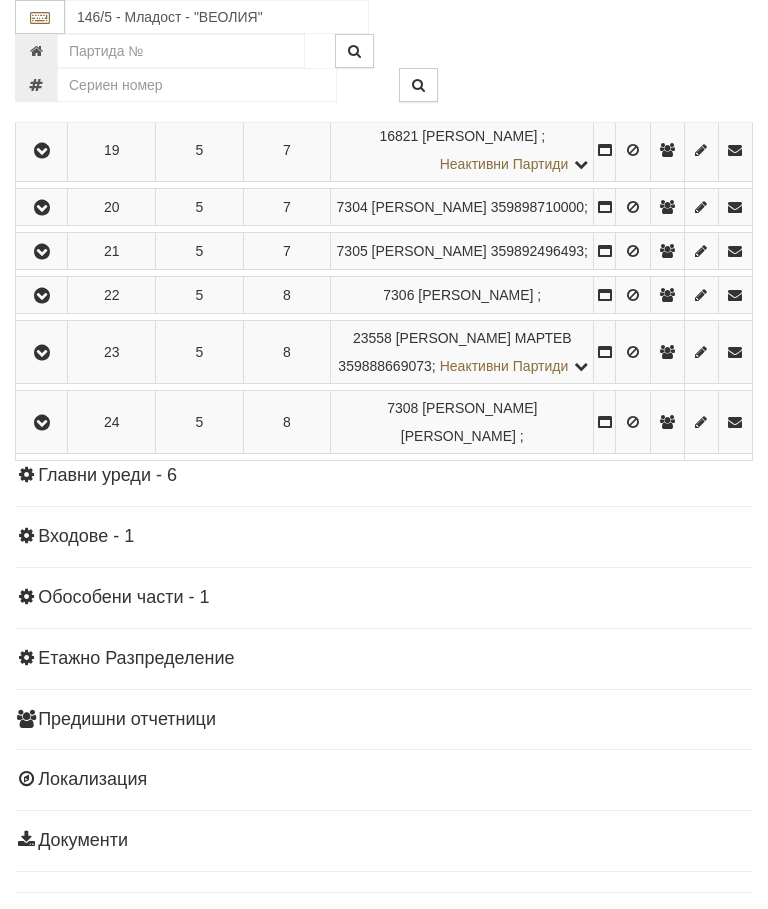 click at bounding box center [42, 423] 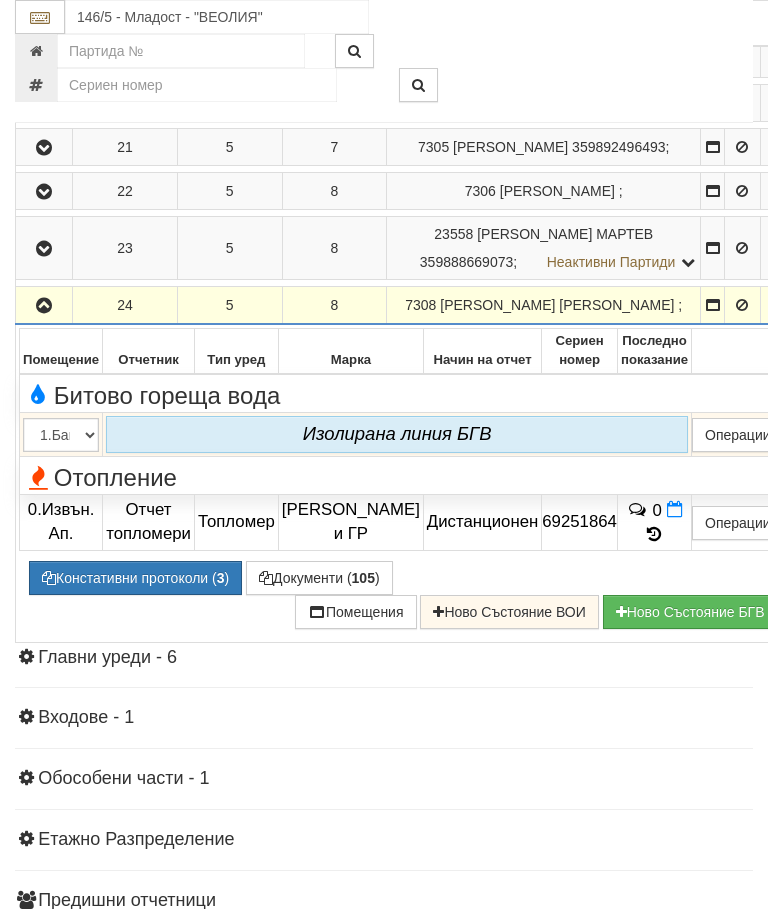 click at bounding box center (44, 306) 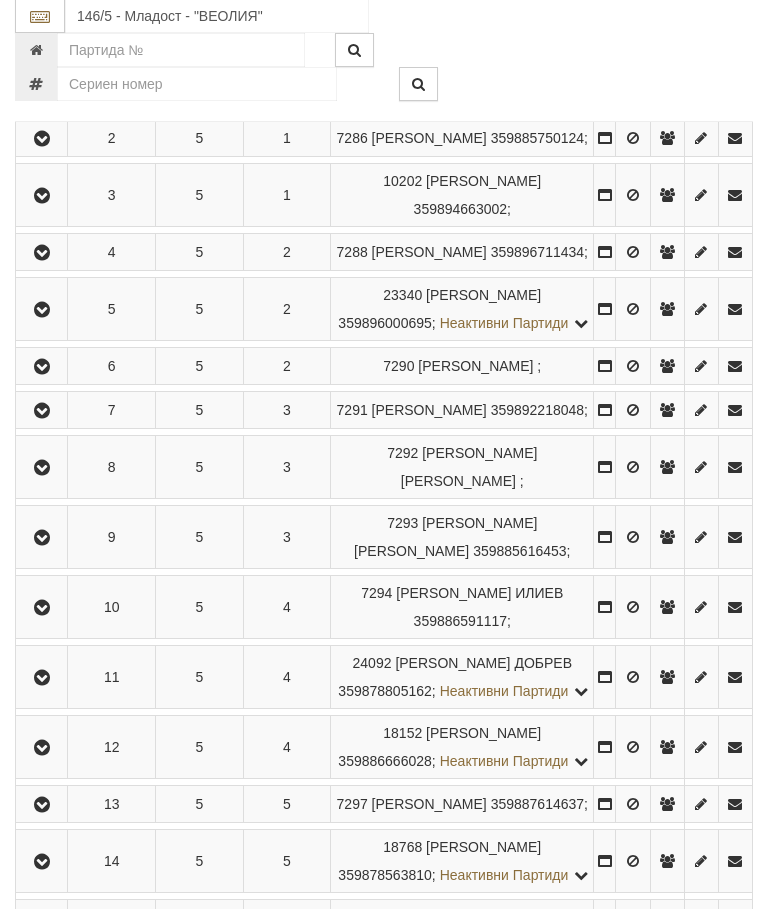 scroll, scrollTop: 475, scrollLeft: 0, axis: vertical 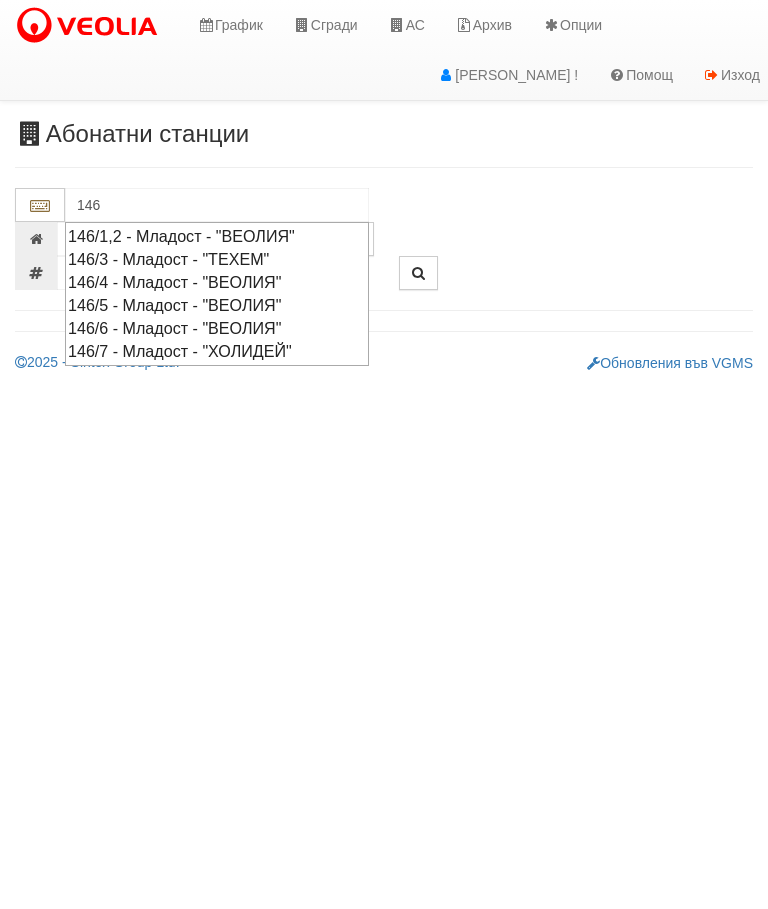 click on "146/6 - Младост - "ВЕОЛИЯ"" at bounding box center (217, 328) 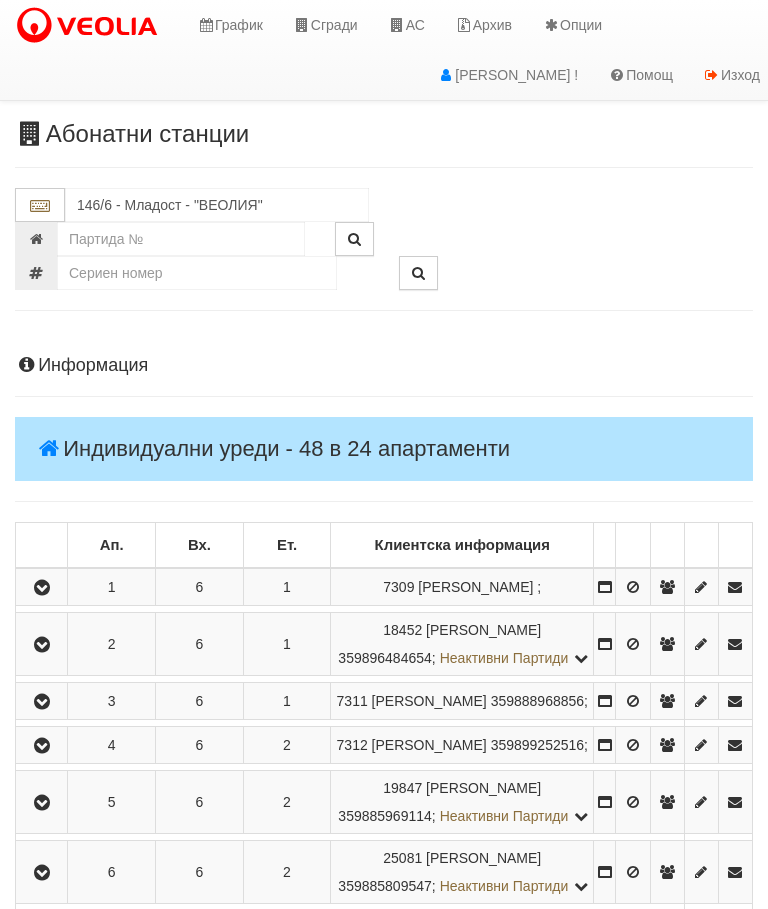 click at bounding box center [42, 588] 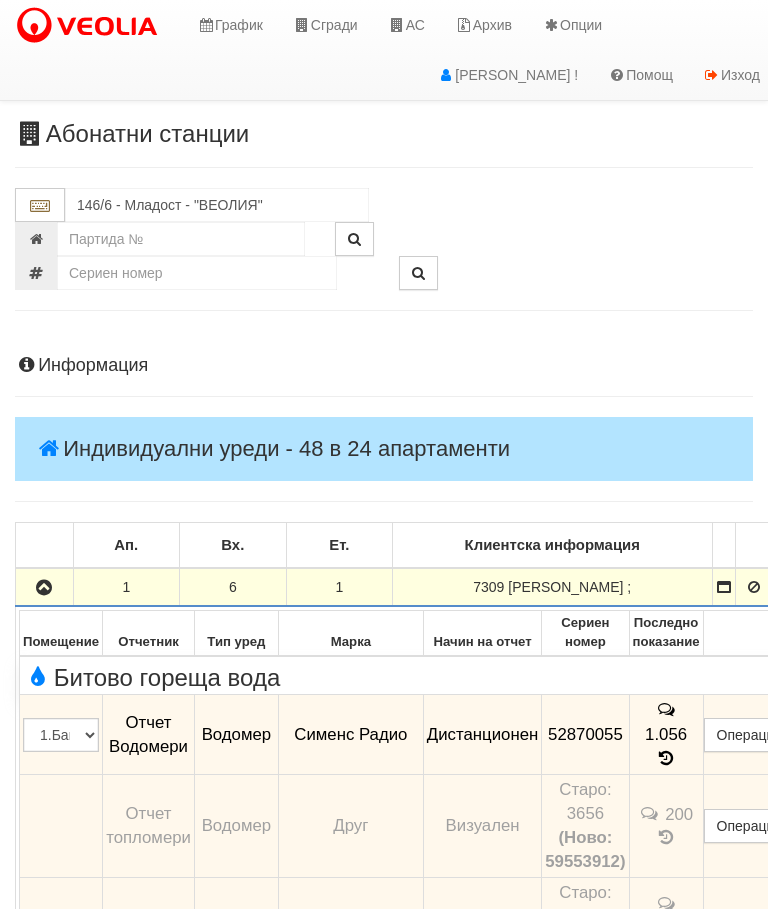 click at bounding box center [44, 588] 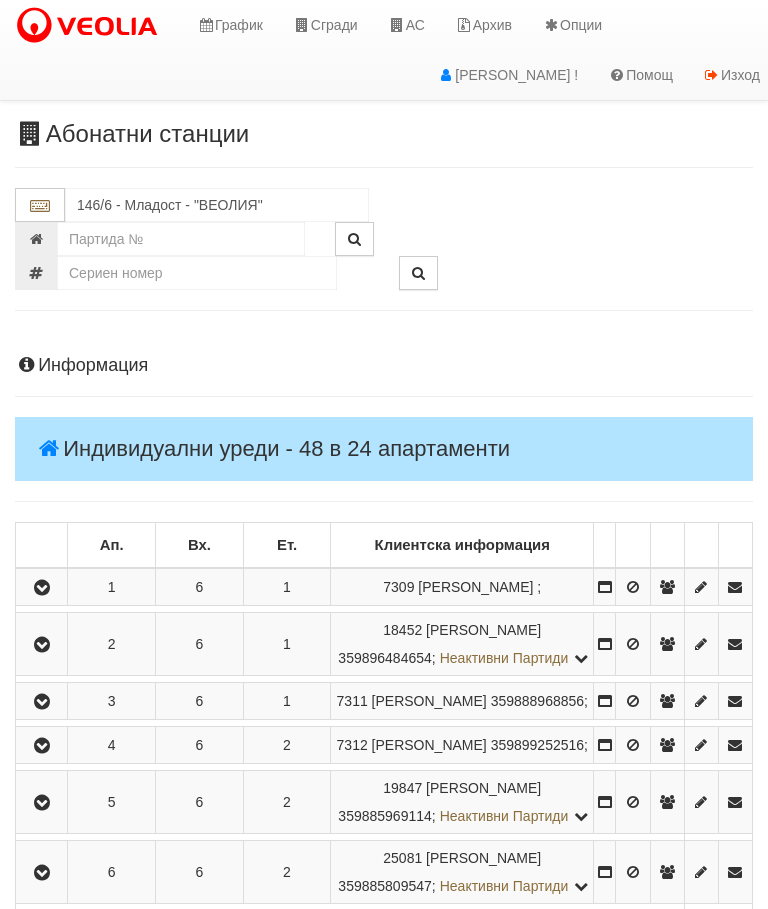 click at bounding box center [42, 645] 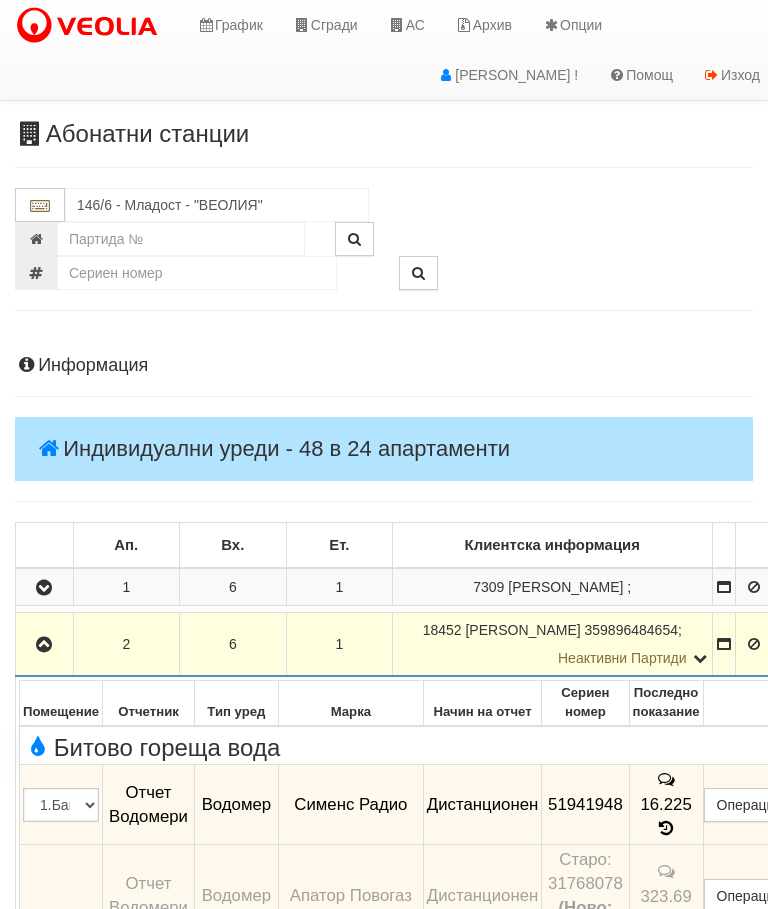 click at bounding box center [44, 644] 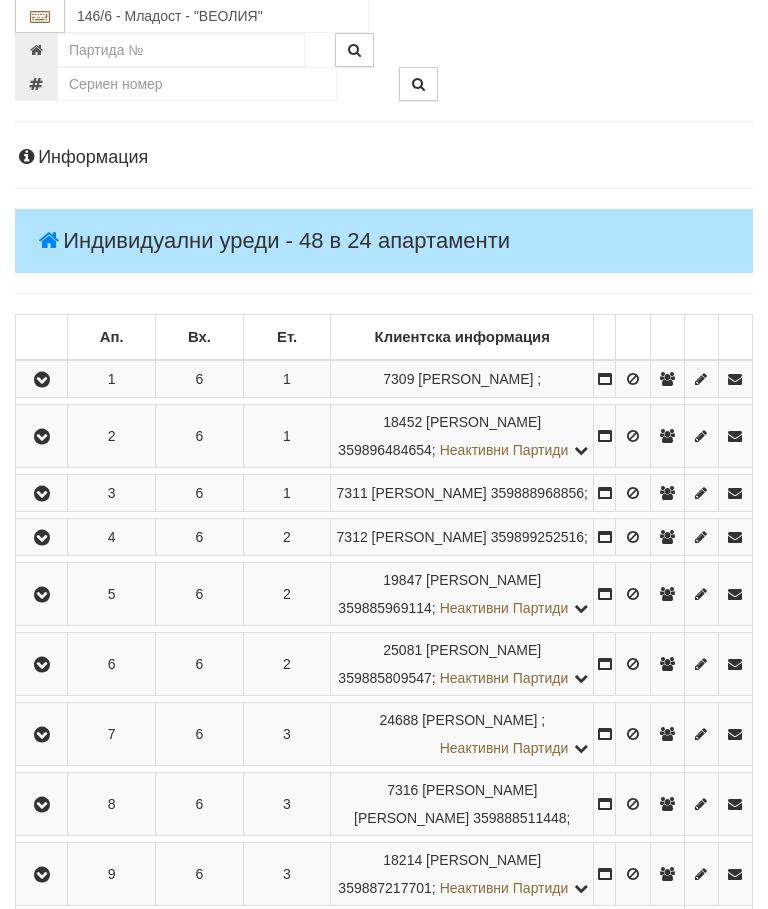 scroll, scrollTop: 208, scrollLeft: 0, axis: vertical 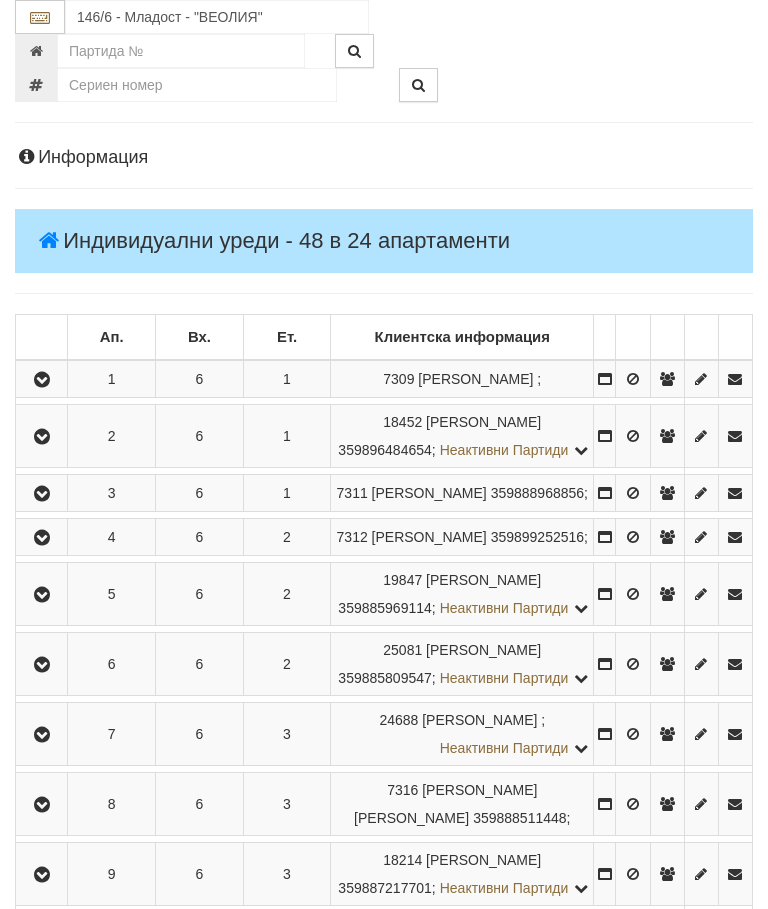 click at bounding box center (42, 494) 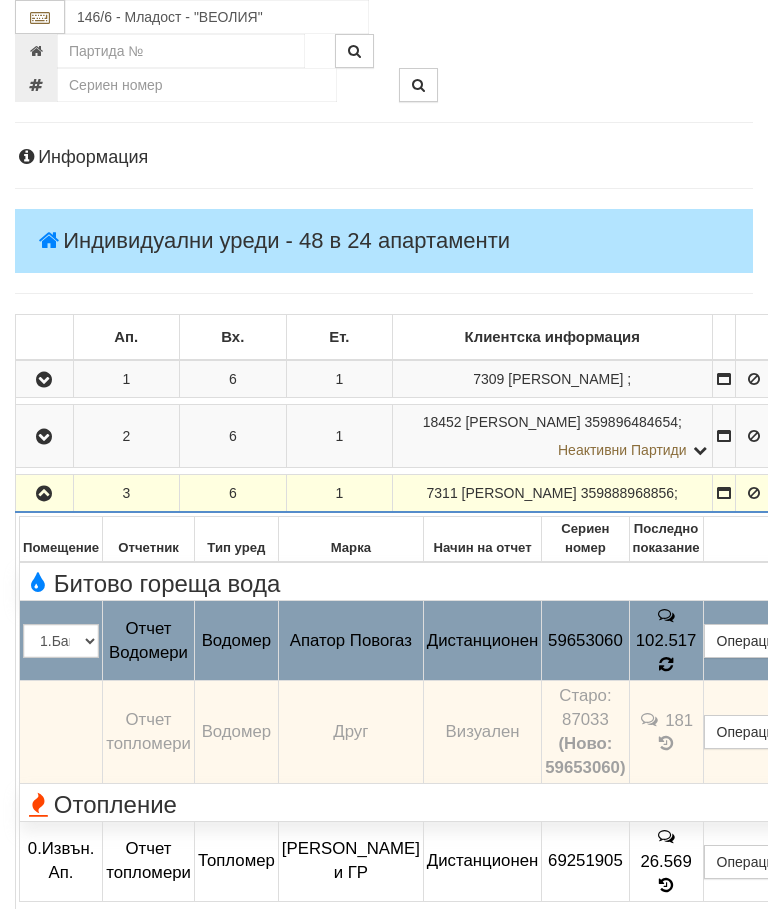 click on "181" at bounding box center (666, 731) 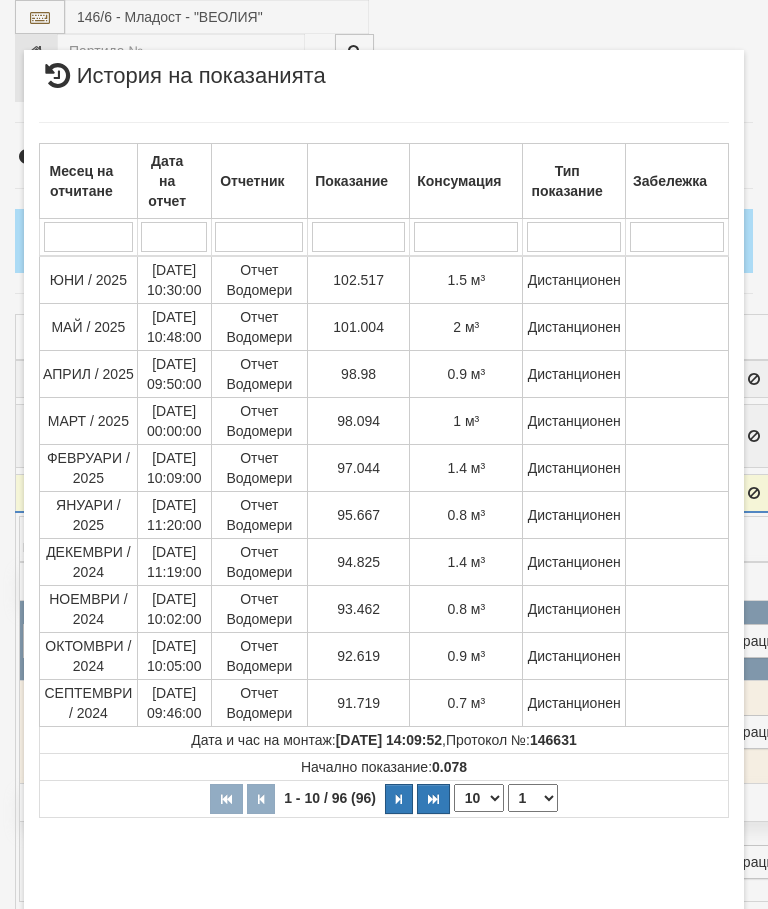 select on "10" 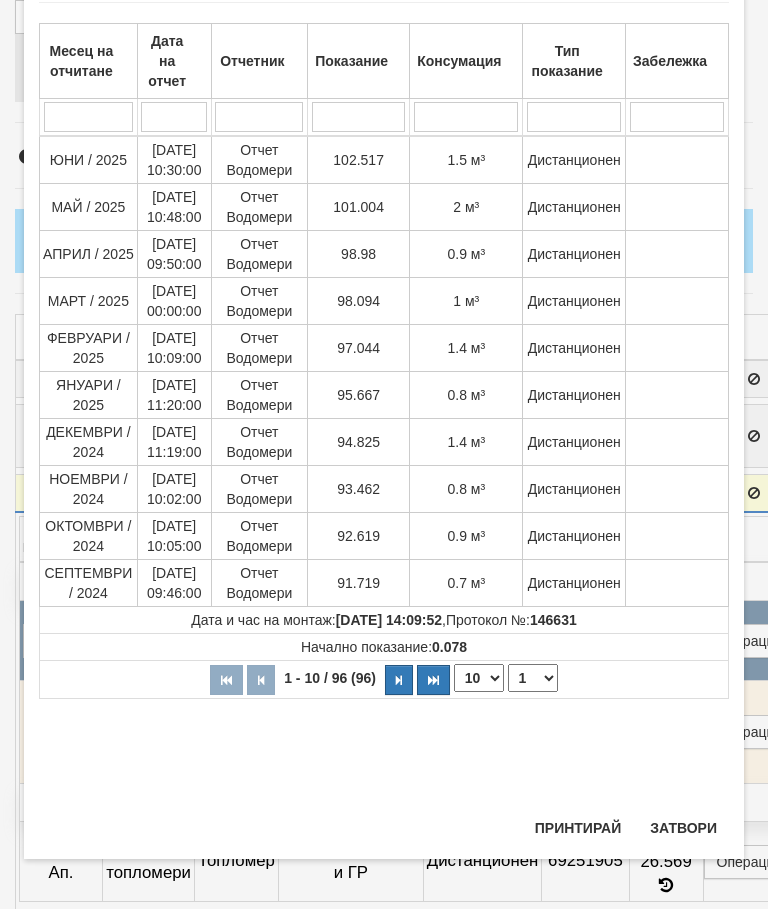scroll, scrollTop: 1100, scrollLeft: 0, axis: vertical 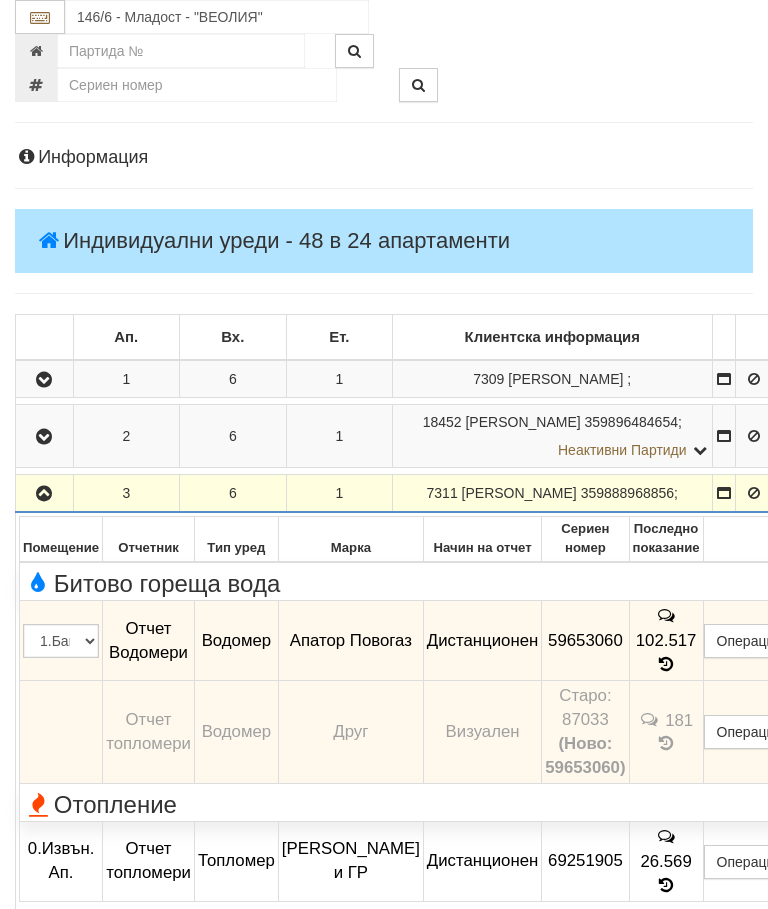 click at bounding box center (44, 494) 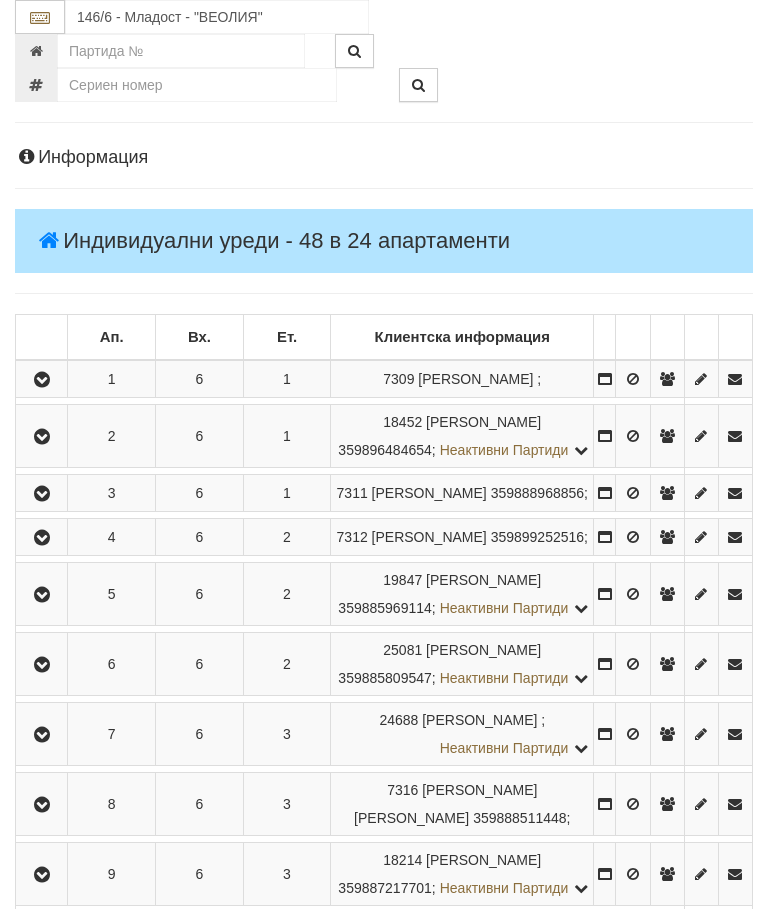 click at bounding box center (42, 538) 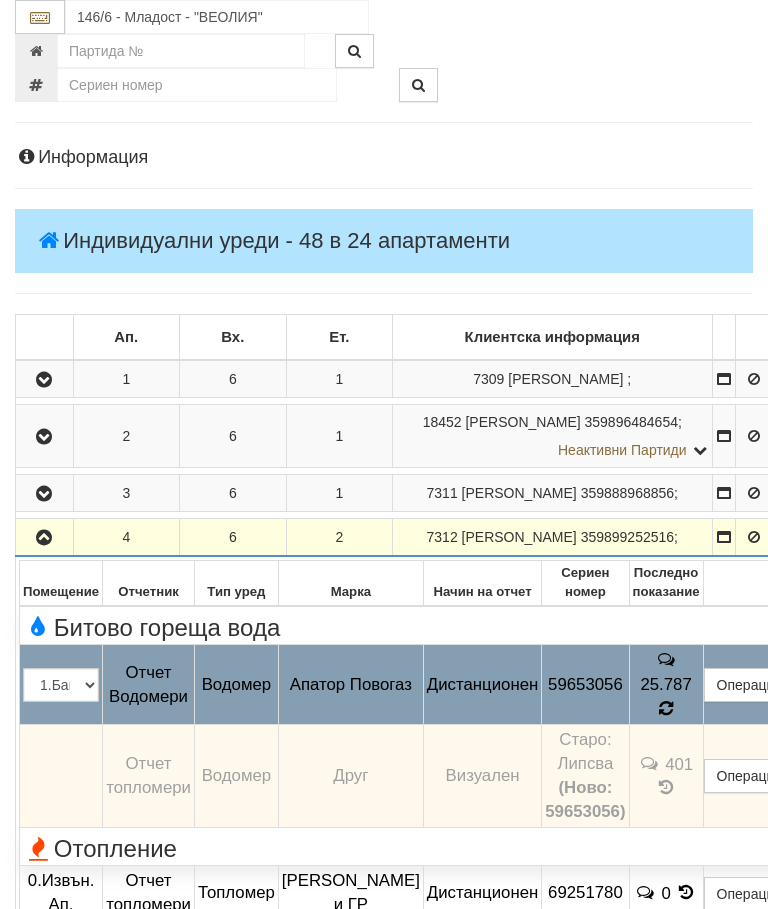 click at bounding box center (665, 708) 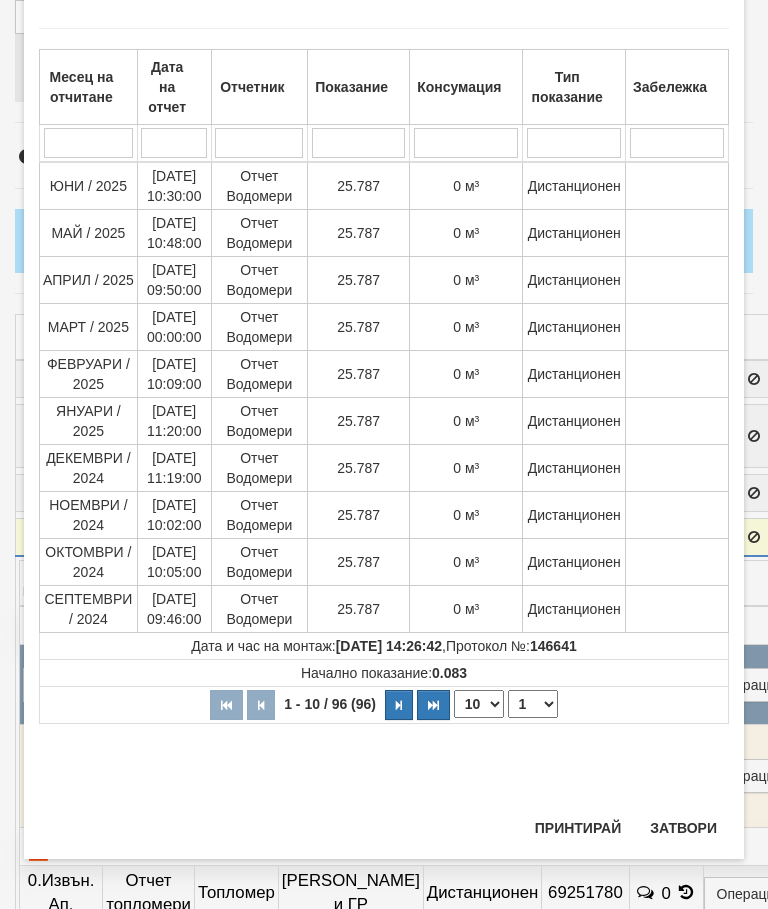 scroll, scrollTop: 1496, scrollLeft: 0, axis: vertical 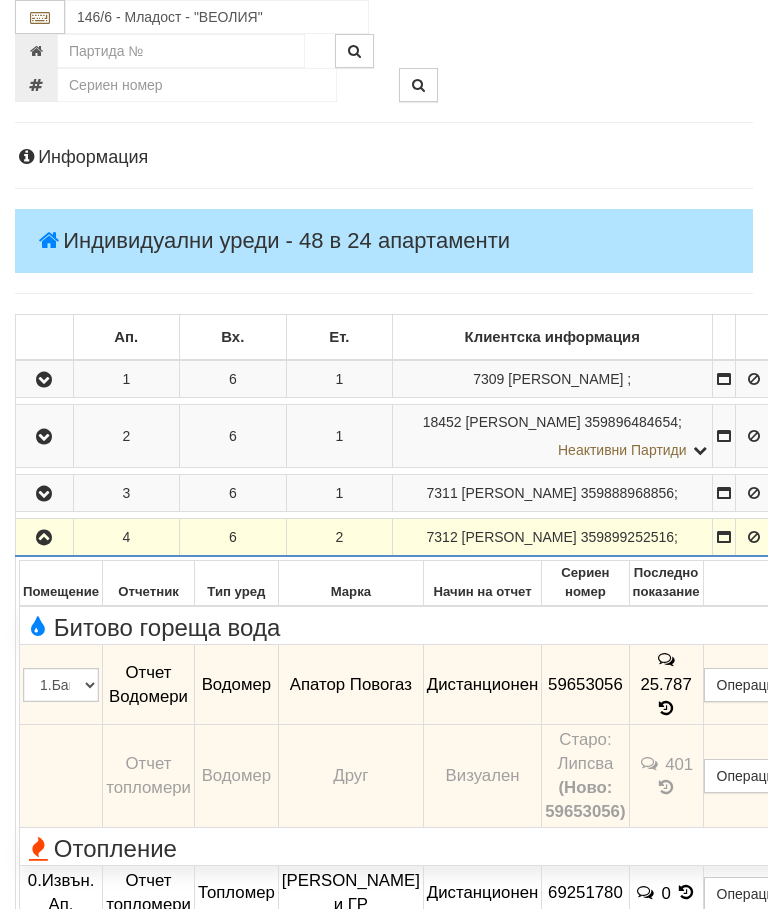 click on "Абонатни станции
146/6 - Младост - "ВЕОЛИЯ"" at bounding box center (384, 1335) 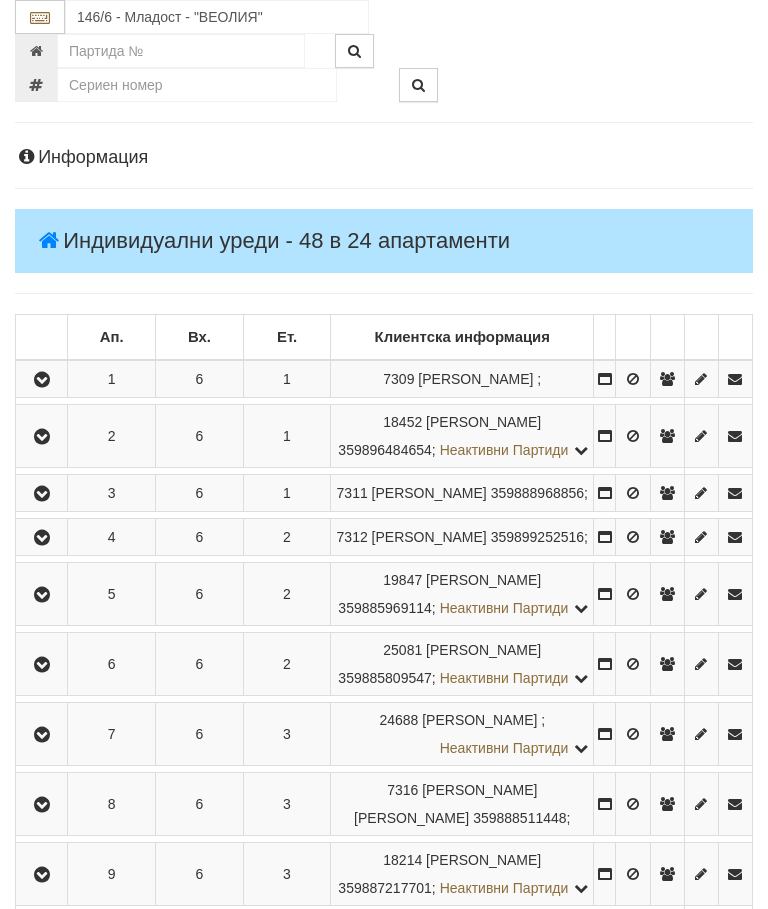 click at bounding box center (42, 595) 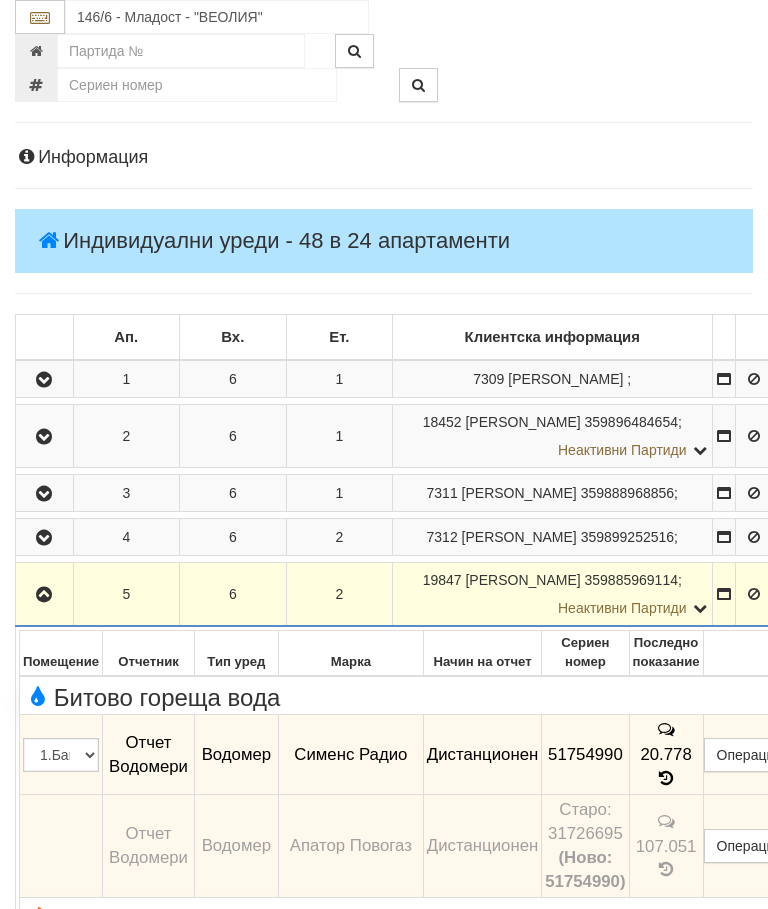 click at bounding box center [44, 595] 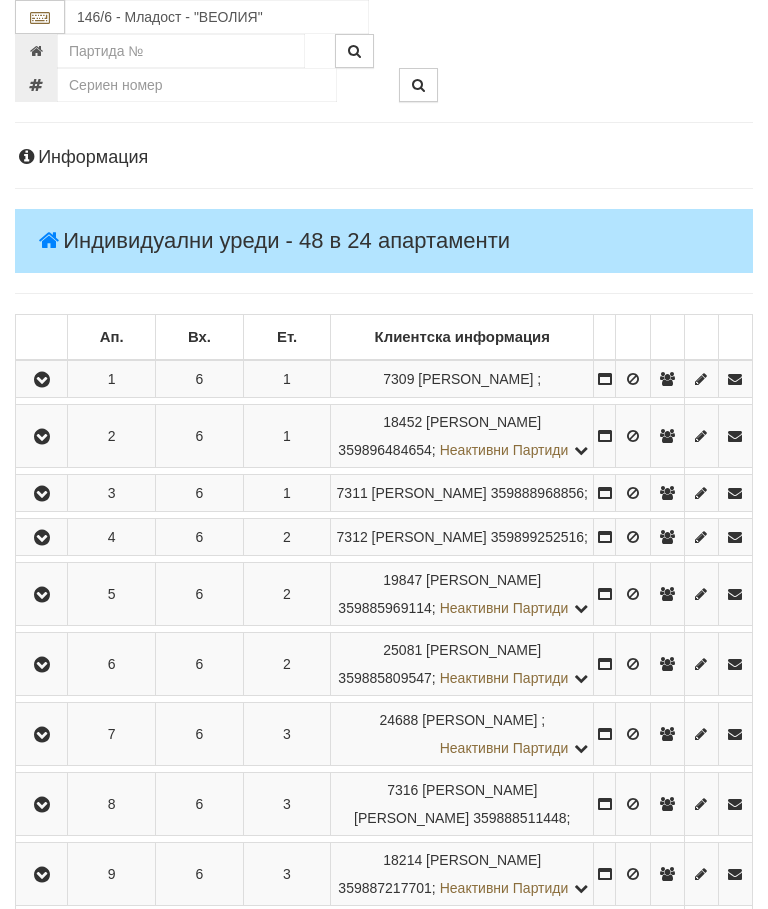 click at bounding box center [41, 664] 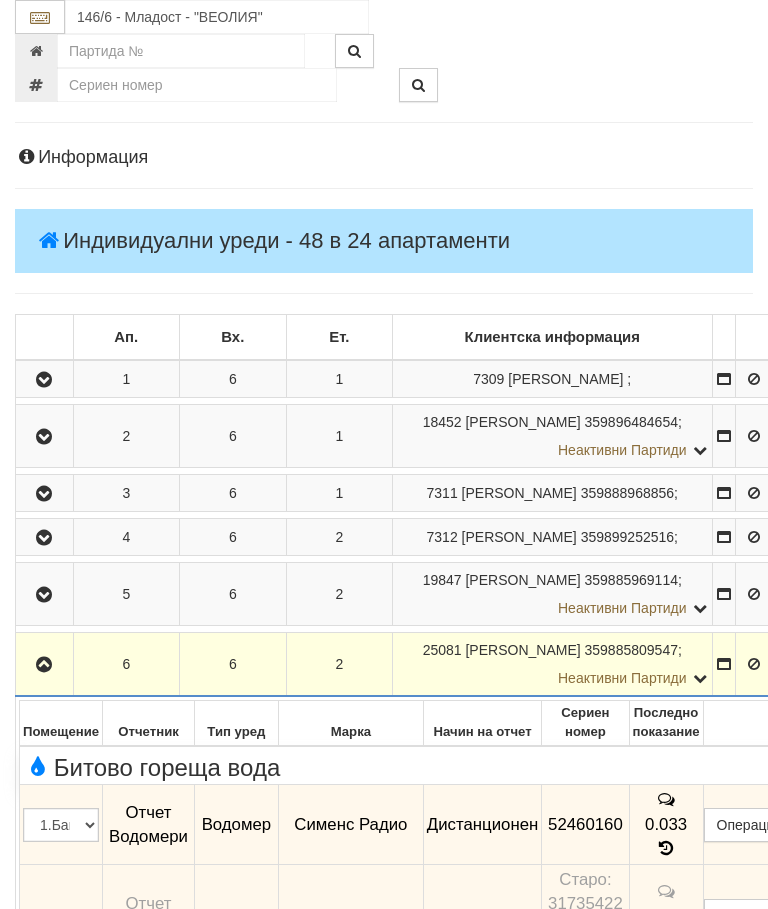 click at bounding box center [44, 665] 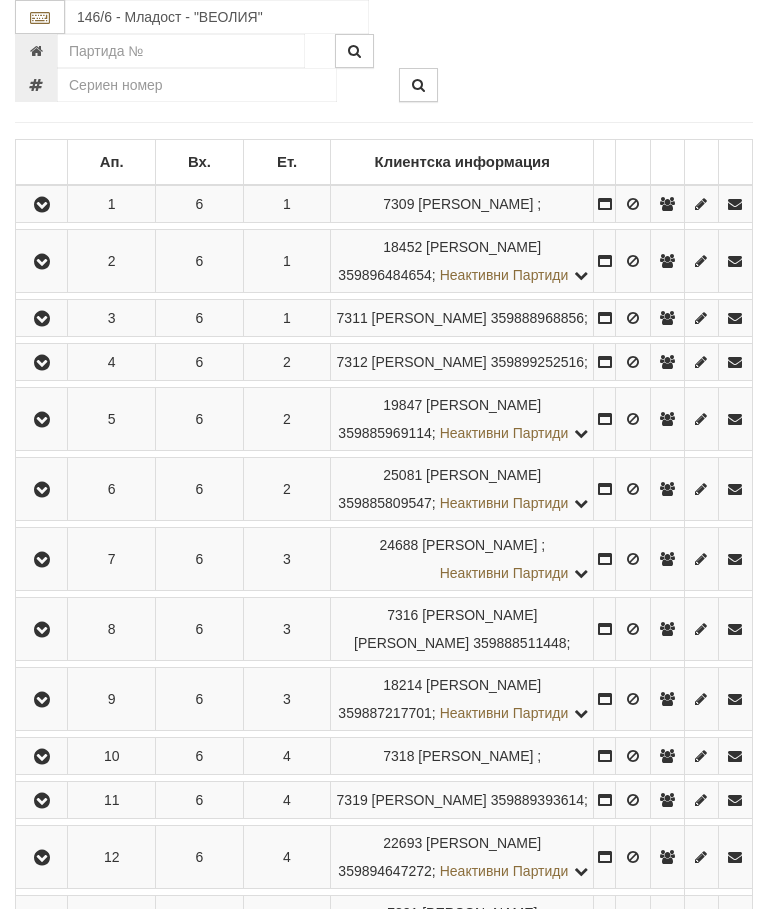 scroll, scrollTop: 381, scrollLeft: 0, axis: vertical 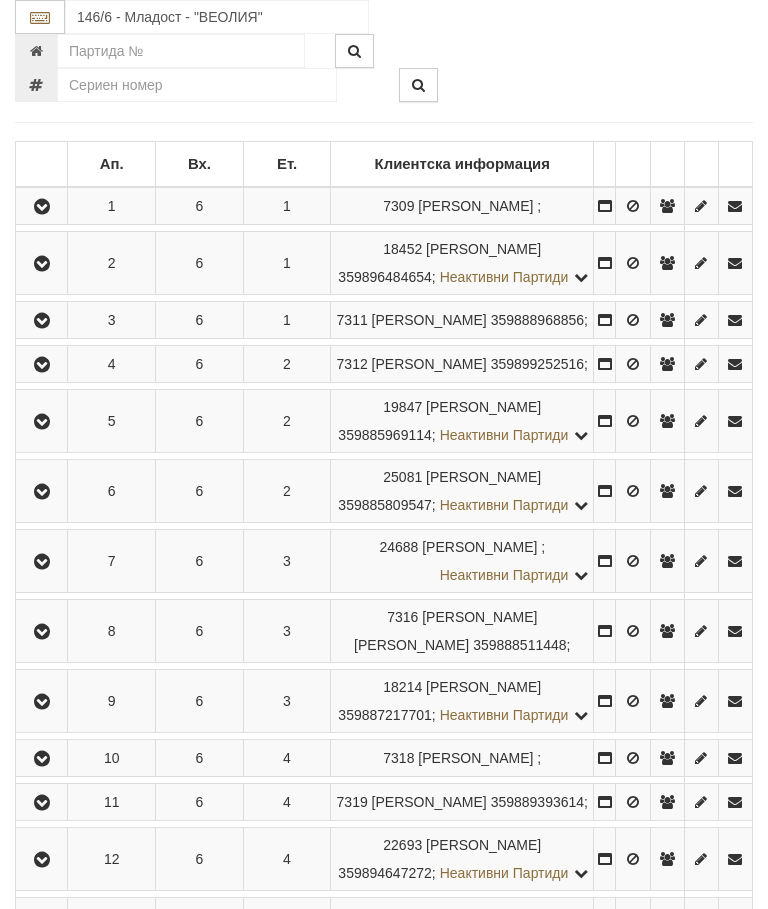 click at bounding box center (41, 561) 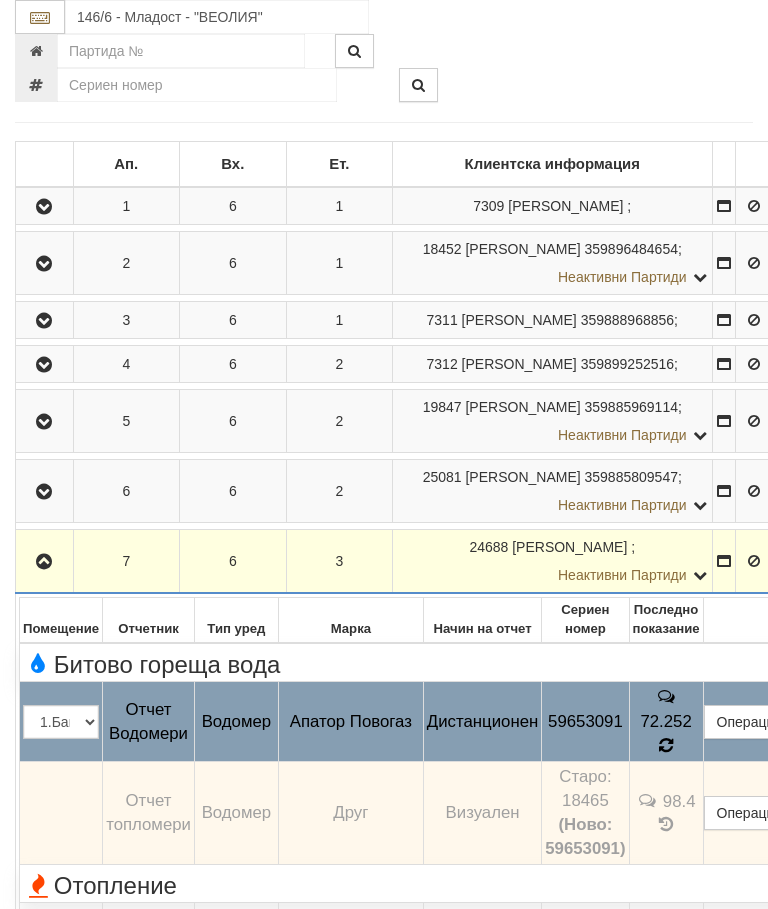 click at bounding box center [666, 745] 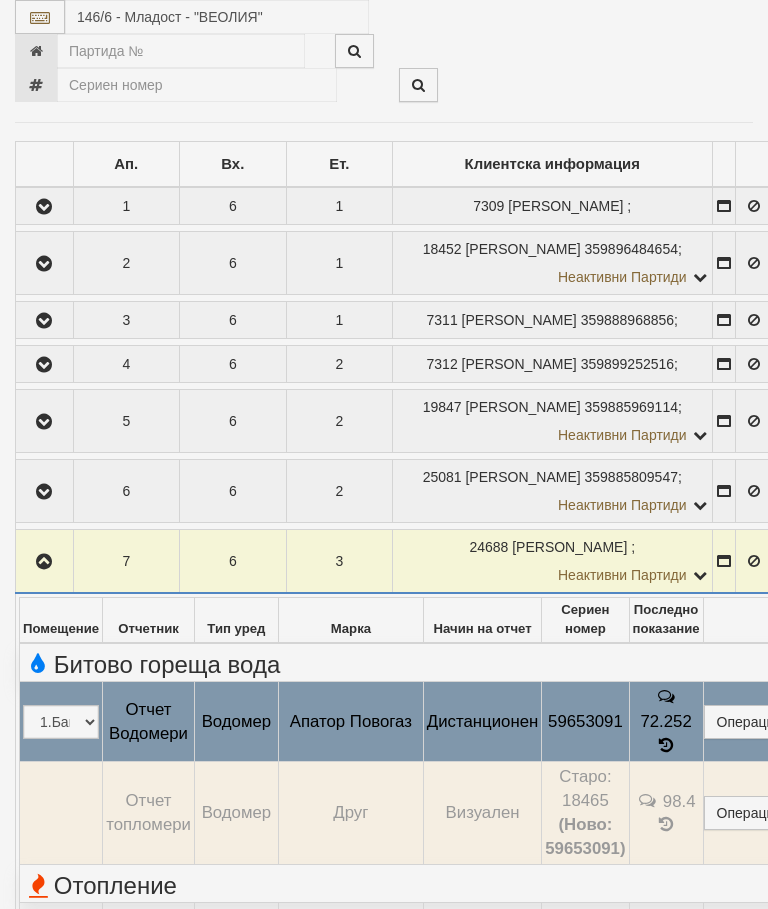 select on "10" 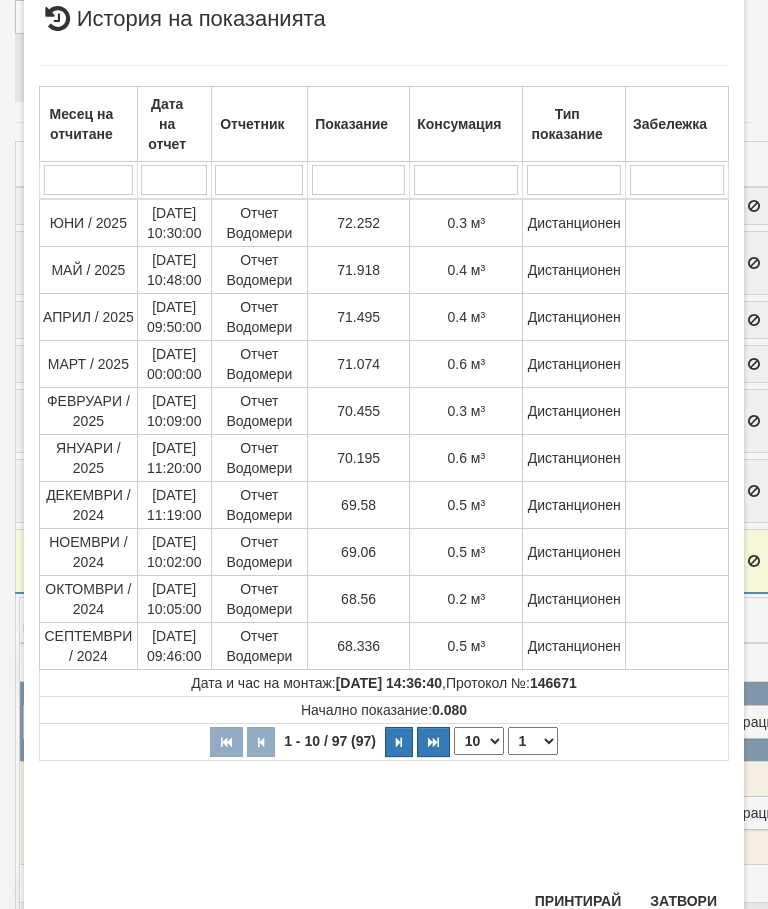 scroll, scrollTop: 876, scrollLeft: 0, axis: vertical 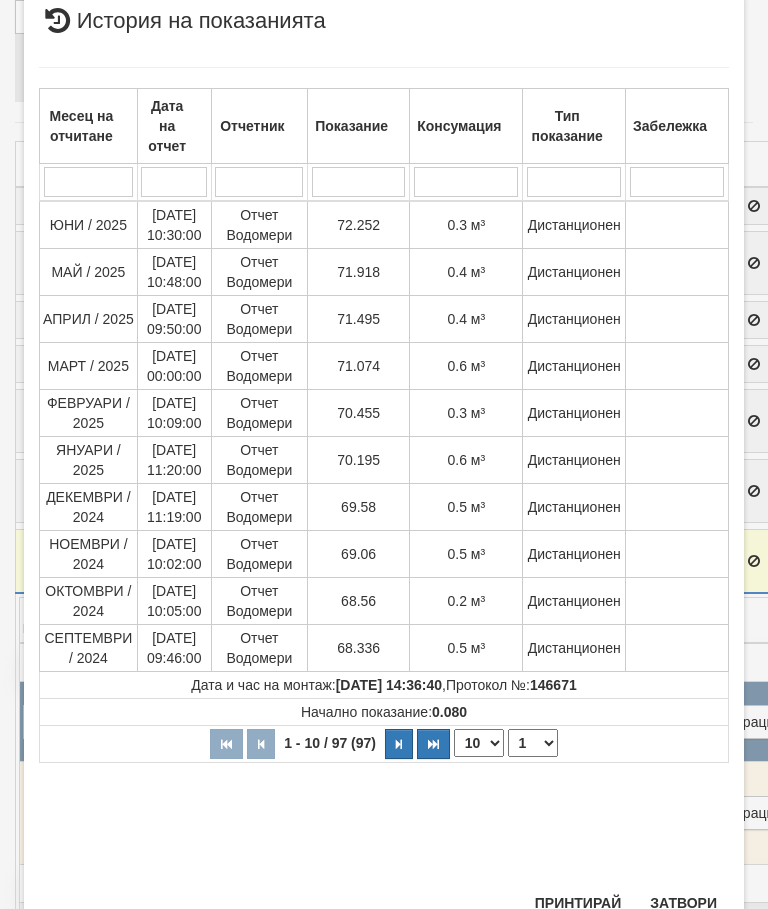 click on "Затвори" at bounding box center [683, 903] 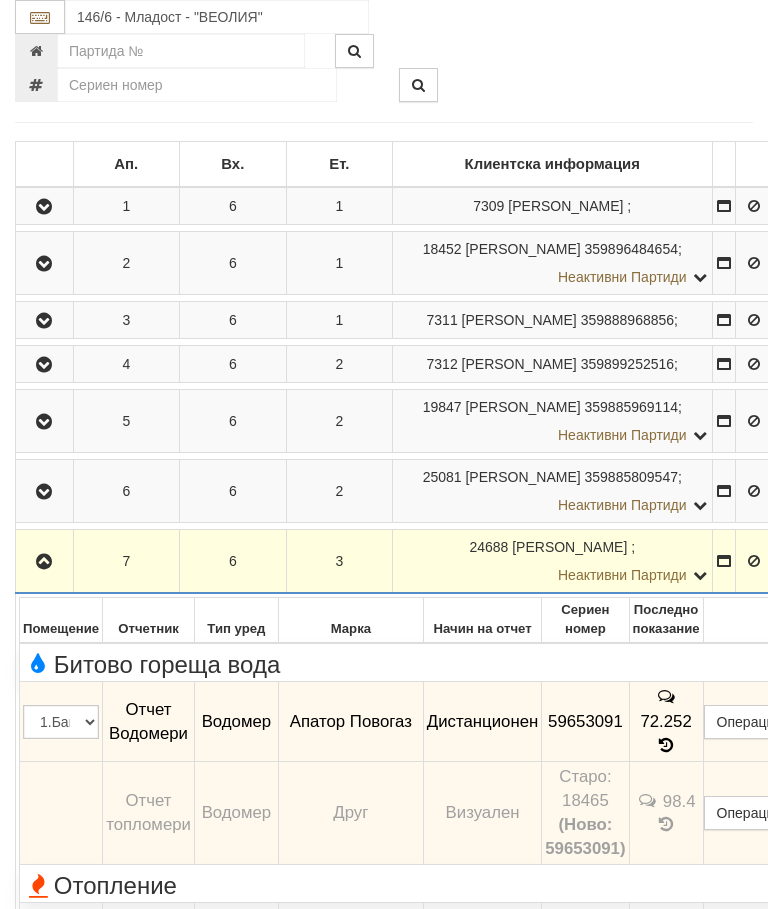 click at bounding box center [44, 562] 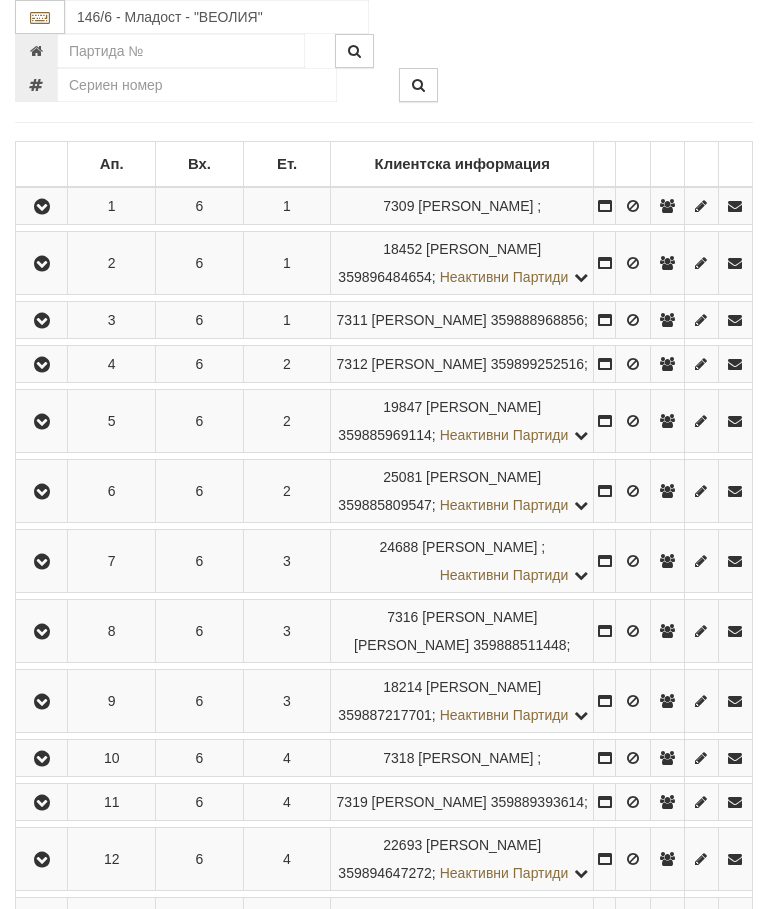 click at bounding box center [42, 632] 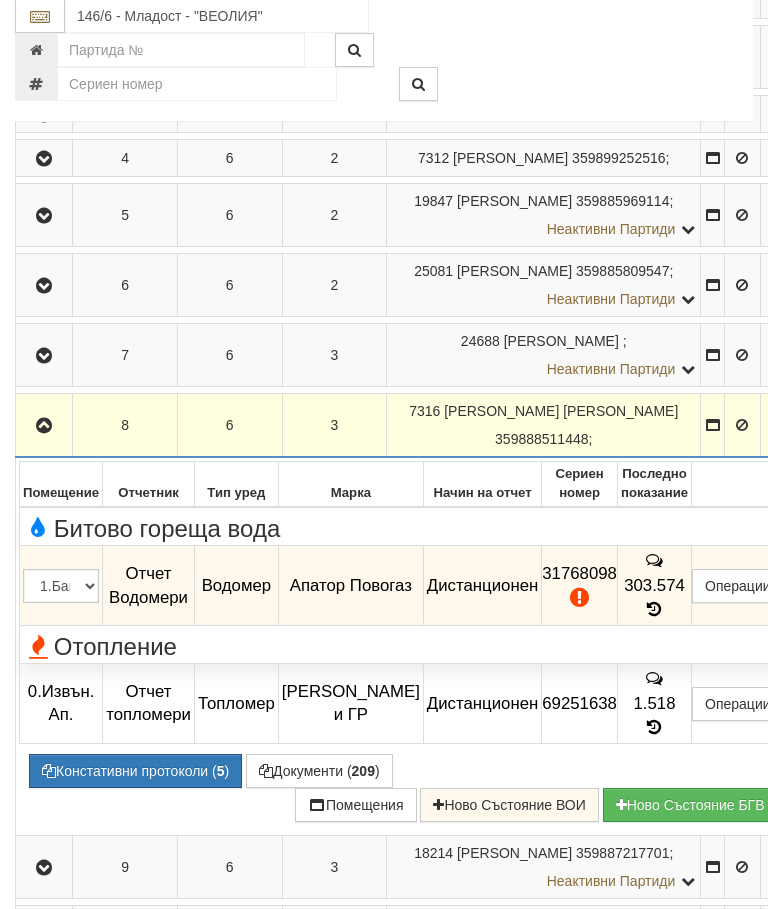 scroll, scrollTop: 587, scrollLeft: 0, axis: vertical 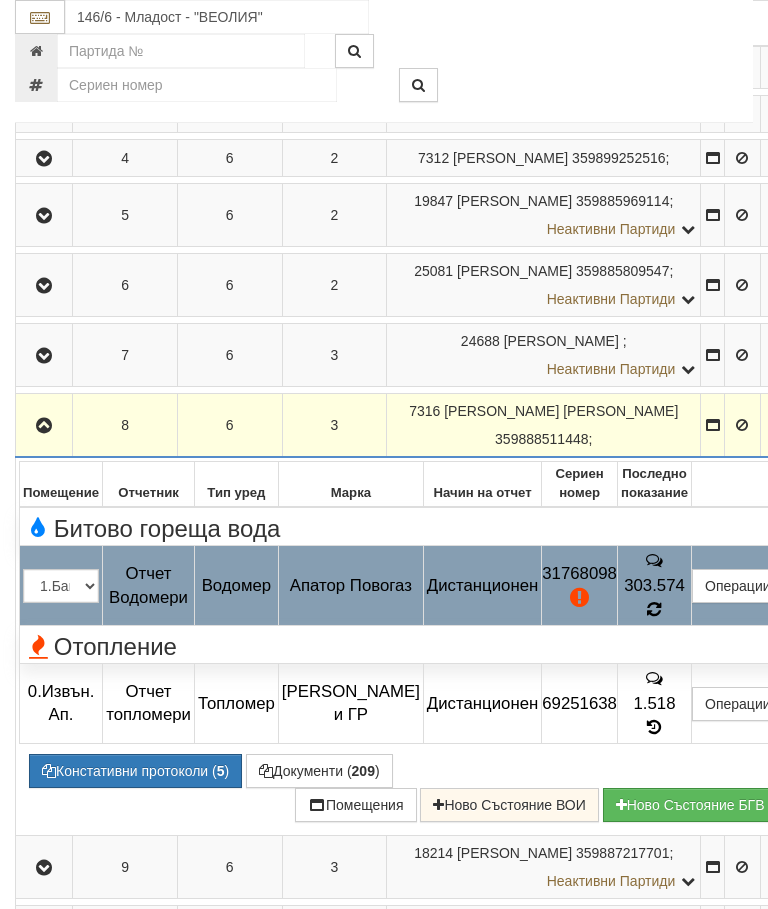 click on "Отопление" at bounding box center (406, 644) 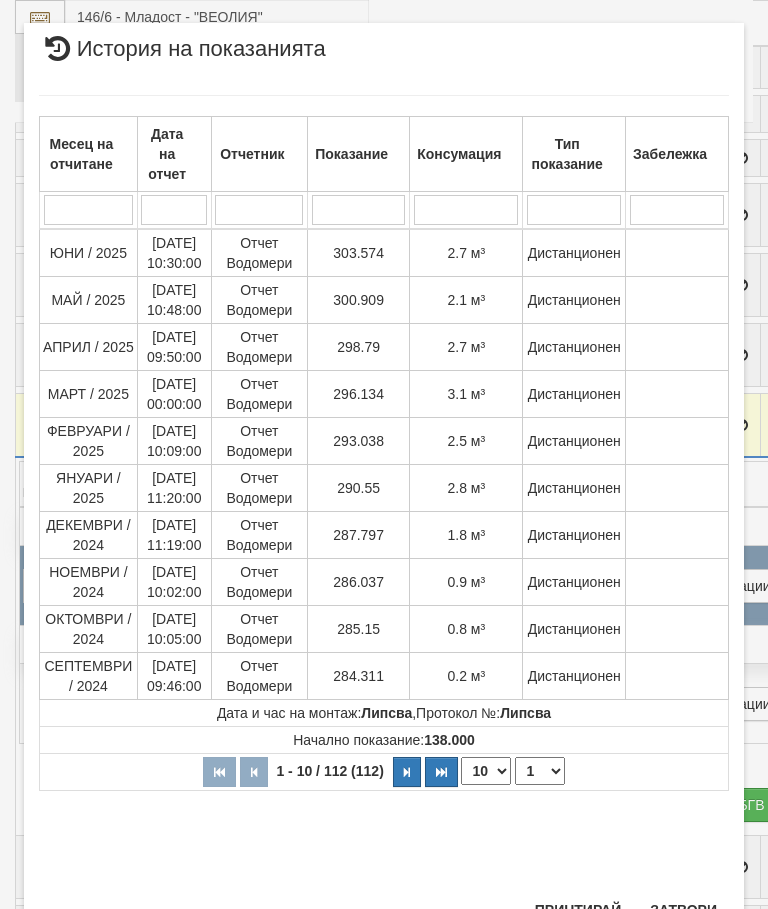 scroll, scrollTop: 1411, scrollLeft: 0, axis: vertical 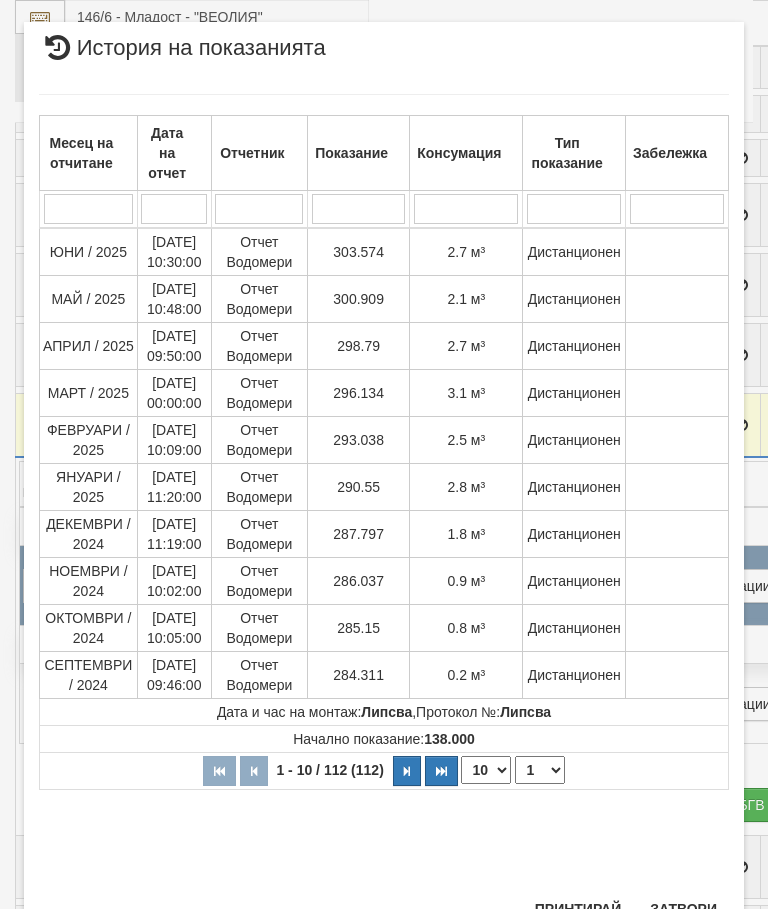 click on "Затвори" at bounding box center (683, 909) 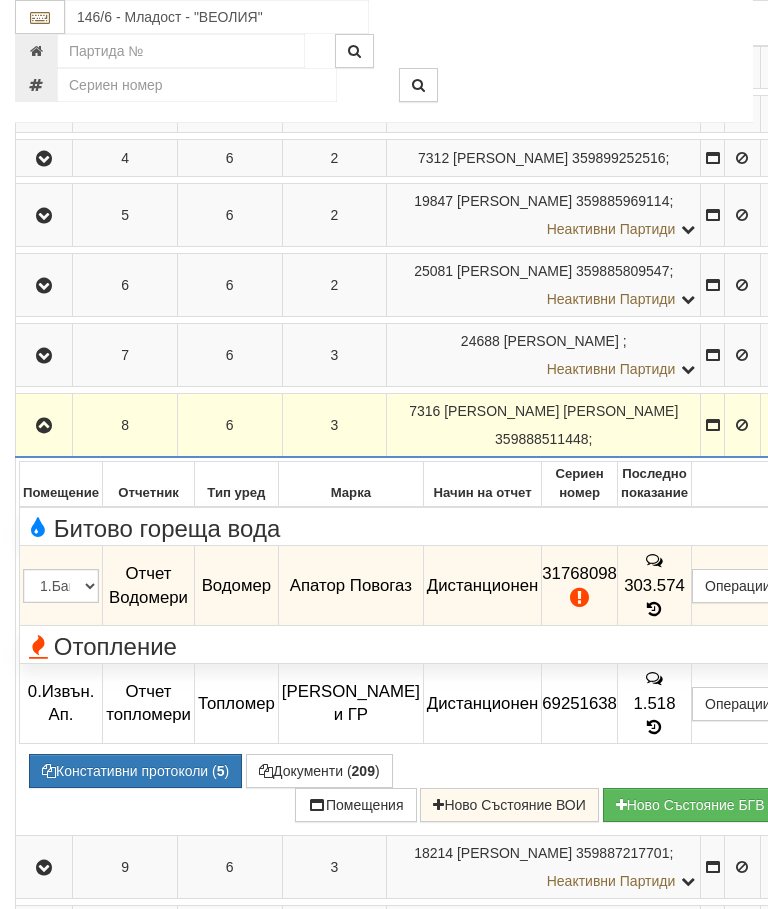 click at bounding box center (44, 425) 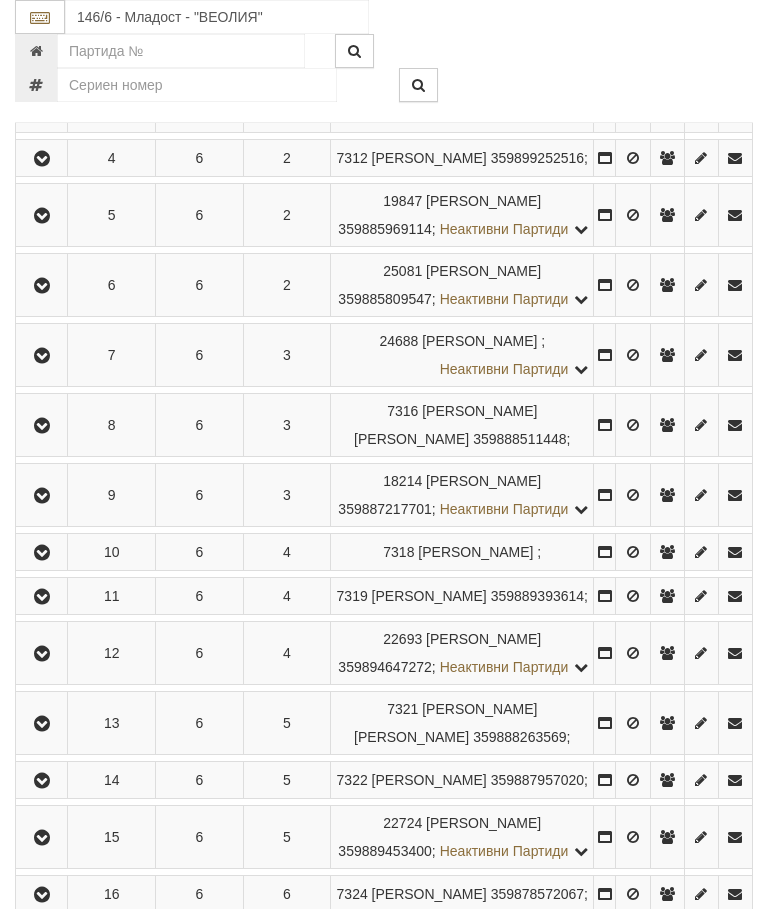 click at bounding box center [41, 495] 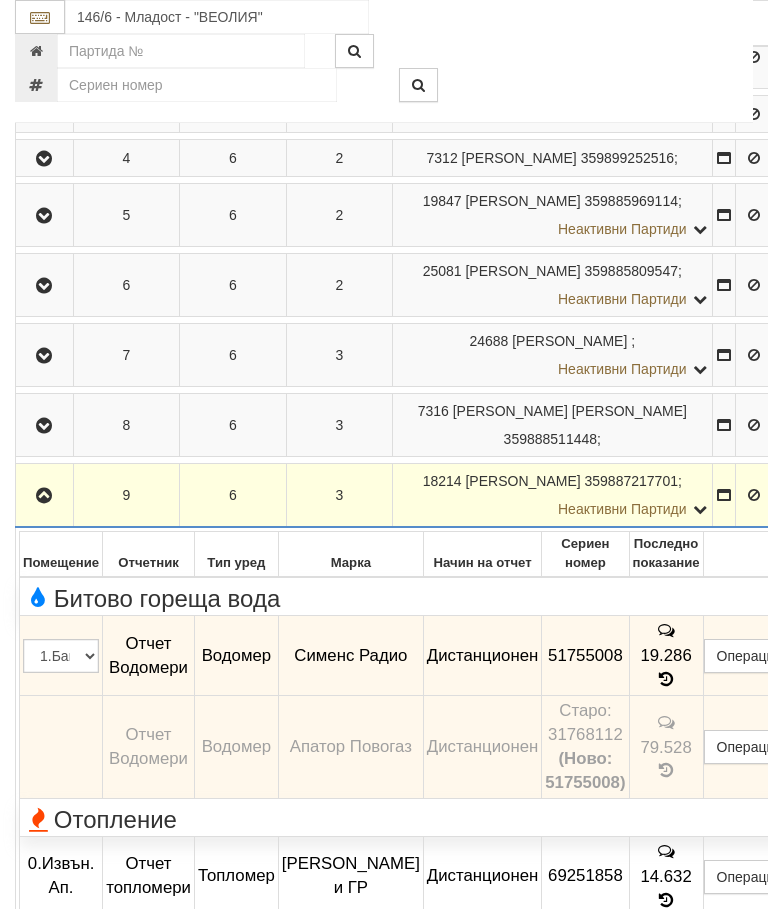click at bounding box center [44, 495] 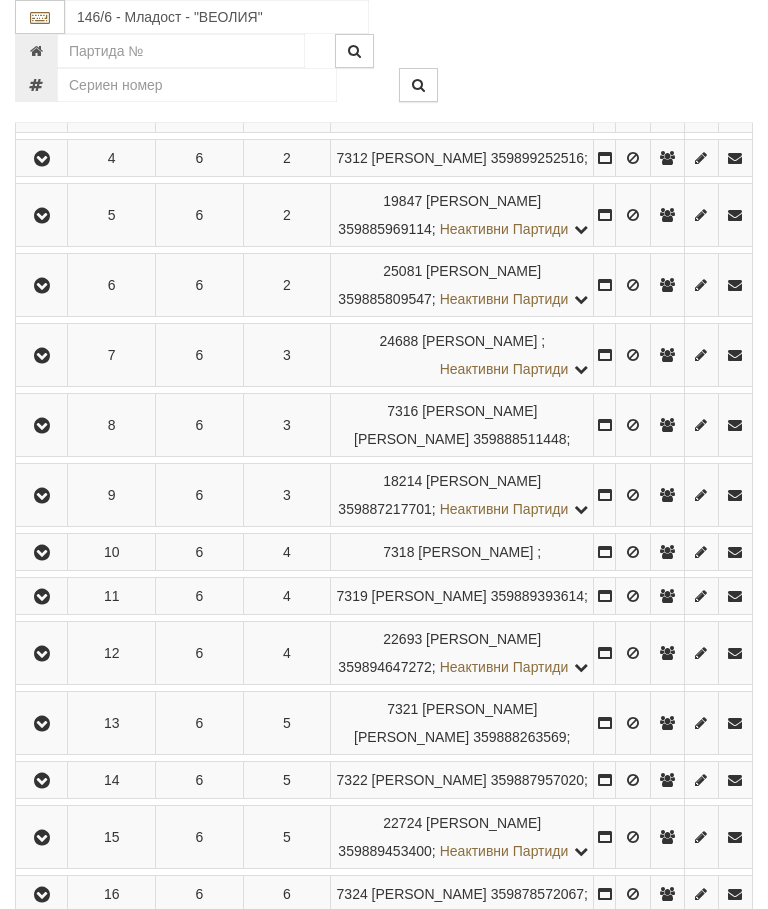 click at bounding box center [42, 553] 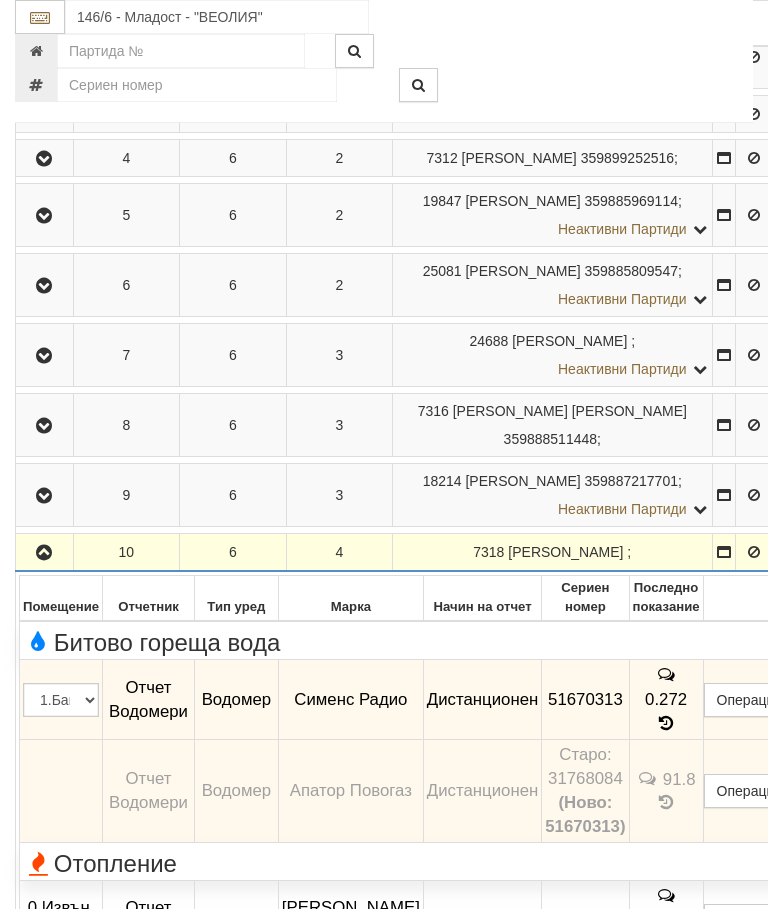 click at bounding box center [44, 553] 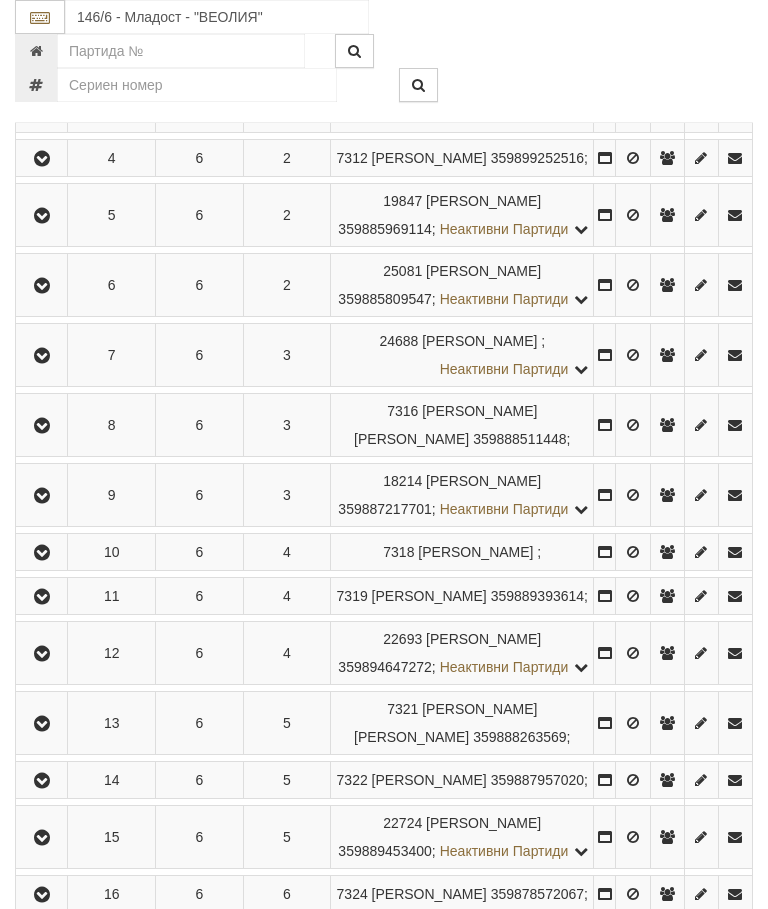 click at bounding box center (41, 596) 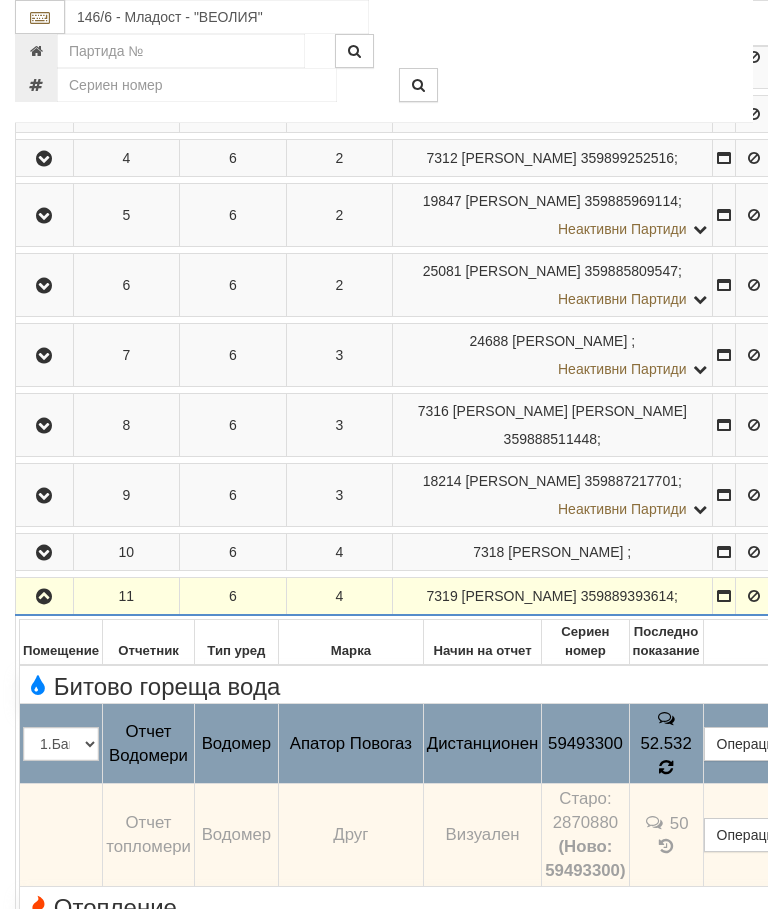 click at bounding box center (666, 768) 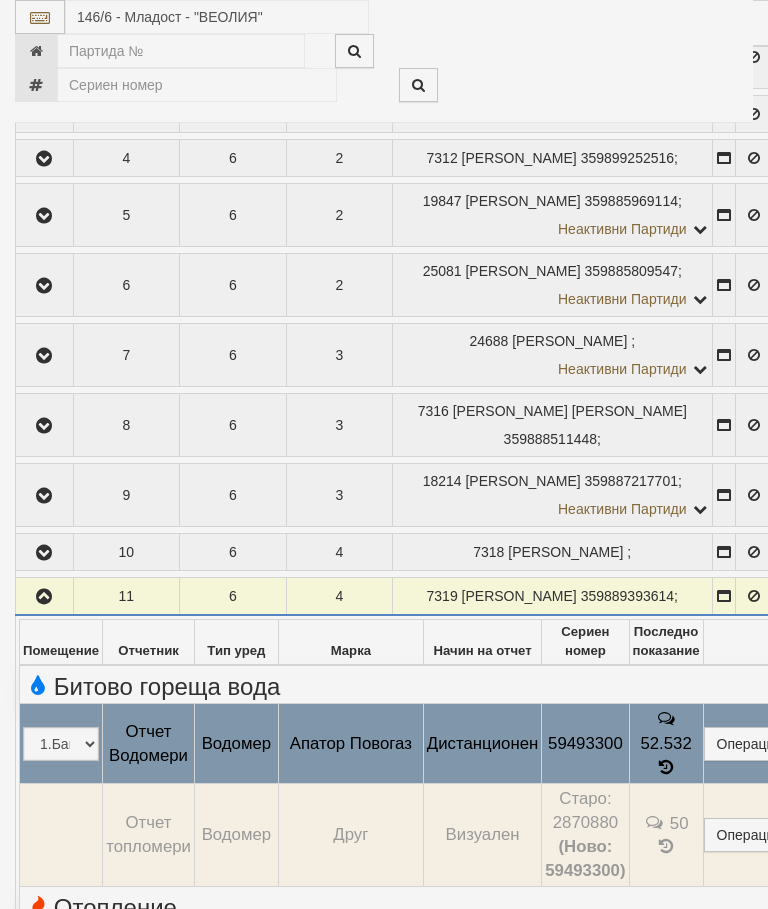 select on "10" 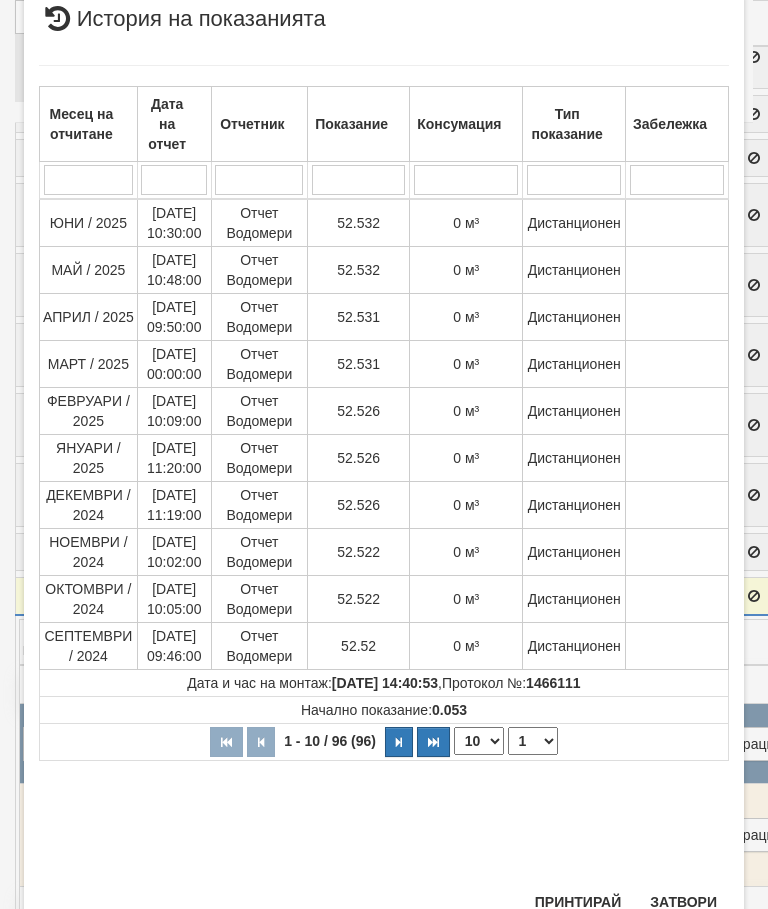 scroll, scrollTop: 849, scrollLeft: 0, axis: vertical 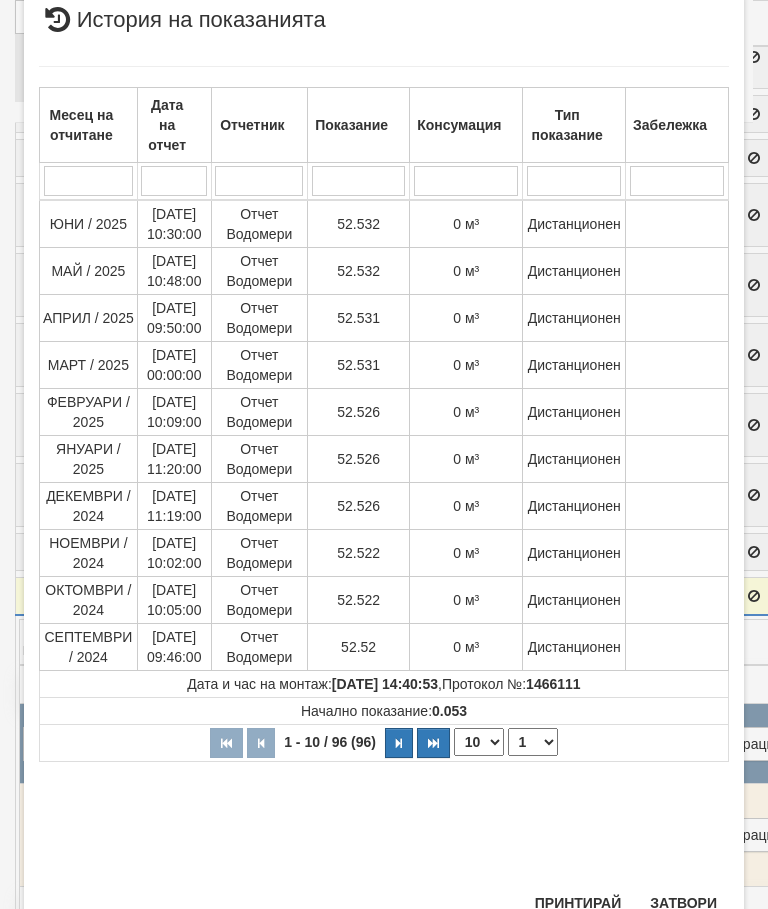 click on "Затвори" at bounding box center (683, 903) 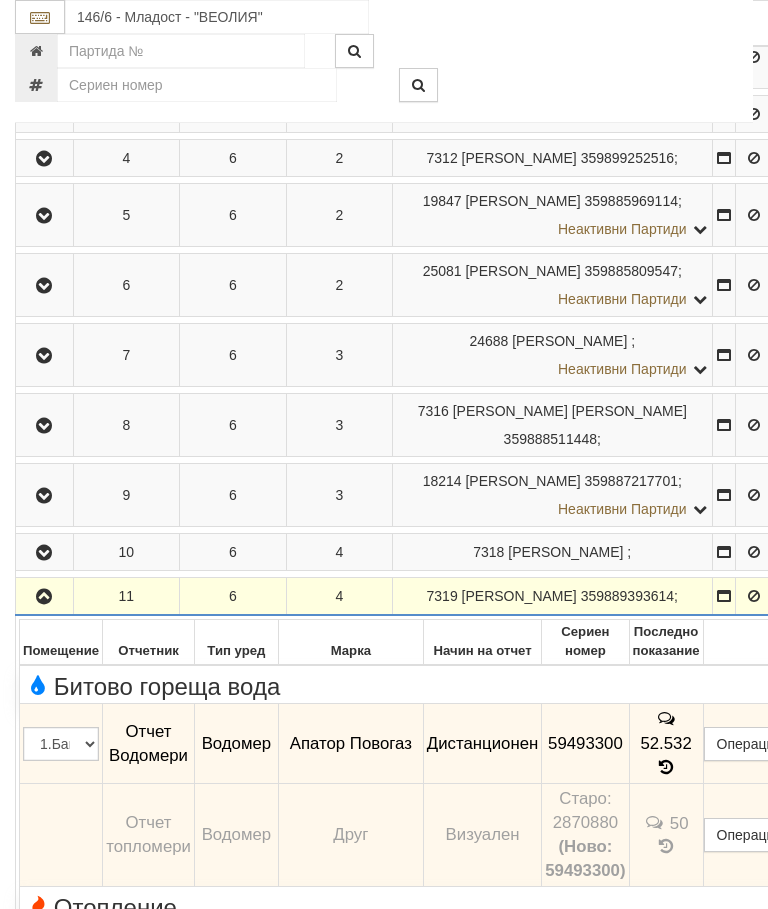 click at bounding box center [44, 597] 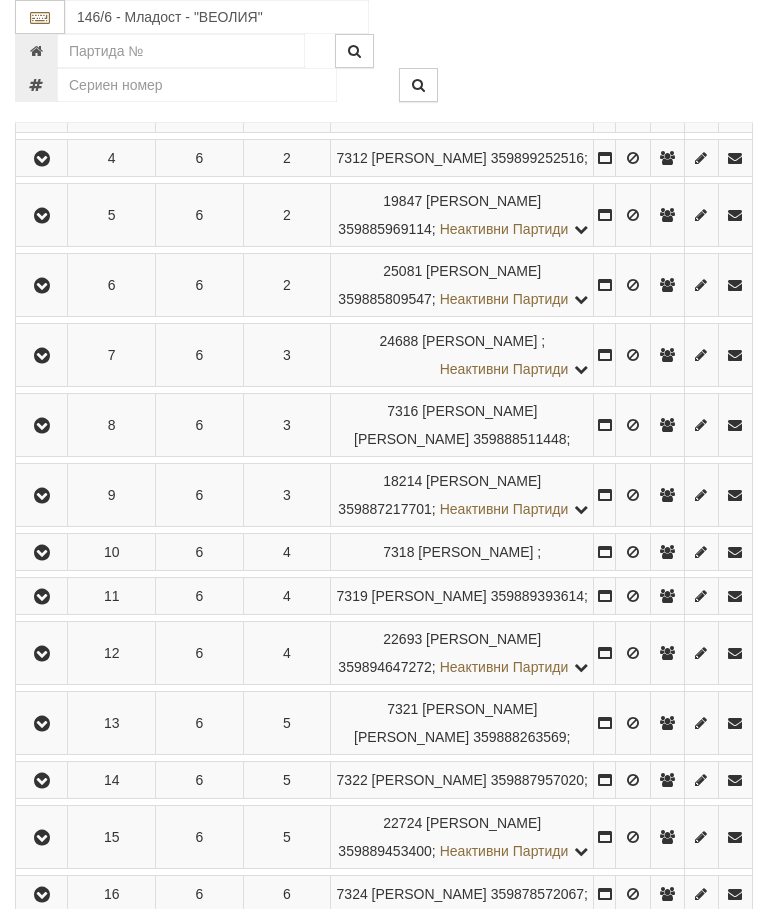 click at bounding box center (42, 654) 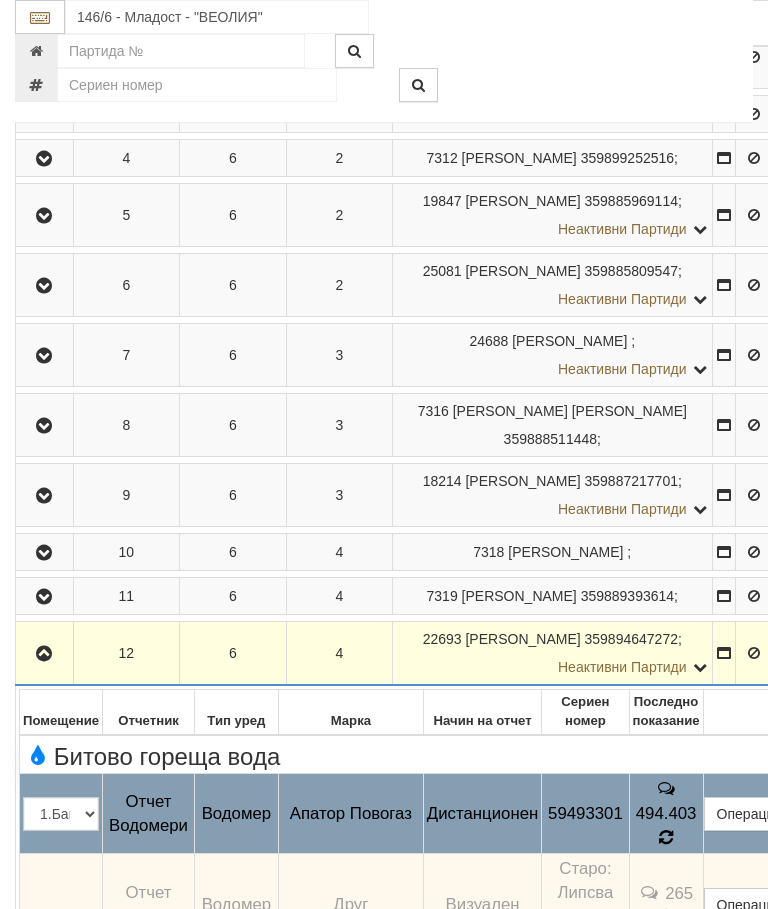 click on "265" at bounding box center [666, 904] 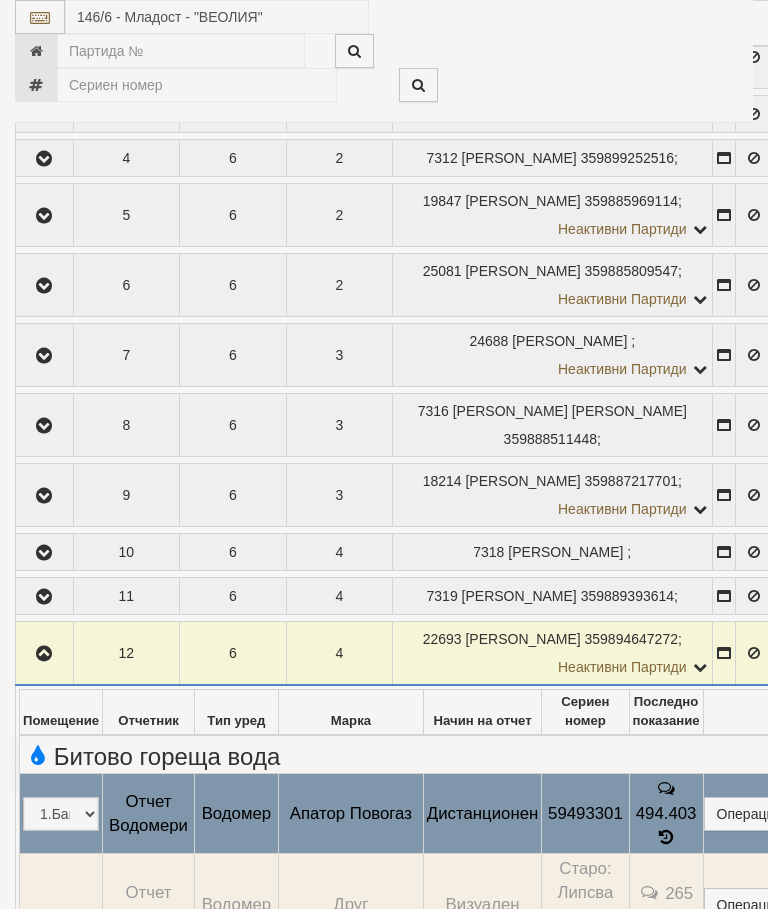 select on "10" 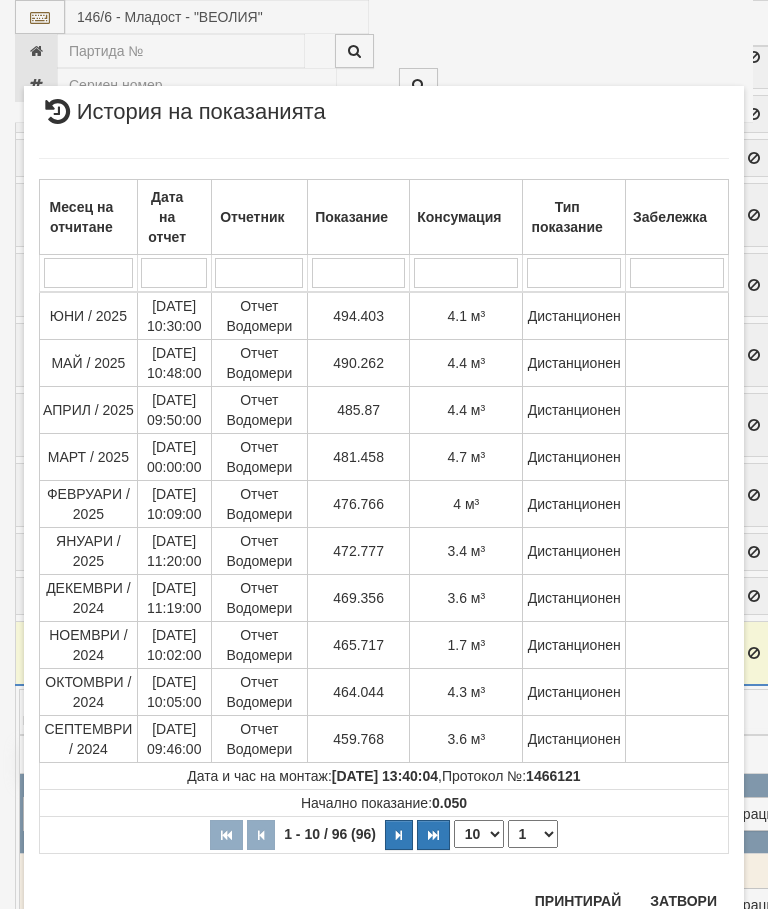 scroll, scrollTop: 2109, scrollLeft: 0, axis: vertical 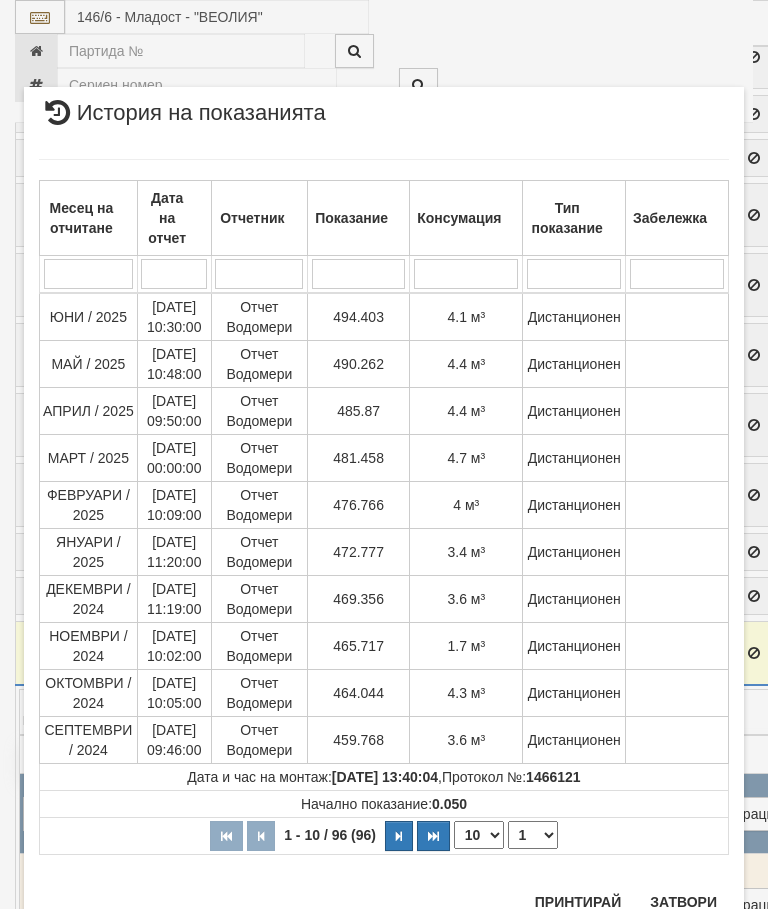 click on "Затвори" at bounding box center (683, 902) 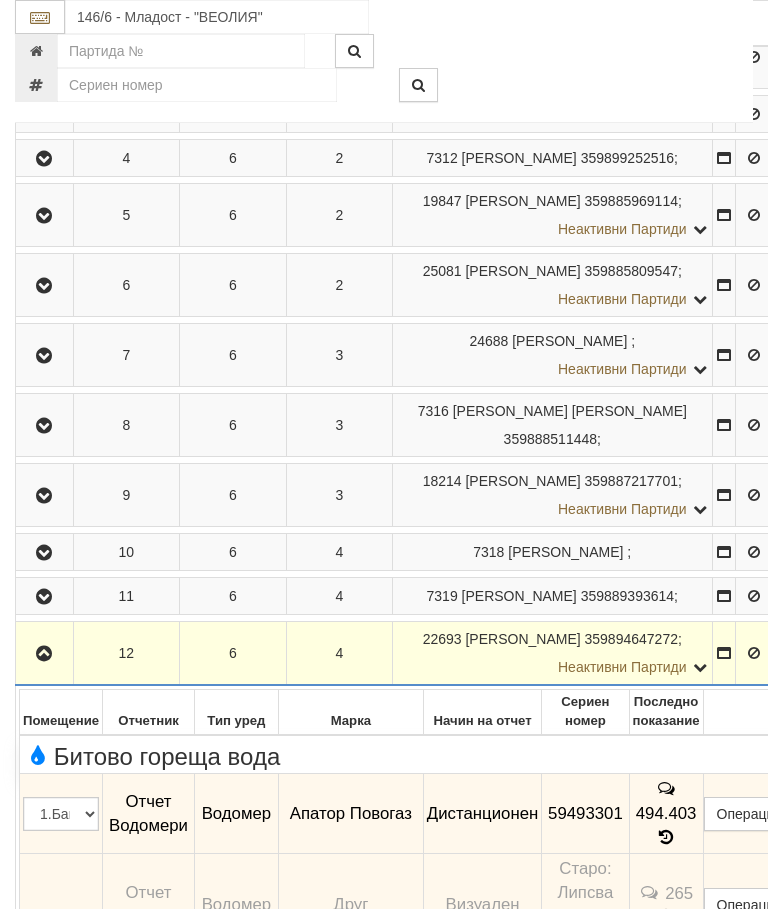 click at bounding box center (44, 653) 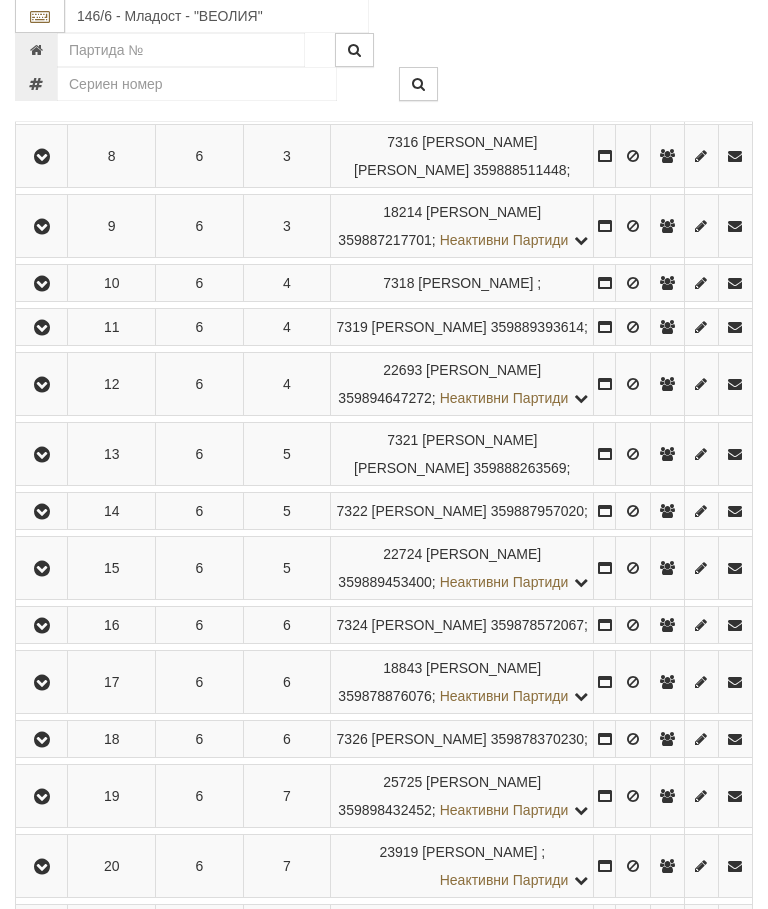 scroll, scrollTop: 856, scrollLeft: 0, axis: vertical 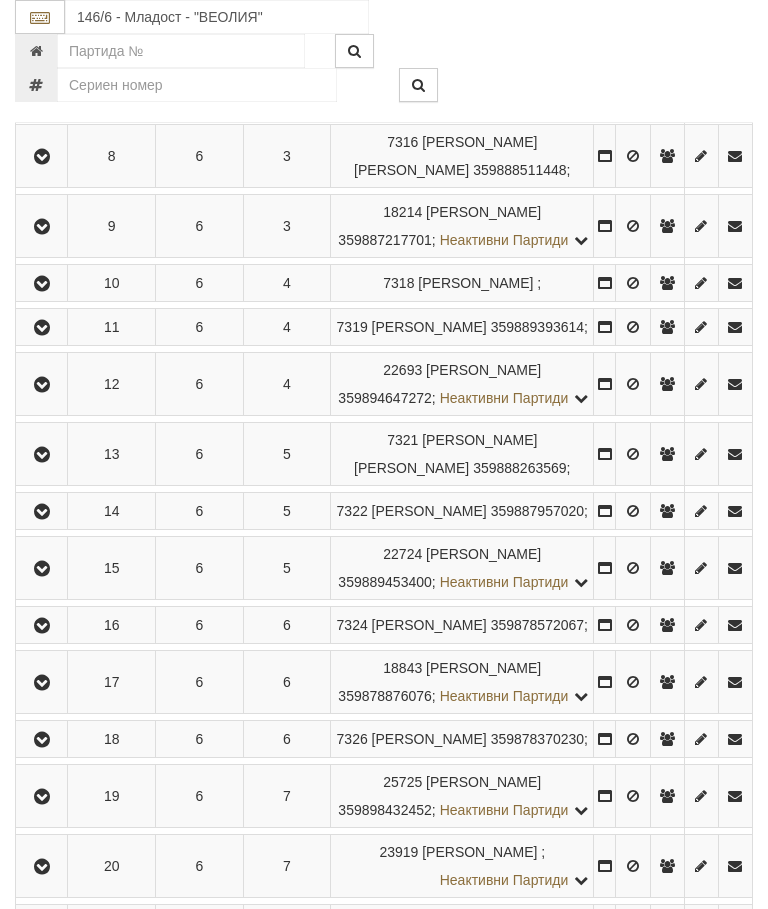 click at bounding box center [41, 454] 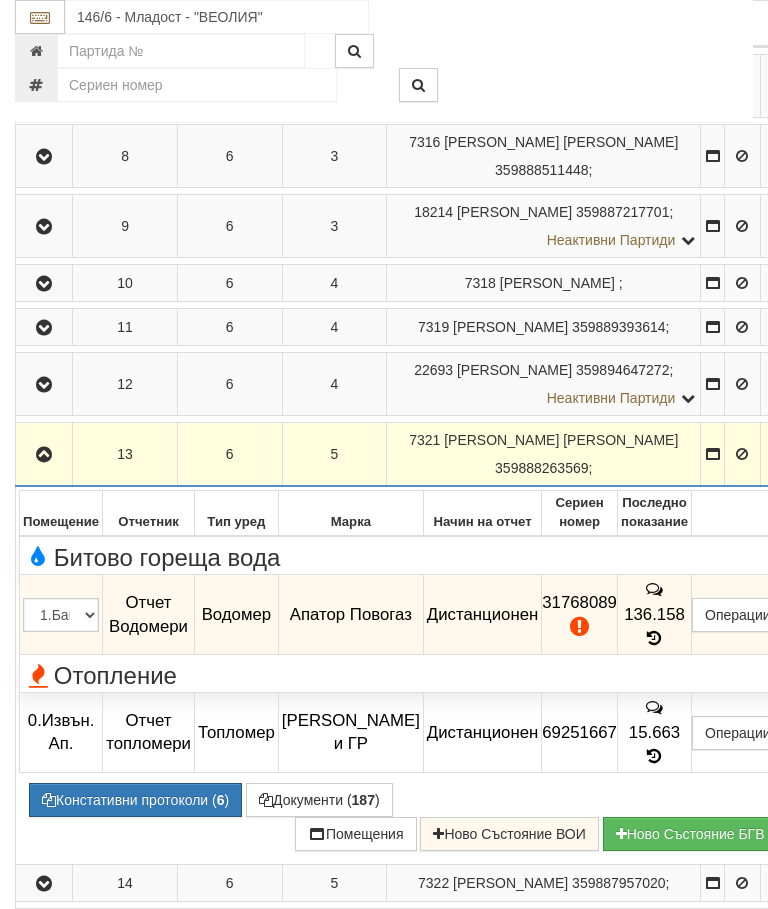 click on "Отопление" at bounding box center (406, 673) 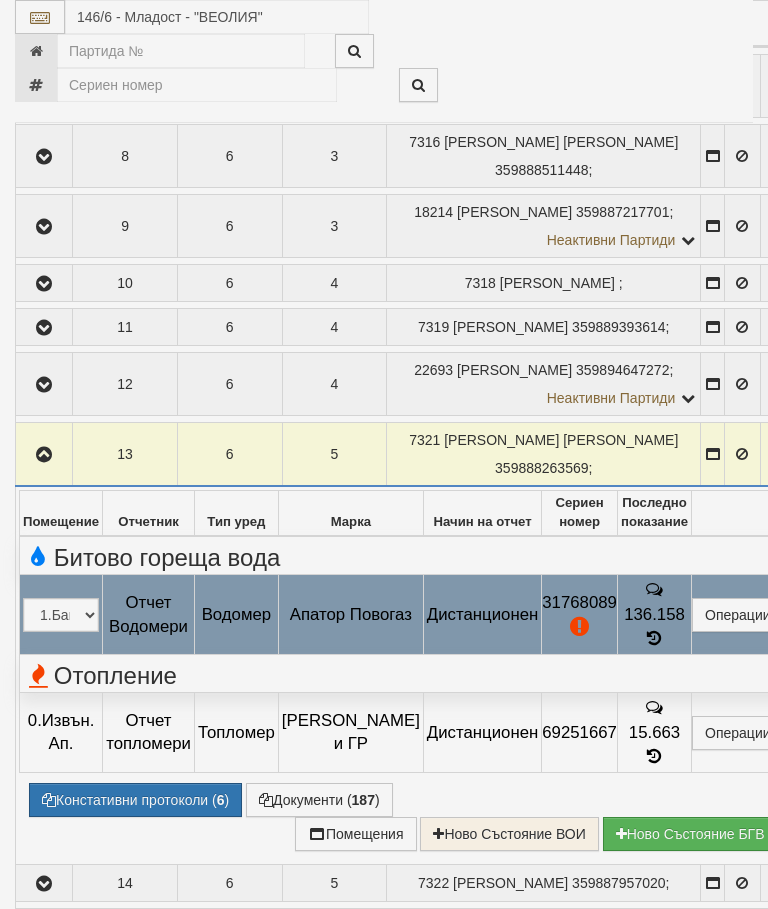 select on "10" 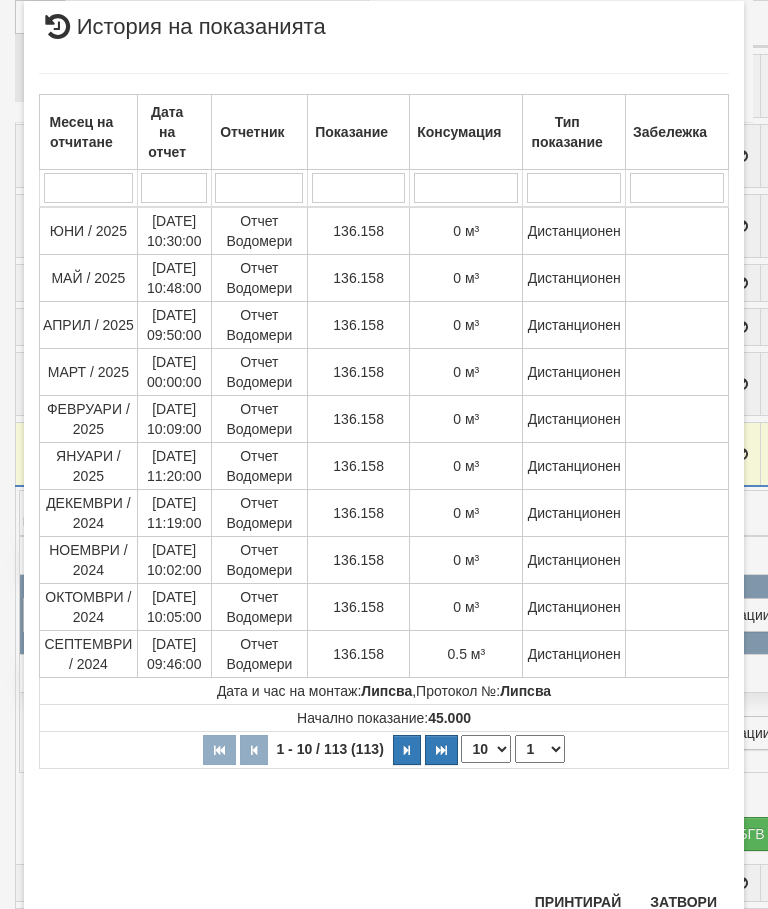 scroll, scrollTop: 1186, scrollLeft: 0, axis: vertical 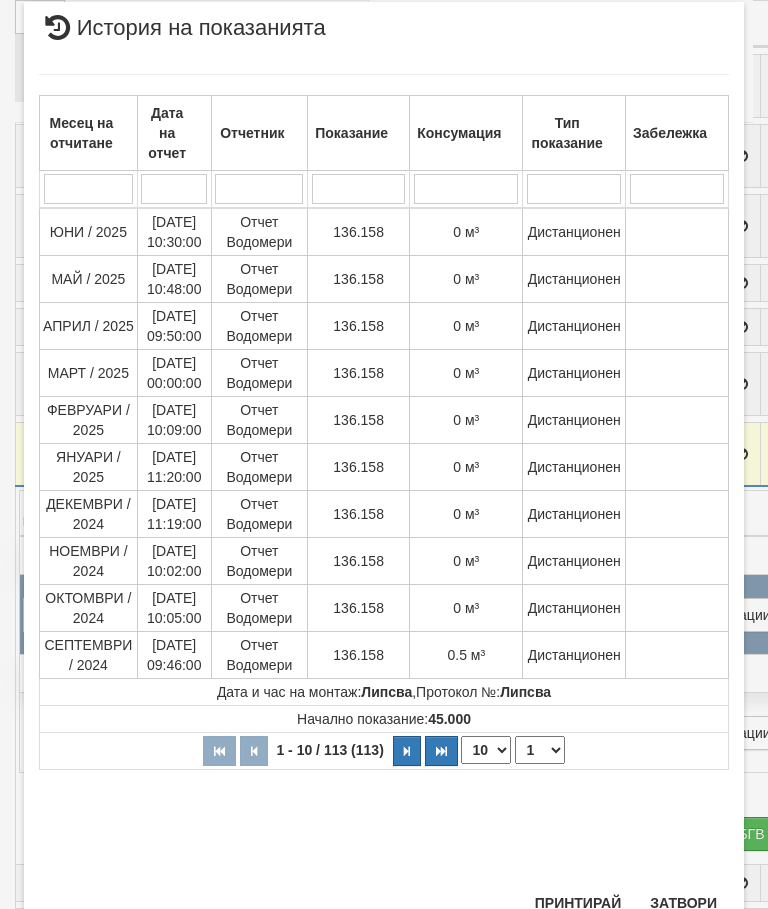click on "Затвори" at bounding box center (683, 903) 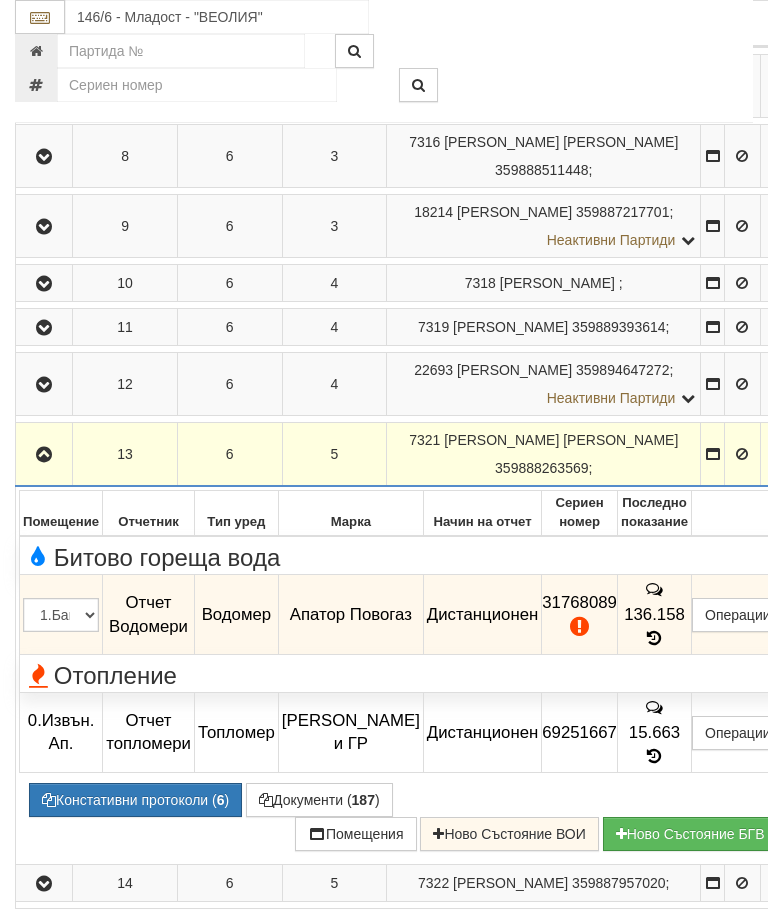 click at bounding box center (44, 455) 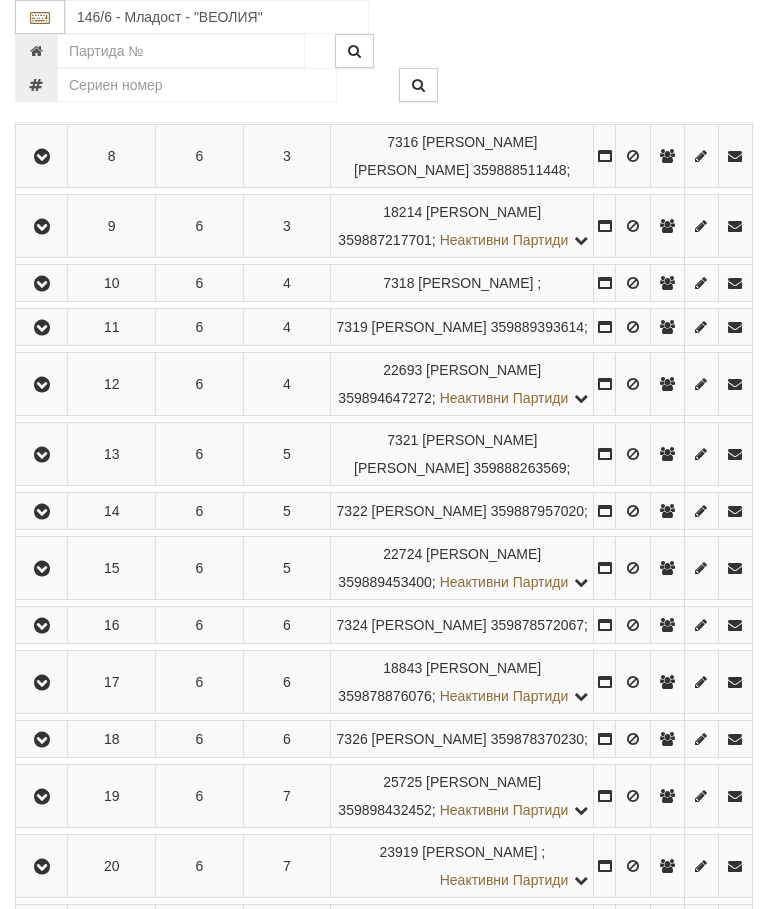 click at bounding box center (42, 512) 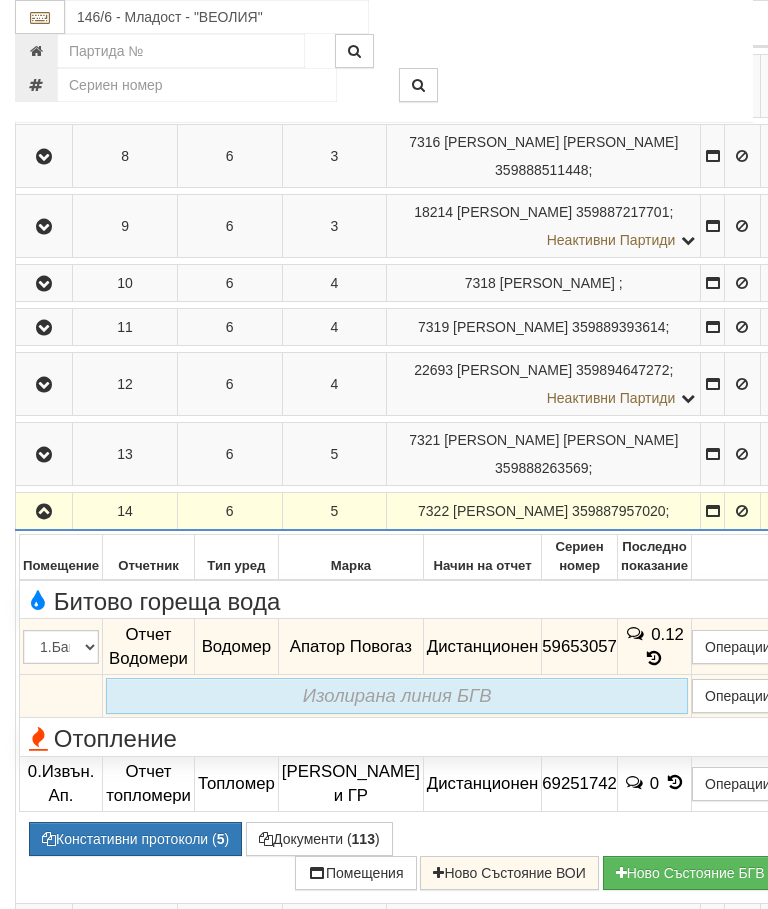 click at bounding box center [44, 512] 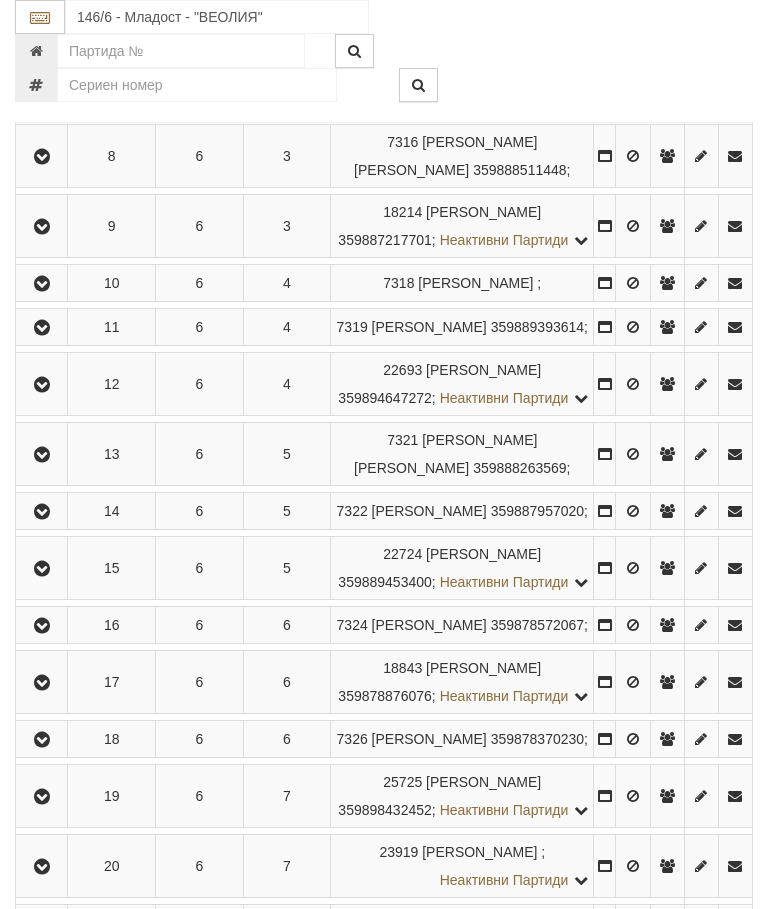 click at bounding box center (42, 569) 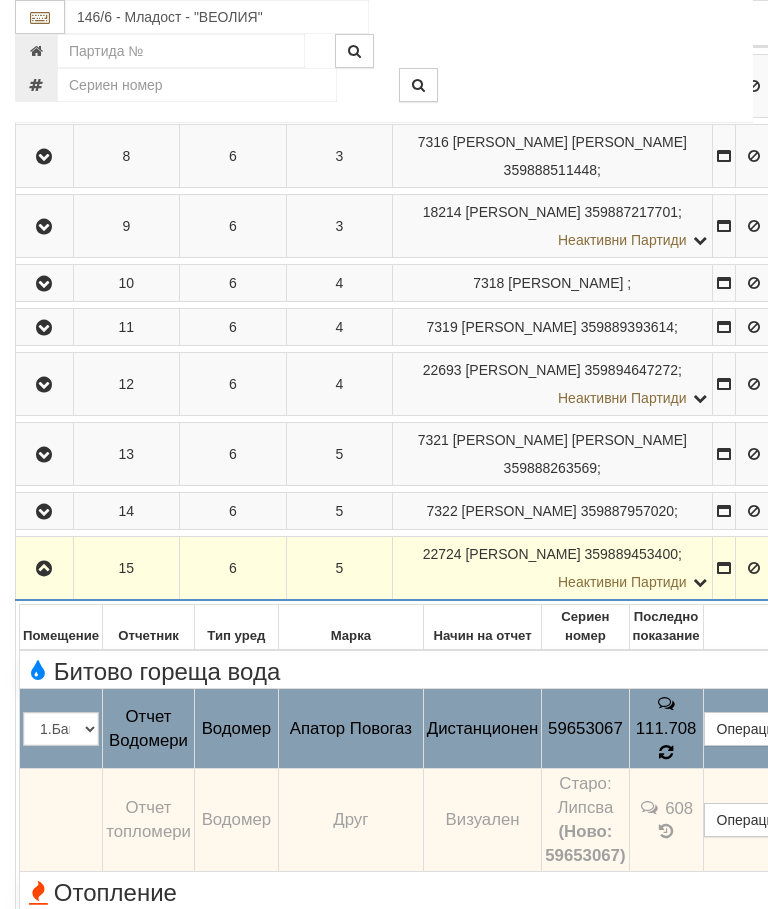 click on "608" at bounding box center (666, 819) 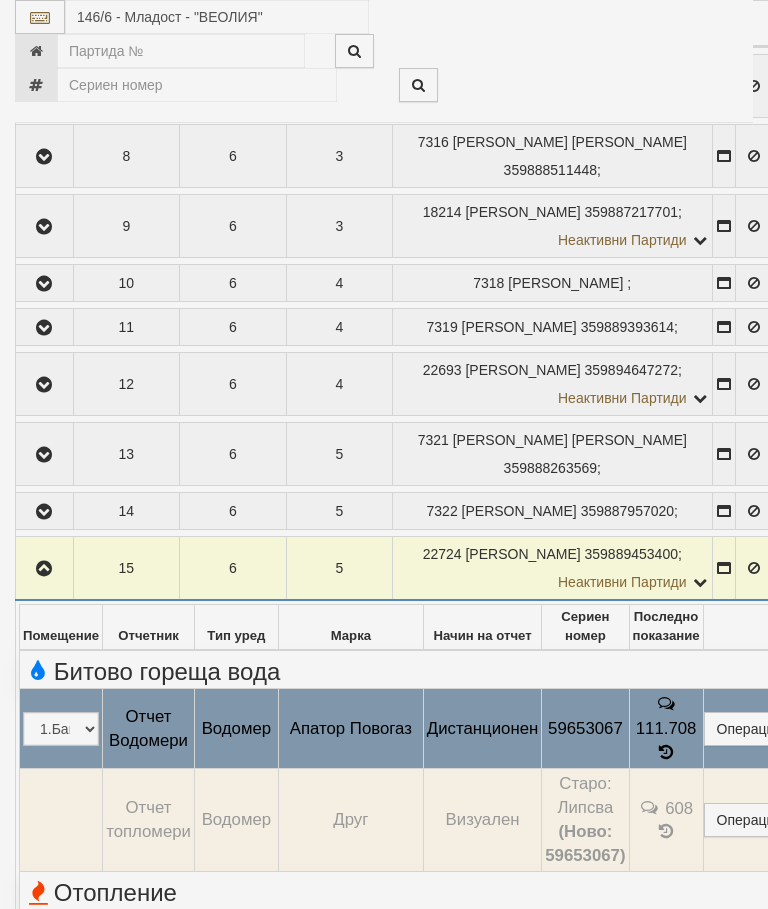 select on "10" 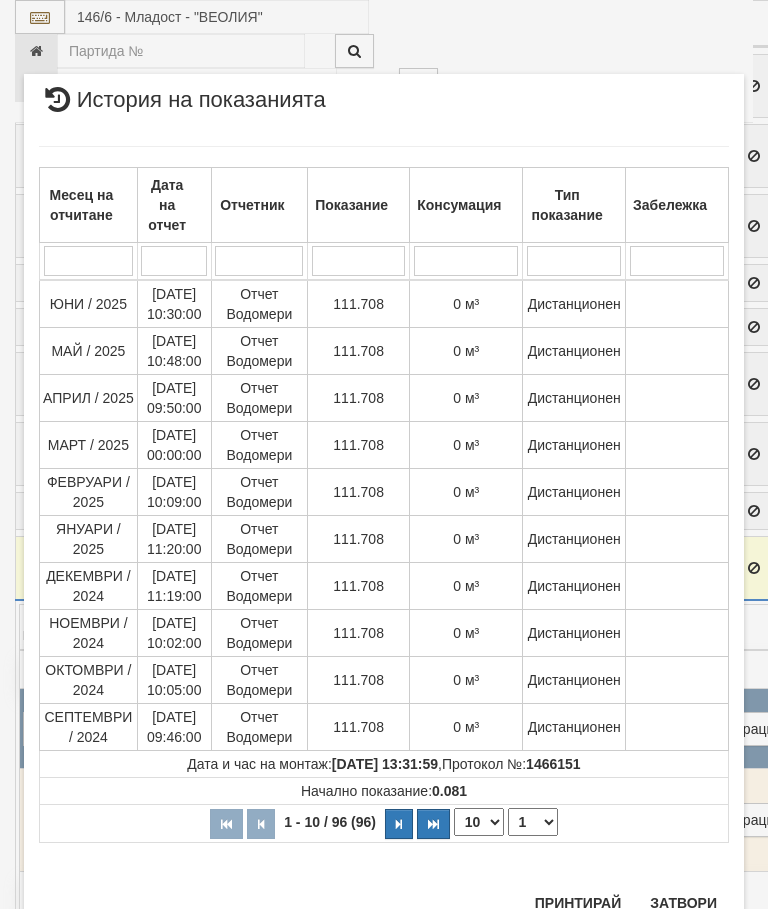 scroll, scrollTop: 1959, scrollLeft: 0, axis: vertical 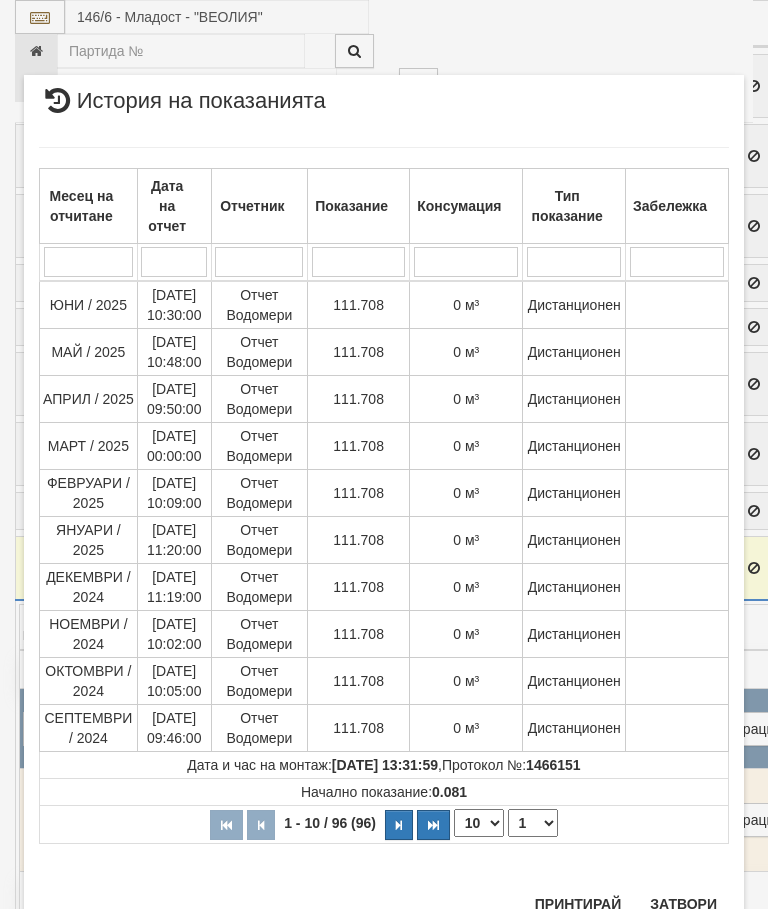 click on "Затвори" at bounding box center (683, 904) 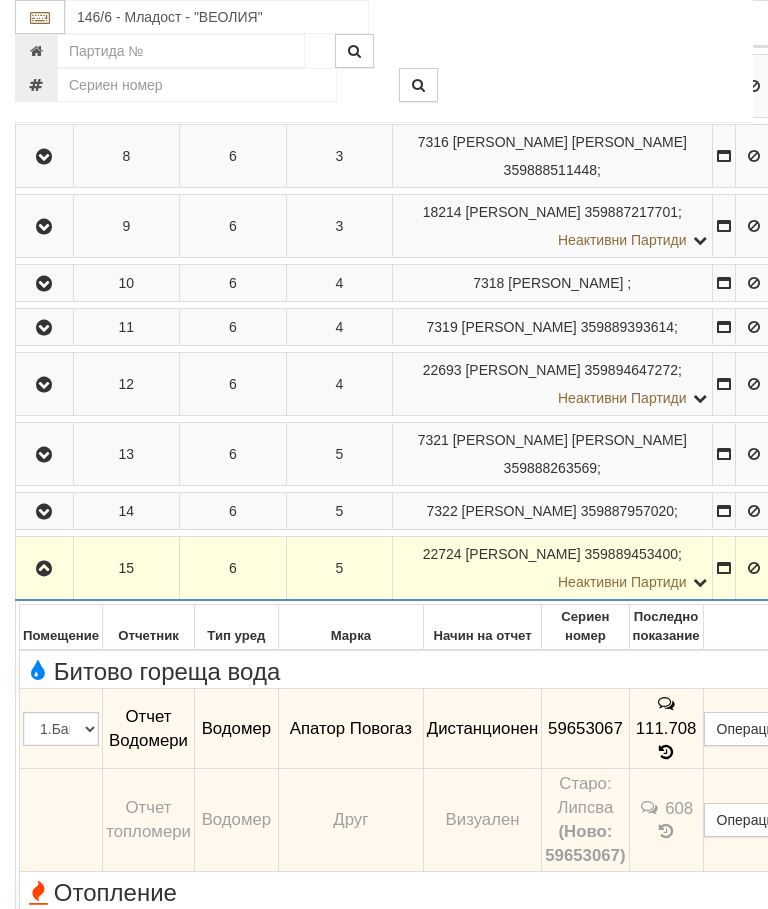 click at bounding box center [44, 569] 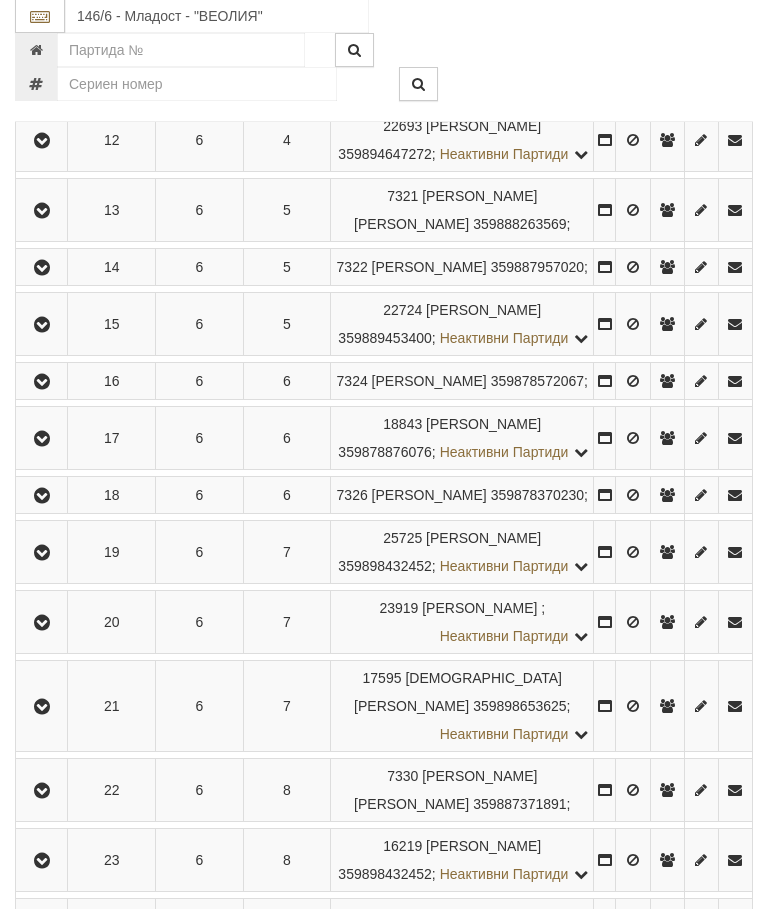 scroll, scrollTop: 1099, scrollLeft: 0, axis: vertical 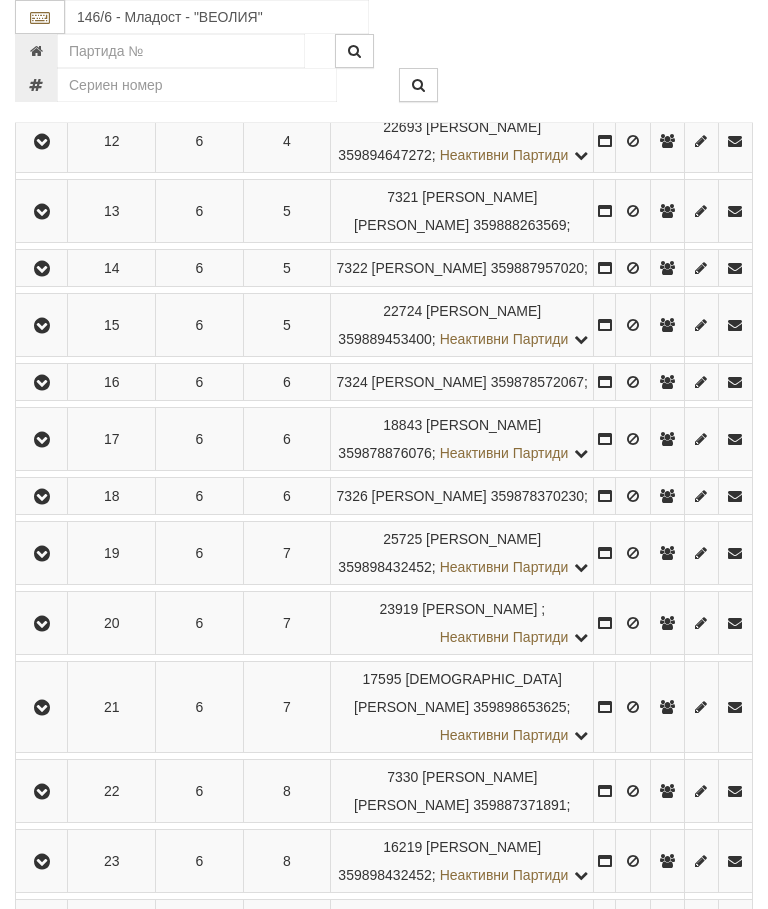click at bounding box center [42, 383] 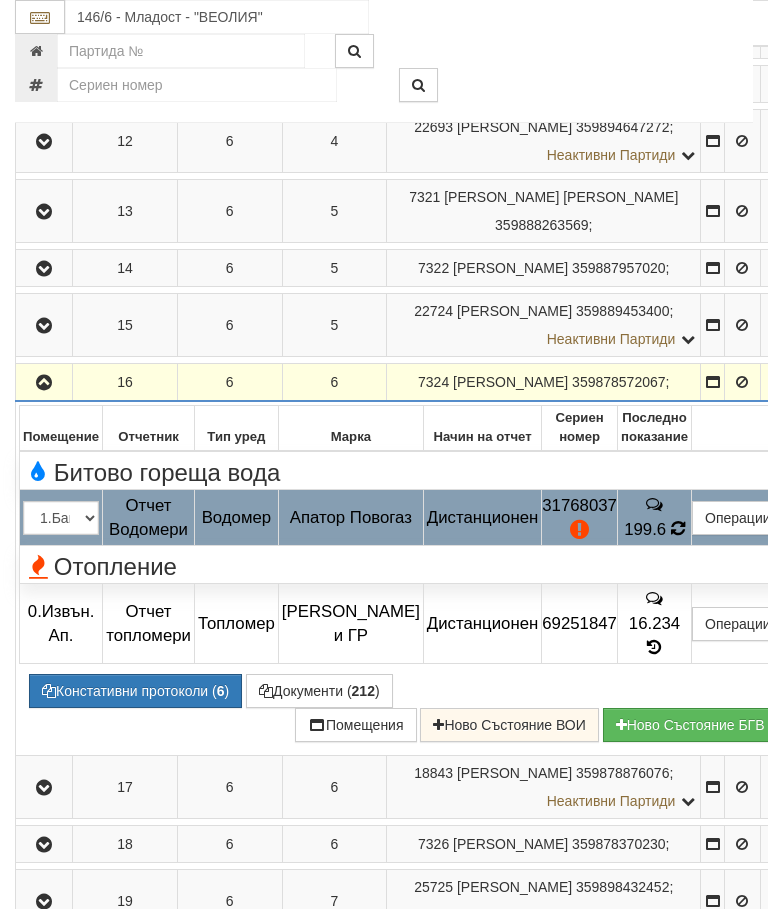click at bounding box center [677, 529] 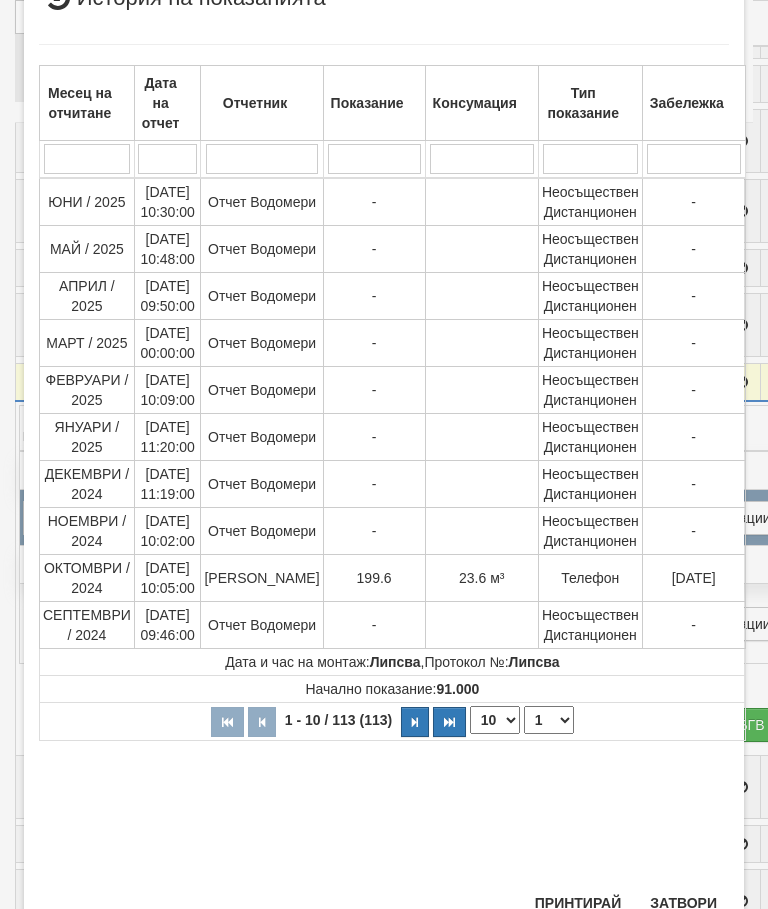 scroll, scrollTop: 589, scrollLeft: 0, axis: vertical 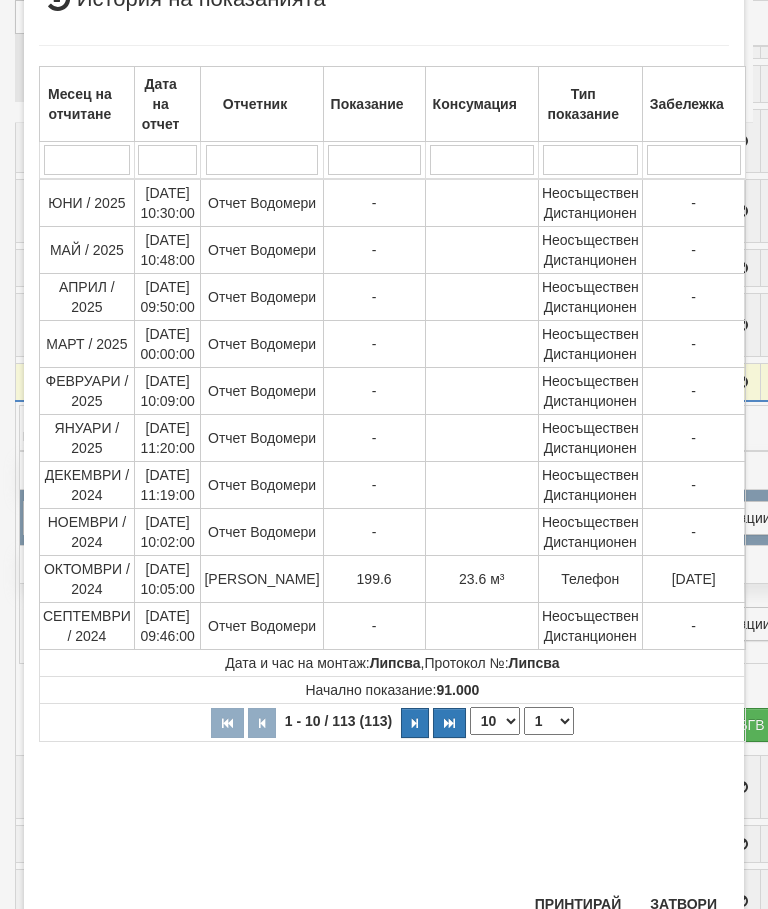click on "1 2 3 4 5 6 7 8 9 10 11 12" at bounding box center [549, 721] 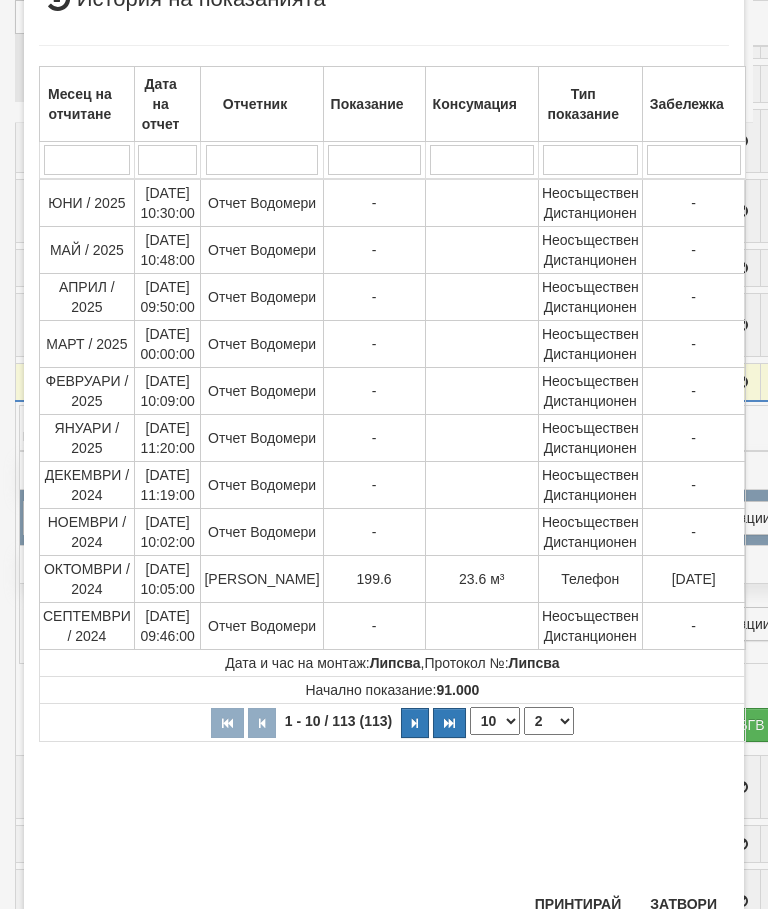 select on "2" 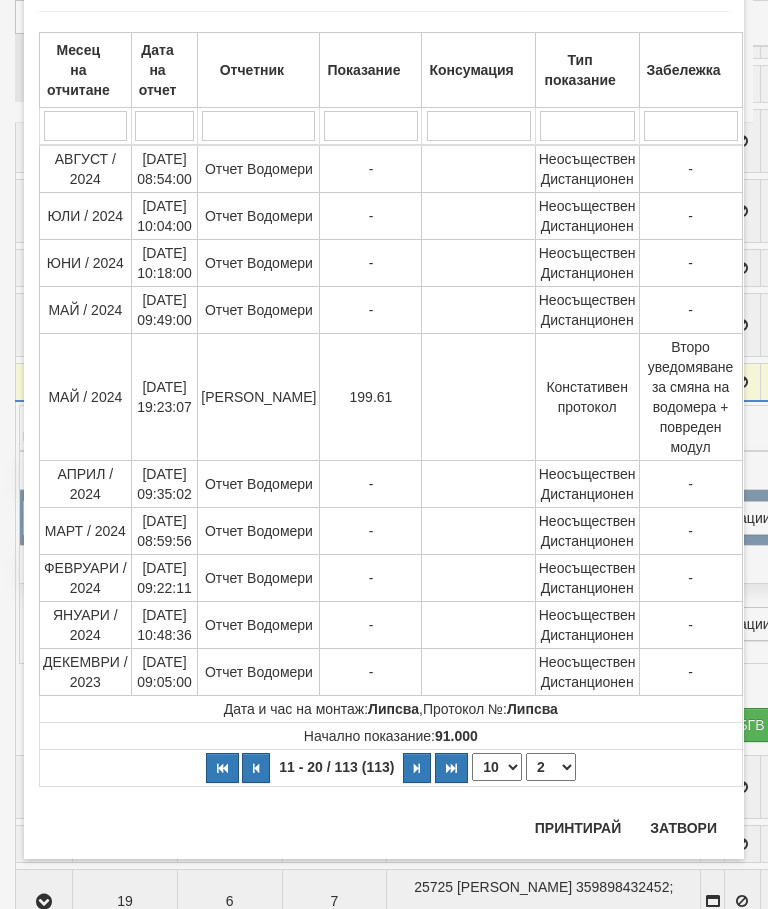 scroll, scrollTop: 0, scrollLeft: 0, axis: both 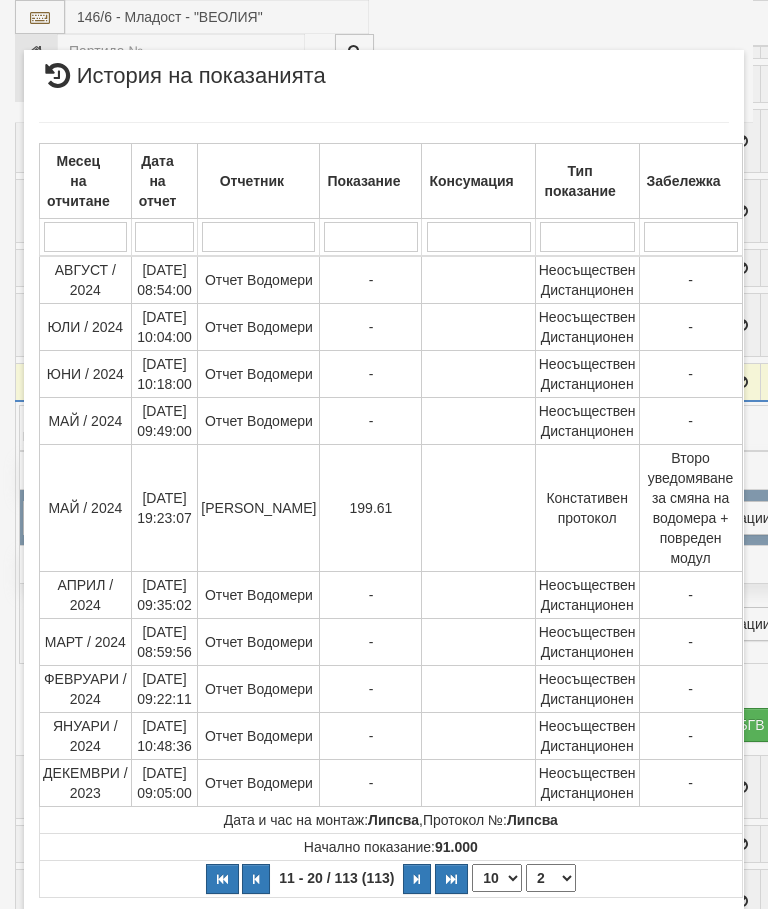 click on "Затвори" at bounding box center [683, 939] 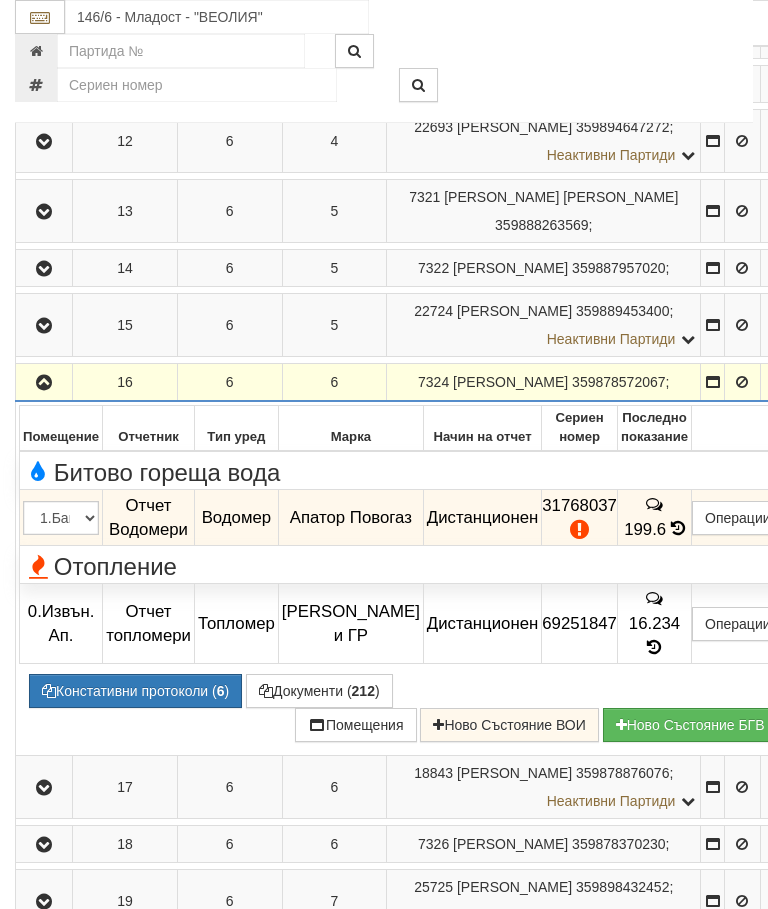 click at bounding box center [44, 383] 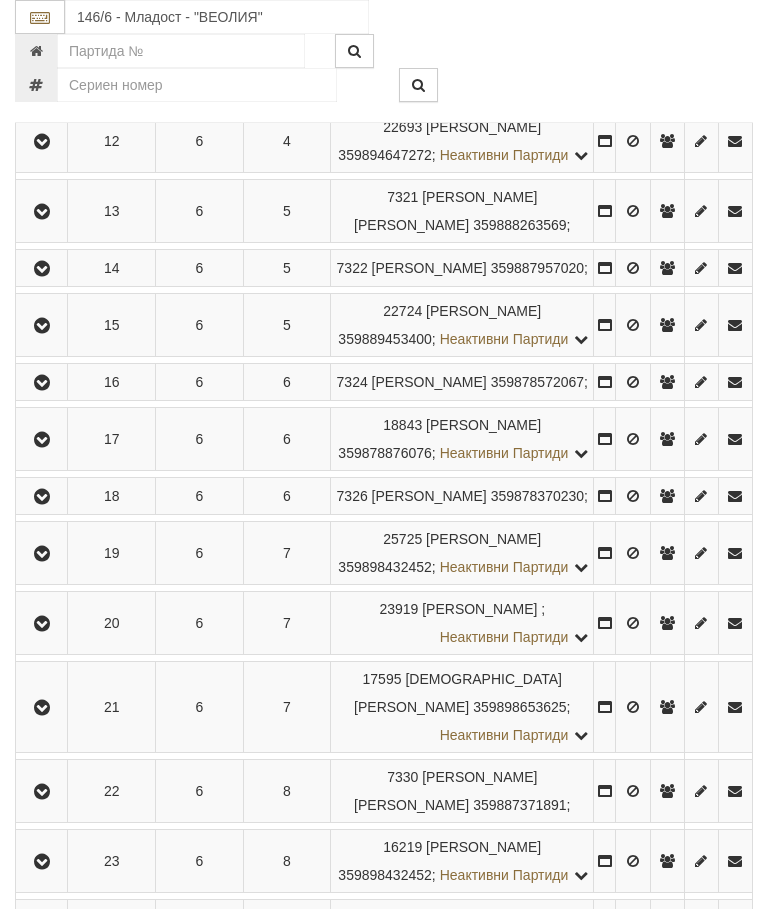 click at bounding box center (42, 383) 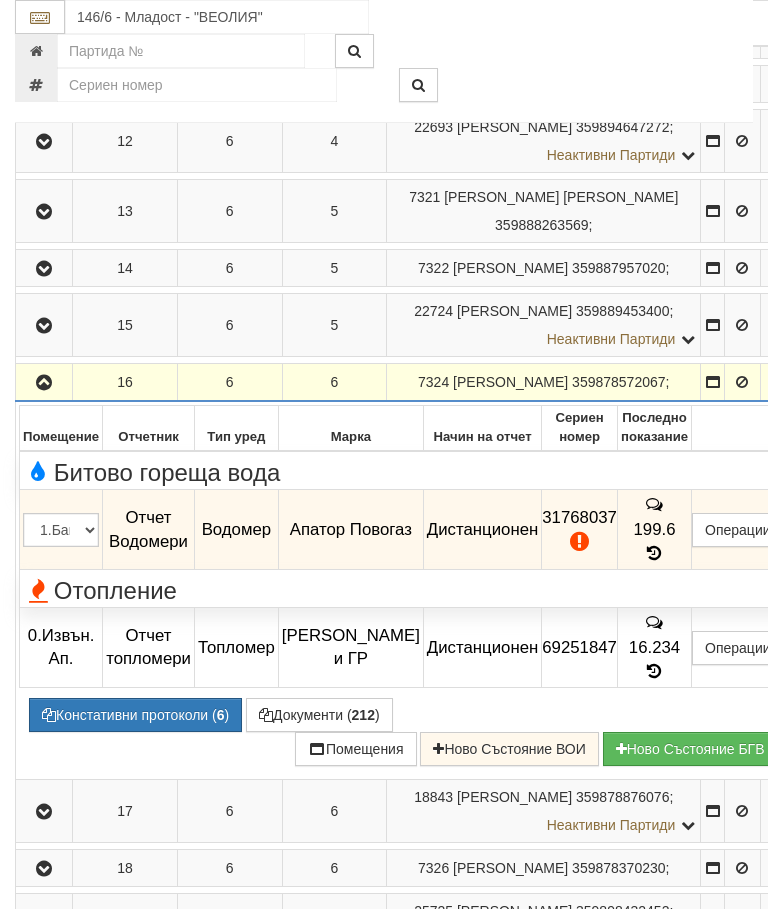 click on "Редакция / Протокол" at bounding box center (0, 0) 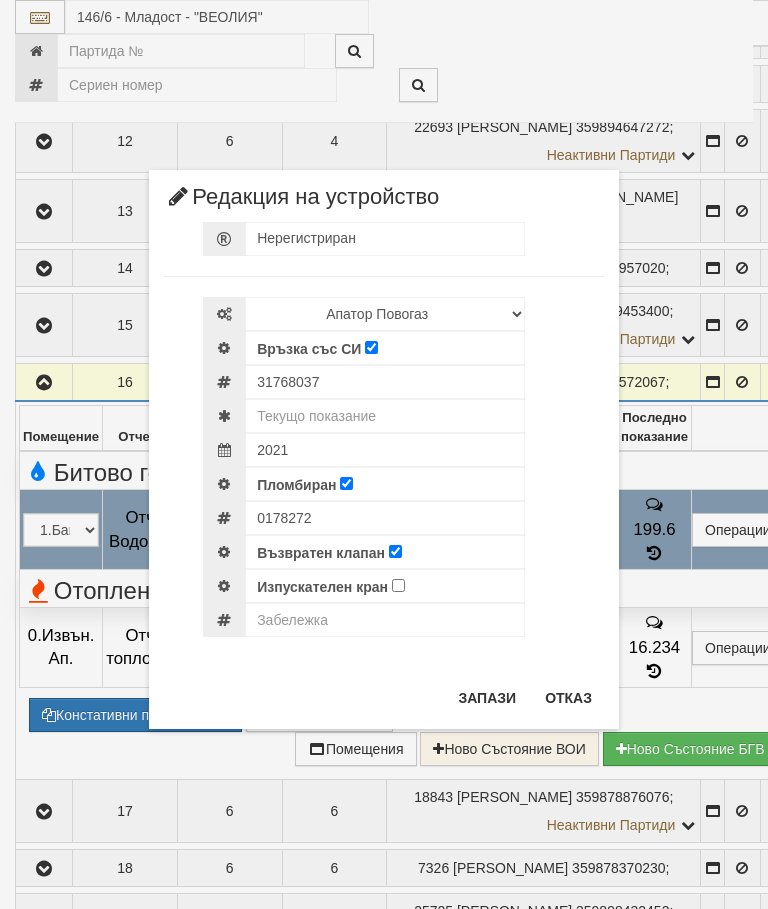 click on "Отказ" at bounding box center [568, 698] 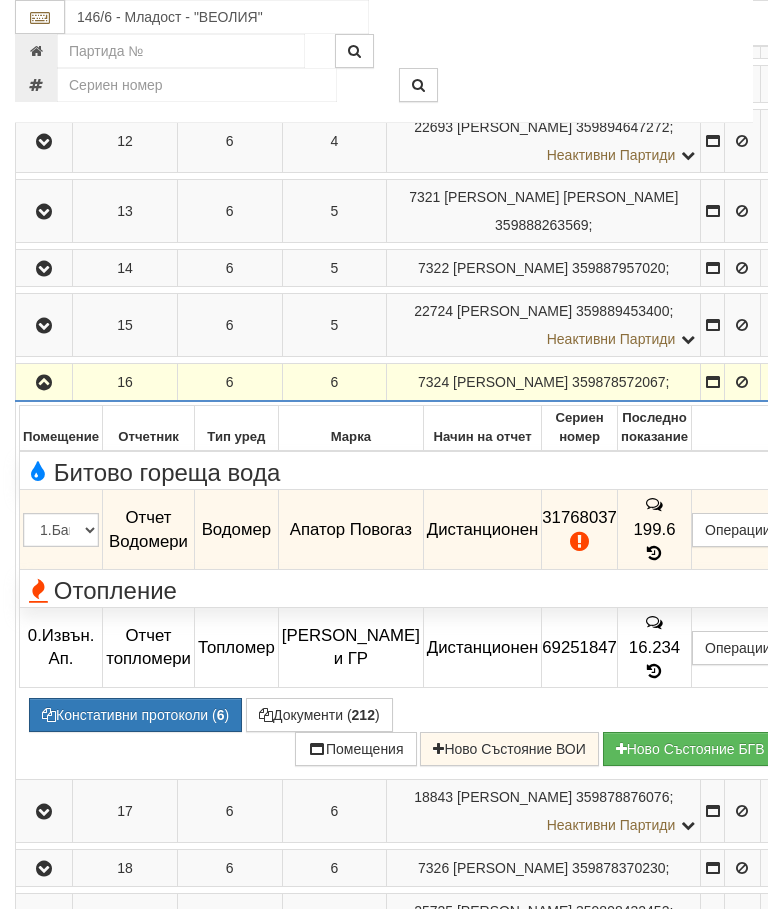 click on "Констативни протоколи ( 6 )" at bounding box center (135, 715) 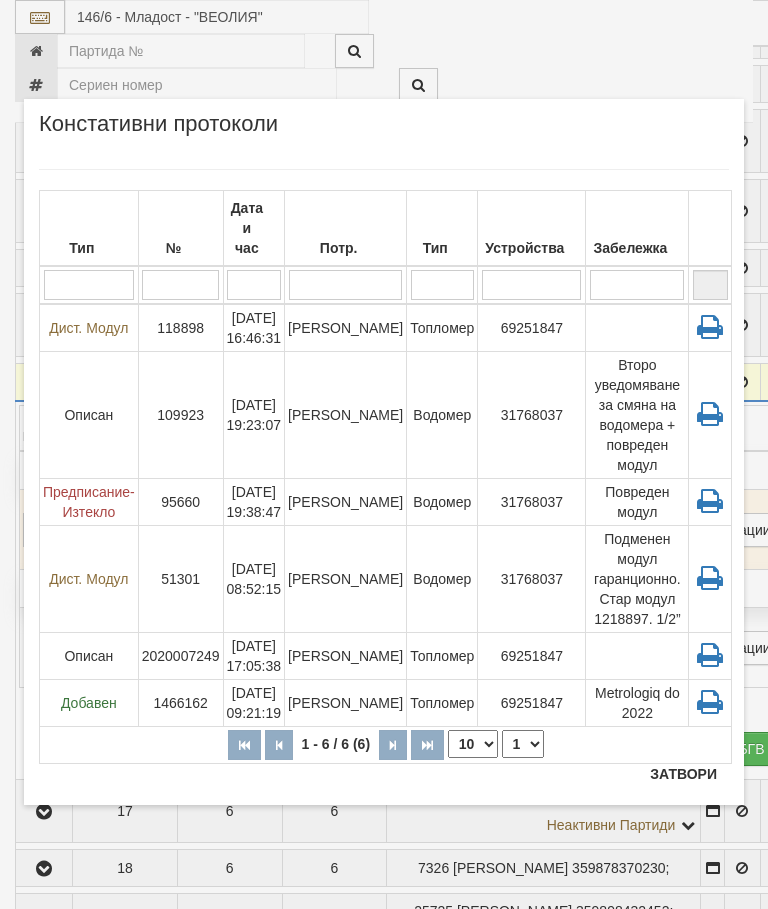 click on "× Констативни протоколи
Тип
№
Дата и час
Потр.
Тип
Устройства
Забележка
1 - 6 / 6 (6)
10
20
30
40
1
Дист. Модул
118898
07/01/2025 16:46:31
Дончо Дончев
Топломер
69251847
Описан
109923 31768037" at bounding box center [384, 452] 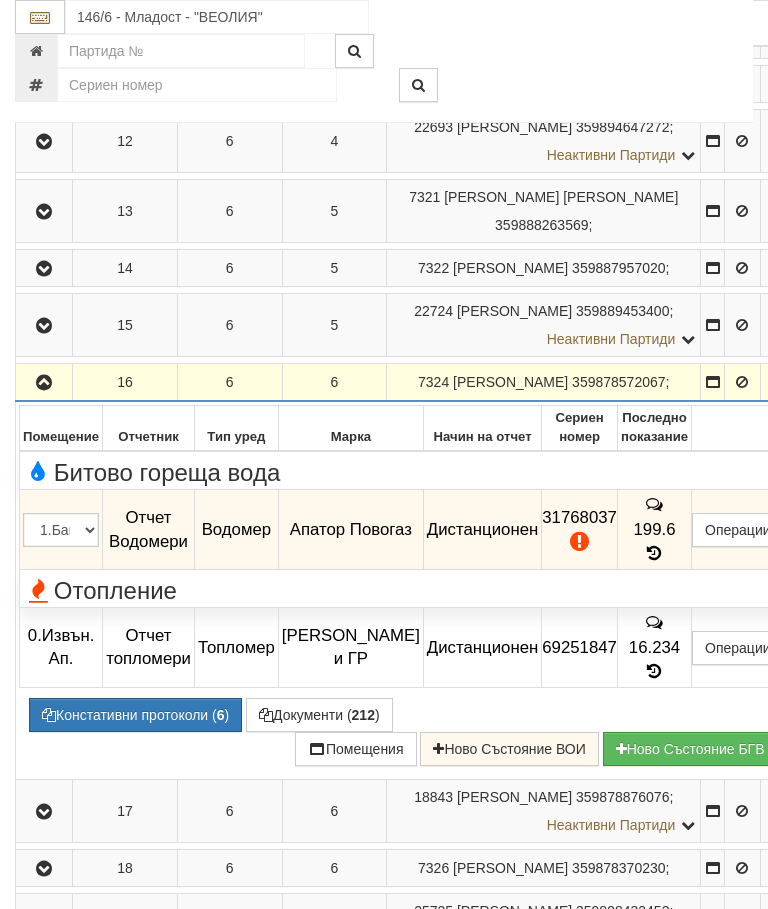 click at bounding box center [44, 382] 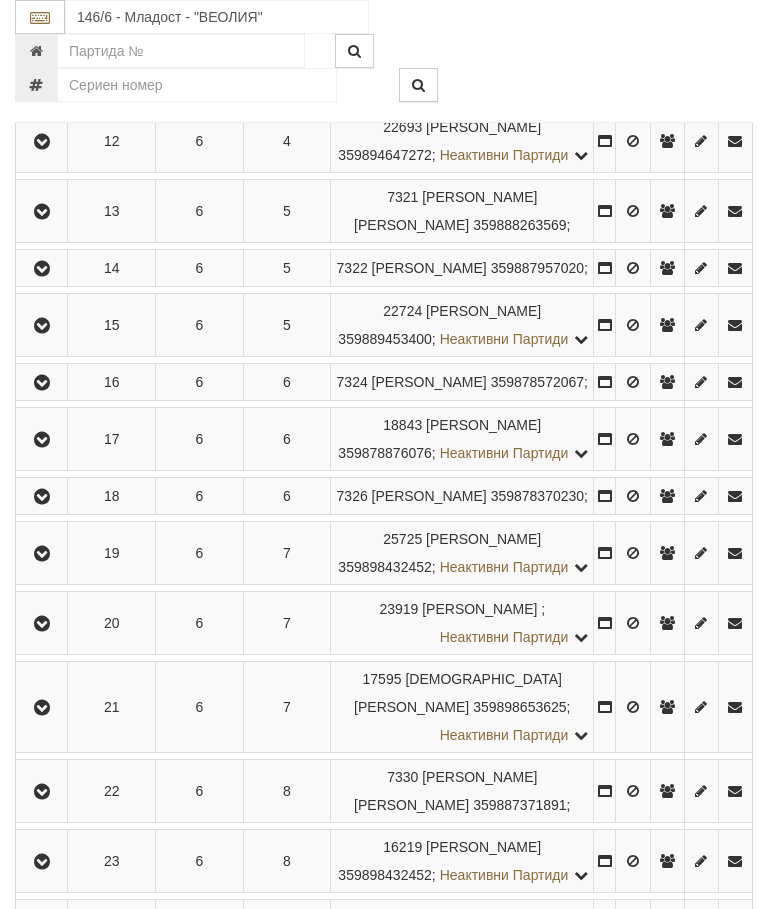 click at bounding box center (42, 440) 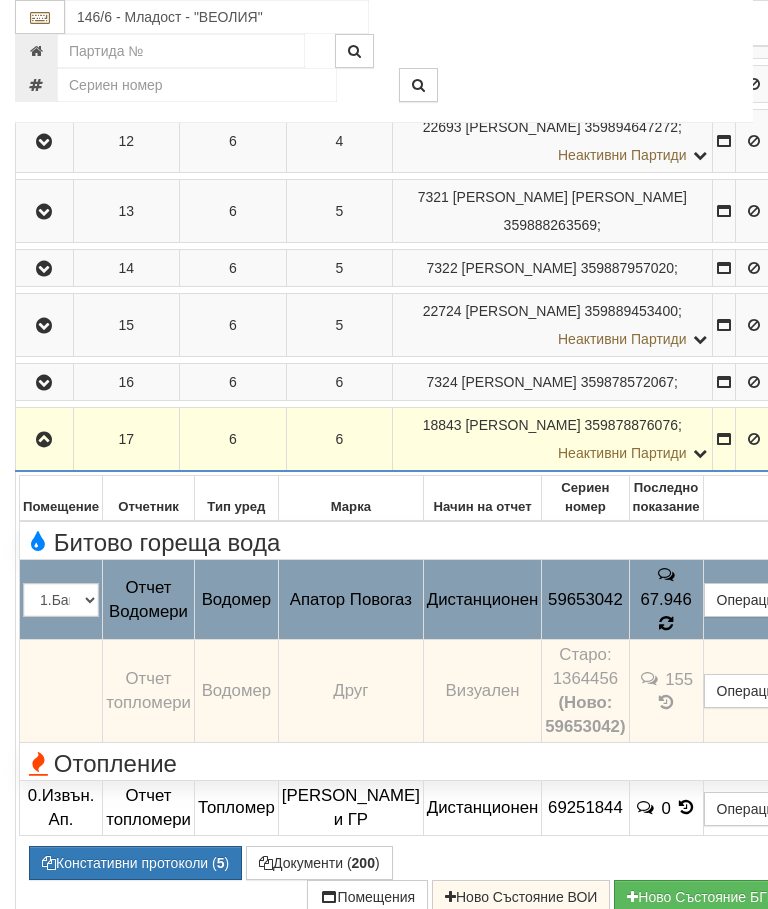 click at bounding box center (666, 623) 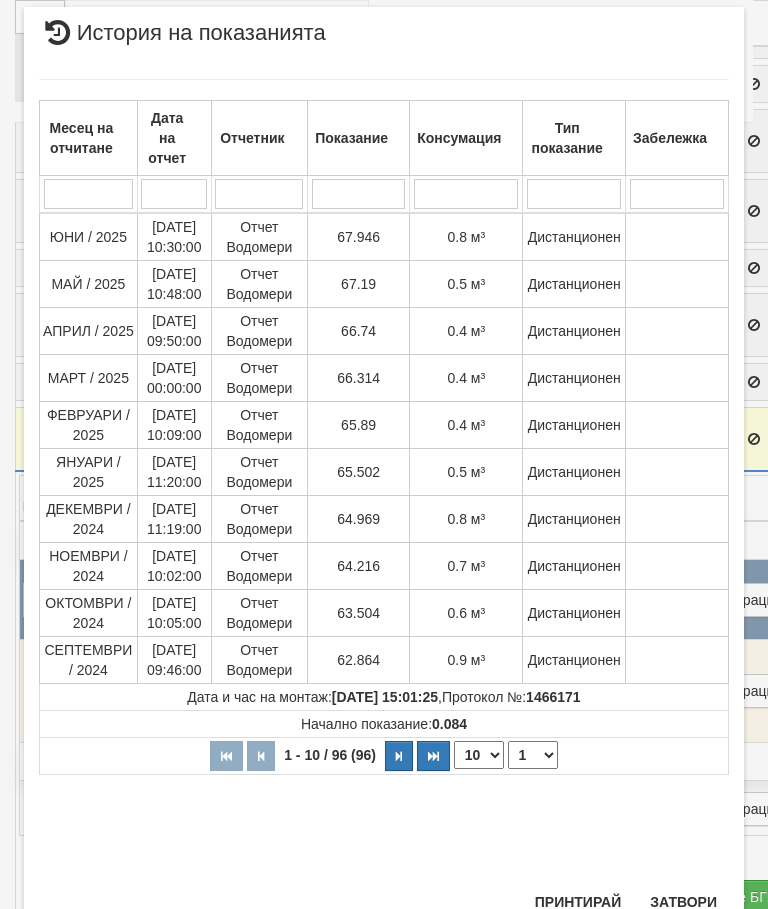 scroll, scrollTop: 1073, scrollLeft: 0, axis: vertical 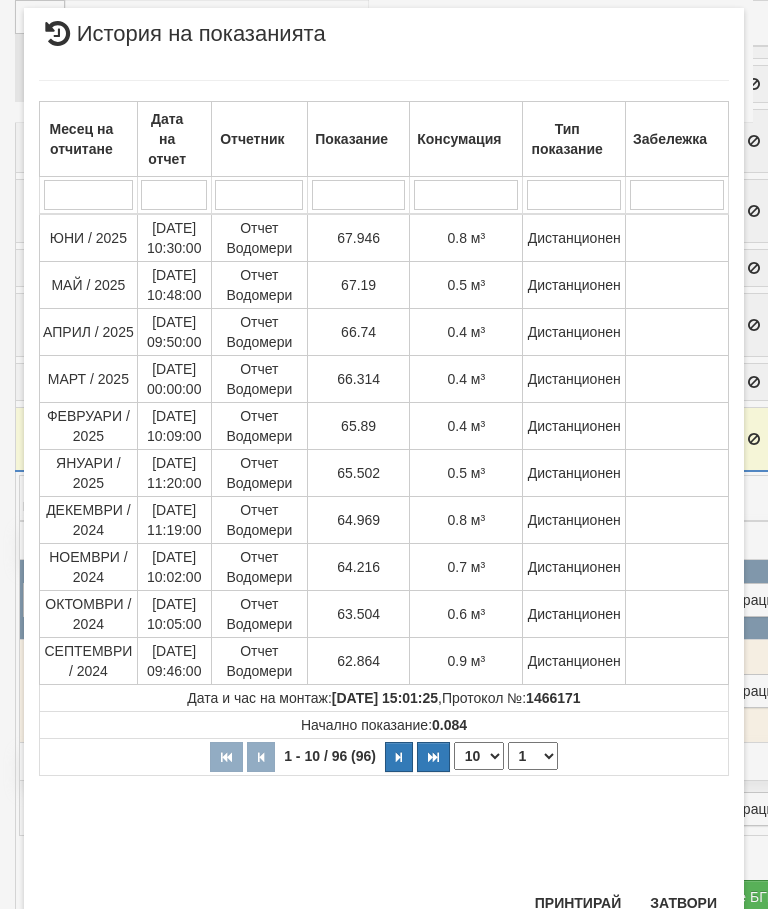 click on "Затвори" at bounding box center [683, 903] 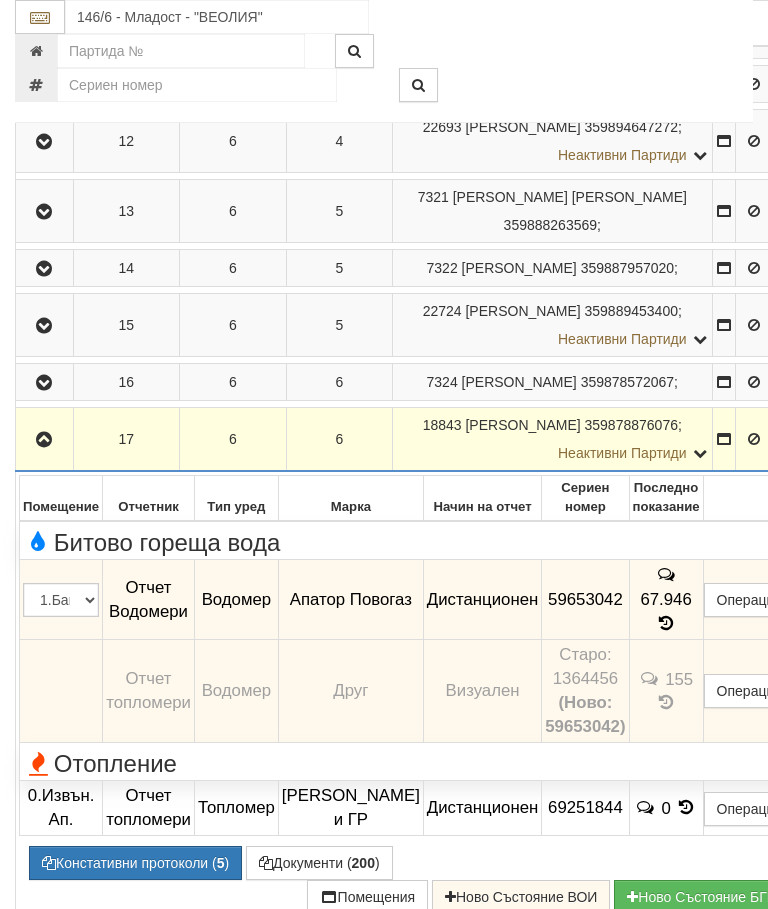 click at bounding box center (44, 440) 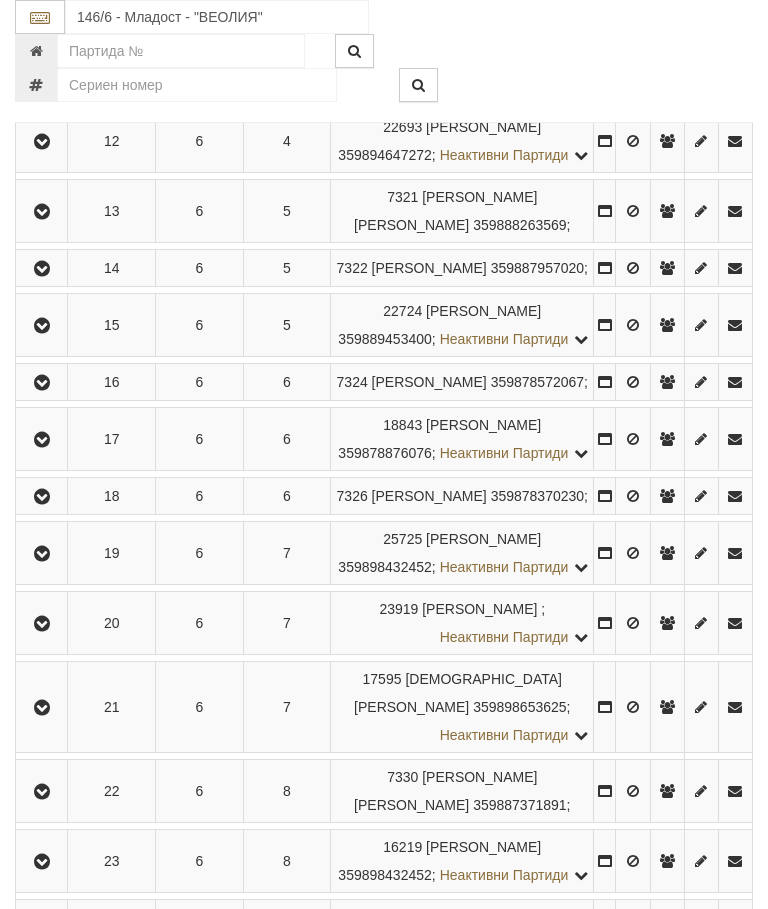 click at bounding box center [42, 497] 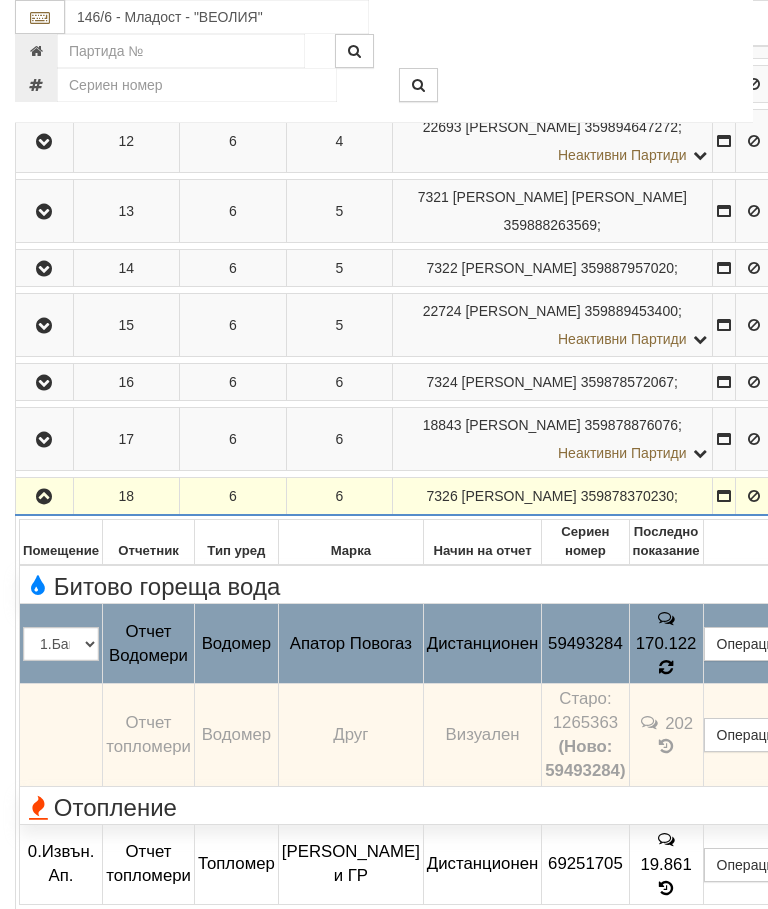 click on "202" at bounding box center (666, 734) 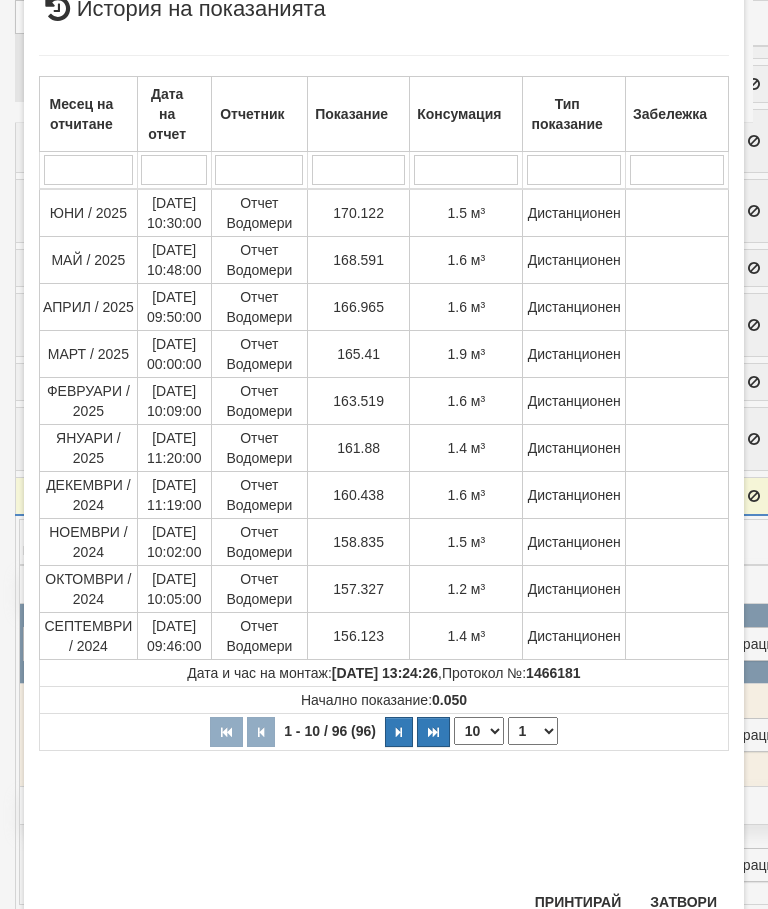 scroll, scrollTop: 678, scrollLeft: 0, axis: vertical 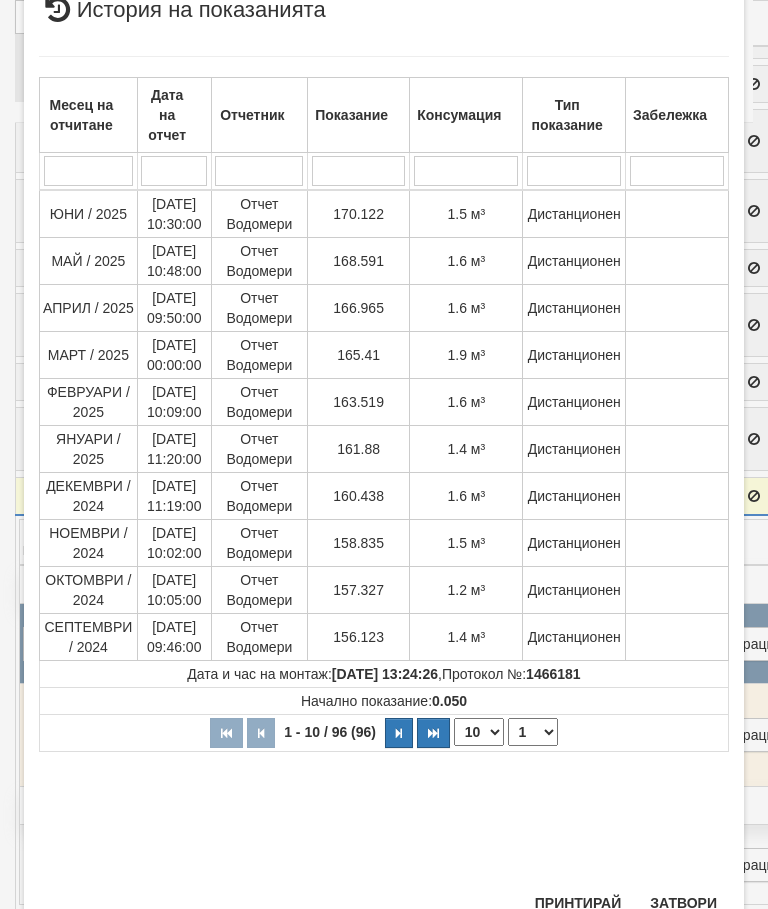 click on "Затвори" at bounding box center [683, 903] 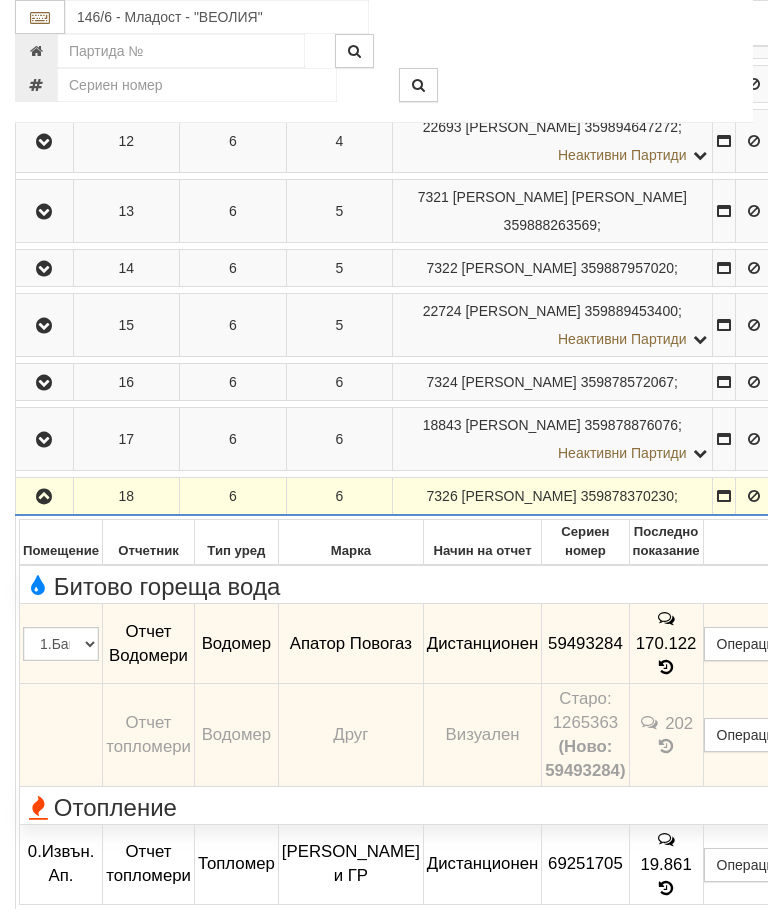 click at bounding box center [44, 497] 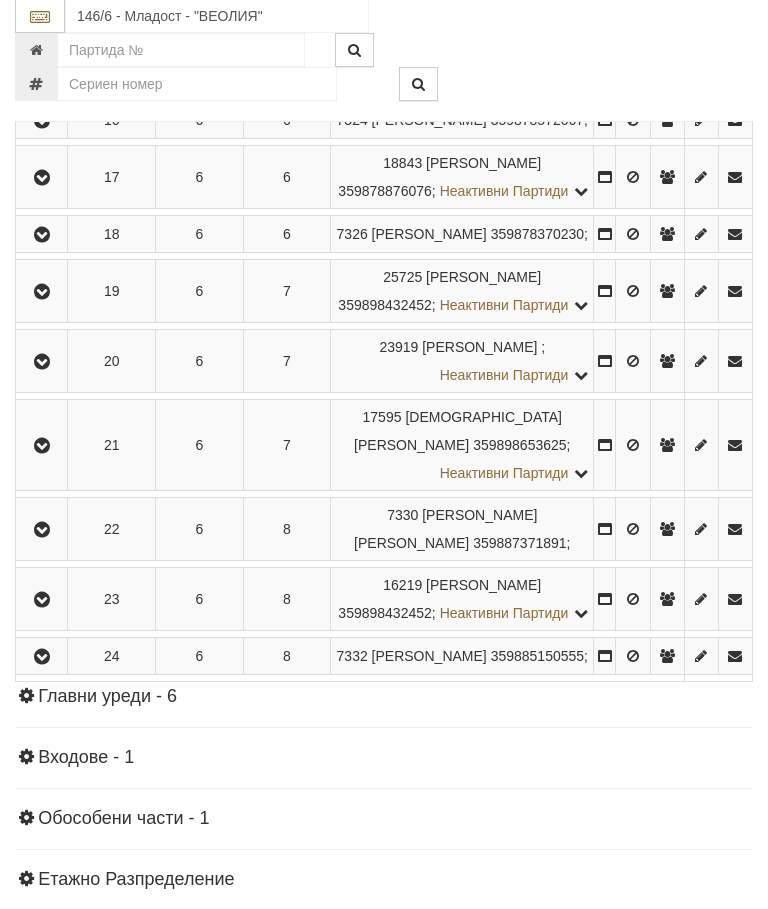 scroll, scrollTop: 1371, scrollLeft: 0, axis: vertical 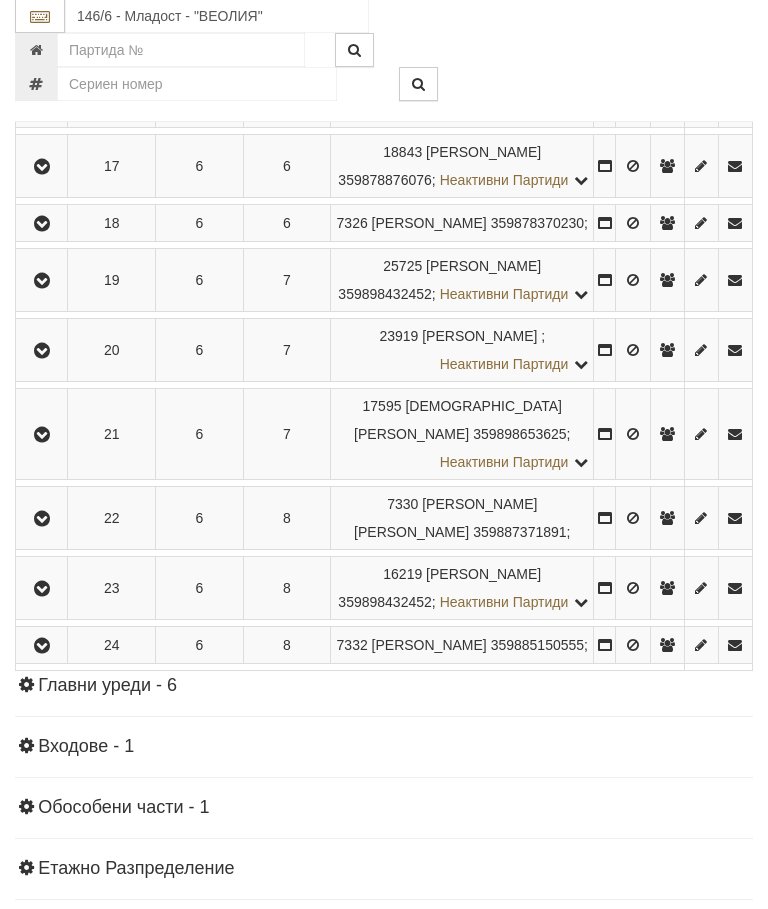 click at bounding box center [42, 282] 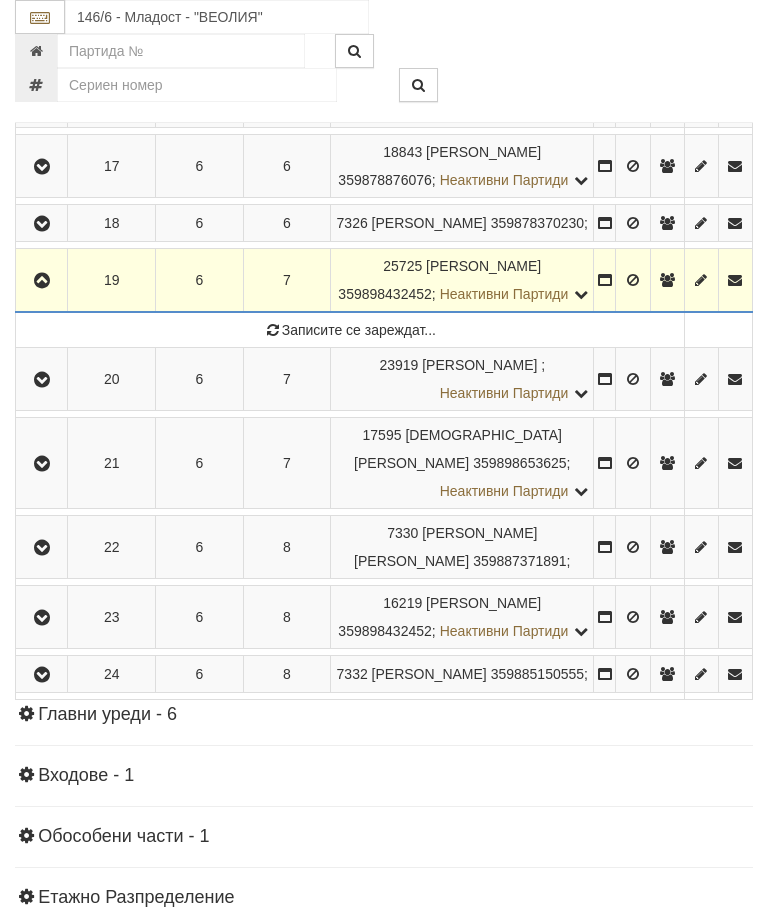click at bounding box center (42, 281) 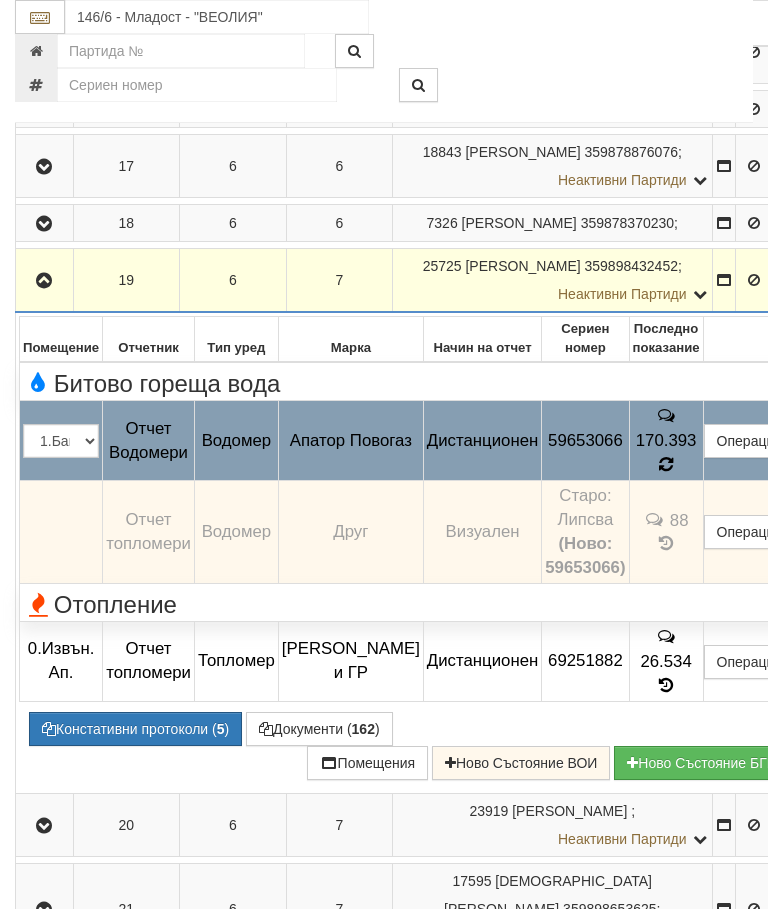 click on "88" at bounding box center (666, 531) 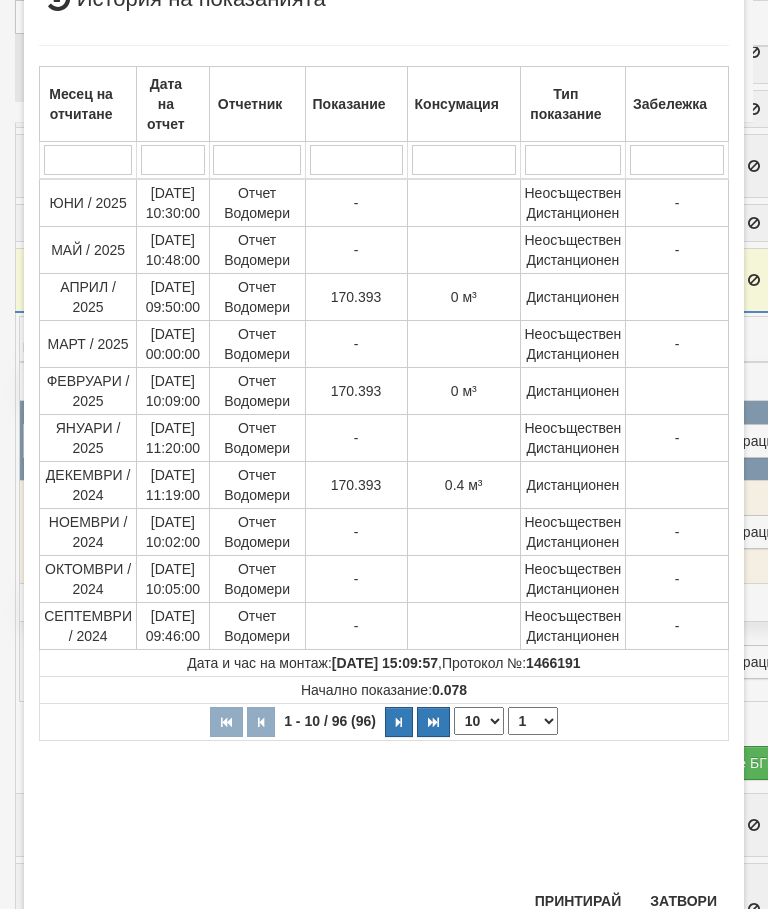 scroll, scrollTop: 529, scrollLeft: 0, axis: vertical 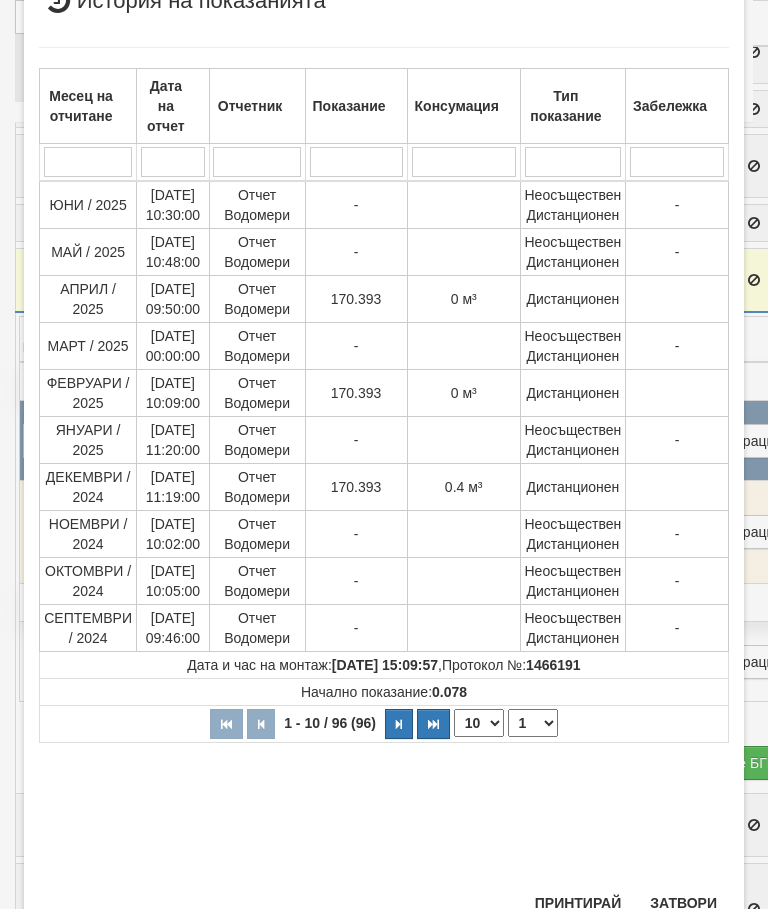 click on "1 2 3 4 5 6 7 8 9 10" at bounding box center [533, 723] 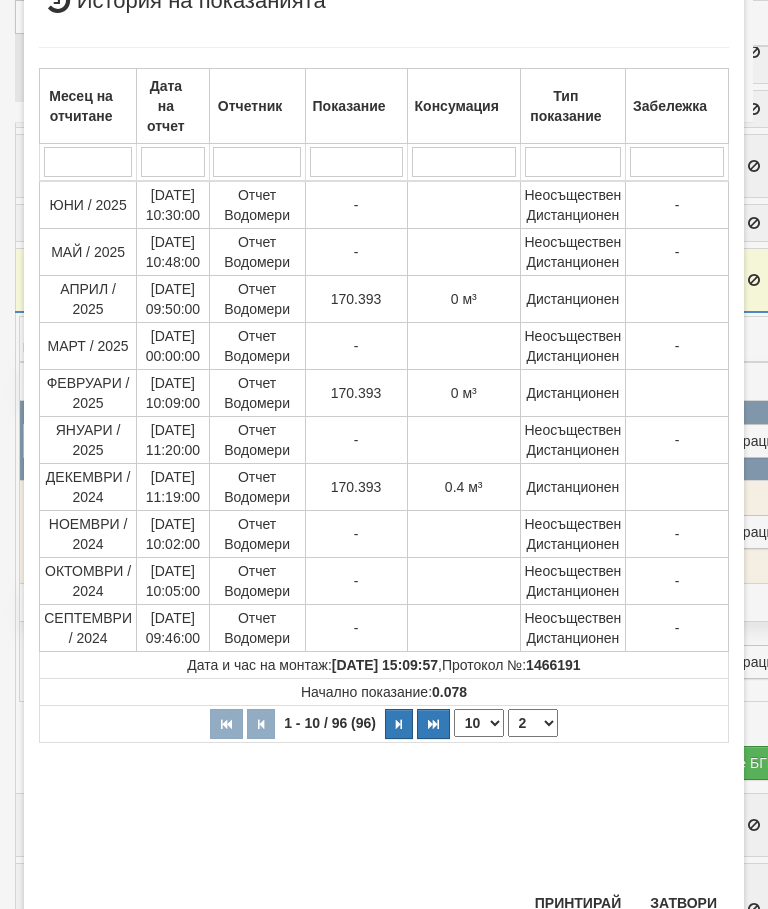 select on "2" 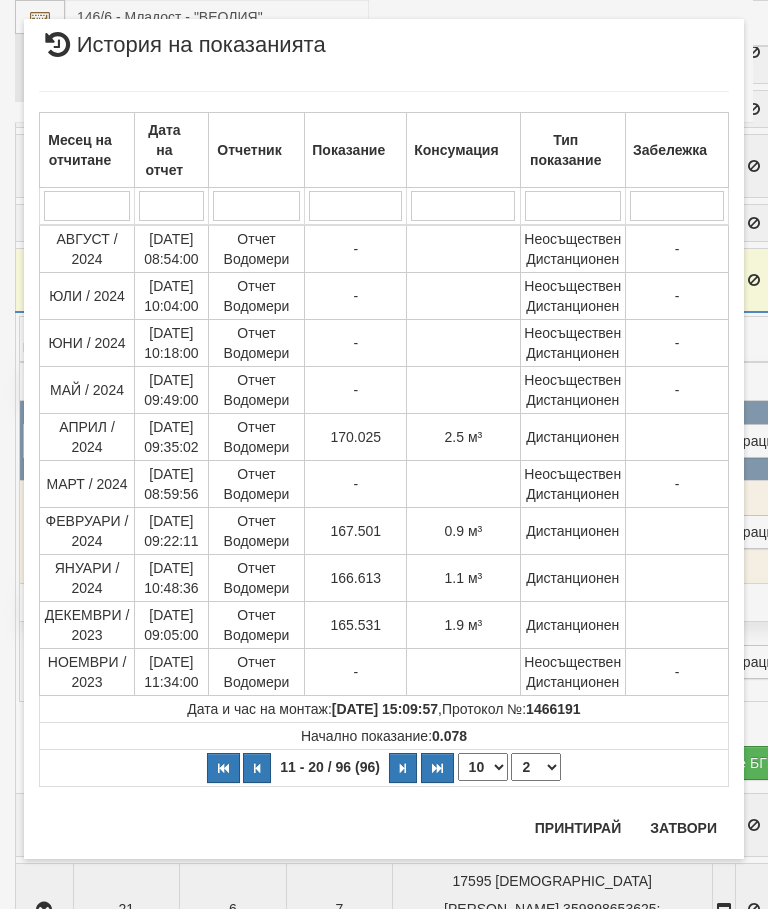 scroll, scrollTop: 0, scrollLeft: 0, axis: both 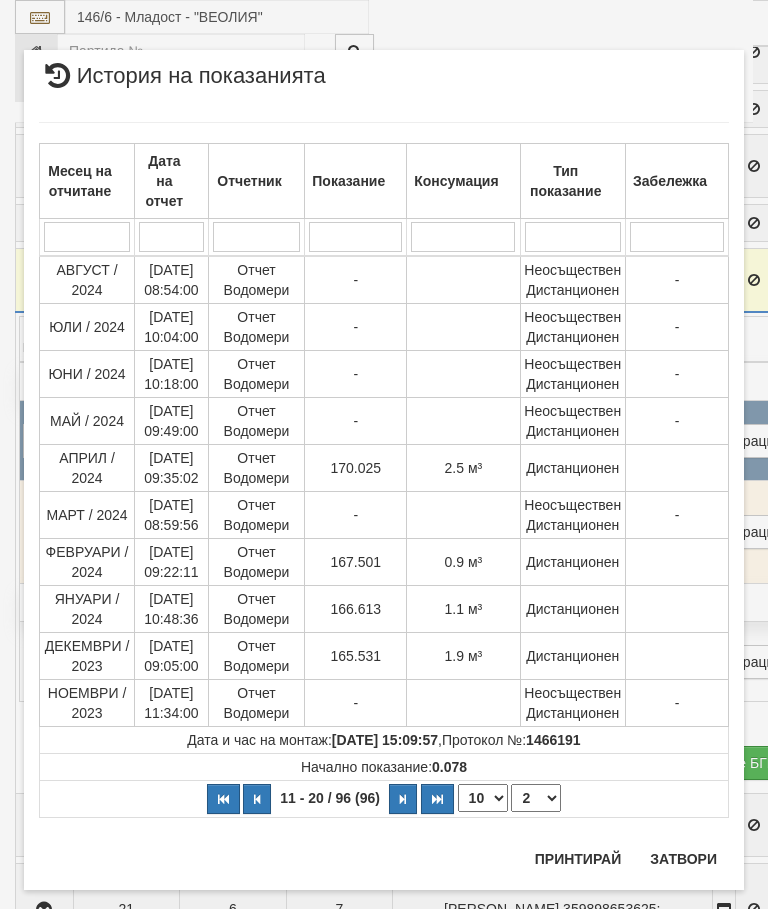 click on "Затвори" at bounding box center (683, 859) 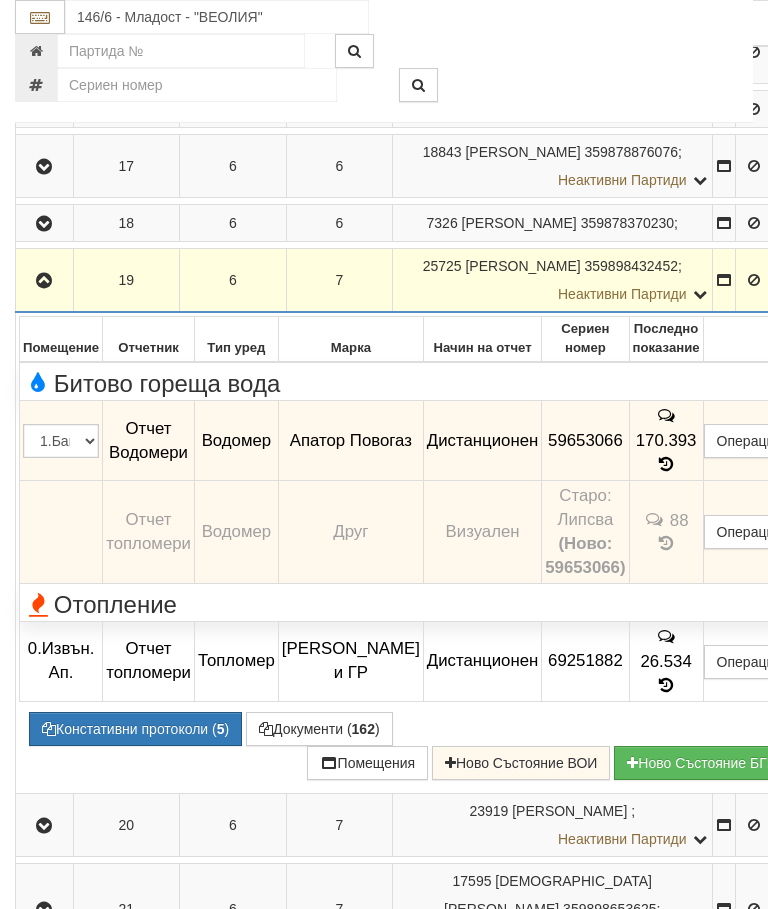 click at bounding box center (44, 280) 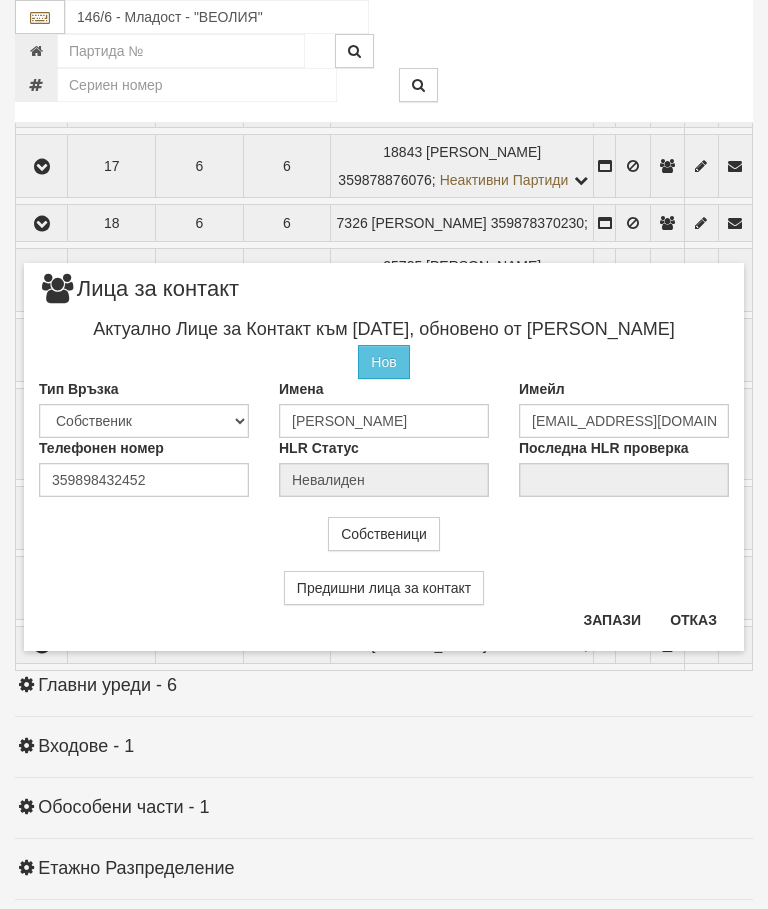 click on "Отказ" at bounding box center (693, 620) 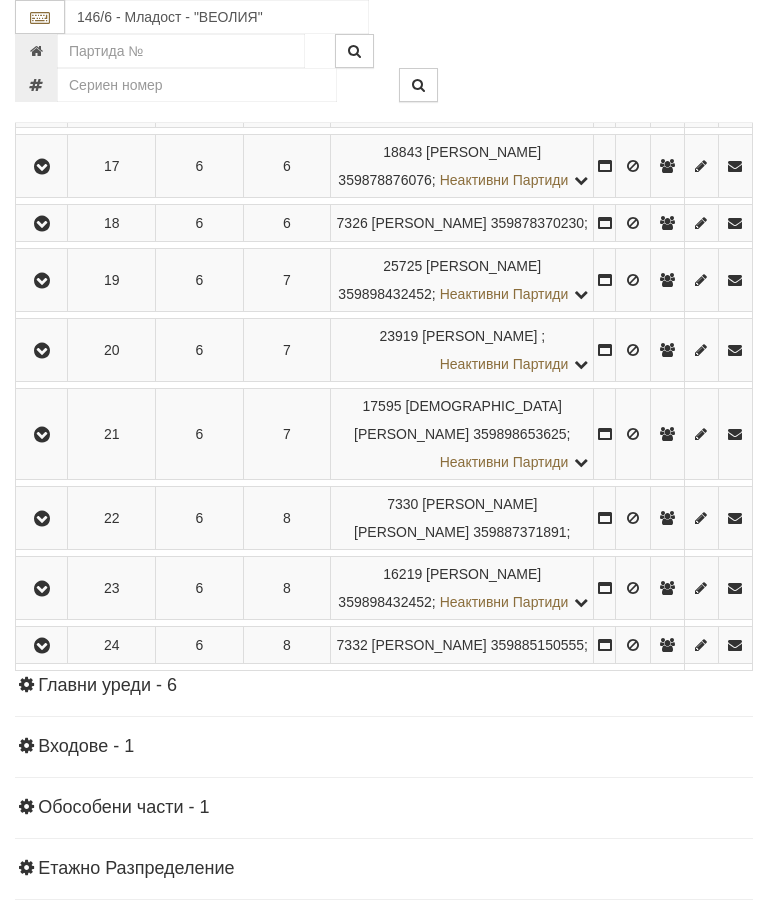click at bounding box center [42, 281] 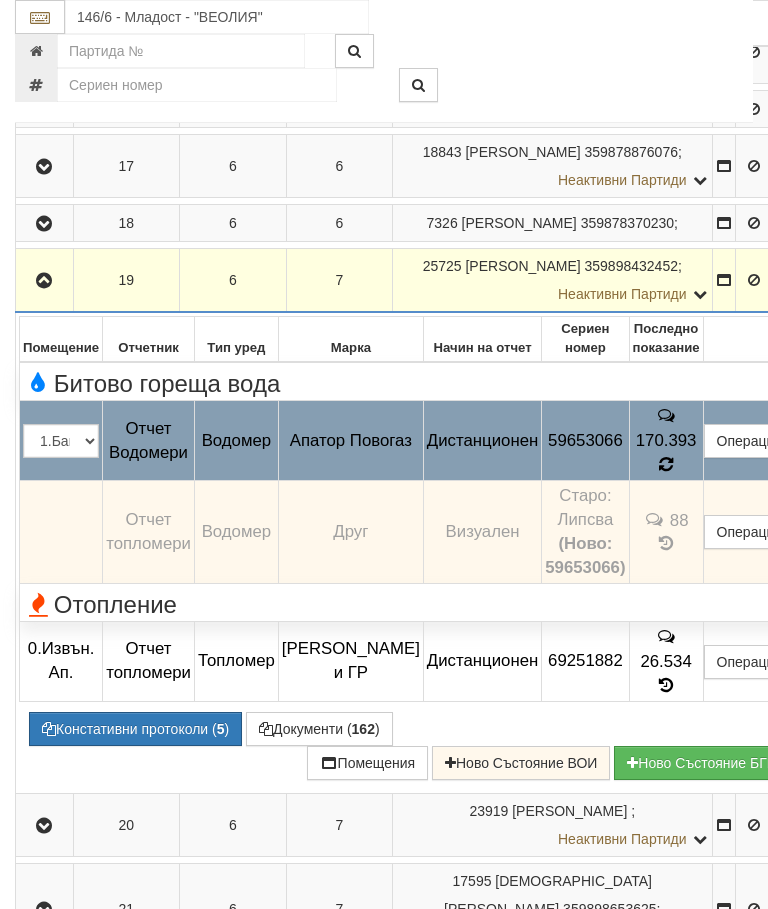 click on "88" at bounding box center [666, 531] 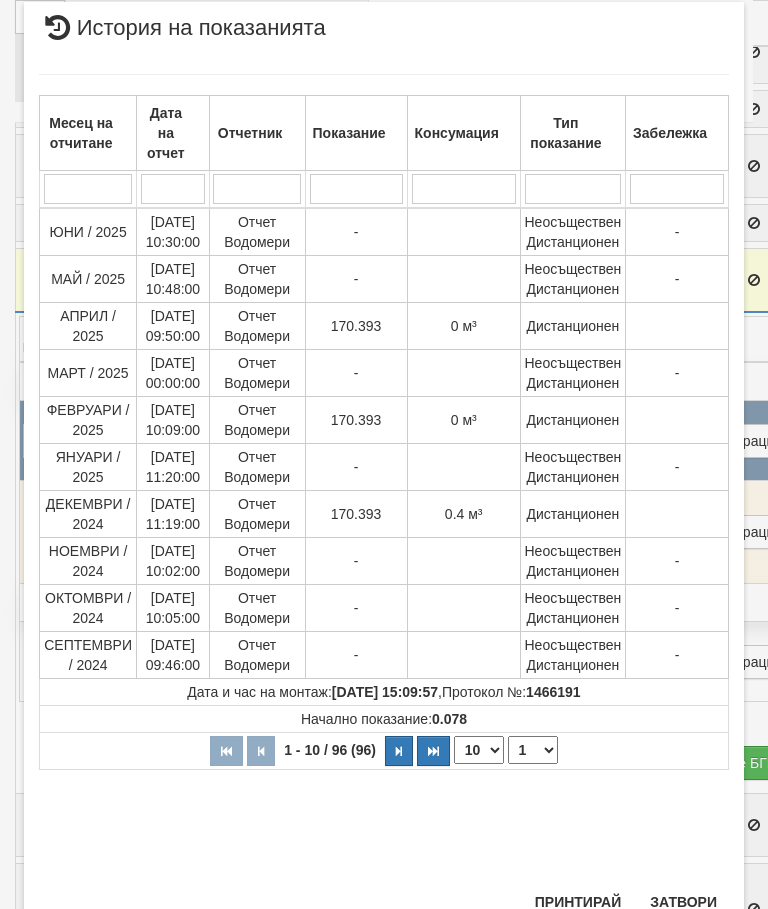 scroll, scrollTop: 994, scrollLeft: 0, axis: vertical 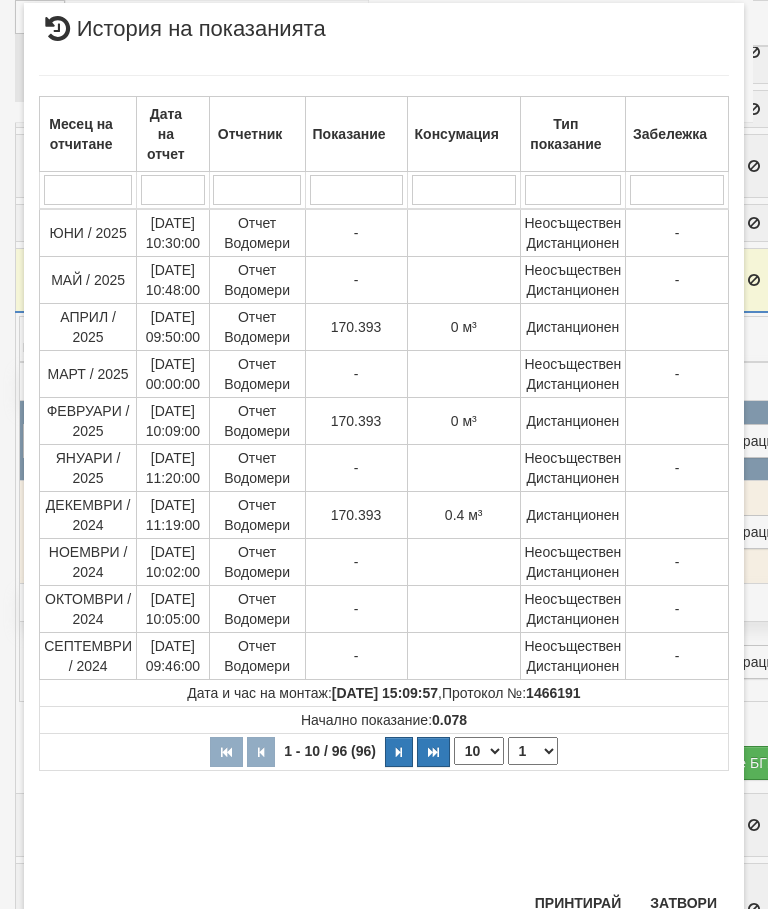 click on "Затвори" at bounding box center [683, 903] 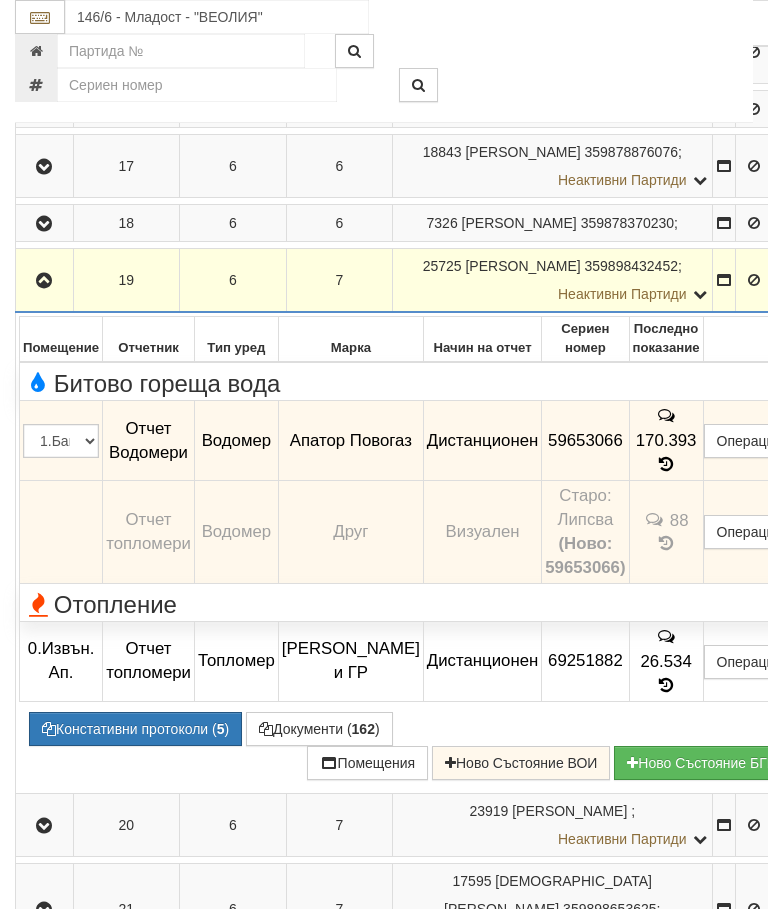 click at bounding box center (44, 281) 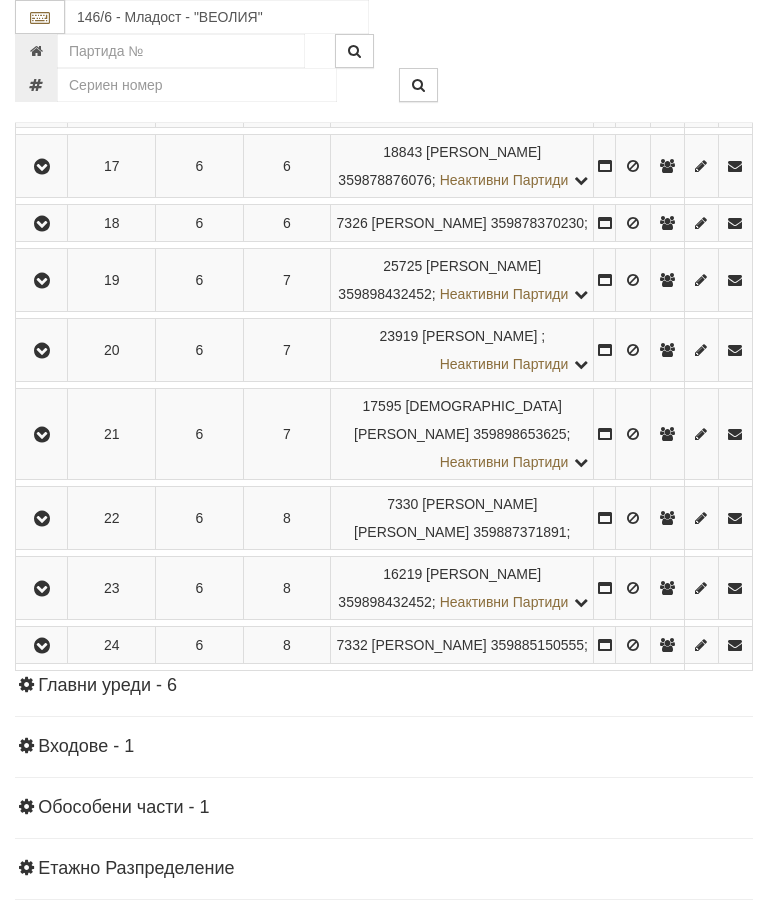 click at bounding box center (42, 351) 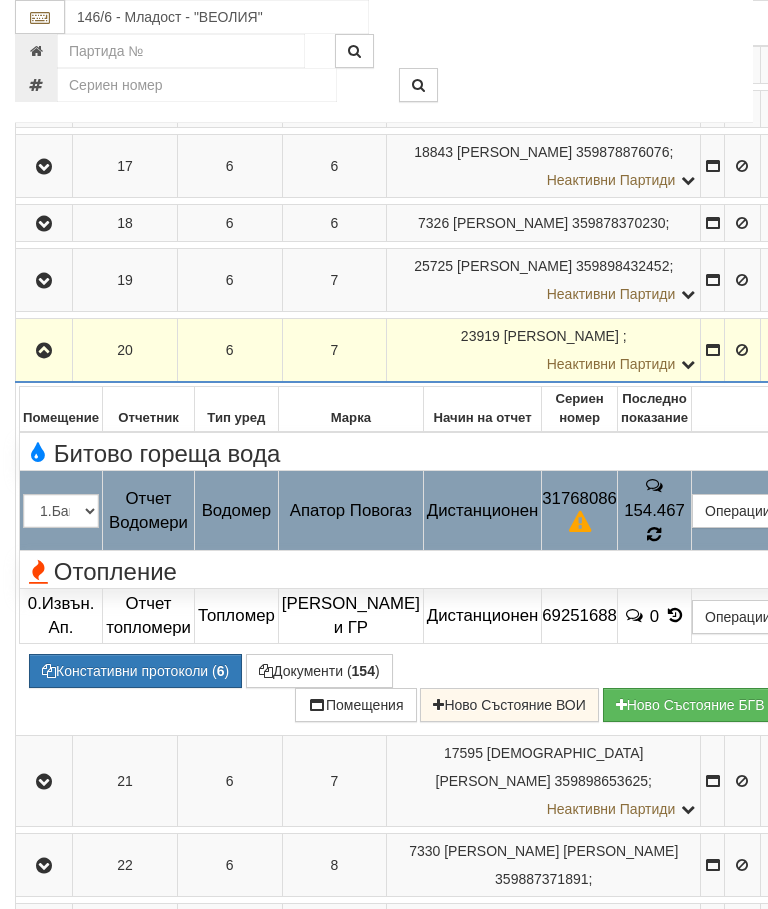click on "Отопление" at bounding box center (406, 569) 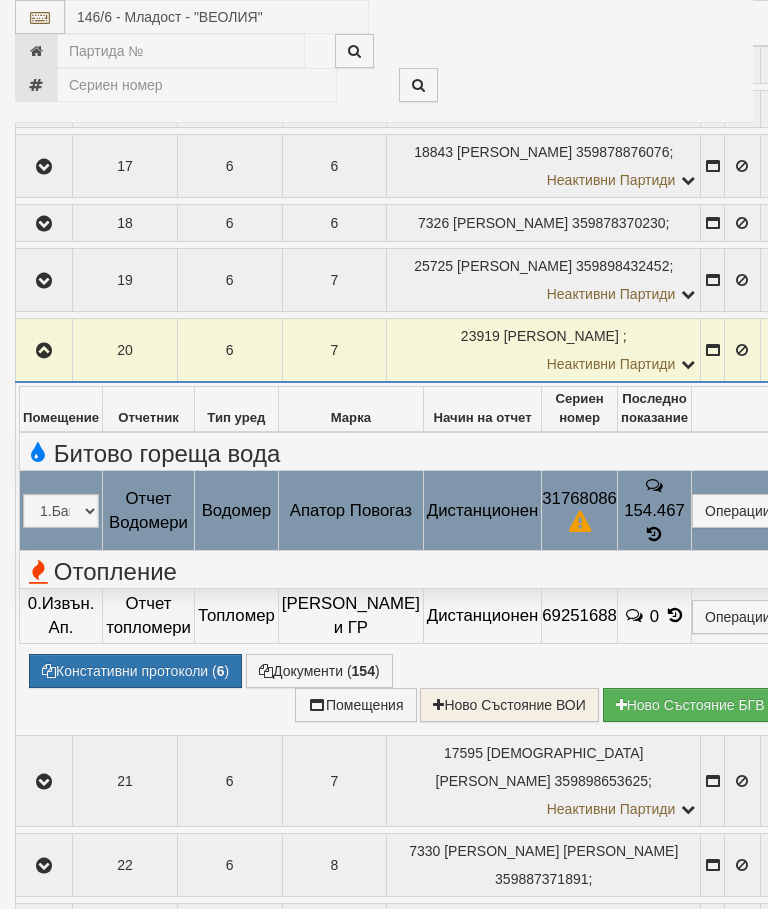 select on "10" 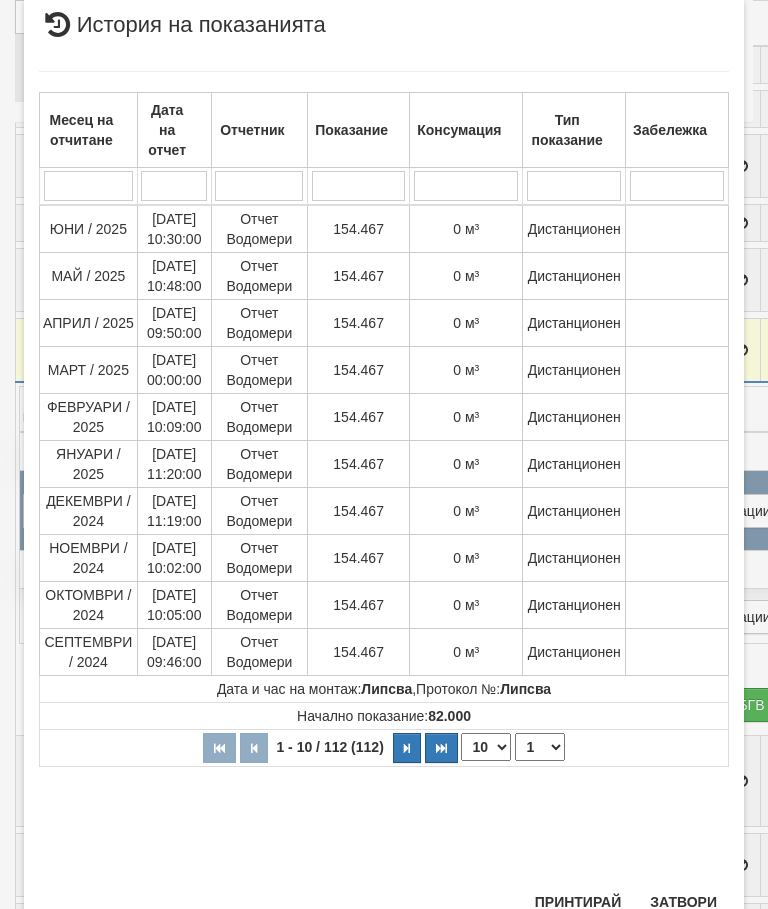 scroll, scrollTop: 1112, scrollLeft: 0, axis: vertical 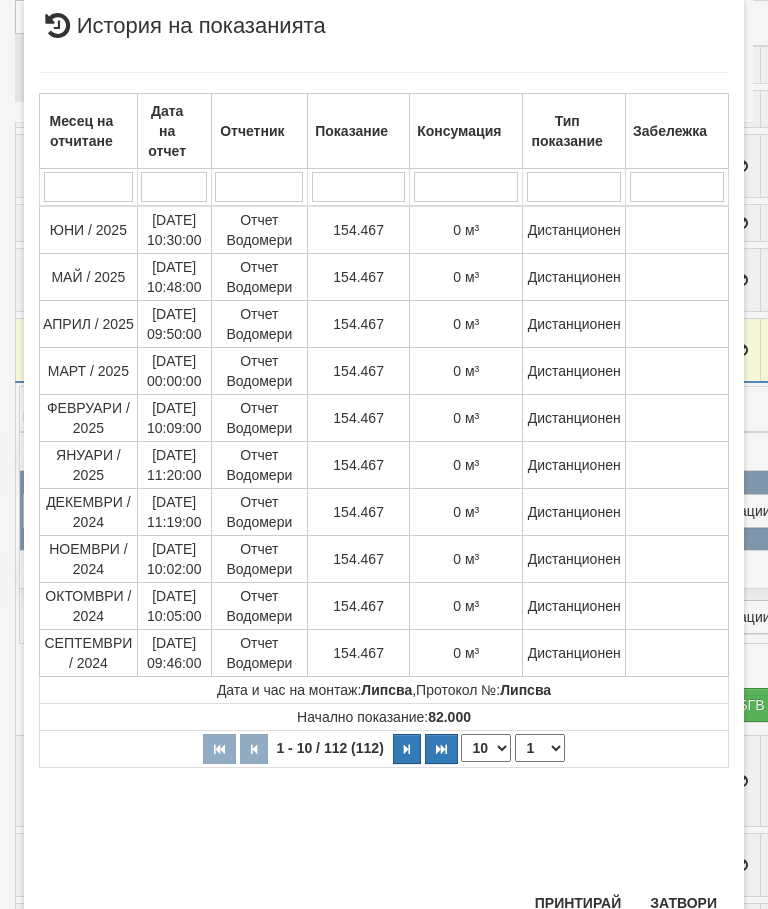 click on "Затвори" at bounding box center (683, 903) 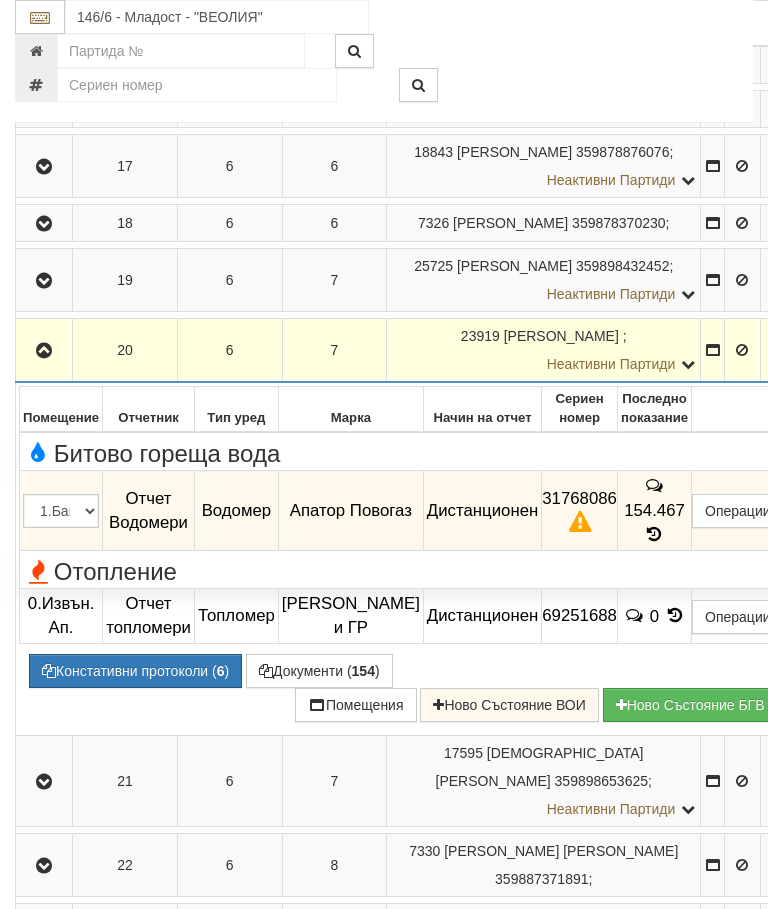 click at bounding box center [44, 351] 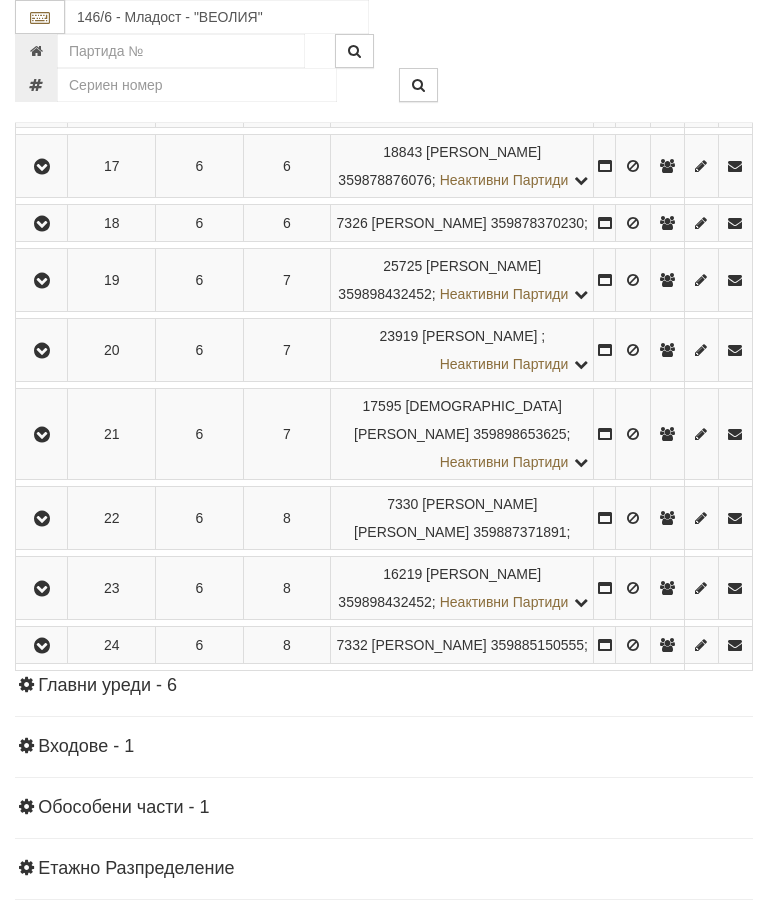 click at bounding box center (42, 435) 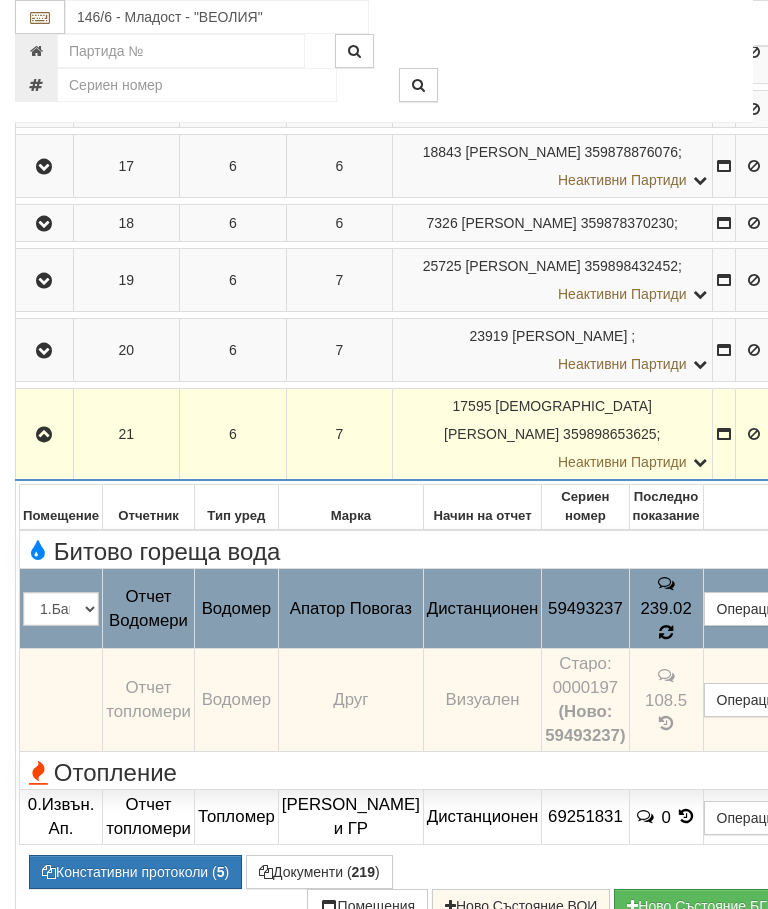click at bounding box center [666, 632] 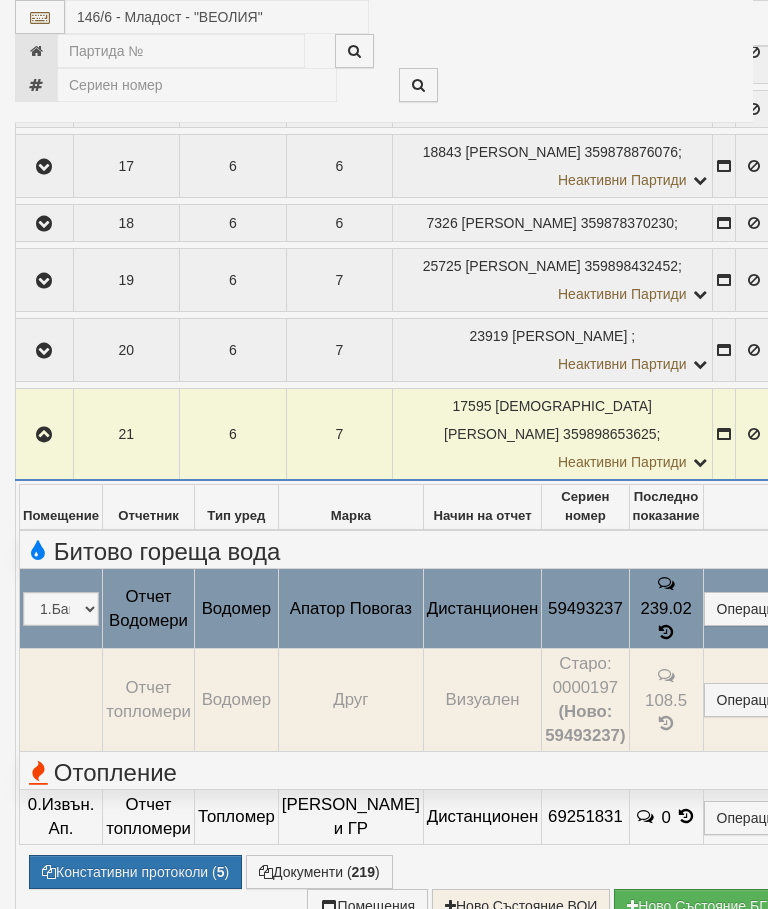 select on "10" 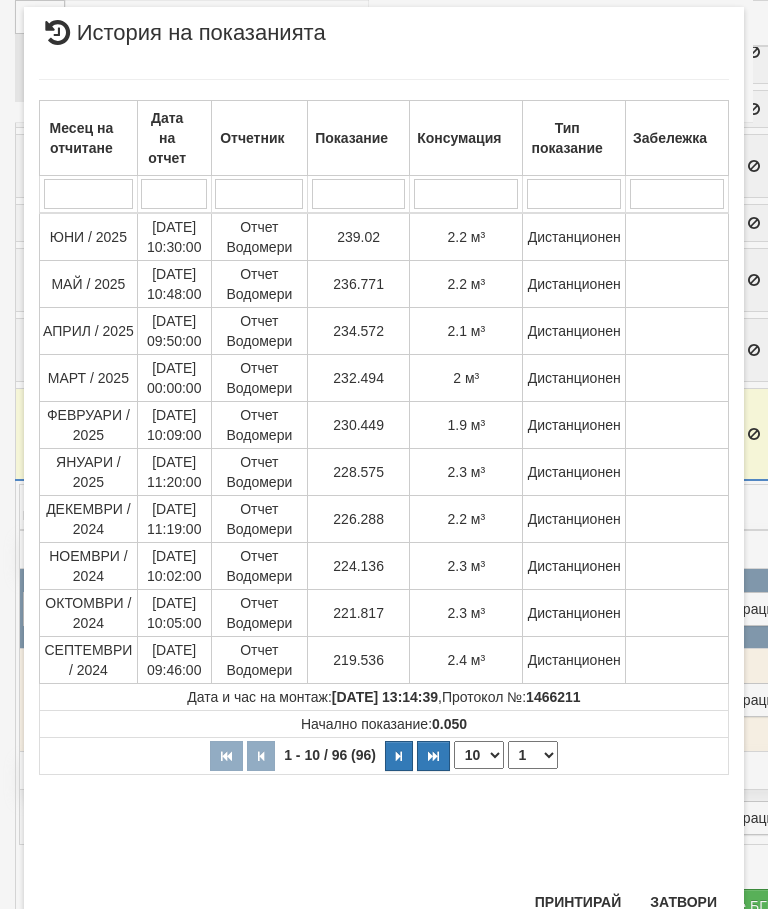 scroll, scrollTop: 1073, scrollLeft: 0, axis: vertical 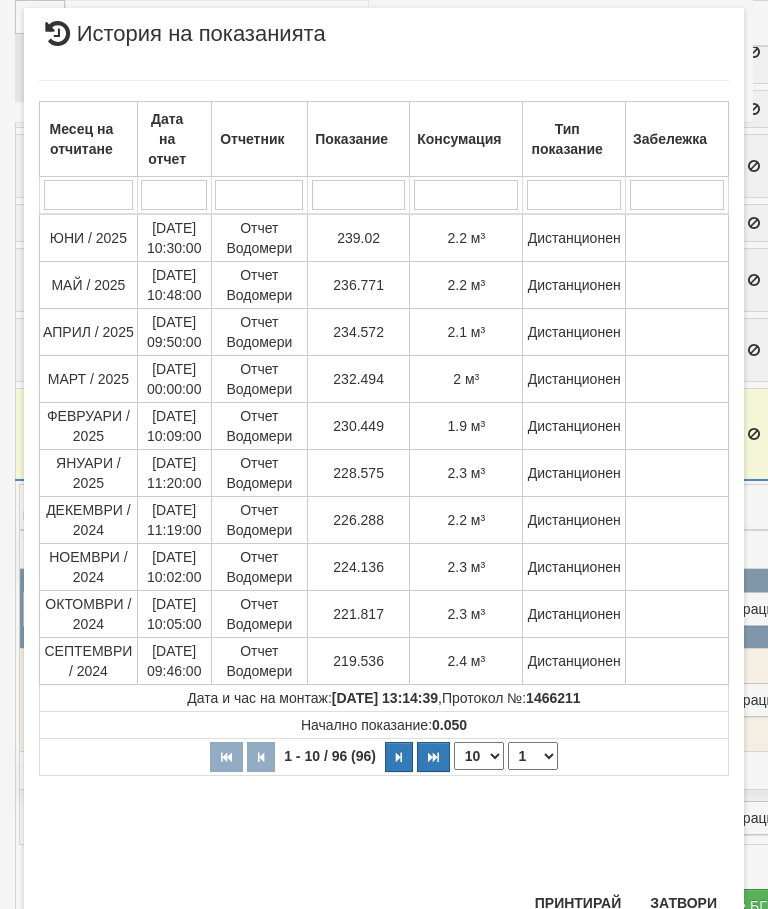 click on "Затвори" at bounding box center (683, 903) 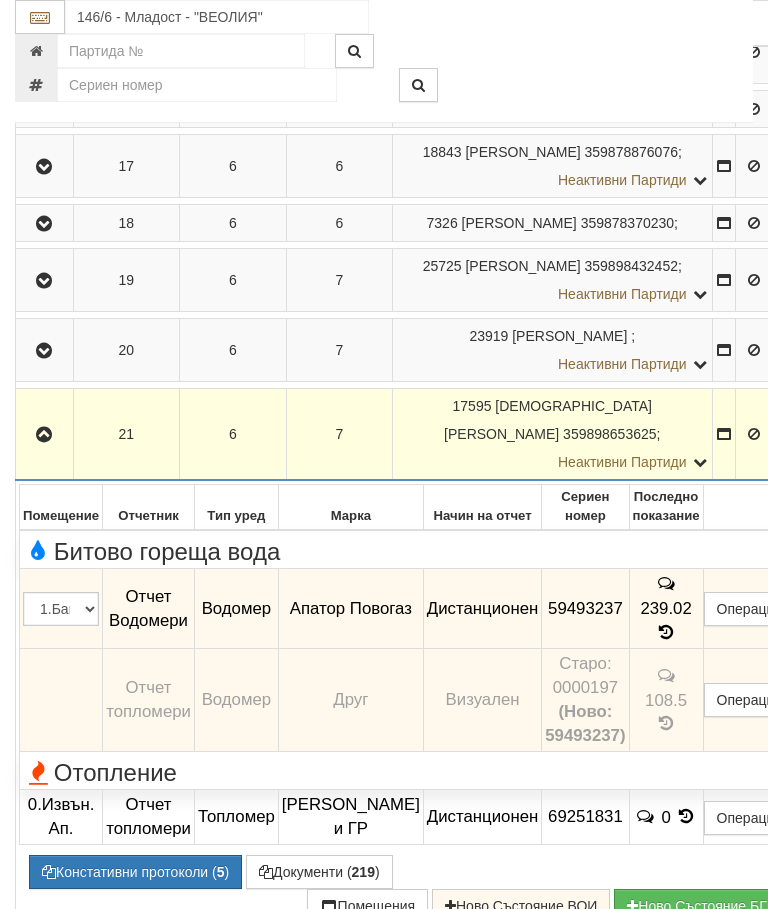 click at bounding box center (44, 434) 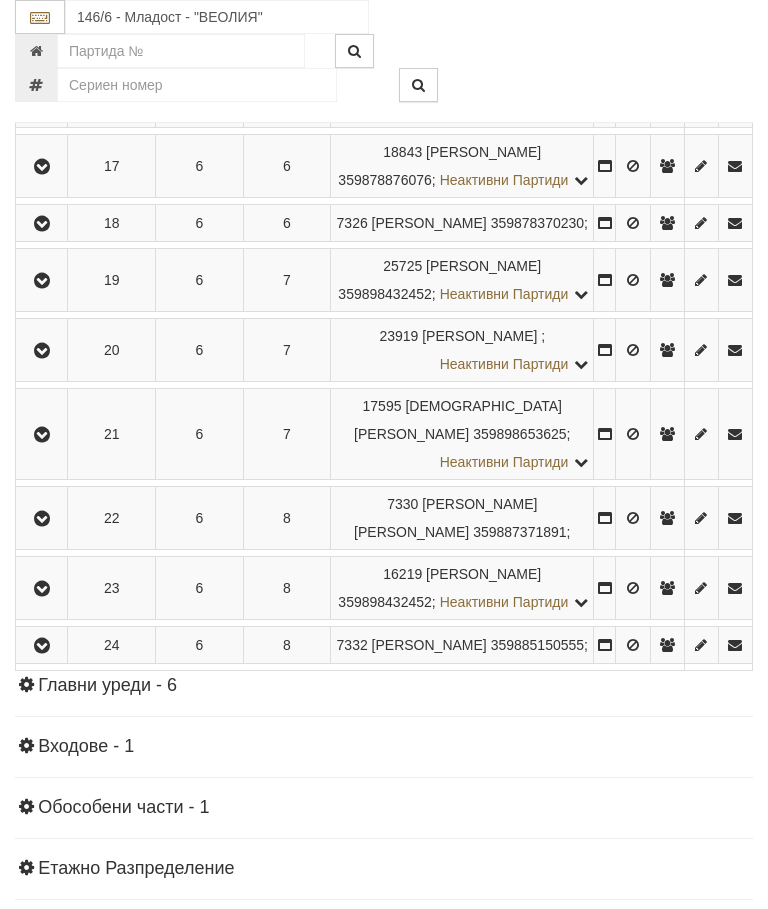 click at bounding box center [42, 519] 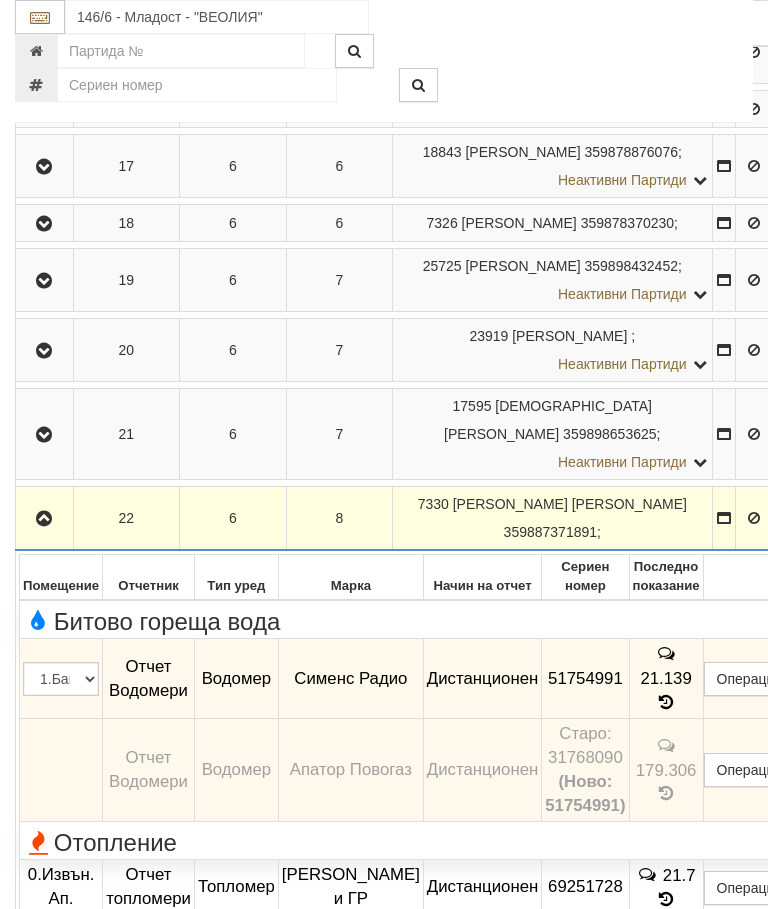 click at bounding box center (44, 519) 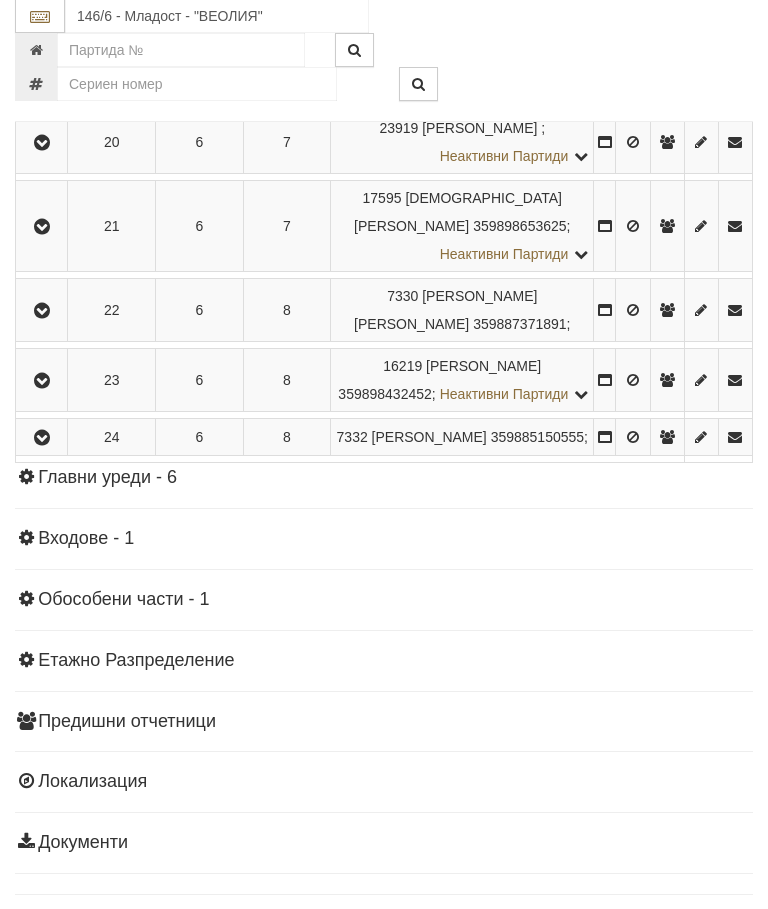 click at bounding box center [42, 382] 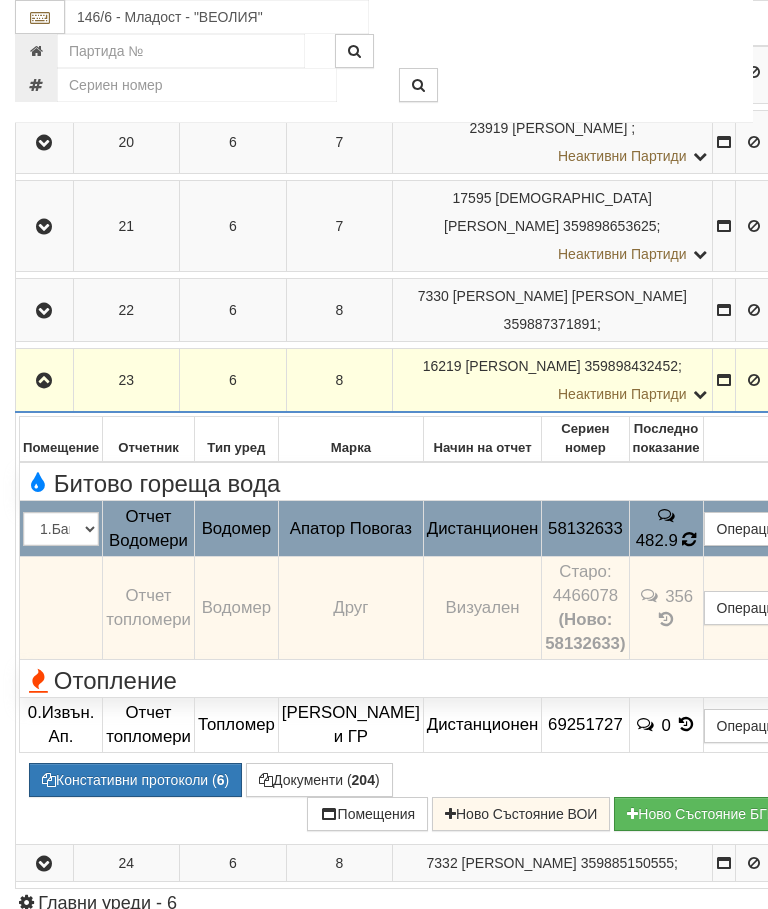 click at bounding box center (689, 540) 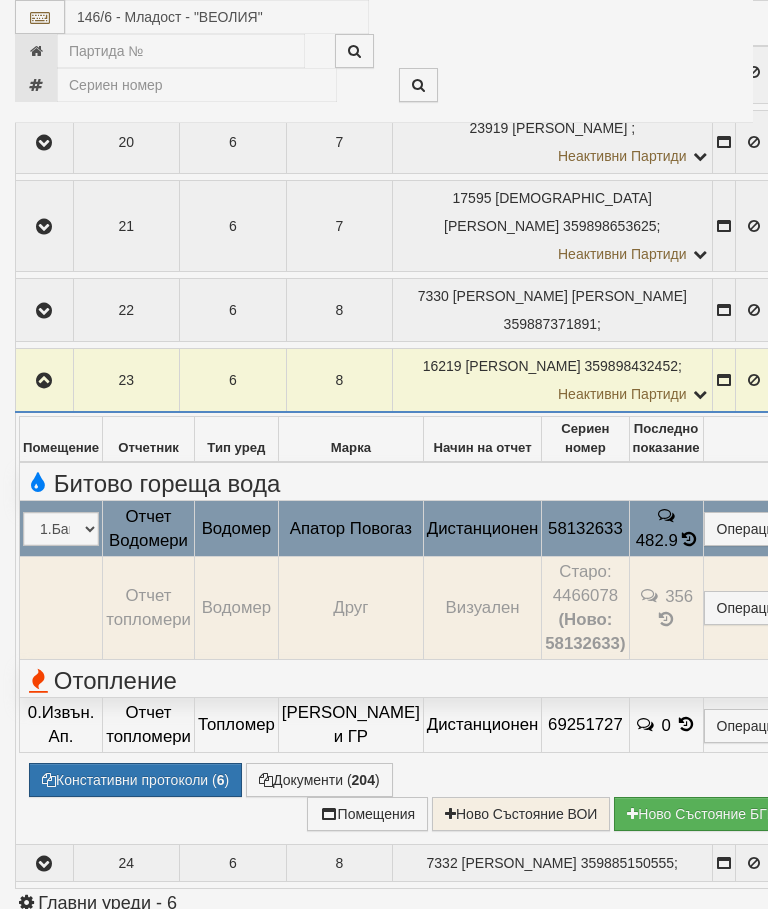 select on "10" 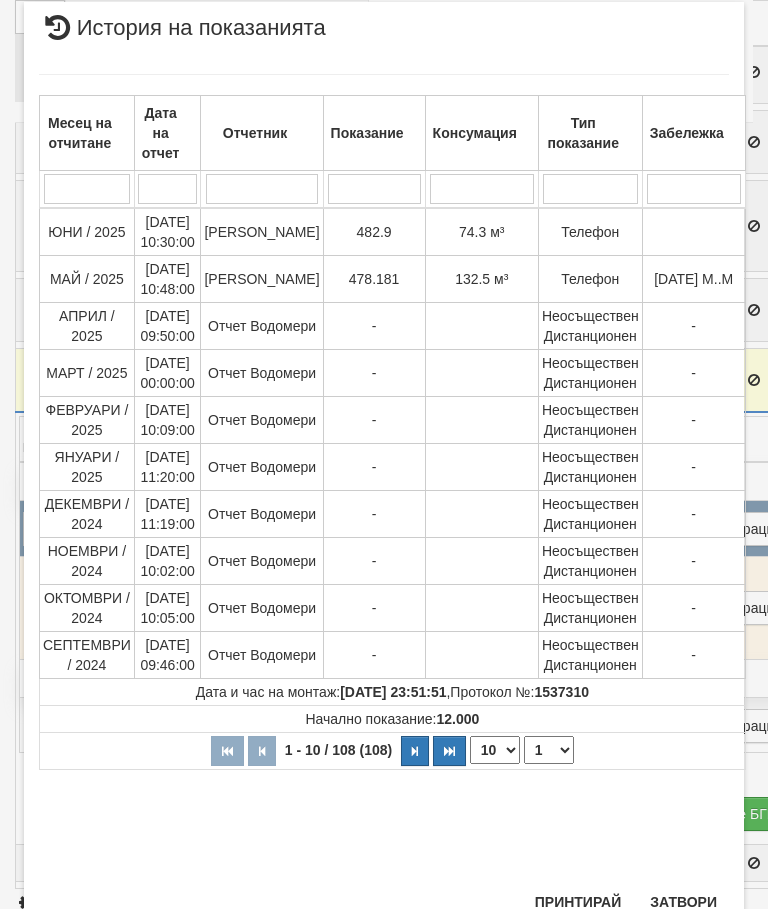 scroll, scrollTop: 1121, scrollLeft: 0, axis: vertical 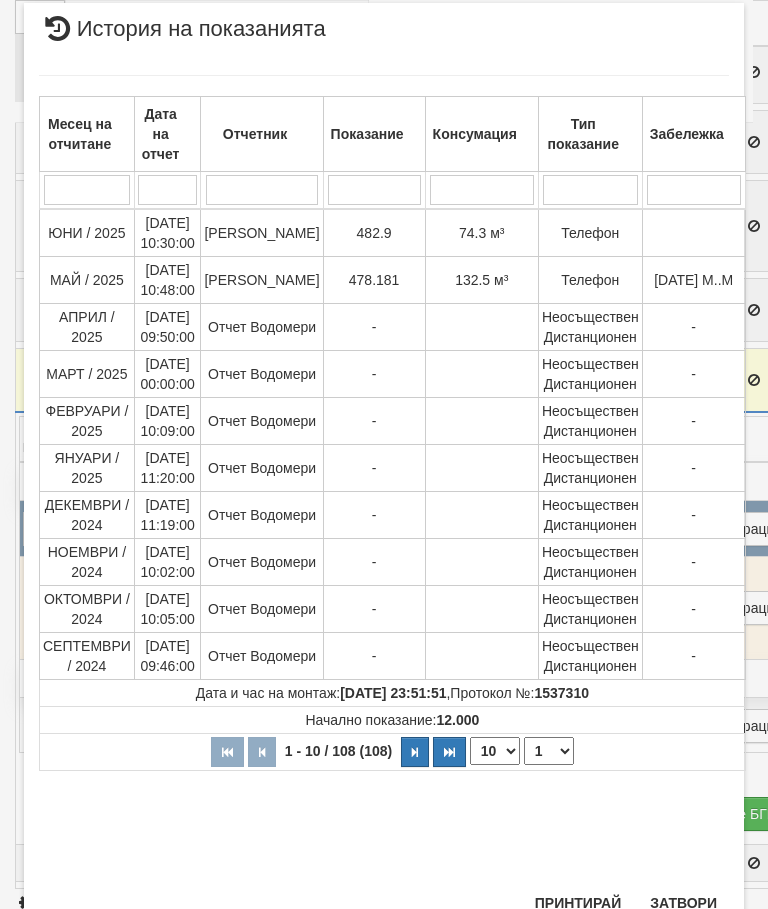 click on "Затвори" at bounding box center [683, 903] 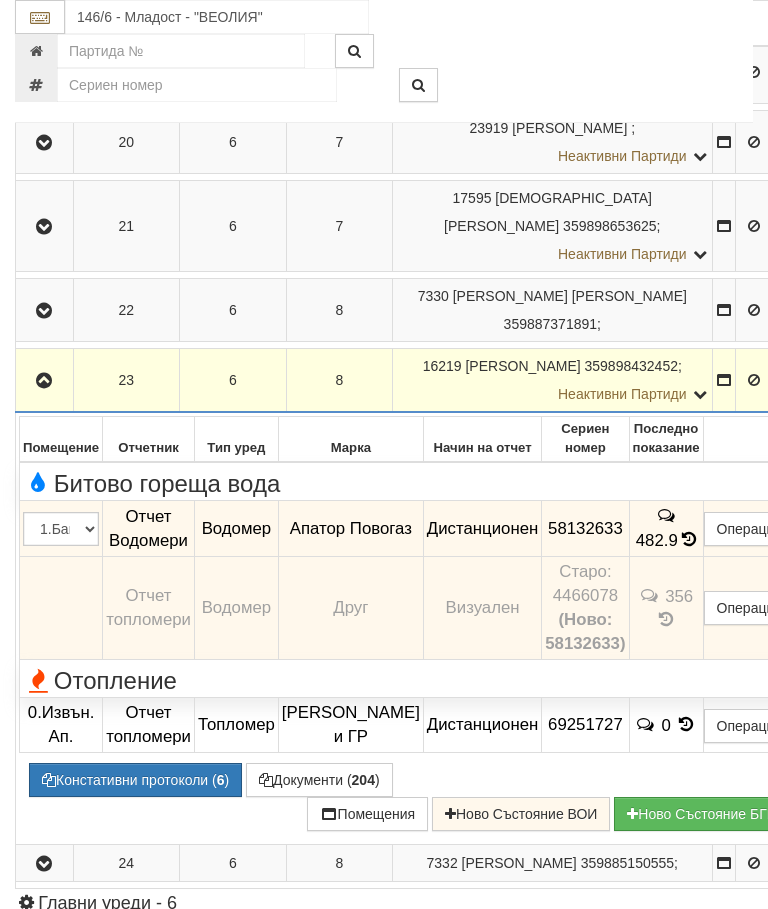 click at bounding box center [44, 381] 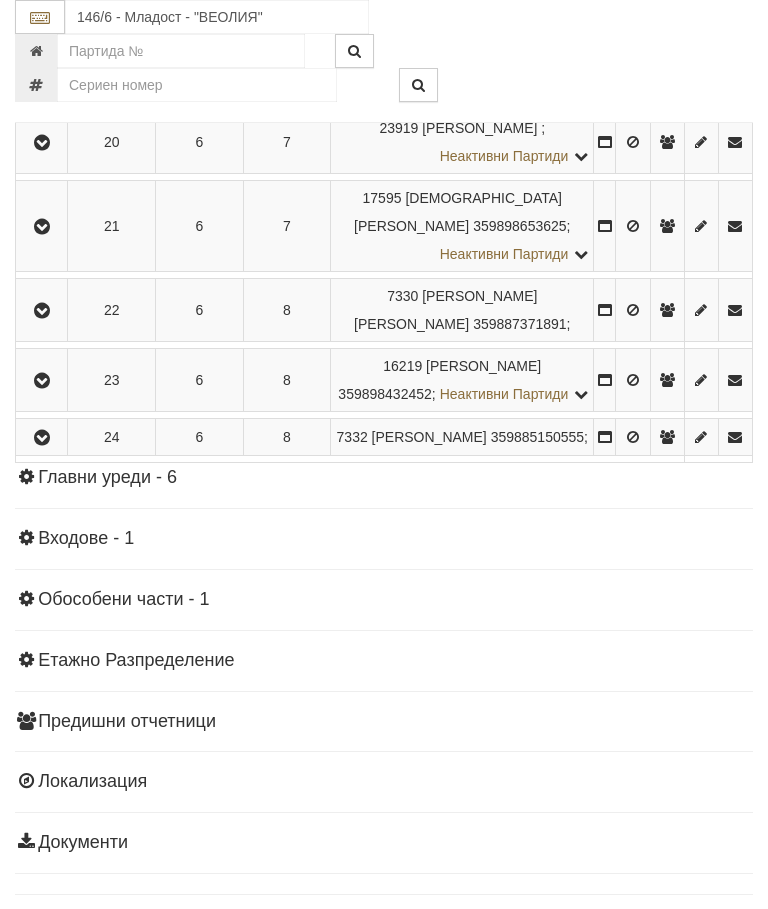 click at bounding box center (42, 438) 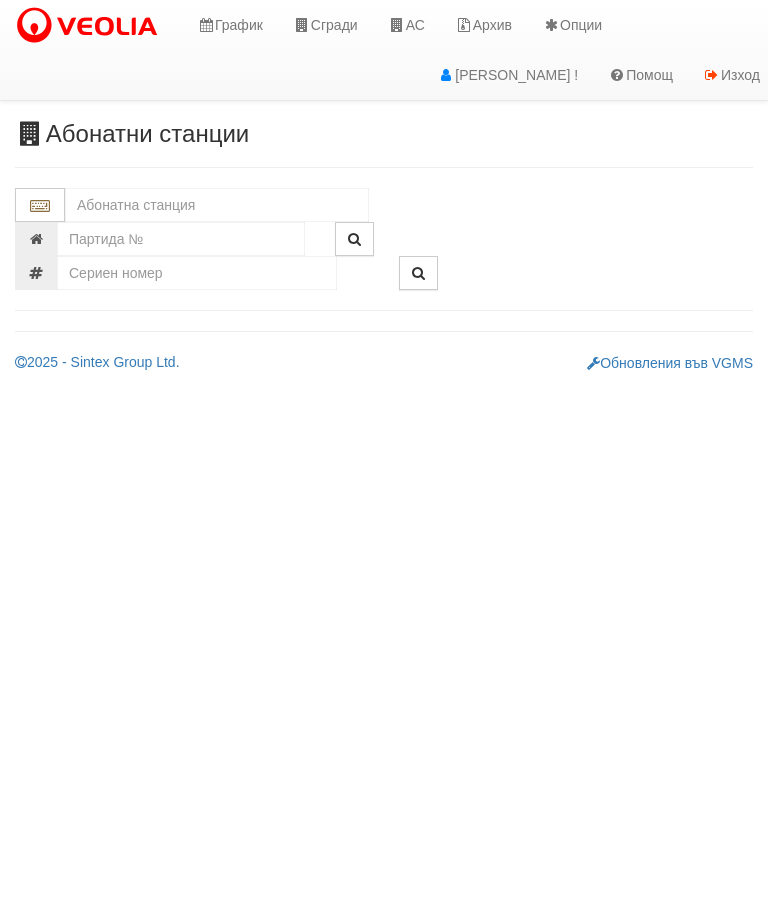 scroll, scrollTop: 0, scrollLeft: 0, axis: both 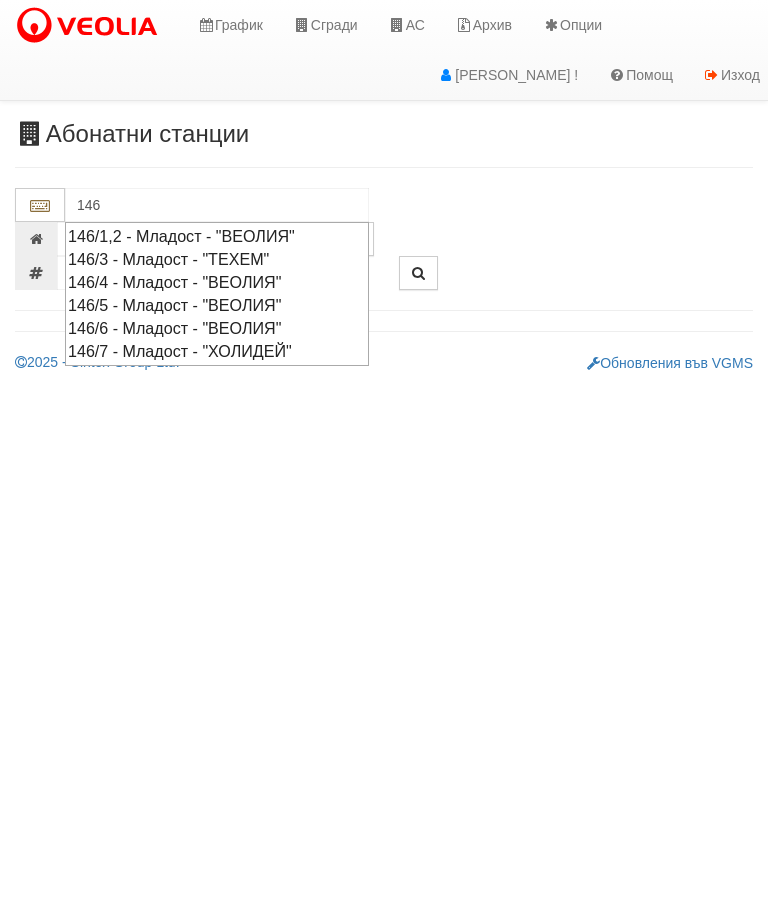 click on "146/1,2 - Младост - "ВЕОЛИЯ"" at bounding box center [217, 236] 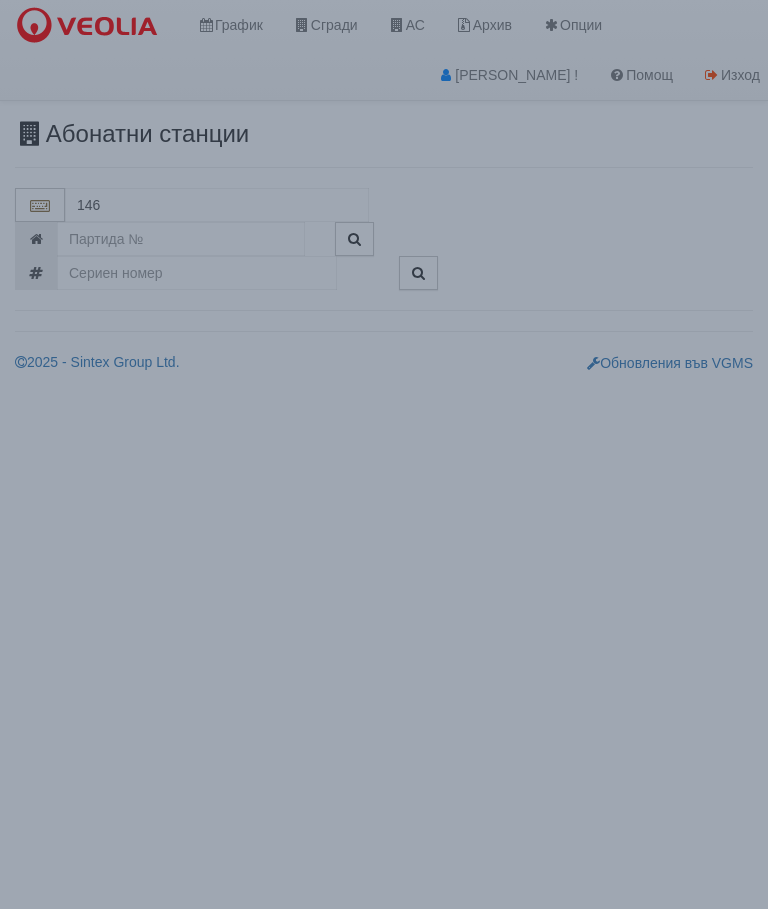 type on "146/1,2 - Младост - "ВЕОЛИЯ"" 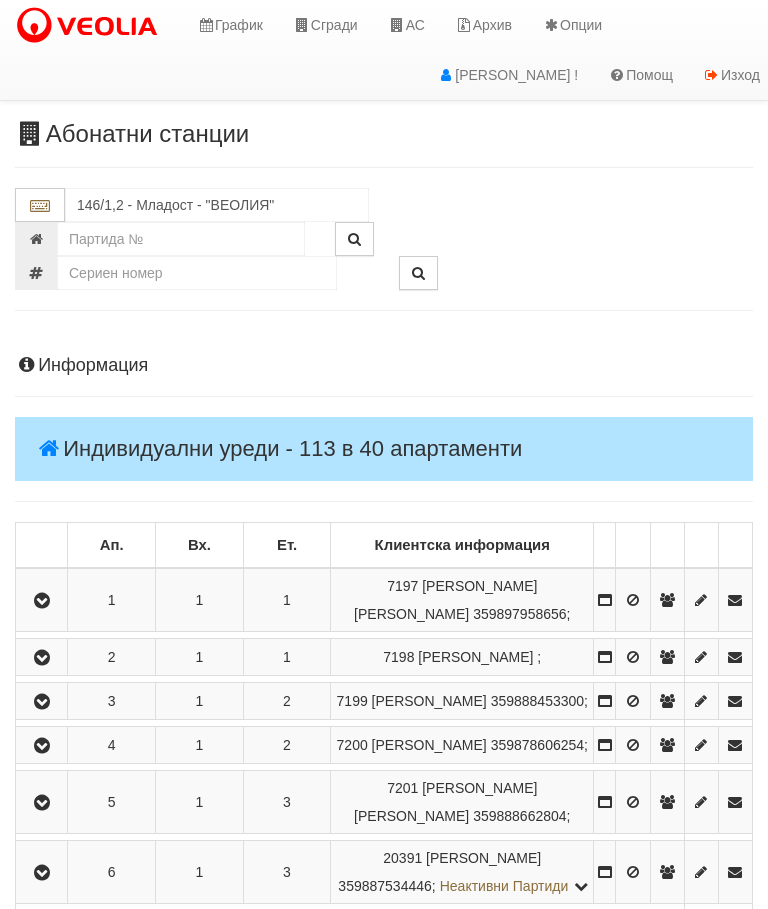 click at bounding box center [42, 601] 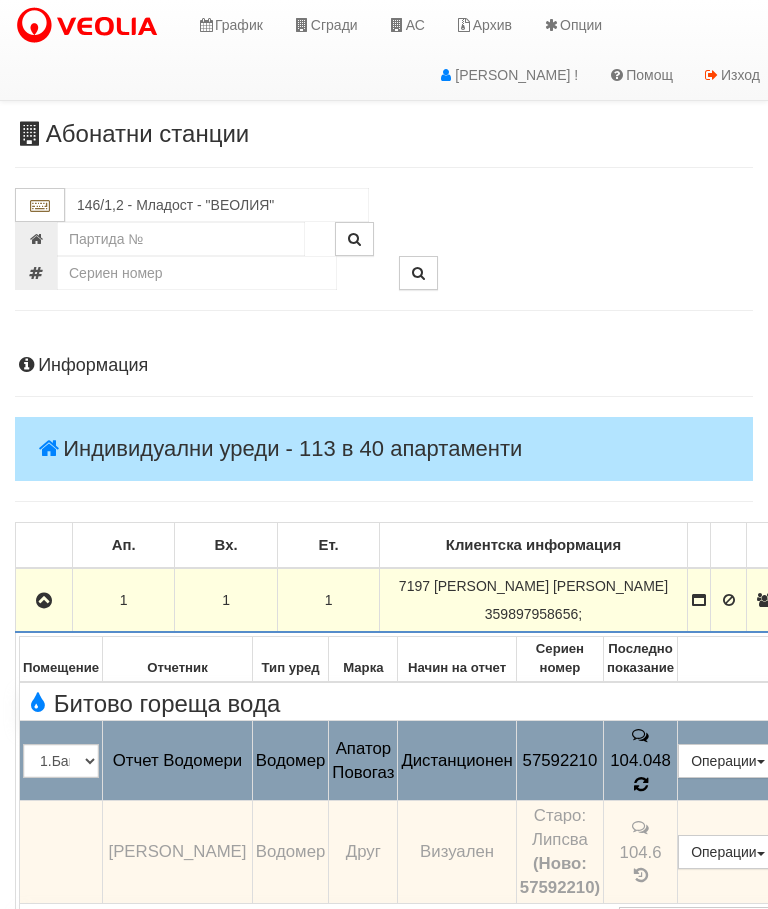 click on "104.6" at bounding box center [641, 851] 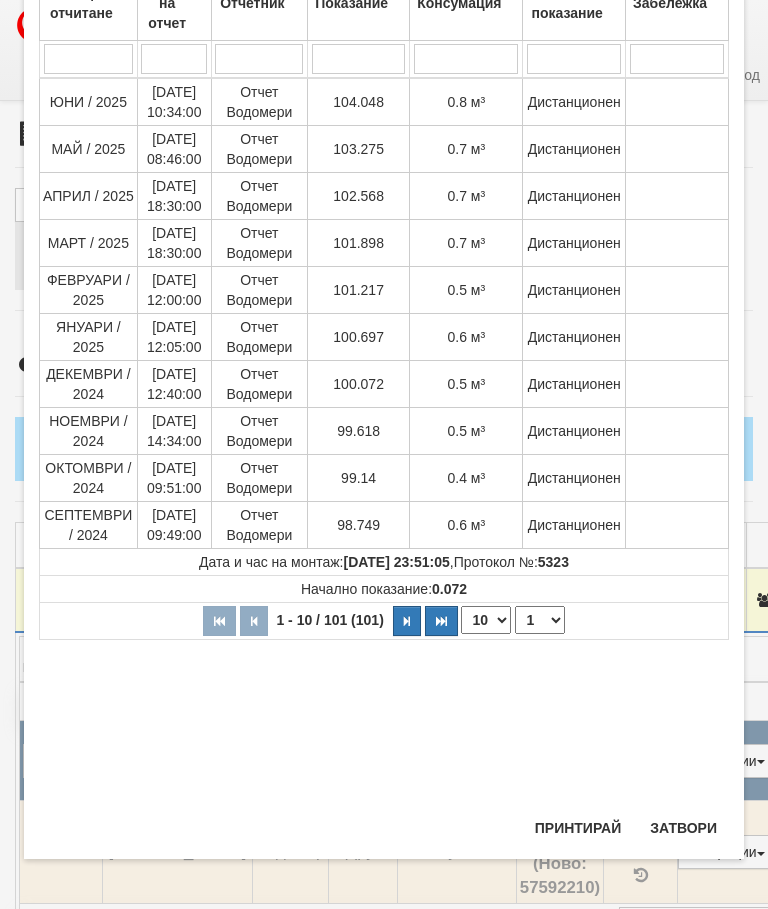 scroll, scrollTop: 178, scrollLeft: 0, axis: vertical 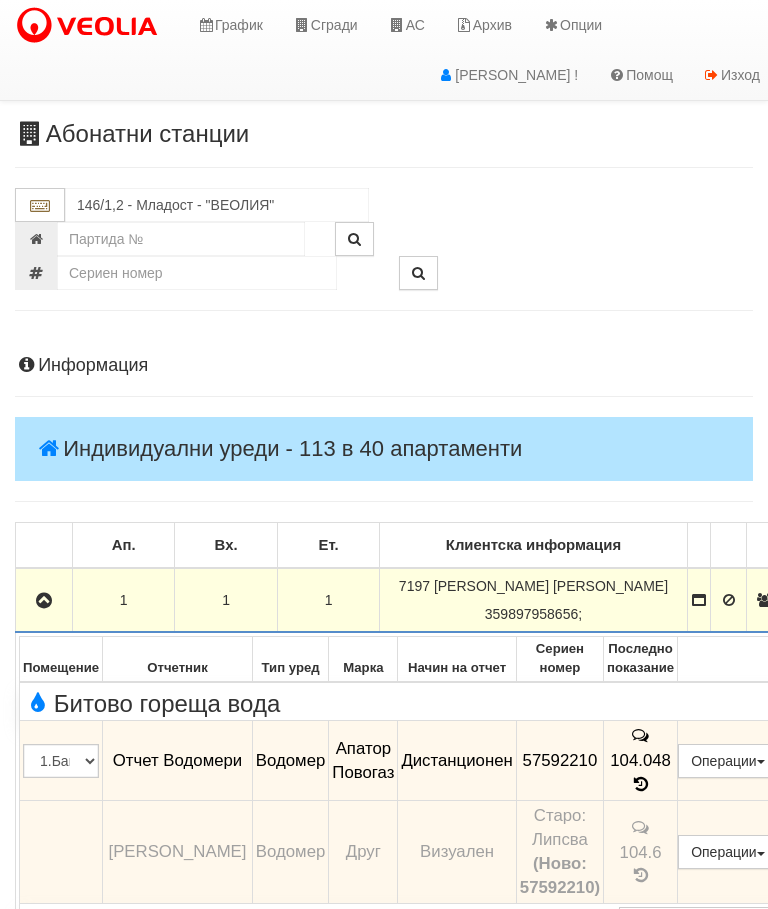 click at bounding box center [44, 601] 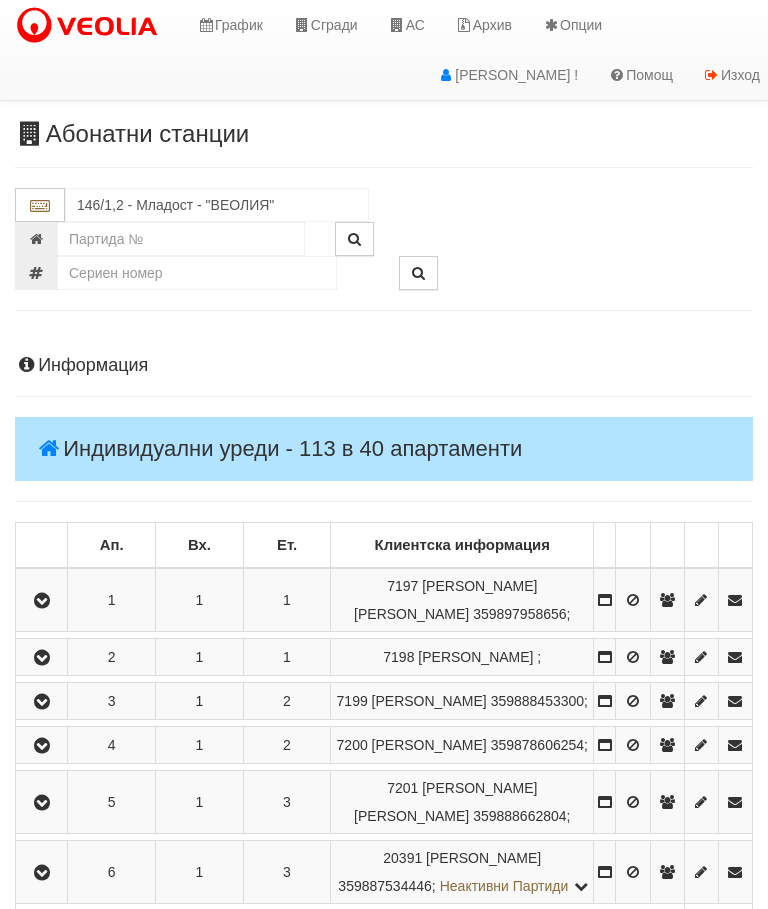 click at bounding box center [42, 658] 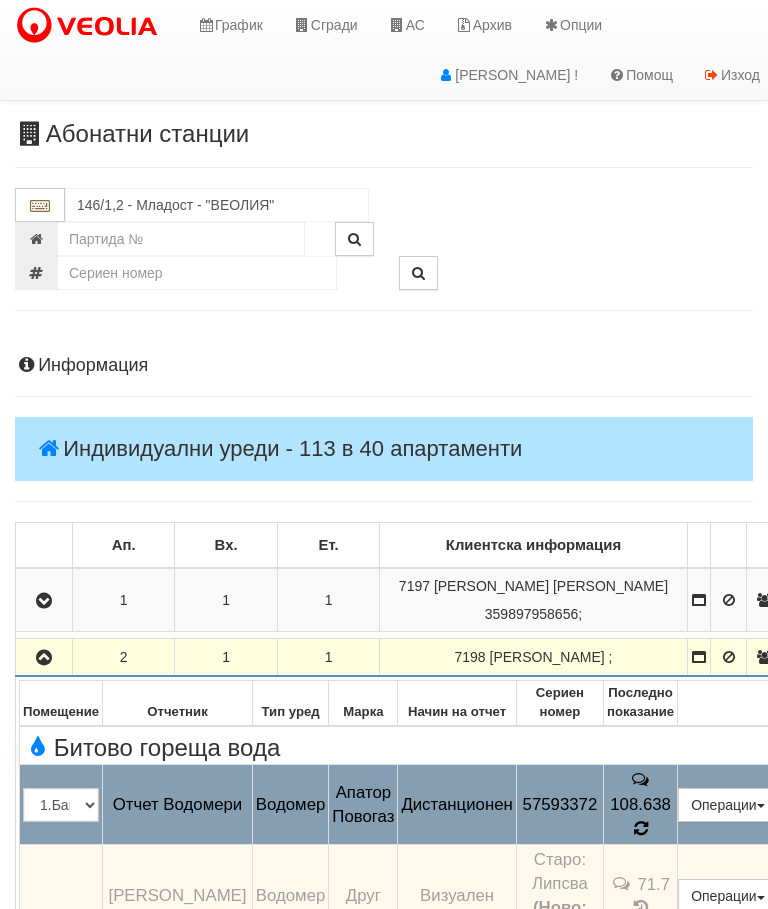 click on "71.7" at bounding box center [641, 895] 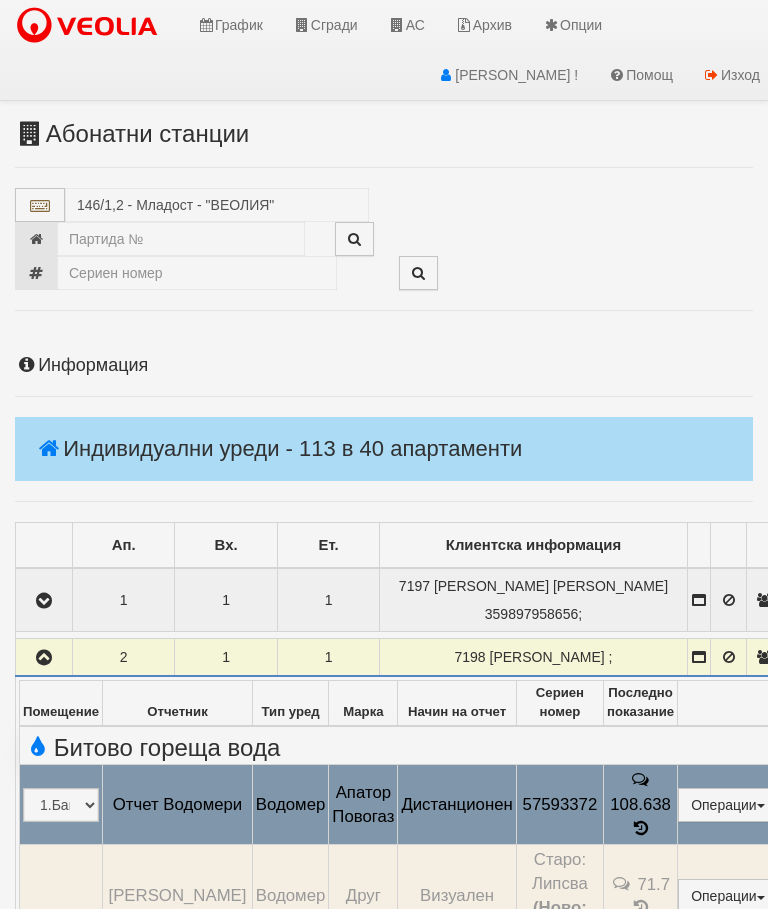 select on "10" 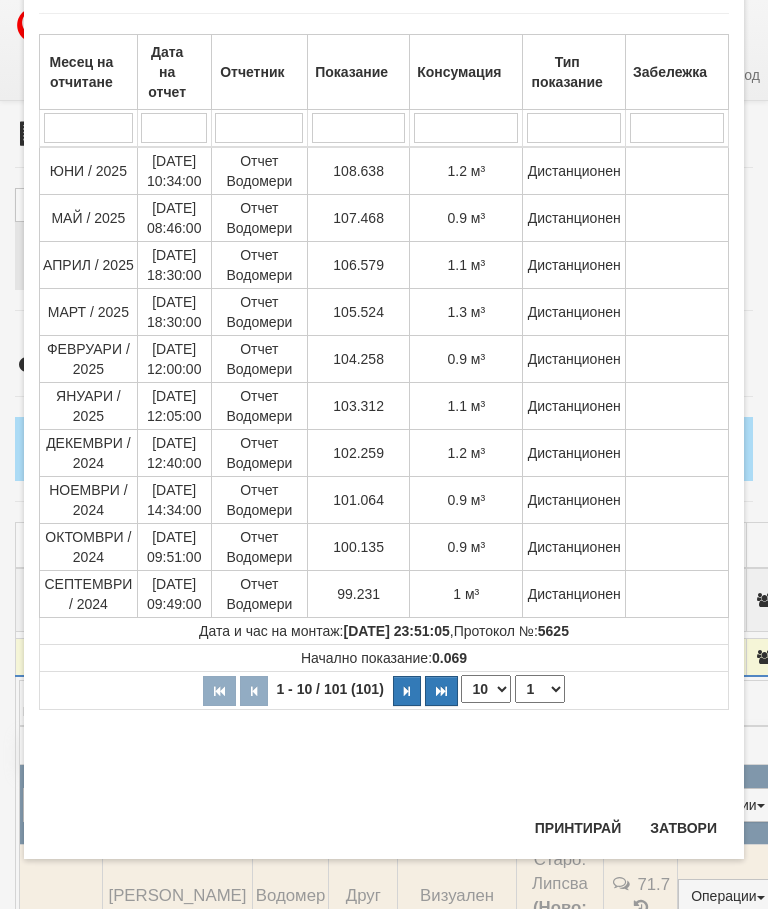 scroll, scrollTop: 1329, scrollLeft: 0, axis: vertical 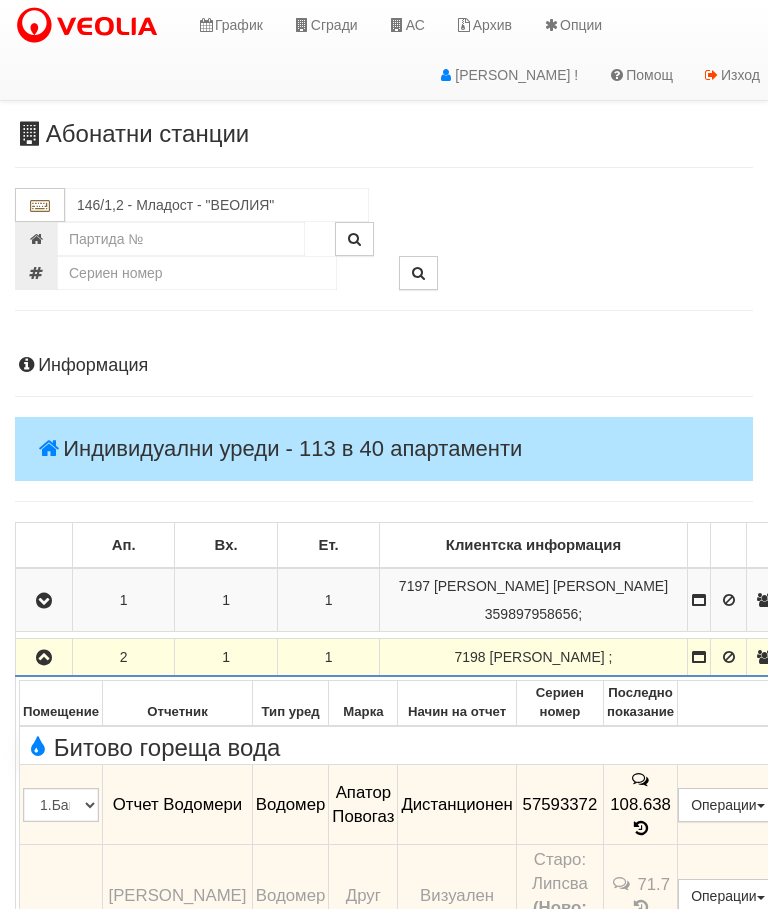click at bounding box center (44, 658) 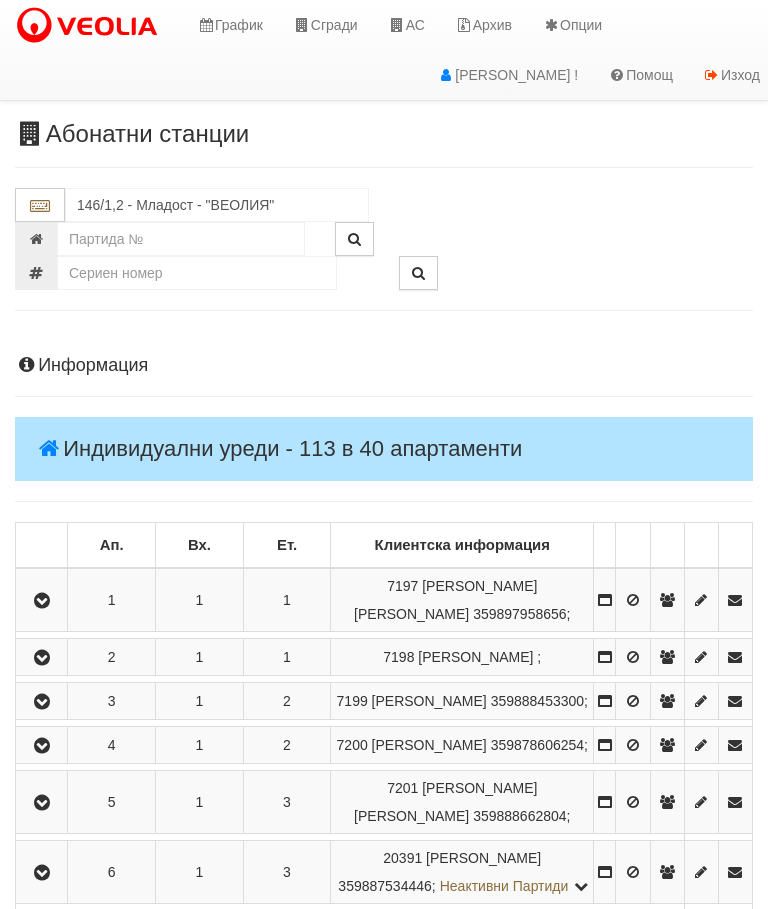 click at bounding box center [42, 702] 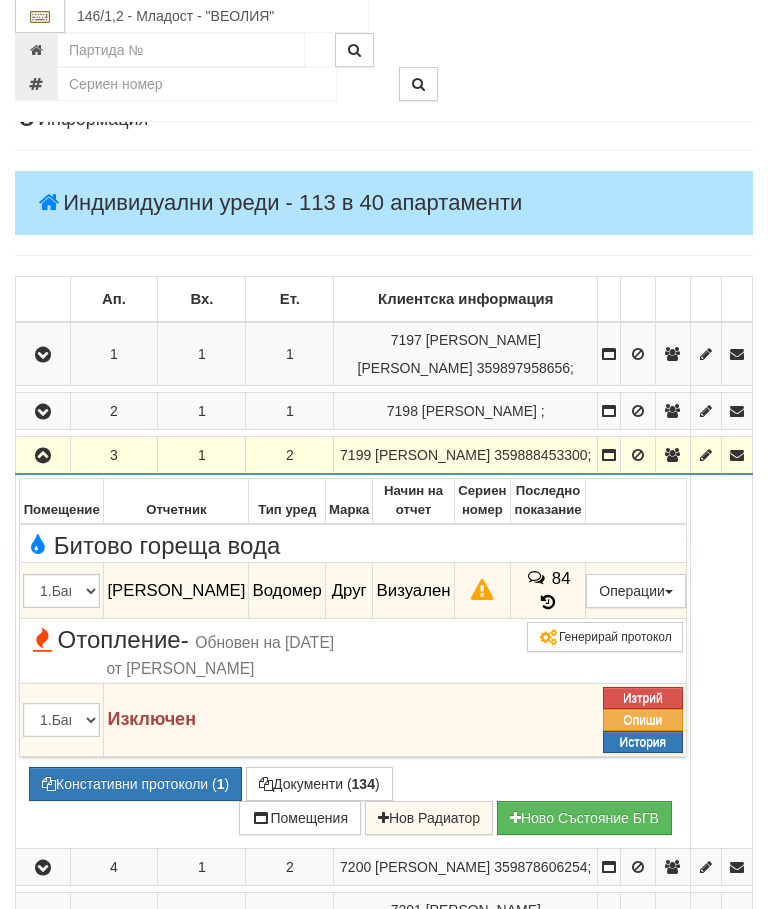 scroll, scrollTop: 246, scrollLeft: 0, axis: vertical 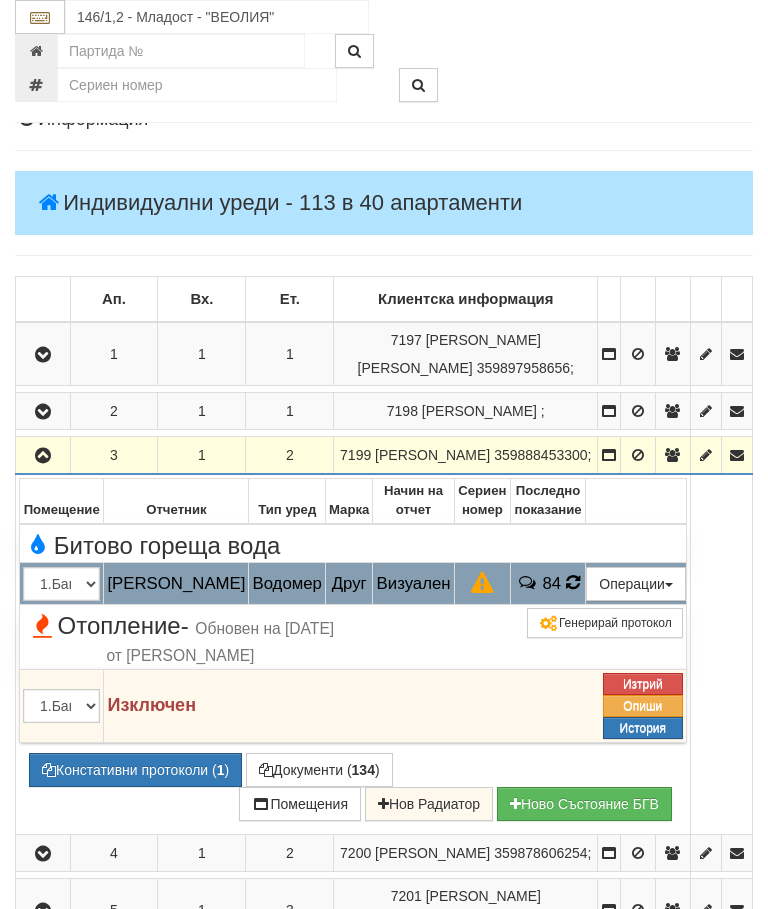 click at bounding box center (573, 582) 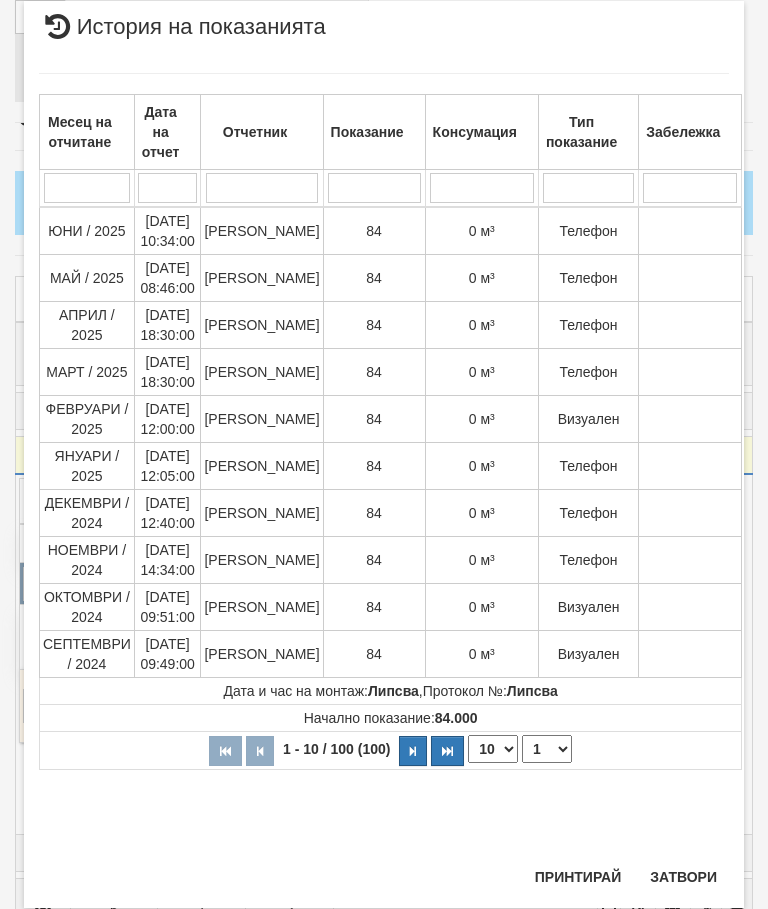scroll, scrollTop: 1428, scrollLeft: 0, axis: vertical 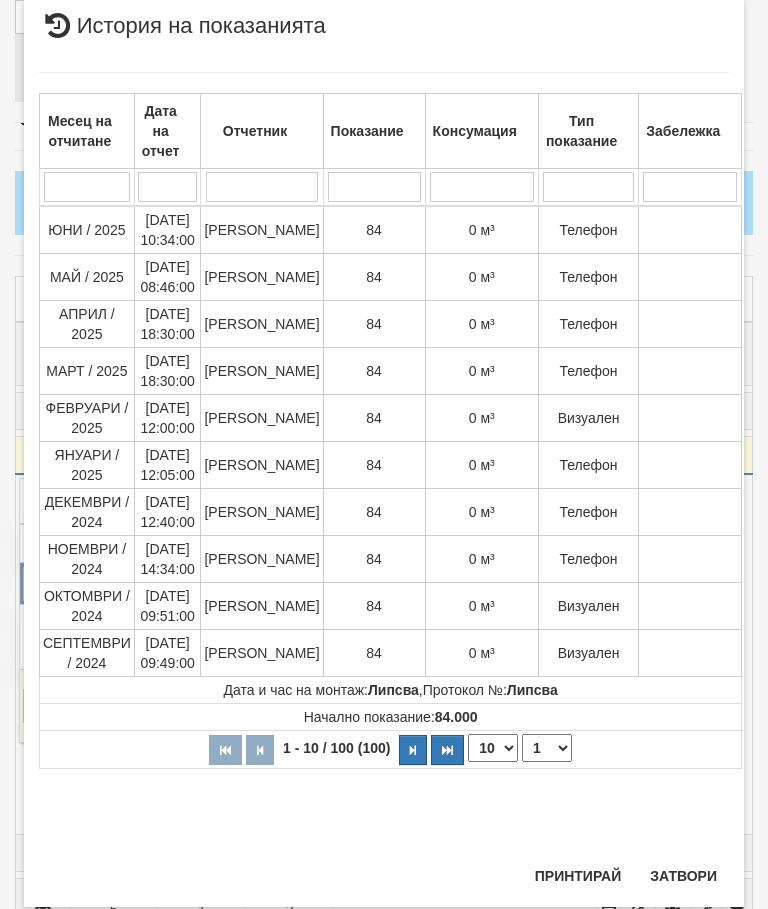 click on "Затвори" at bounding box center (683, 876) 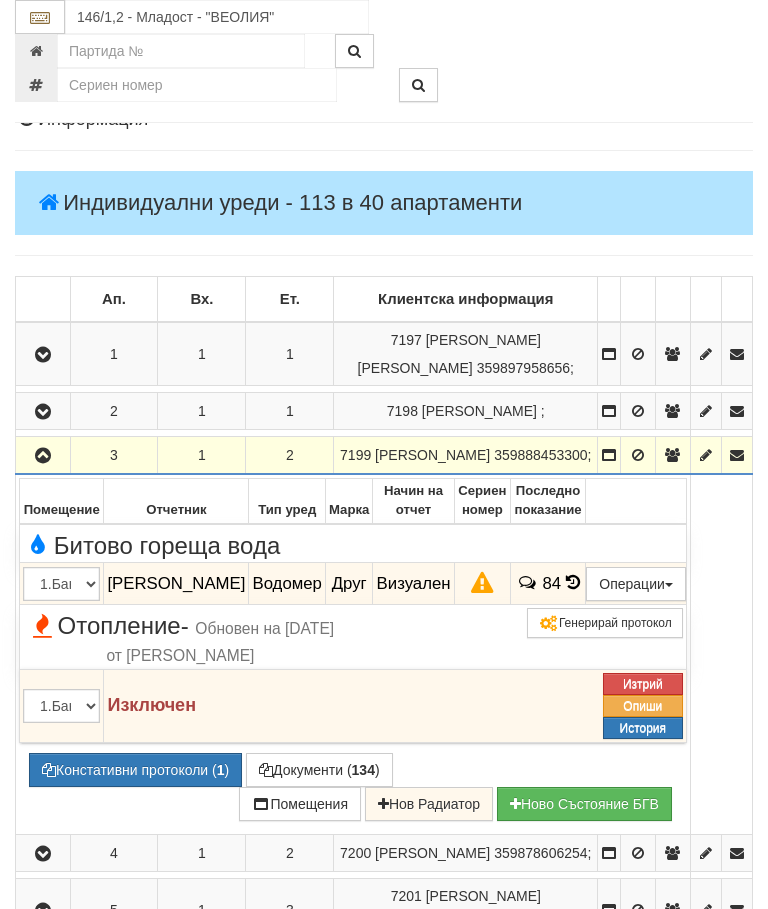 click at bounding box center [43, 456] 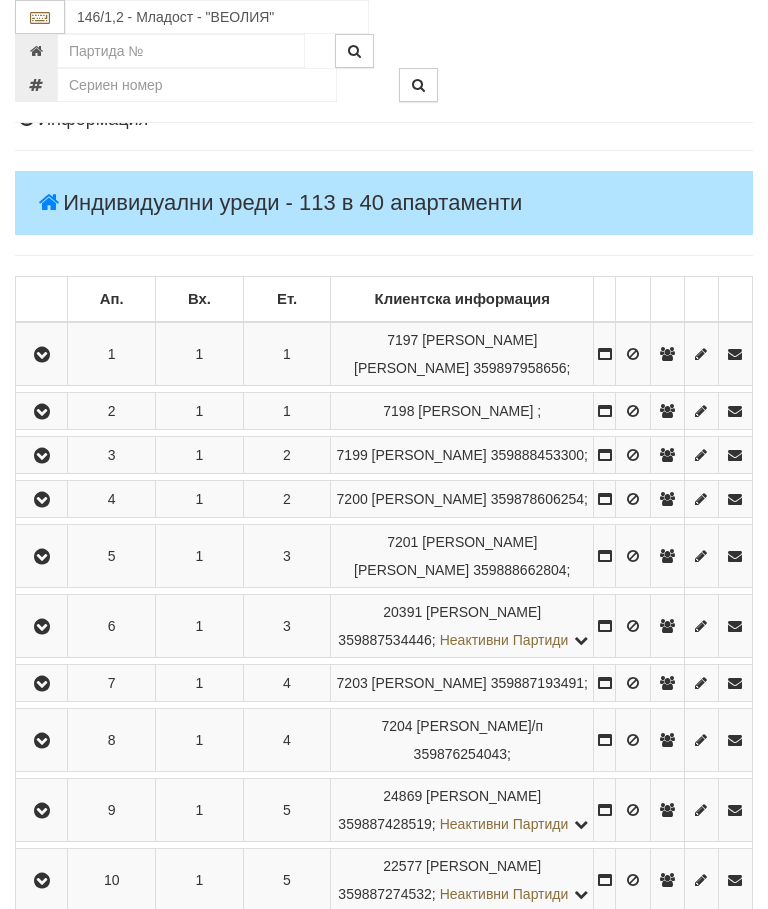 click at bounding box center (42, 500) 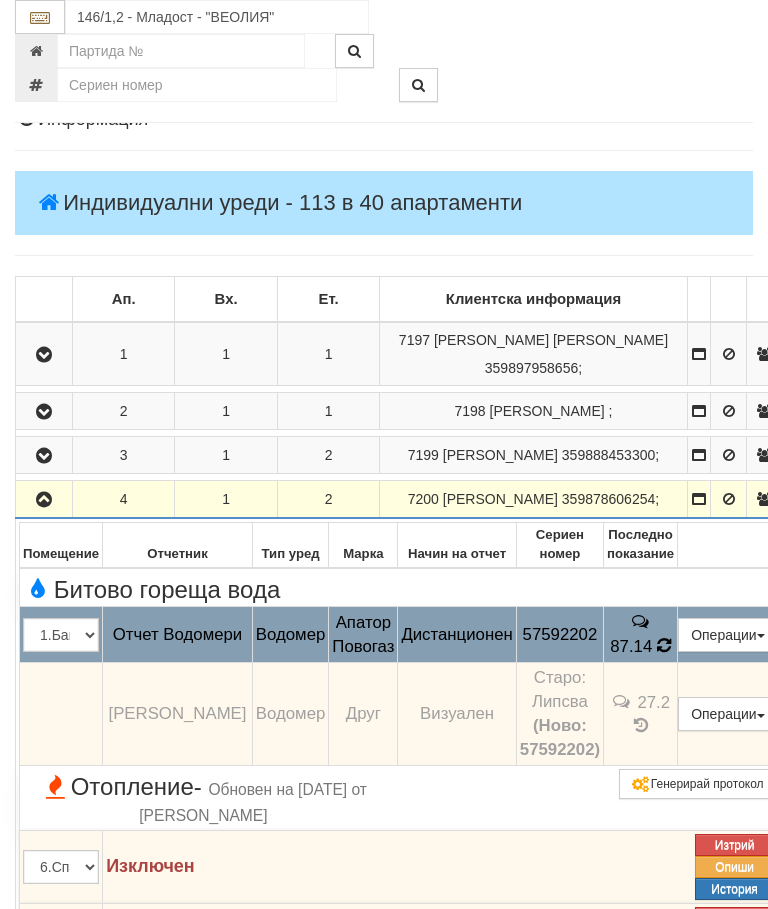 click at bounding box center (663, 646) 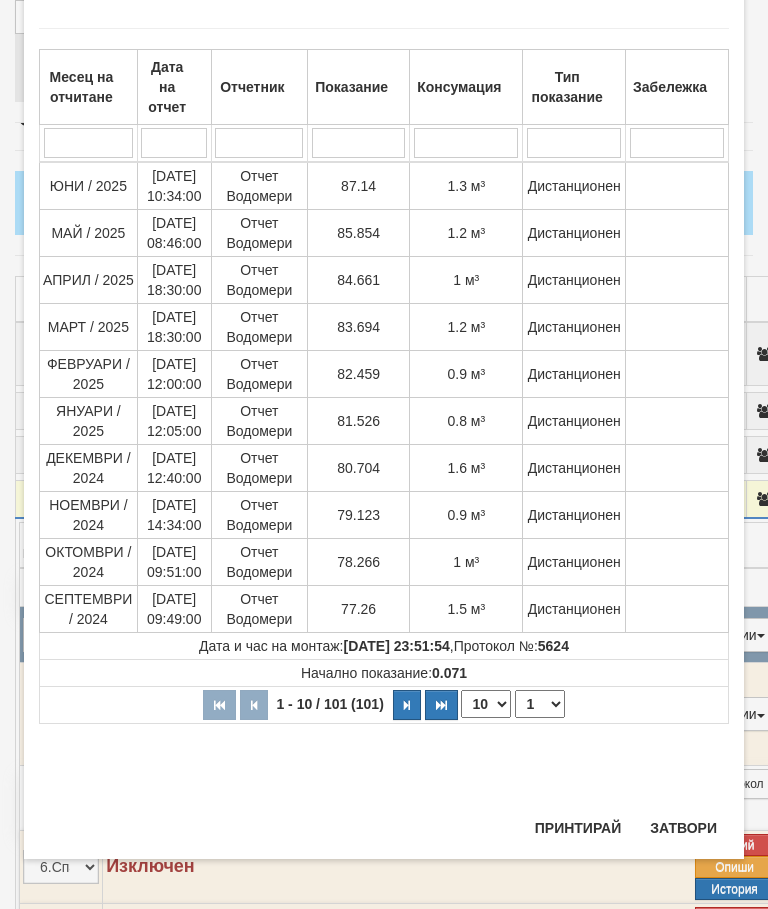 scroll, scrollTop: 1559, scrollLeft: 0, axis: vertical 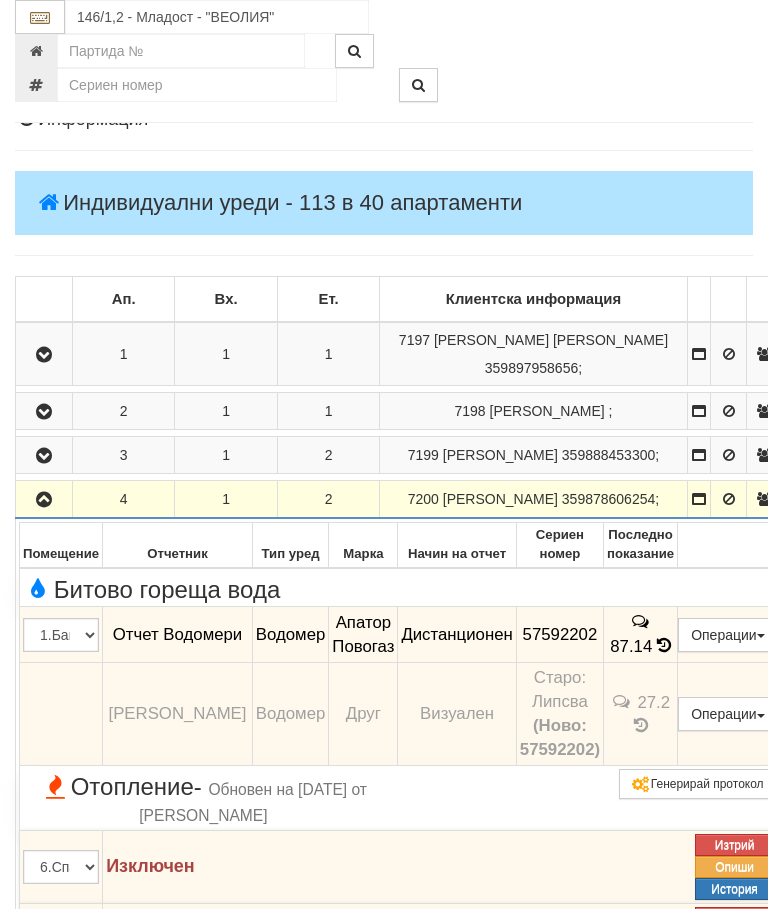 click at bounding box center [44, 500] 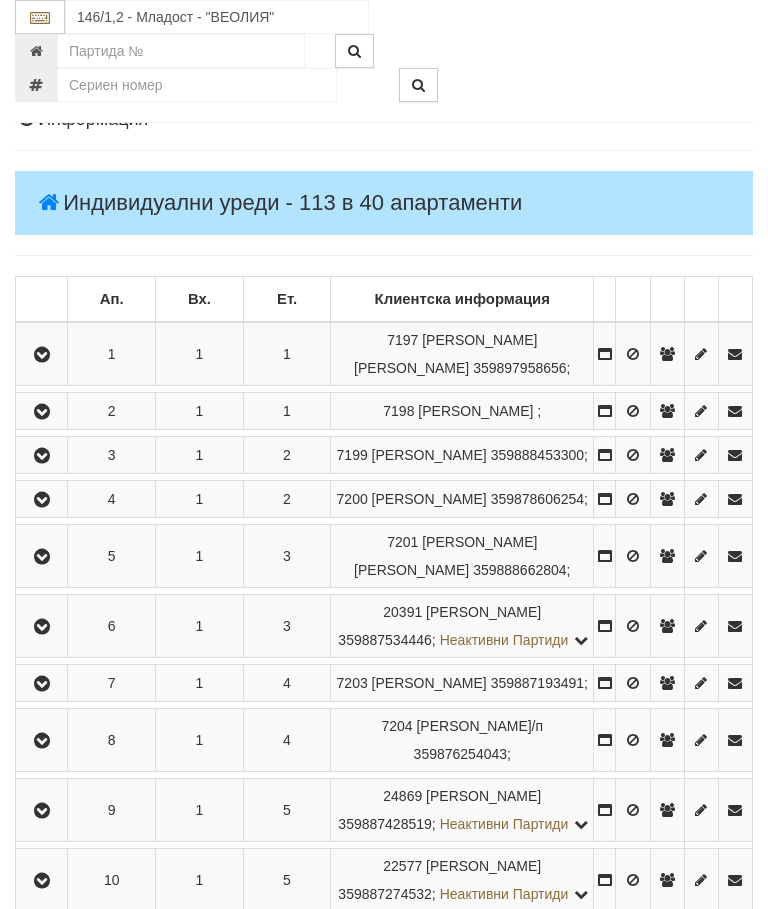 click at bounding box center (42, 557) 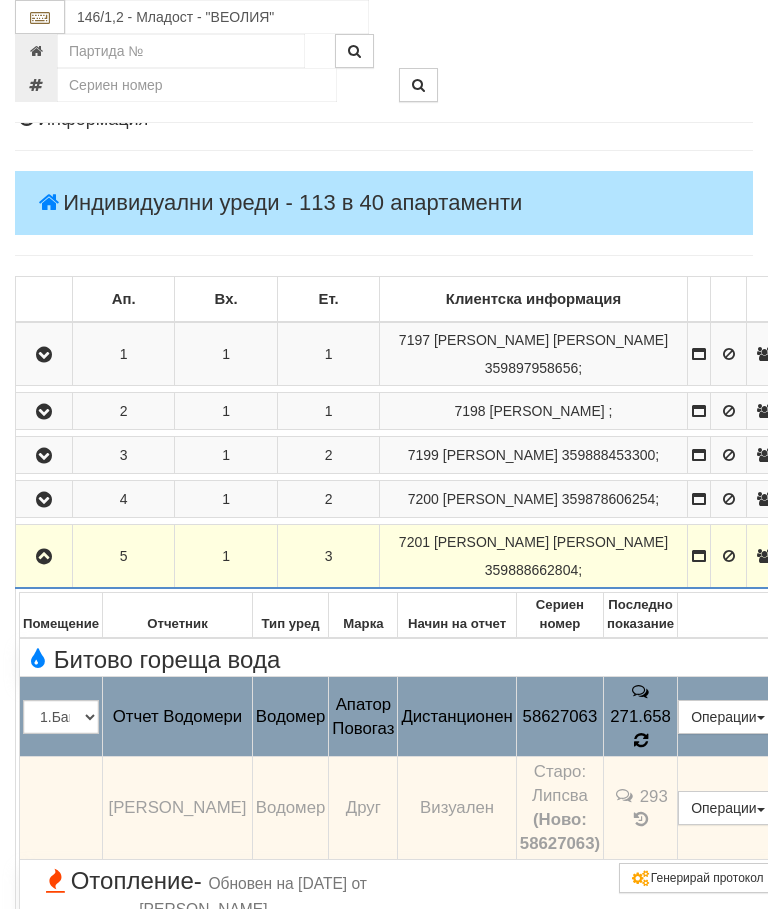 click on "293" at bounding box center (641, 807) 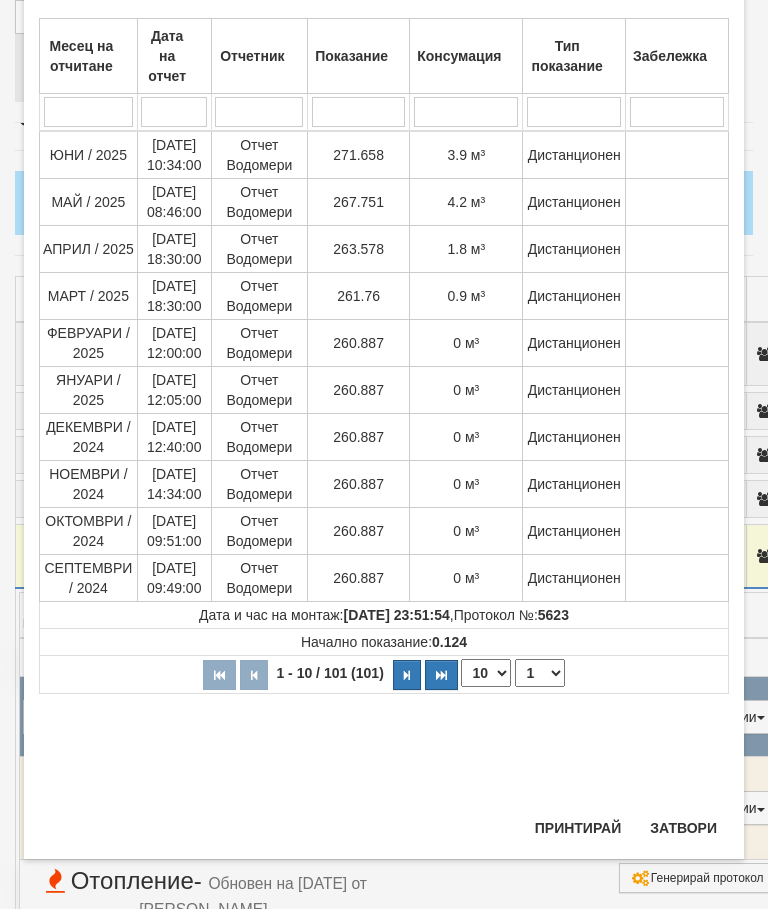 scroll, scrollTop: 1077, scrollLeft: 0, axis: vertical 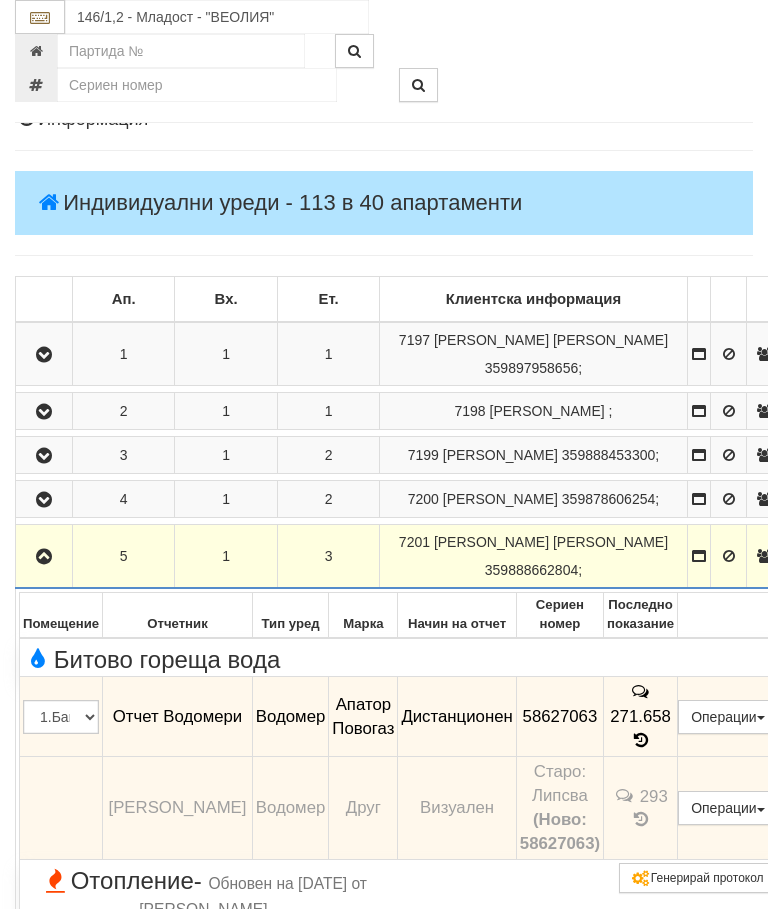 click at bounding box center (44, 557) 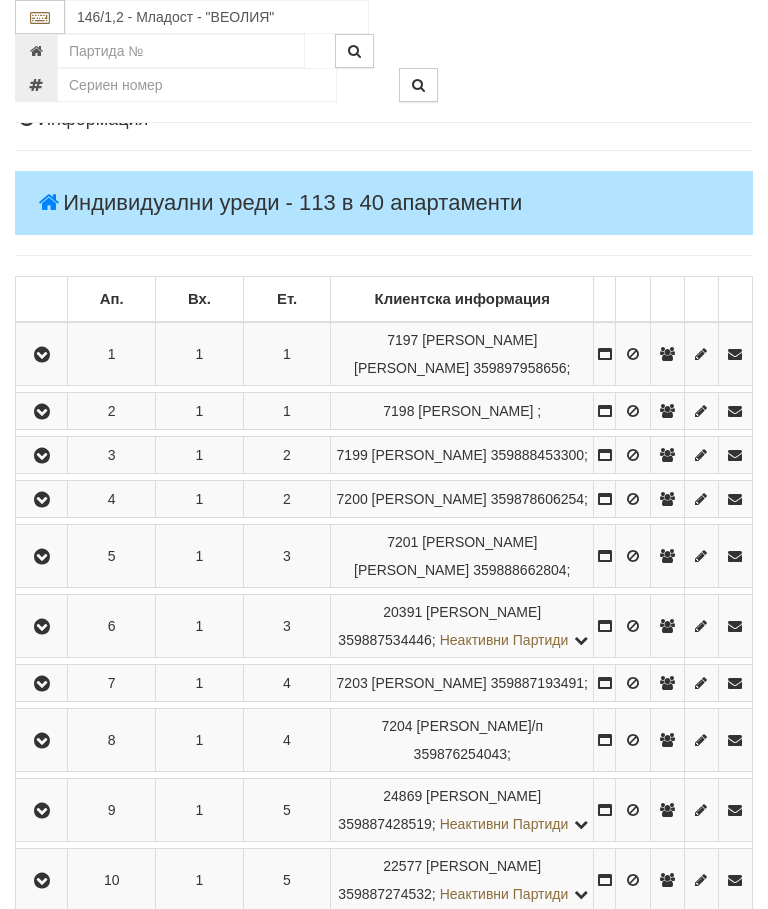 click at bounding box center (42, 627) 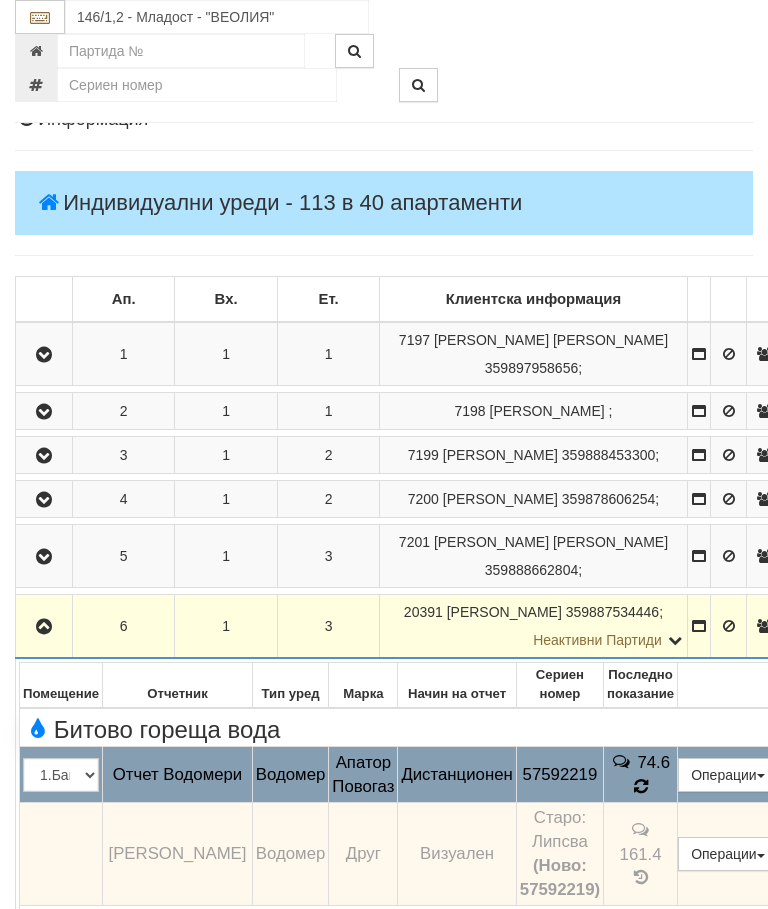 click on "74.6" at bounding box center (641, 775) 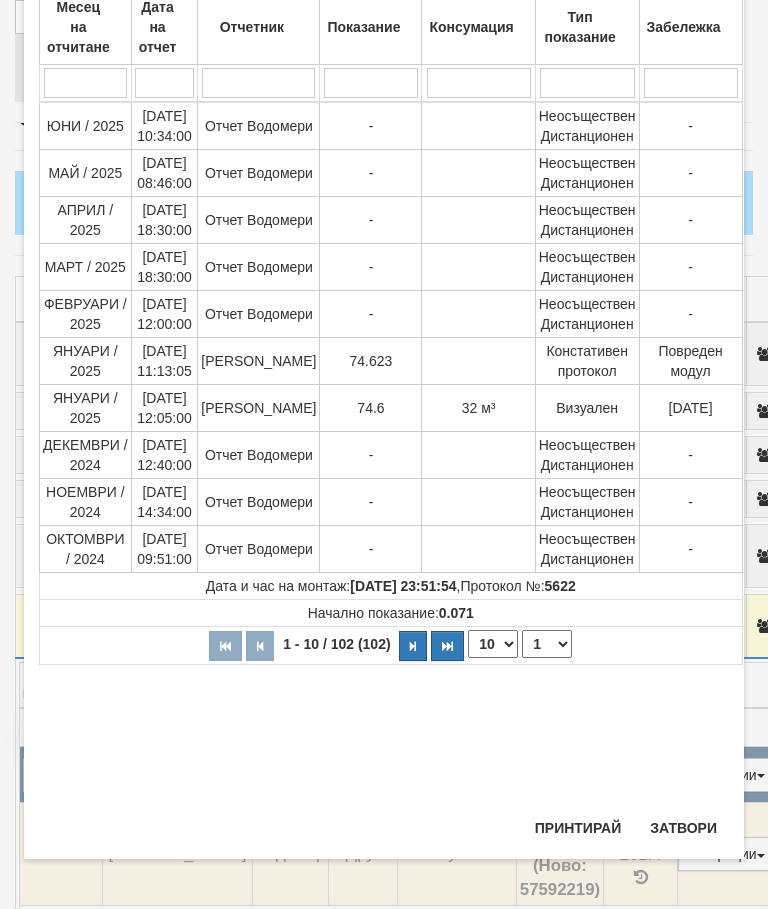 scroll, scrollTop: 551, scrollLeft: 0, axis: vertical 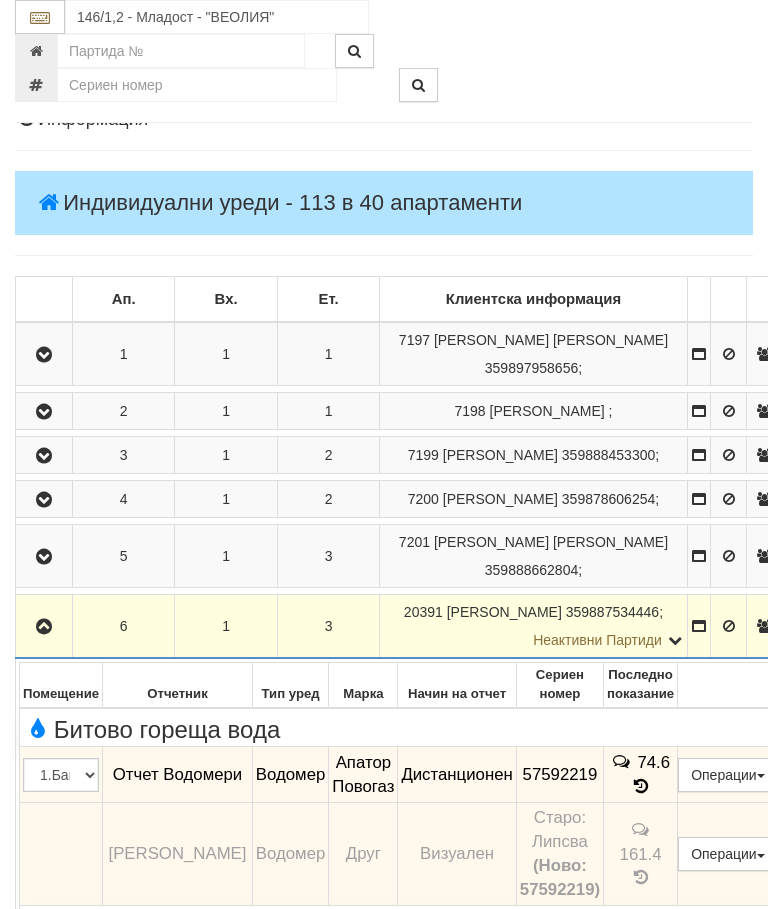click at bounding box center (44, 626) 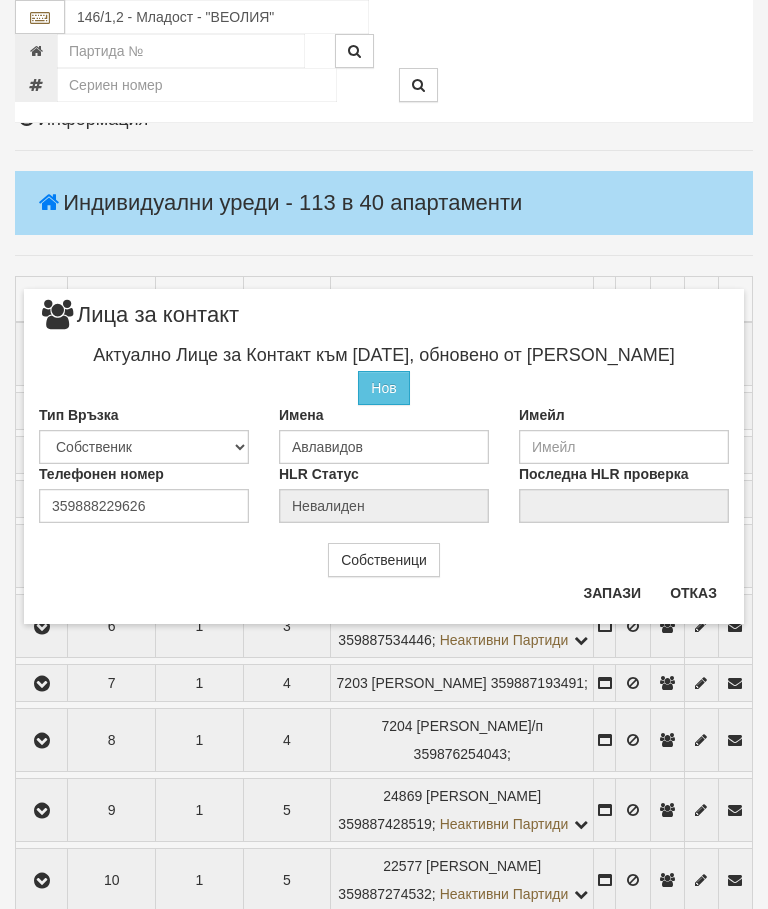 click on "Отказ" at bounding box center [693, 593] 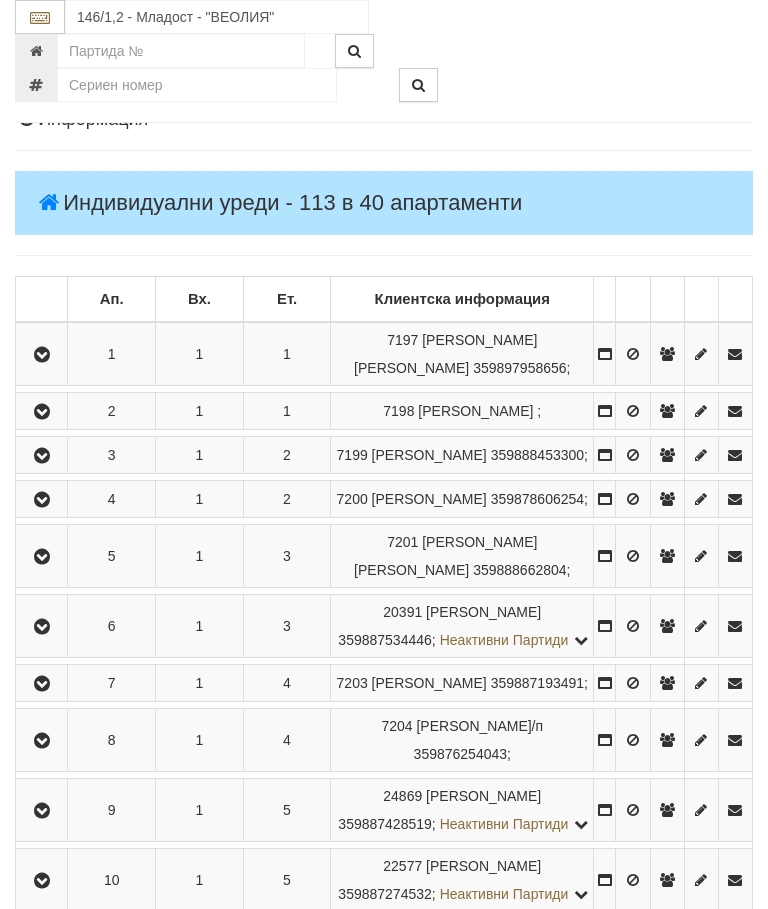 click at bounding box center [42, 684] 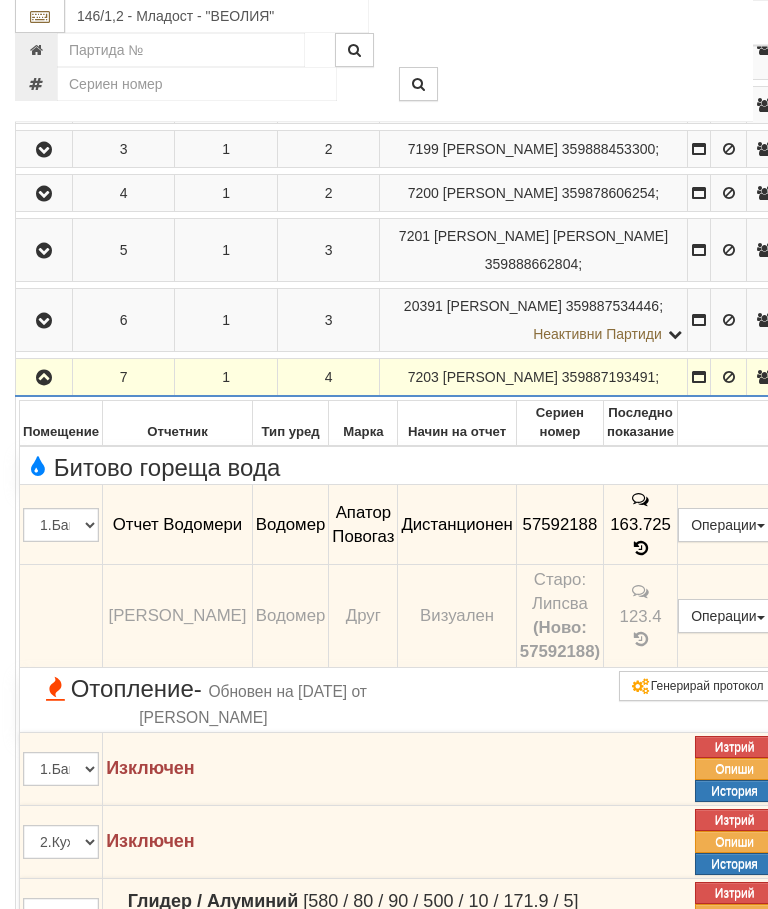 scroll, scrollTop: 557, scrollLeft: 0, axis: vertical 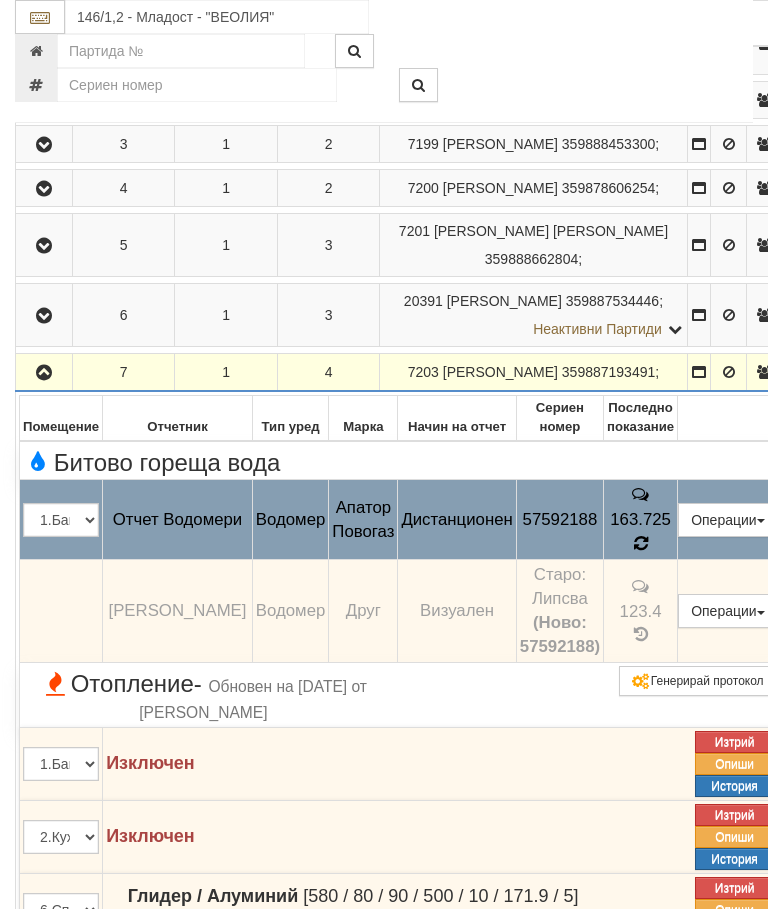 click on "123.4" at bounding box center [641, 610] 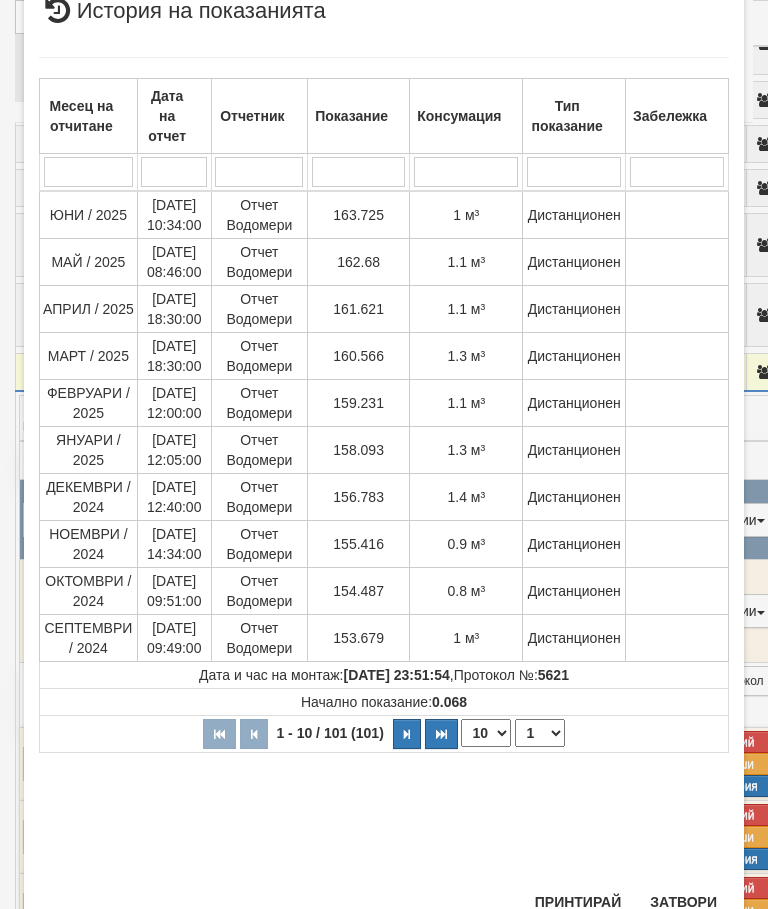 scroll, scrollTop: 761, scrollLeft: 0, axis: vertical 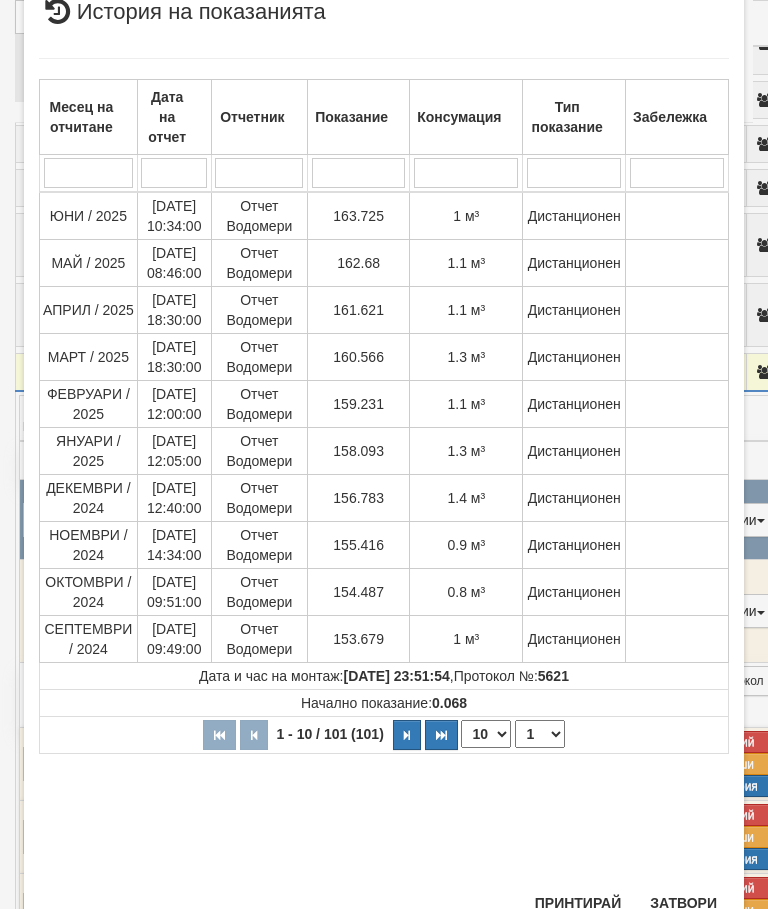 click on "Затвори" at bounding box center [683, 903] 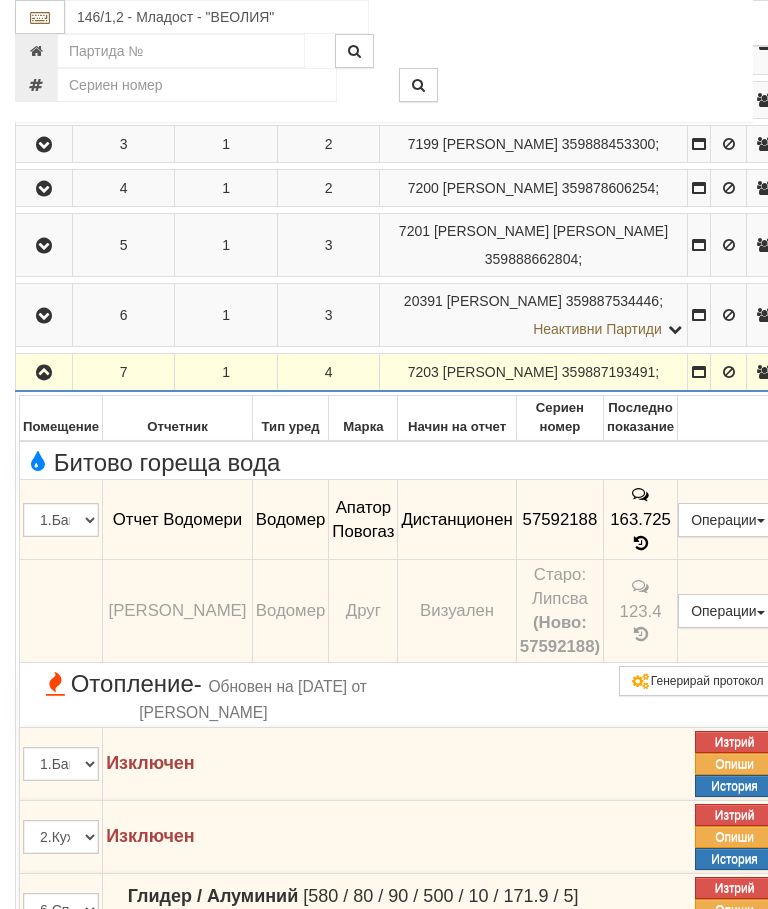 click at bounding box center (44, 372) 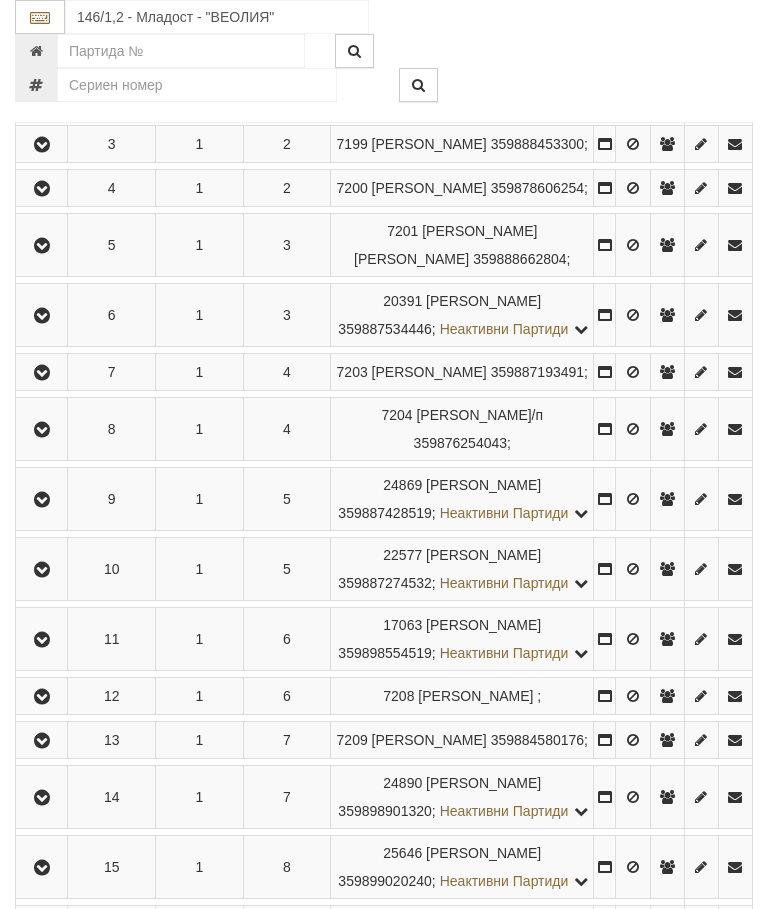 click at bounding box center [42, 430] 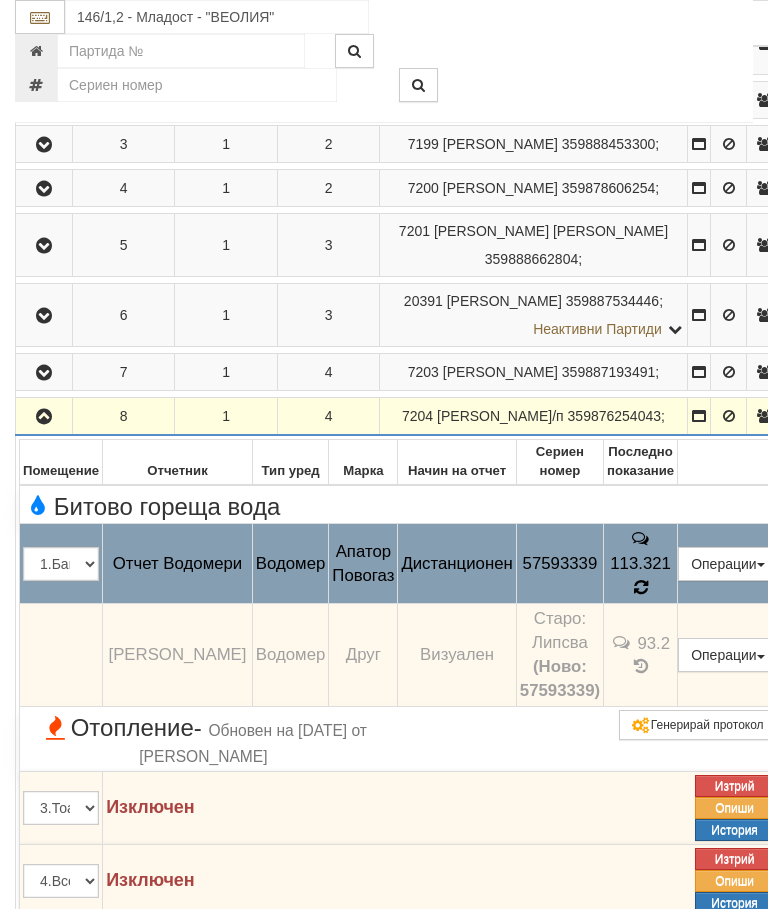 click on "93.2" at bounding box center (641, 654) 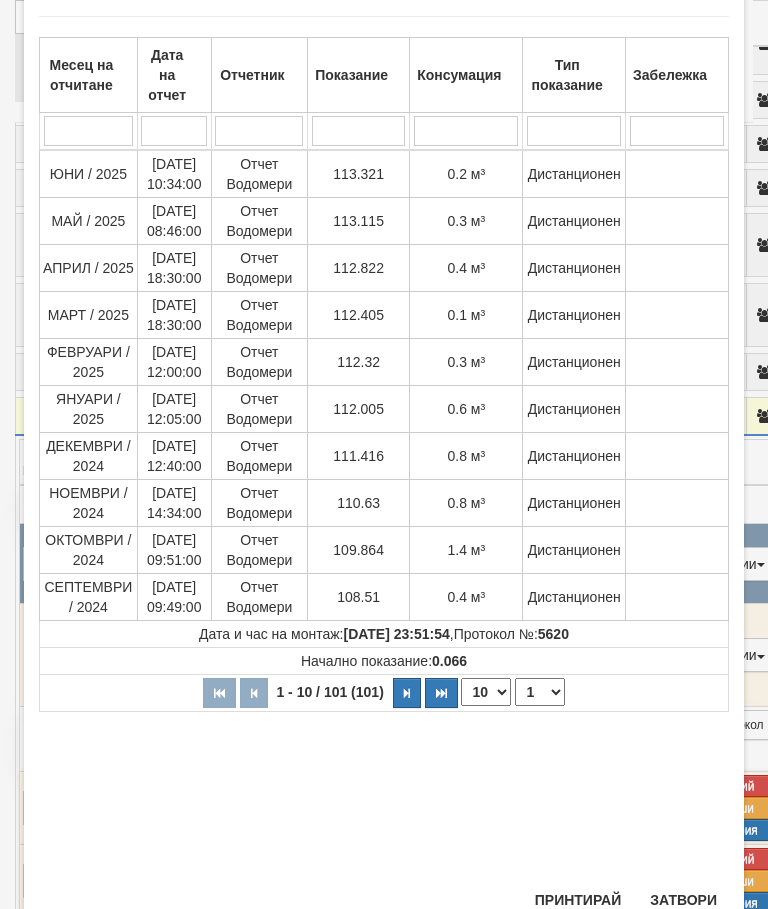 scroll, scrollTop: 103, scrollLeft: 0, axis: vertical 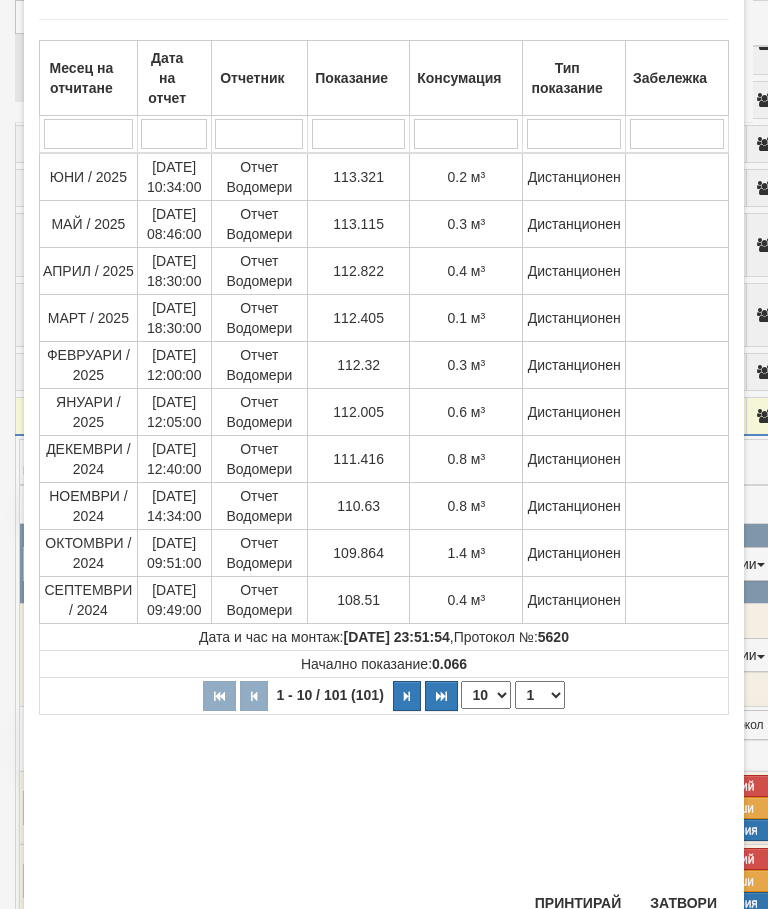 click on "Затвори" at bounding box center [683, 903] 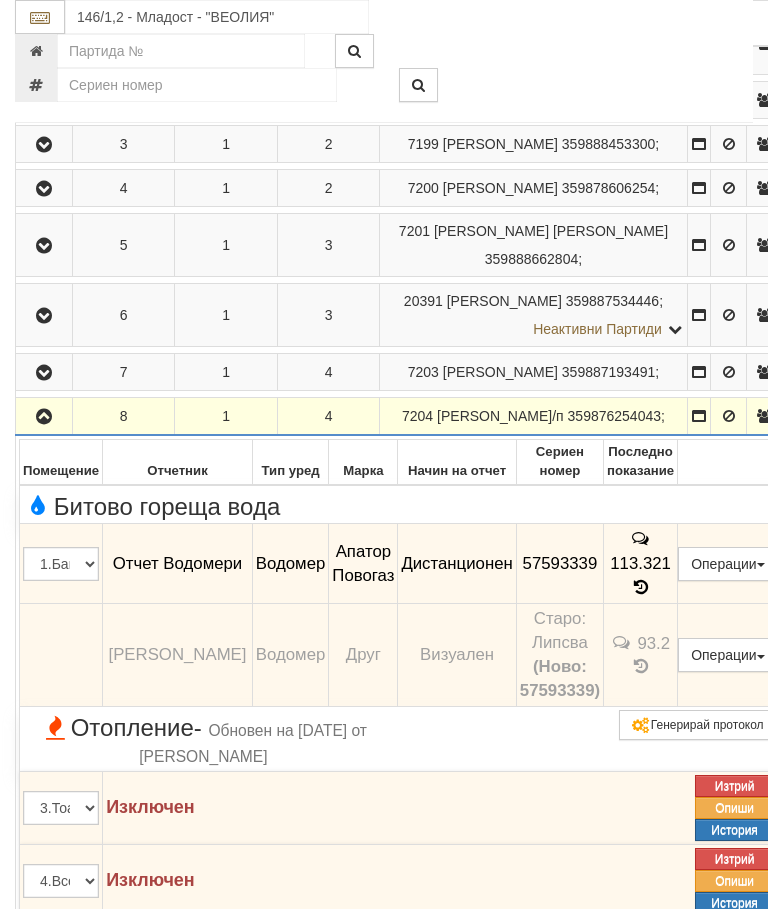 click at bounding box center (44, 416) 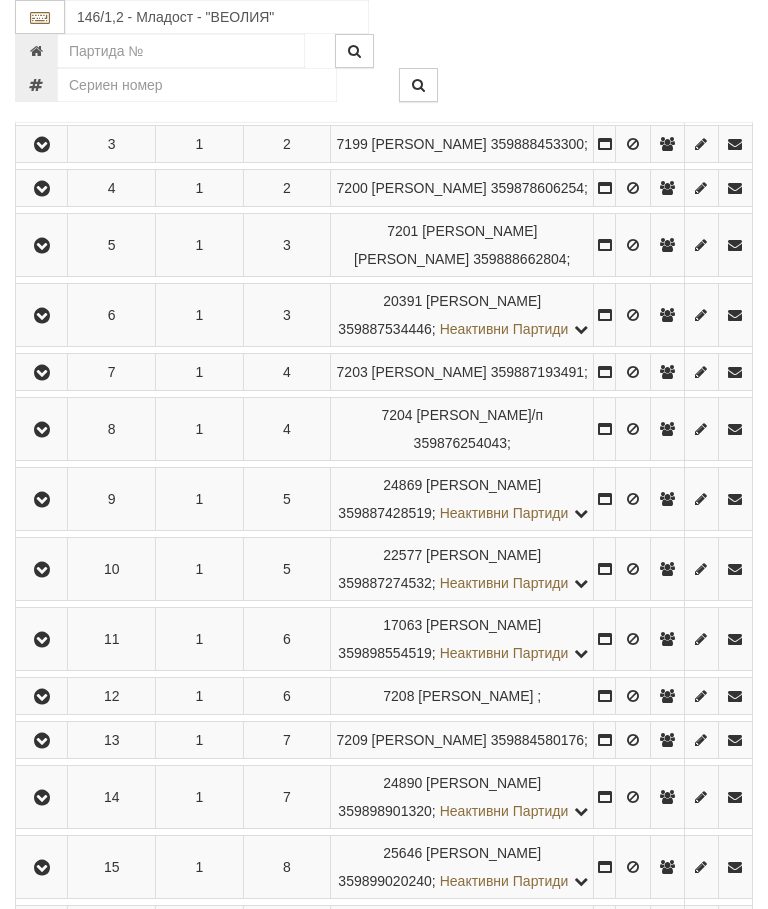 click at bounding box center (42, 500) 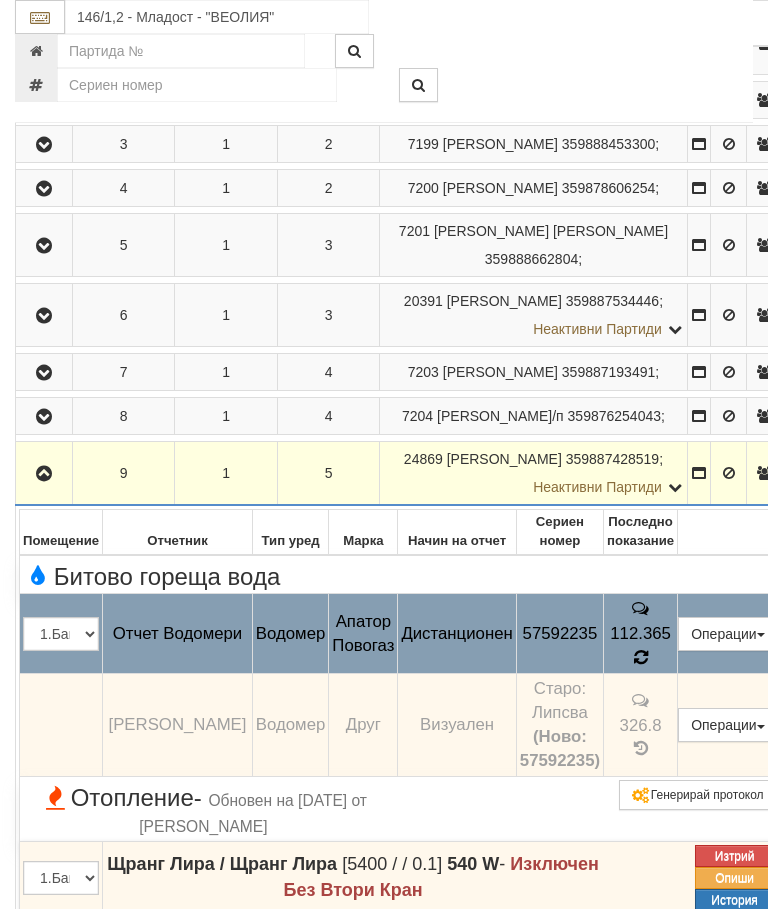 click on "326.8" at bounding box center [641, 724] 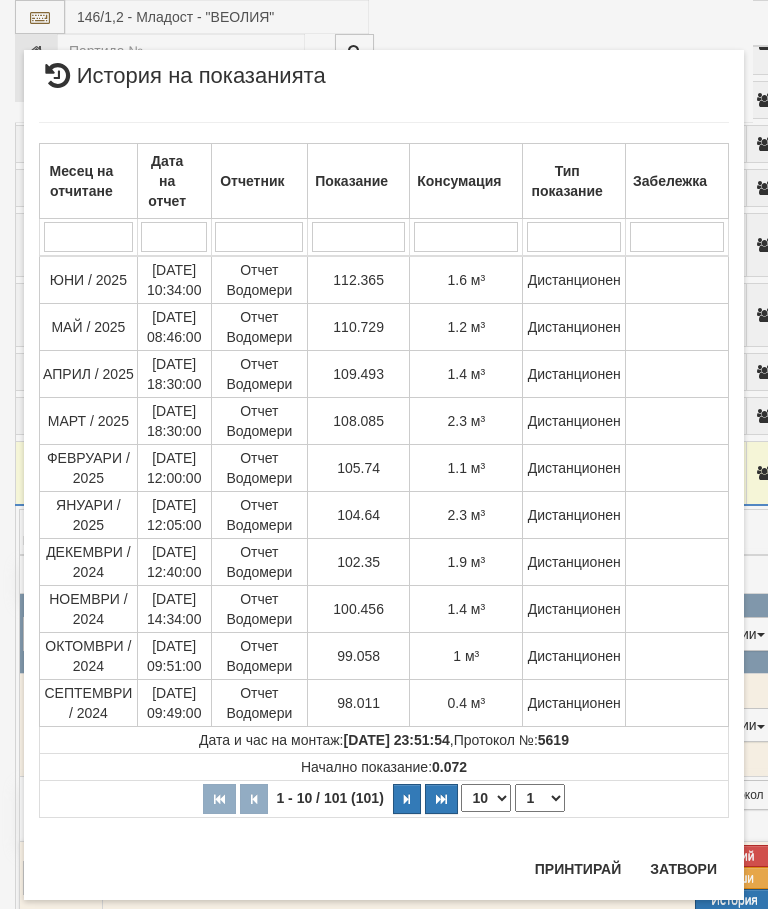 click on "Затвори" at bounding box center [683, 869] 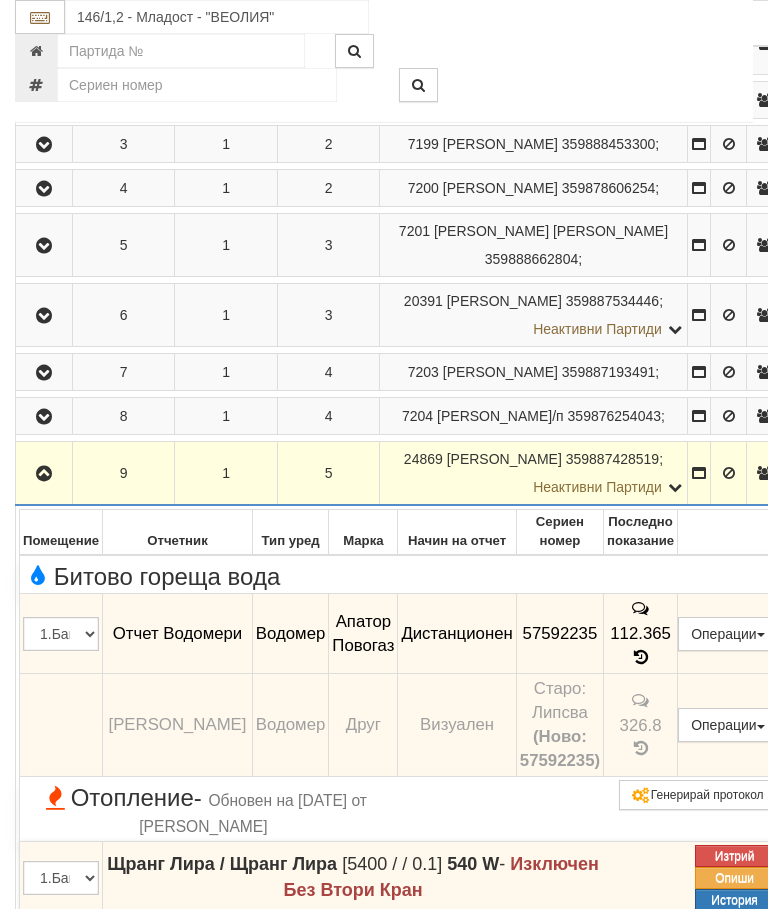 click at bounding box center [44, 474] 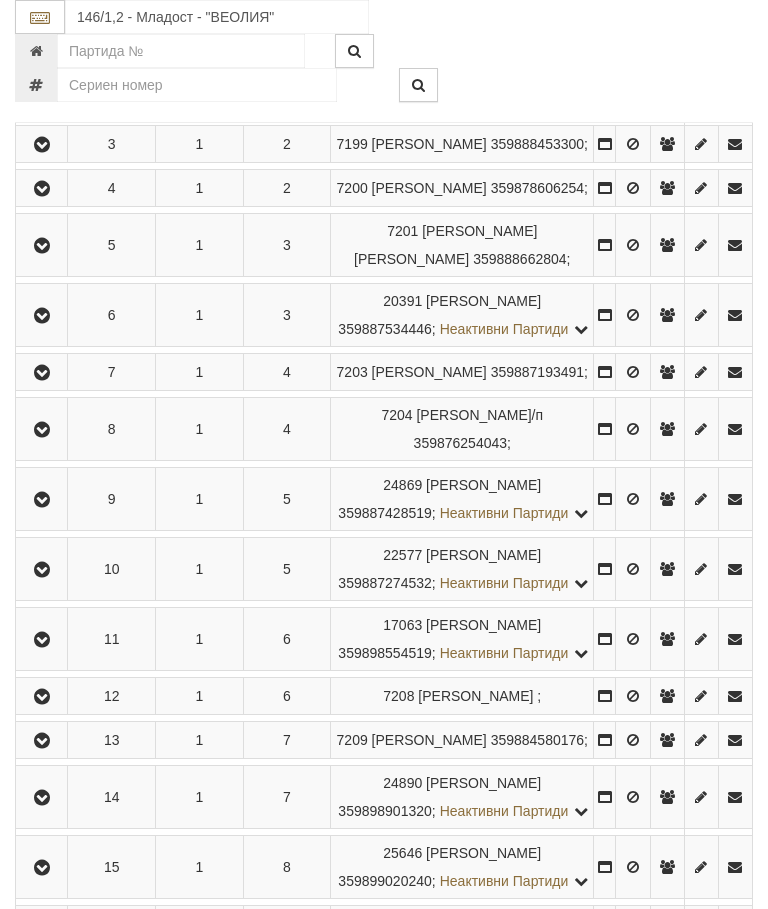 click at bounding box center [42, 570] 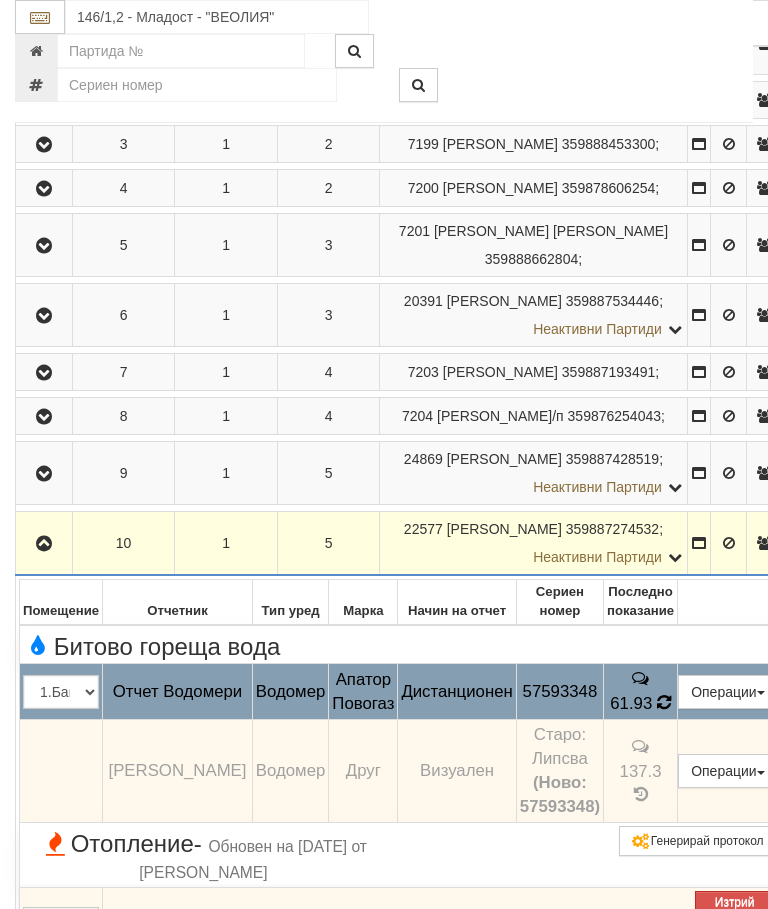 click at bounding box center [663, 703] 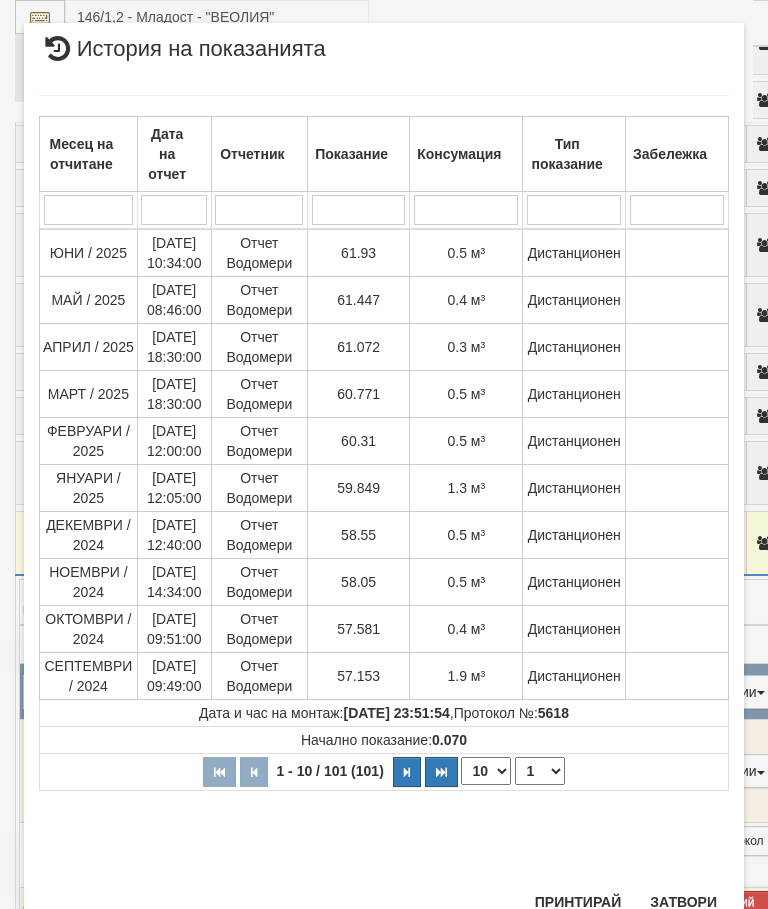 scroll, scrollTop: 1379, scrollLeft: 0, axis: vertical 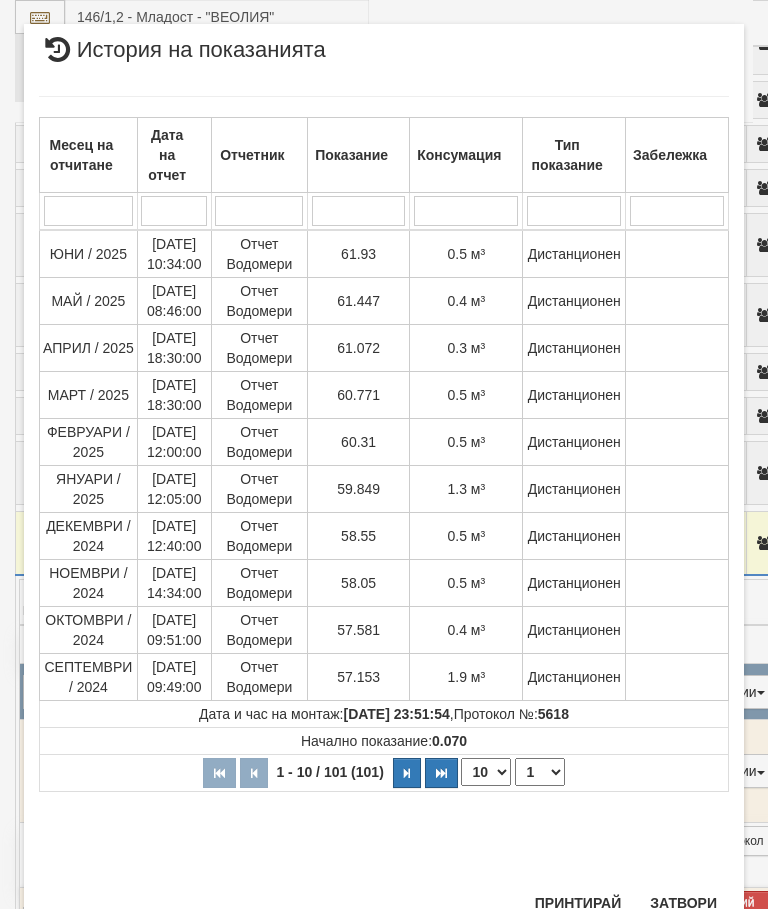 click on "Затвори" at bounding box center [683, 903] 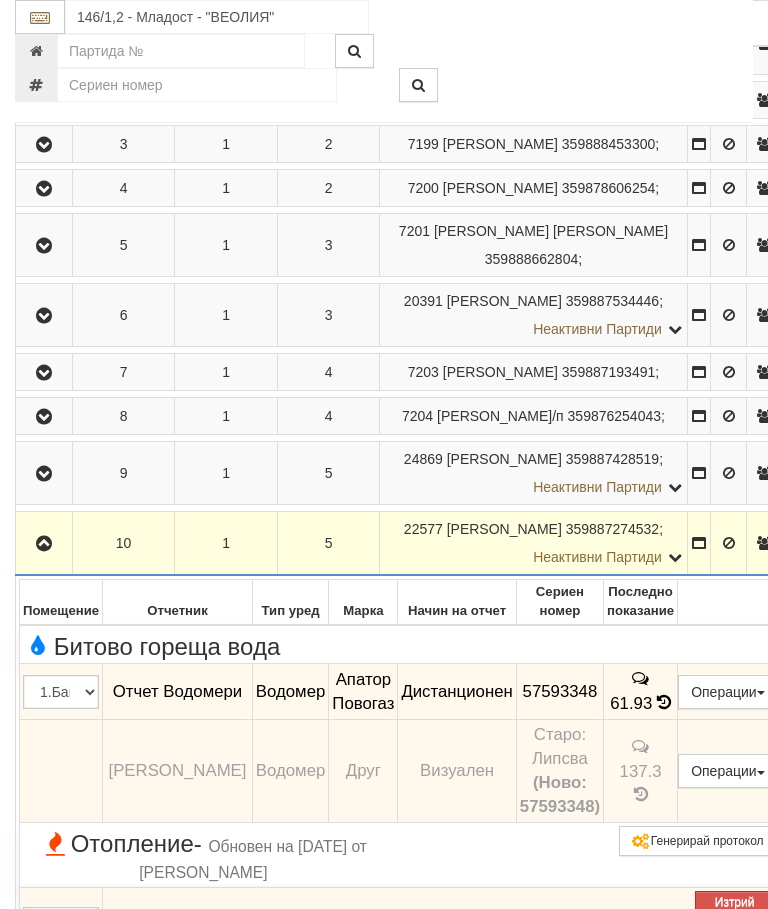 click at bounding box center [44, 543] 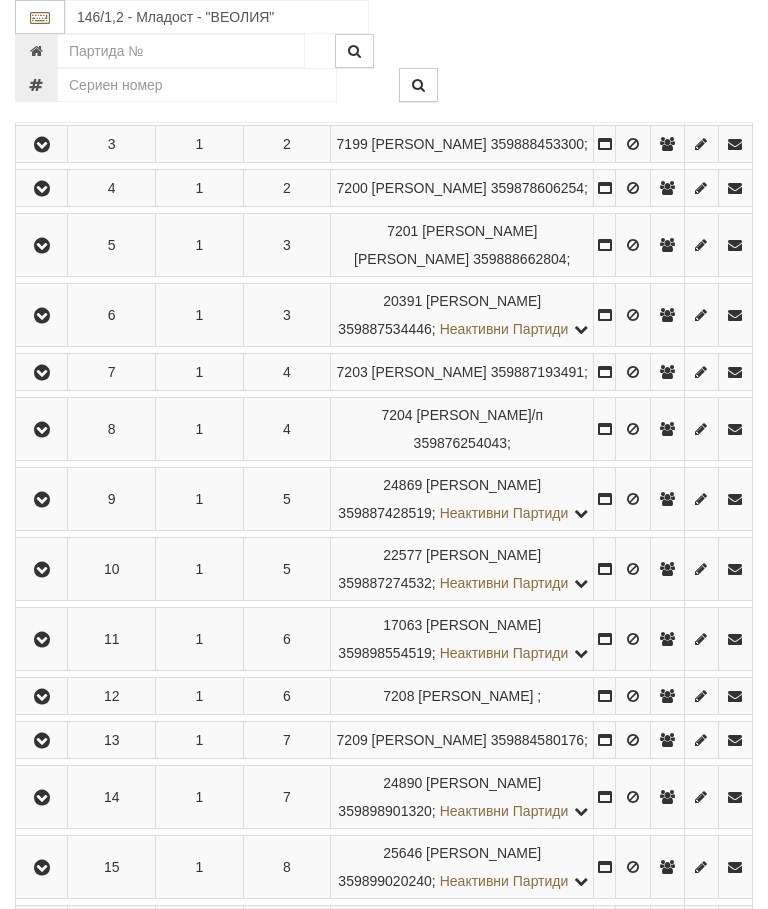 click at bounding box center [42, 640] 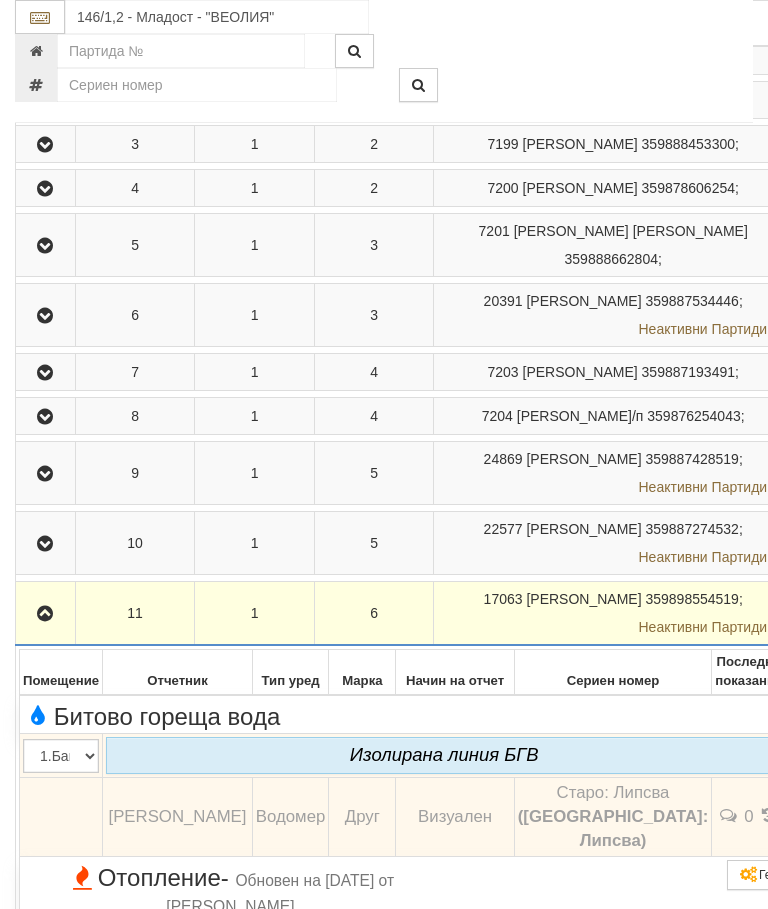 click at bounding box center (45, 614) 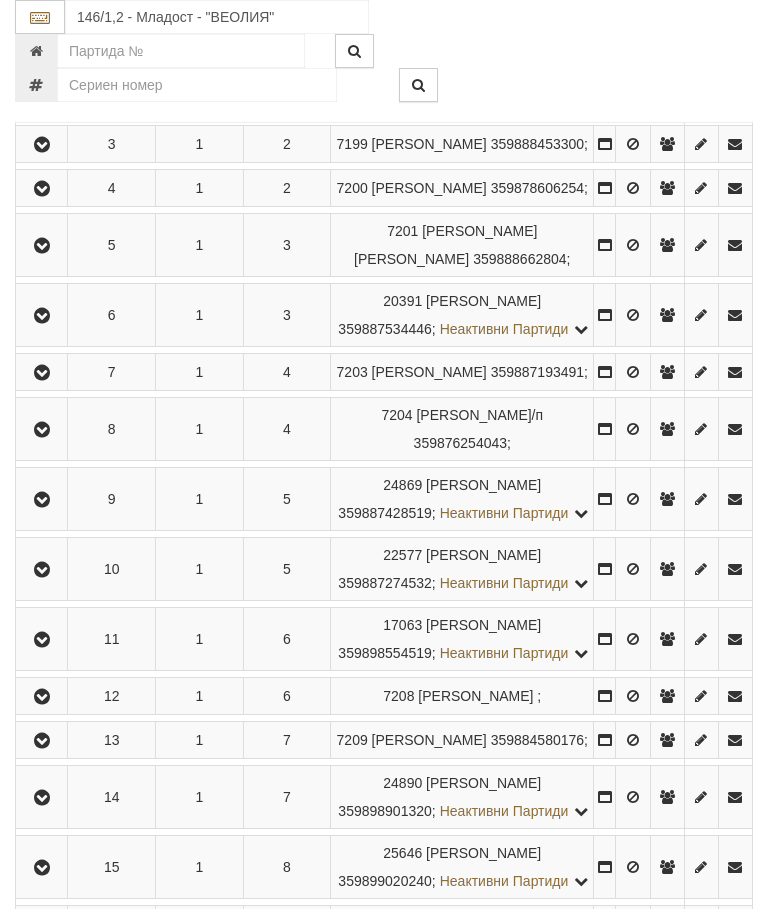 click at bounding box center [42, 697] 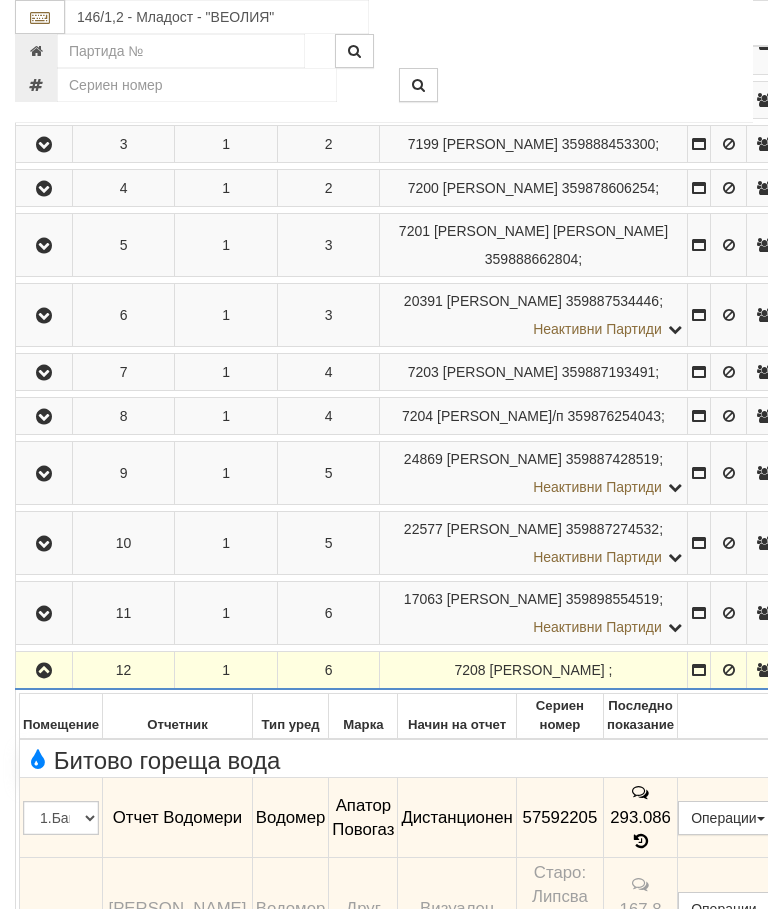 click on "167.8" at bounding box center [641, 908] 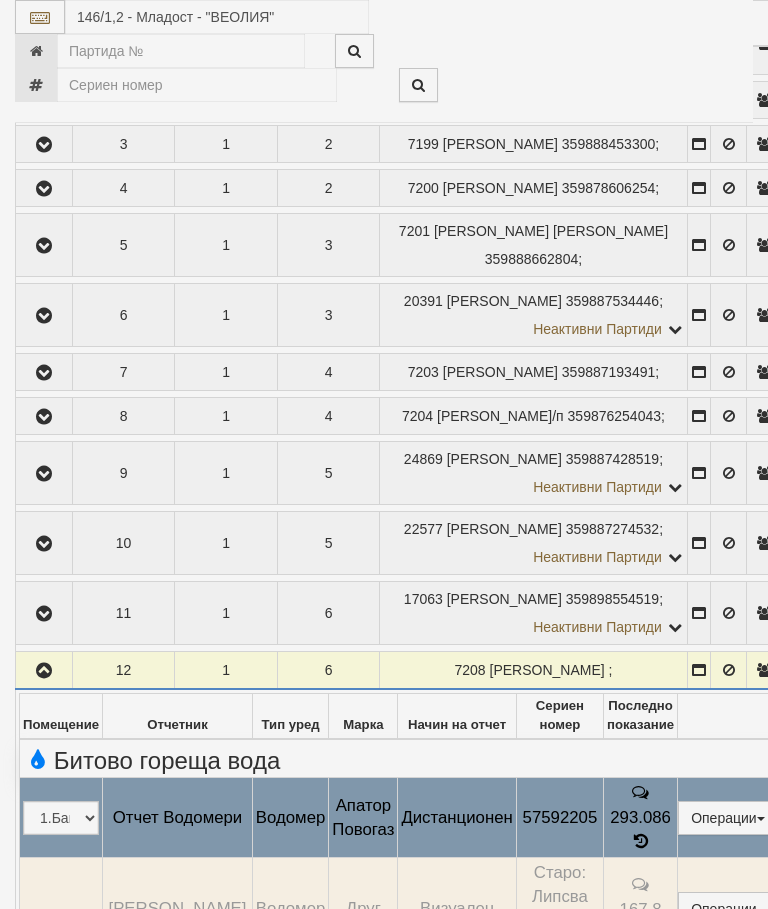 select on "10" 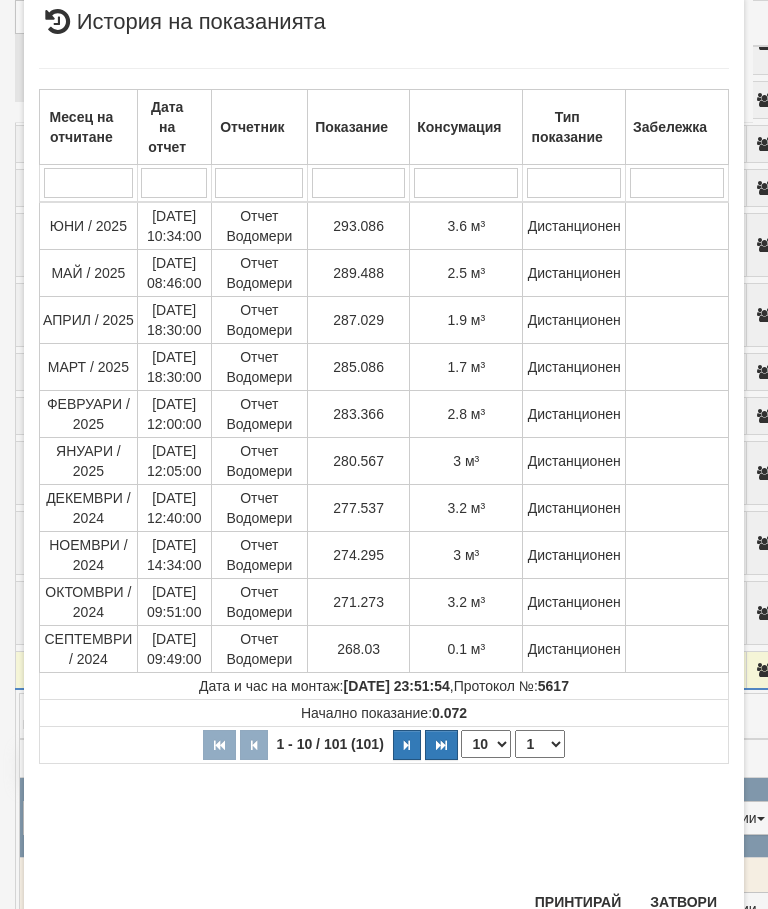 scroll, scrollTop: 951, scrollLeft: 0, axis: vertical 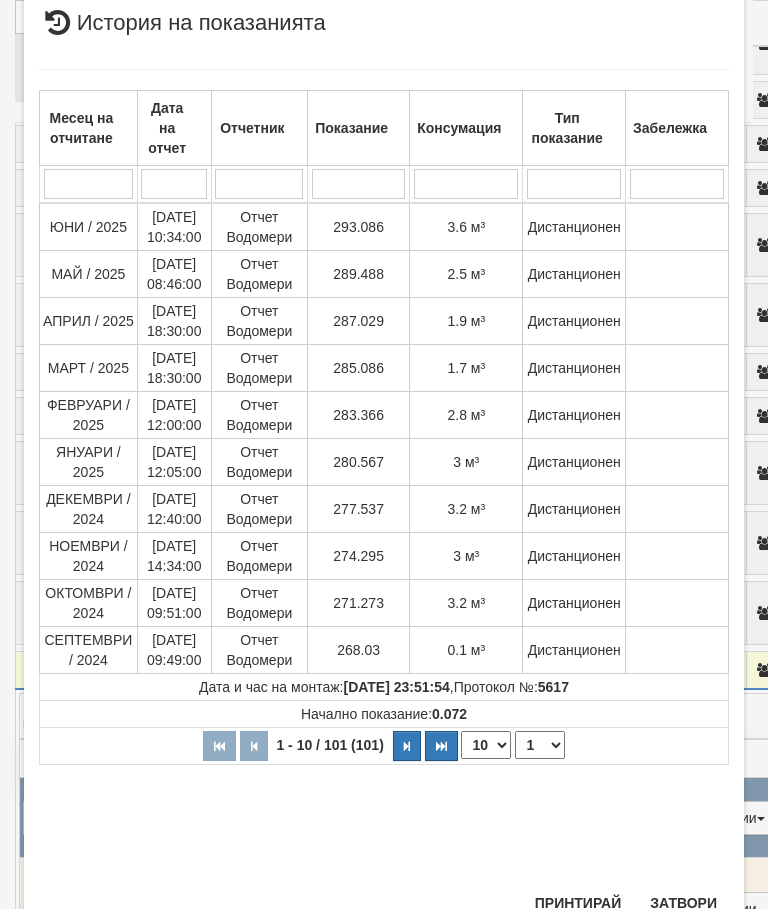 click on "Затвори" at bounding box center [683, 903] 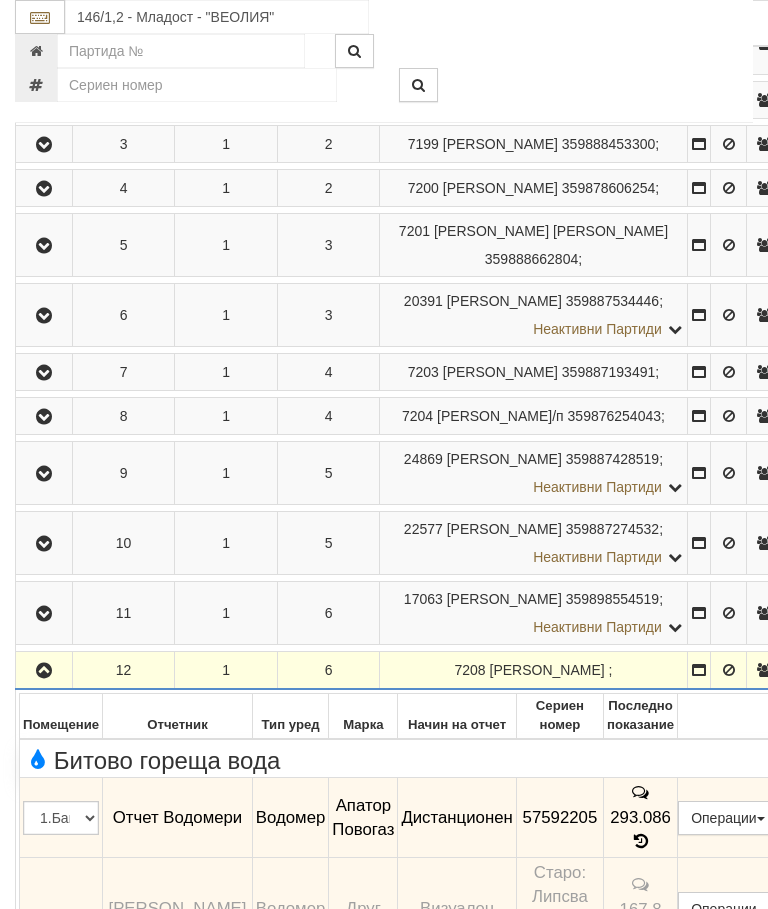 click at bounding box center [44, 671] 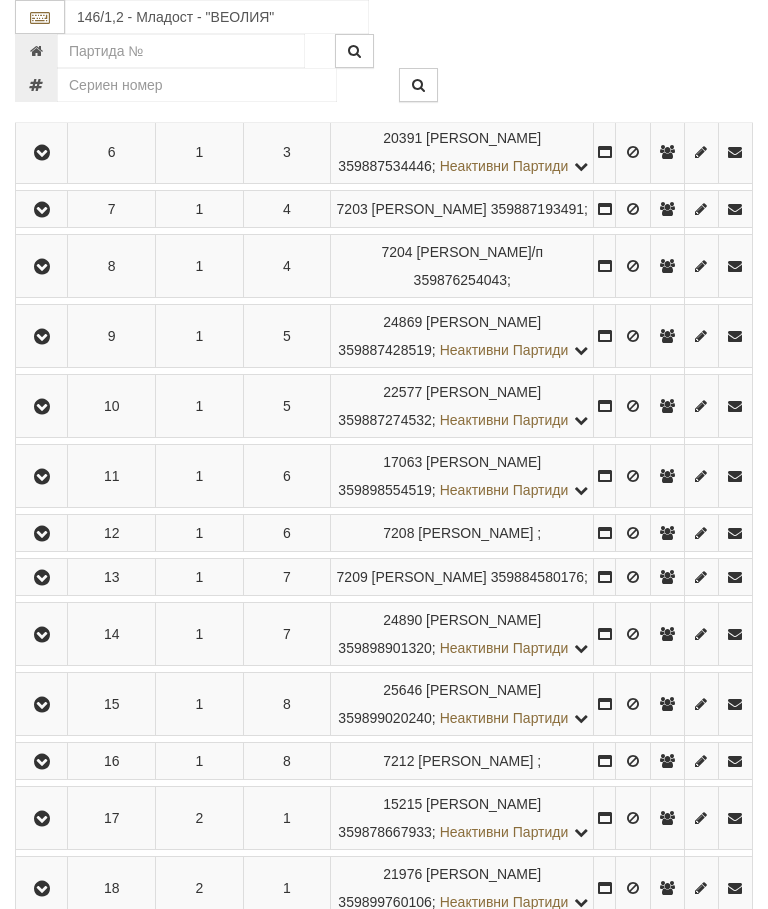 scroll, scrollTop: 719, scrollLeft: 0, axis: vertical 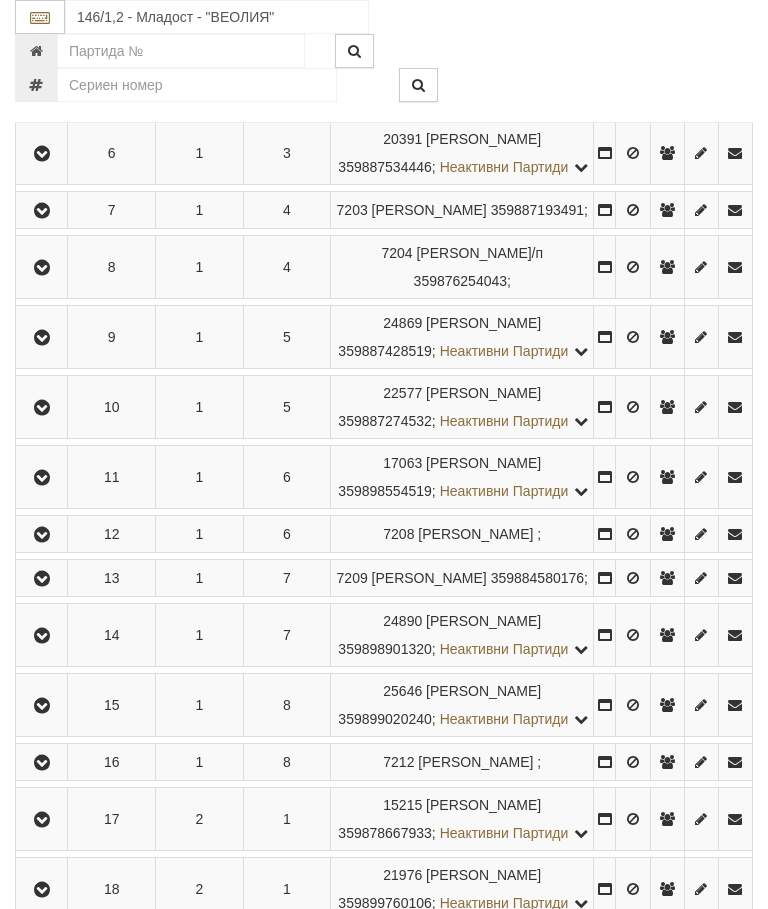 click at bounding box center (42, 579) 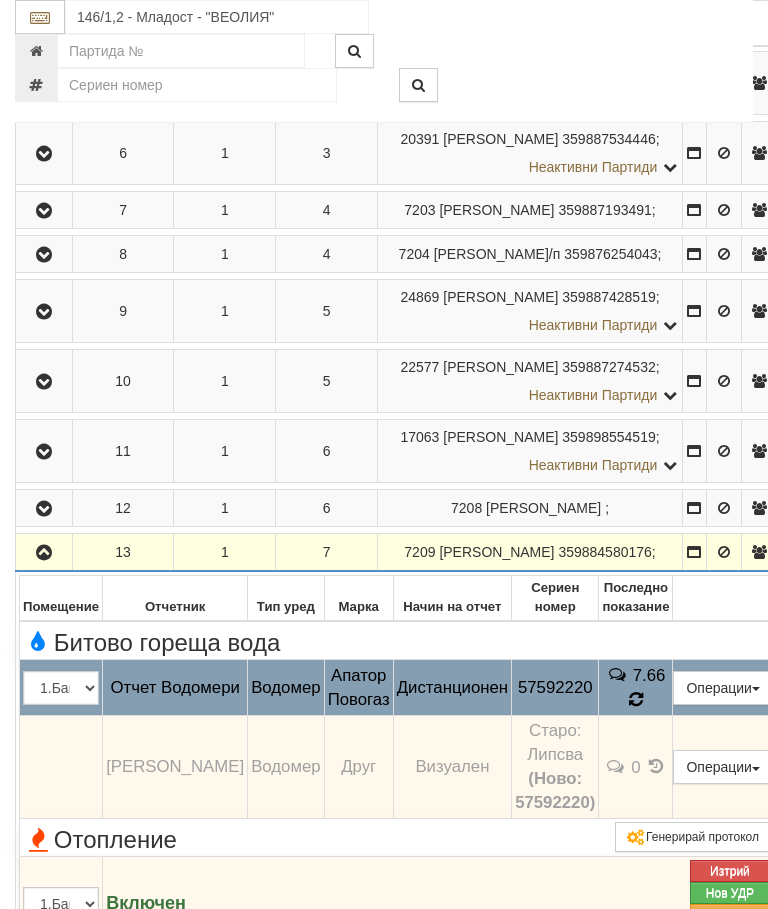 click on "7.66" at bounding box center [636, 688] 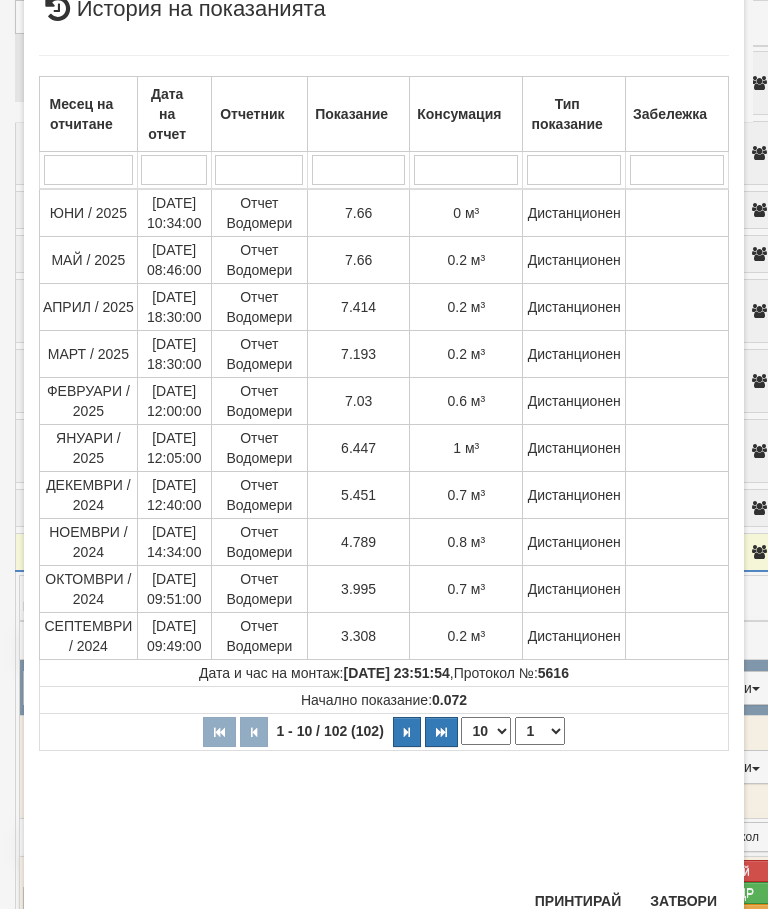 scroll, scrollTop: 752, scrollLeft: 0, axis: vertical 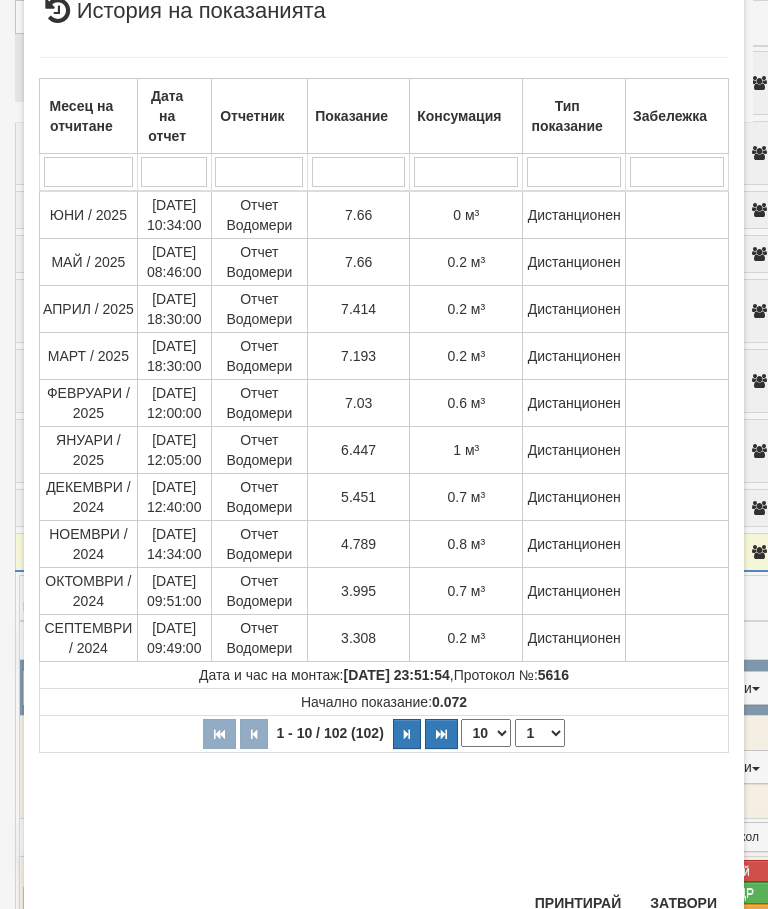 click on "Затвори" at bounding box center [683, 903] 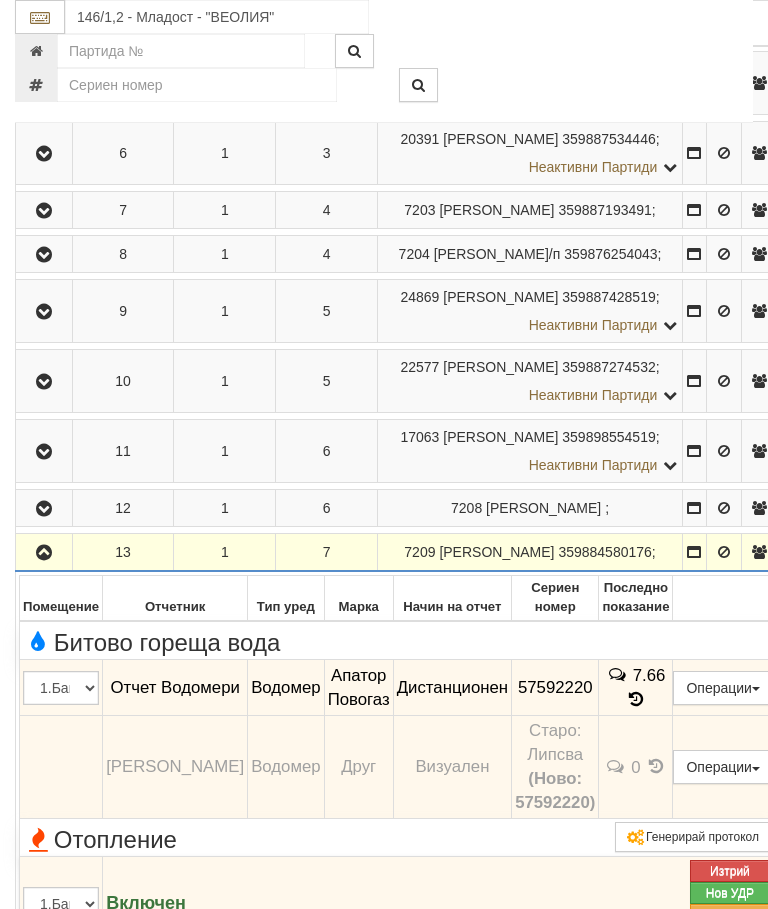 click at bounding box center (44, 553) 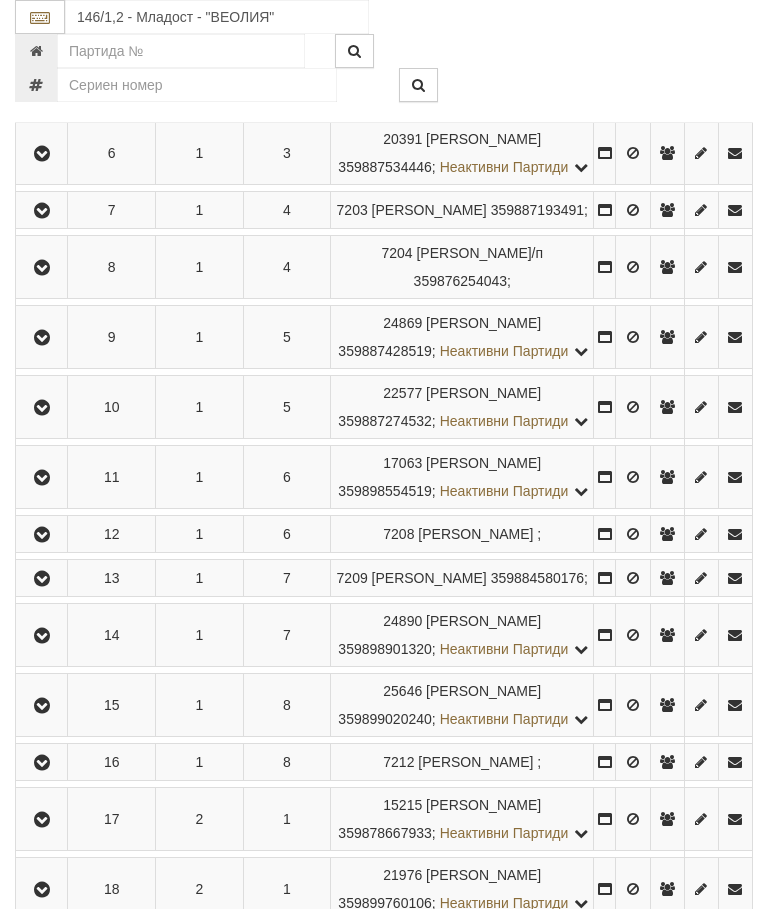 click at bounding box center (42, 636) 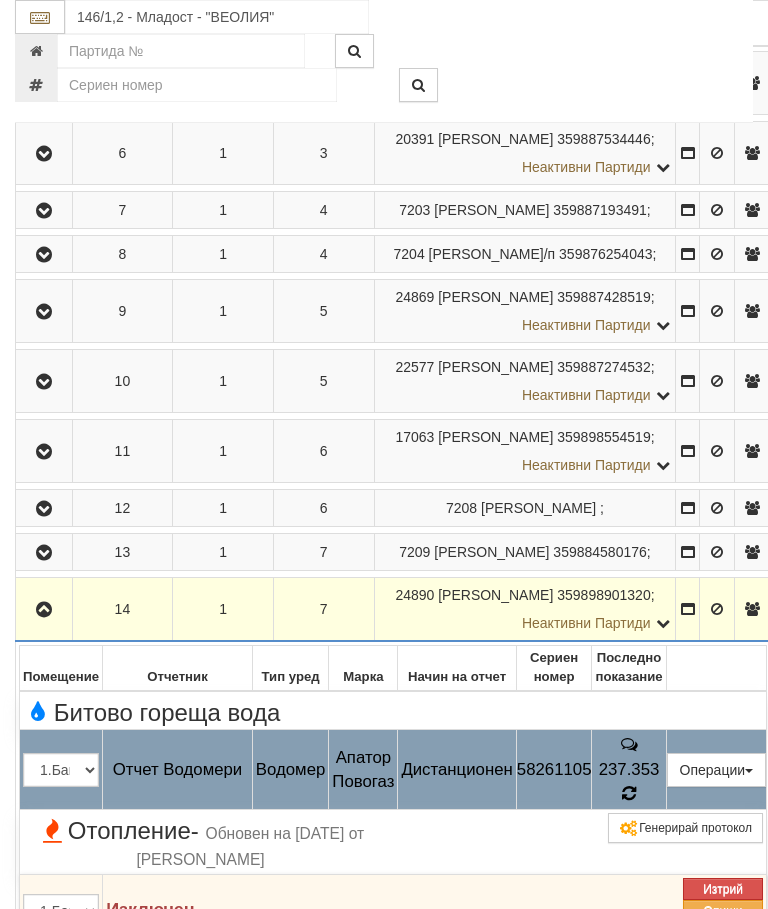 click at bounding box center [629, 794] 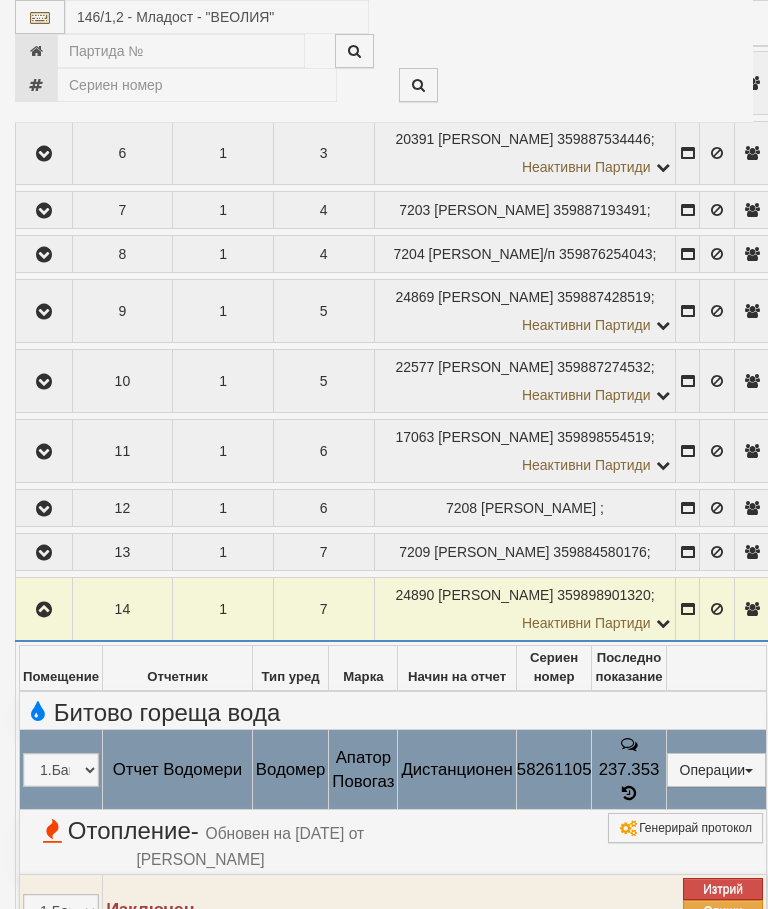select on "10" 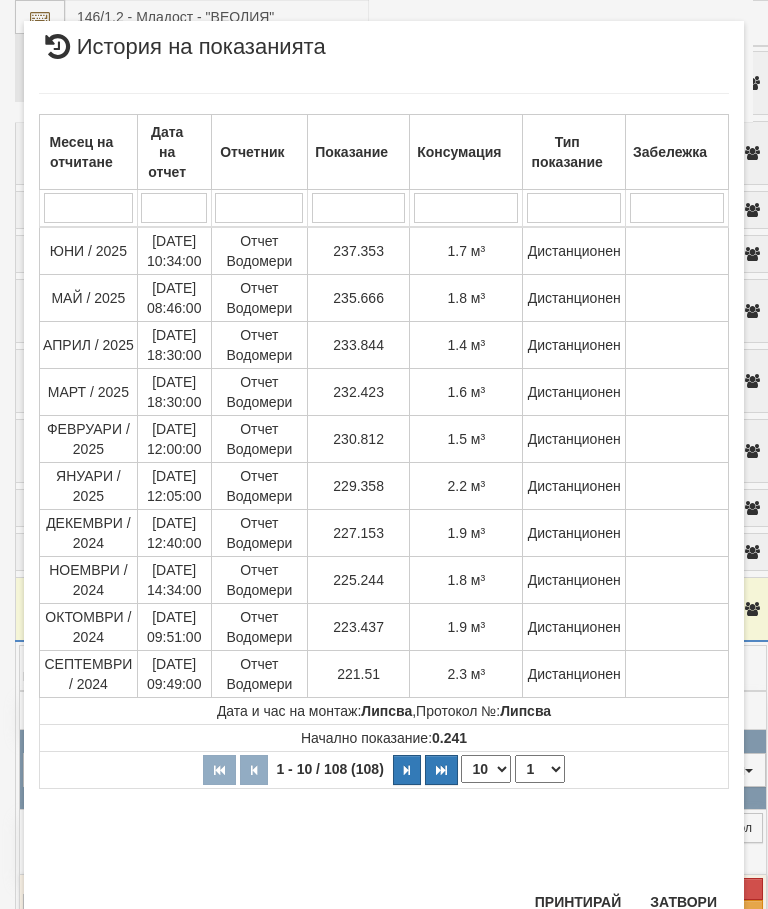 scroll, scrollTop: 1456, scrollLeft: 0, axis: vertical 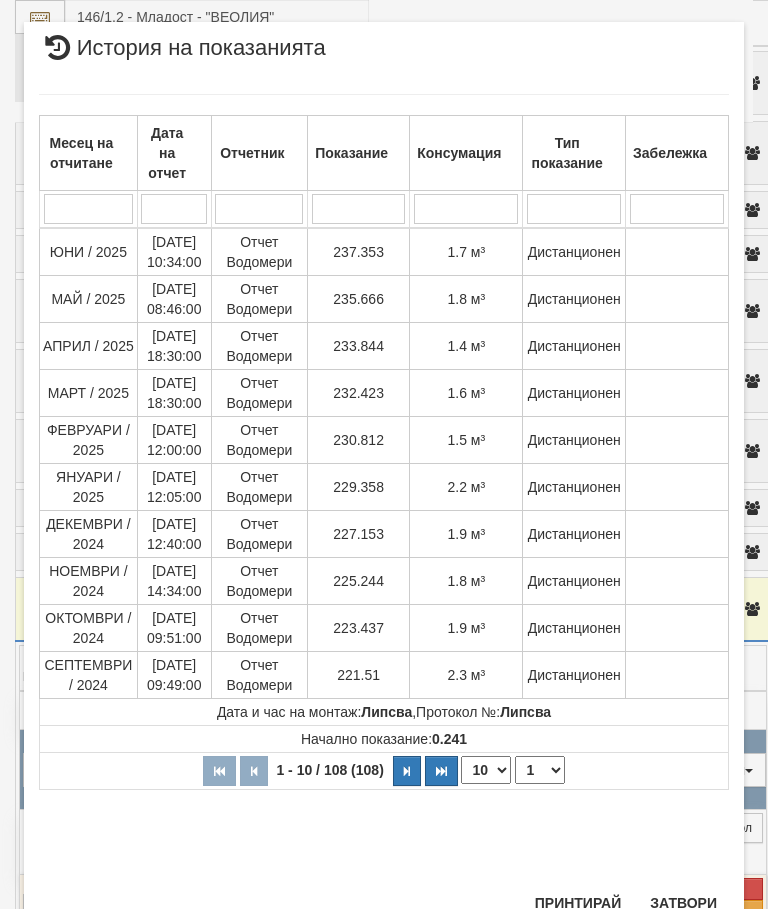 click on "Затвори" at bounding box center [683, 903] 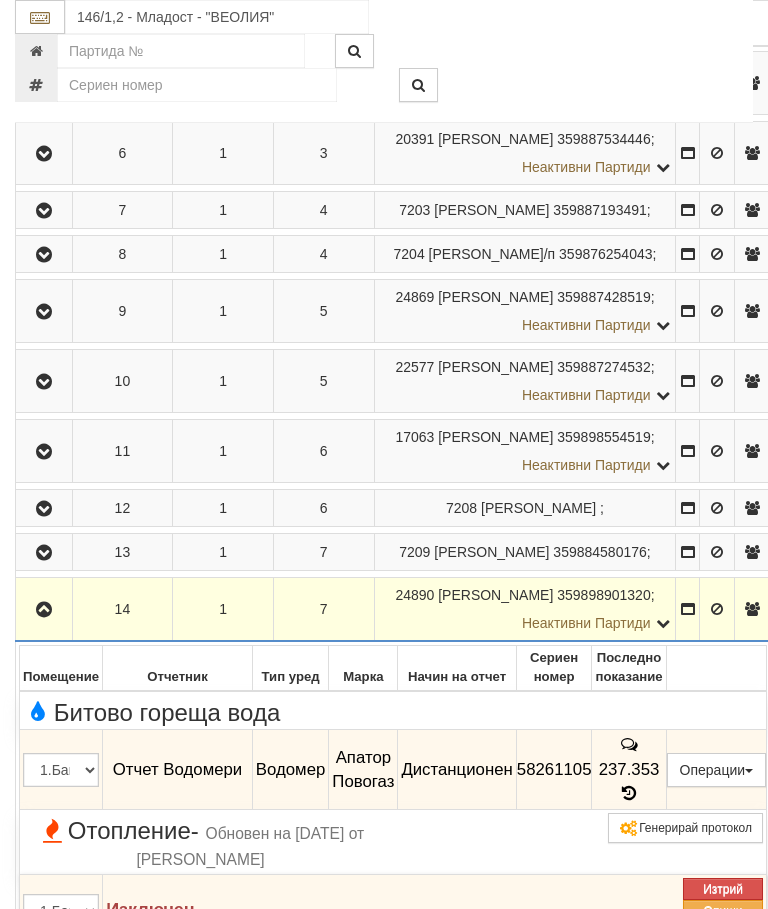 click at bounding box center [44, 610] 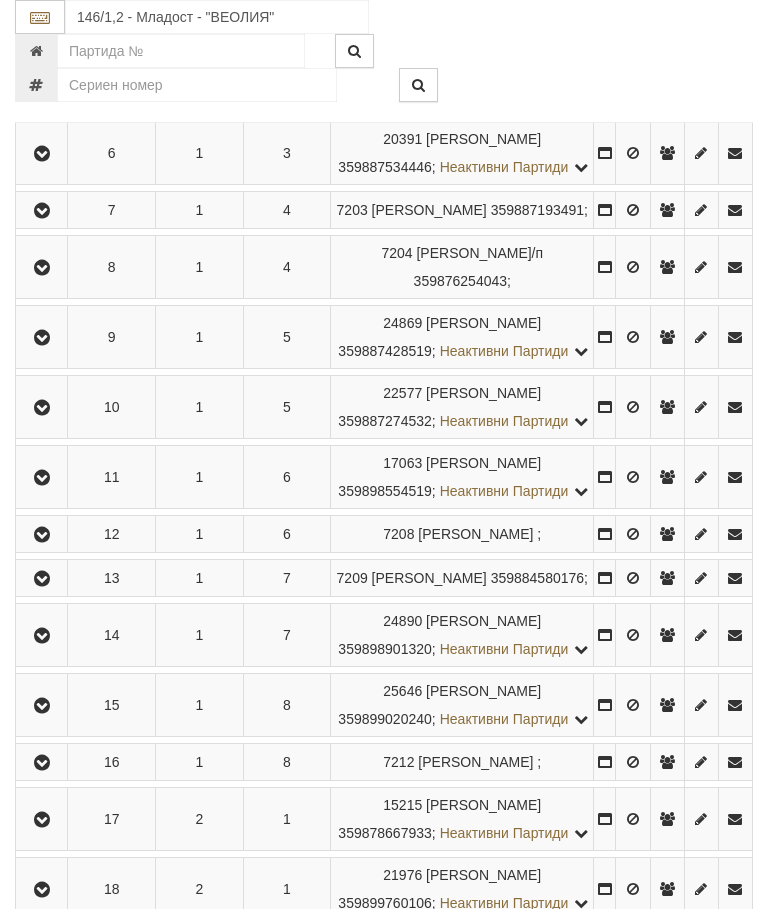 scroll, scrollTop: 891, scrollLeft: 0, axis: vertical 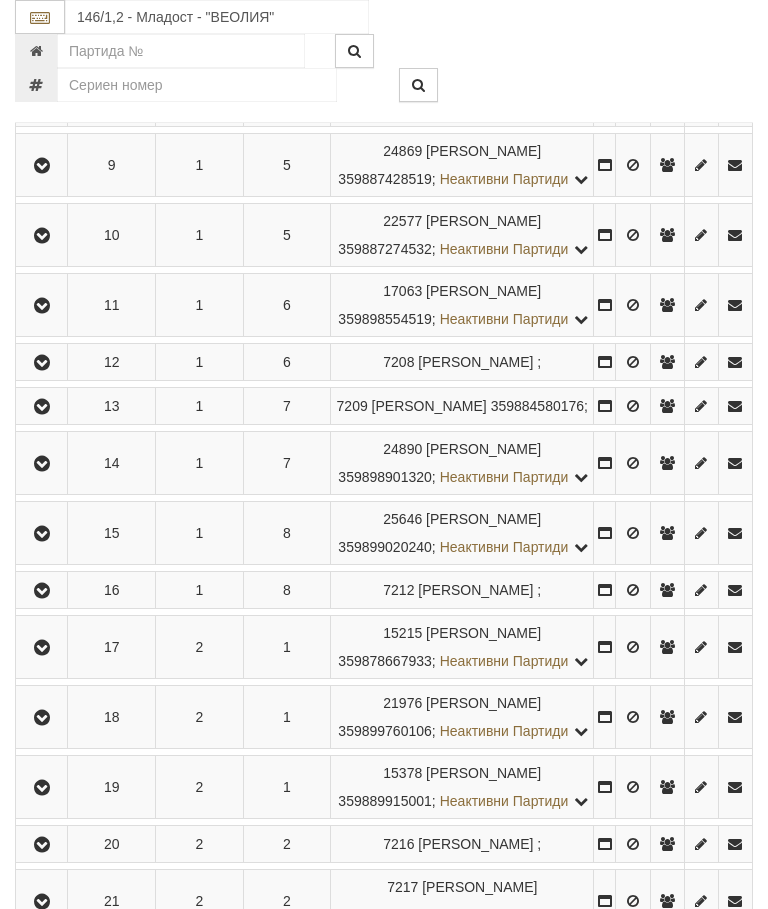 click at bounding box center [42, 534] 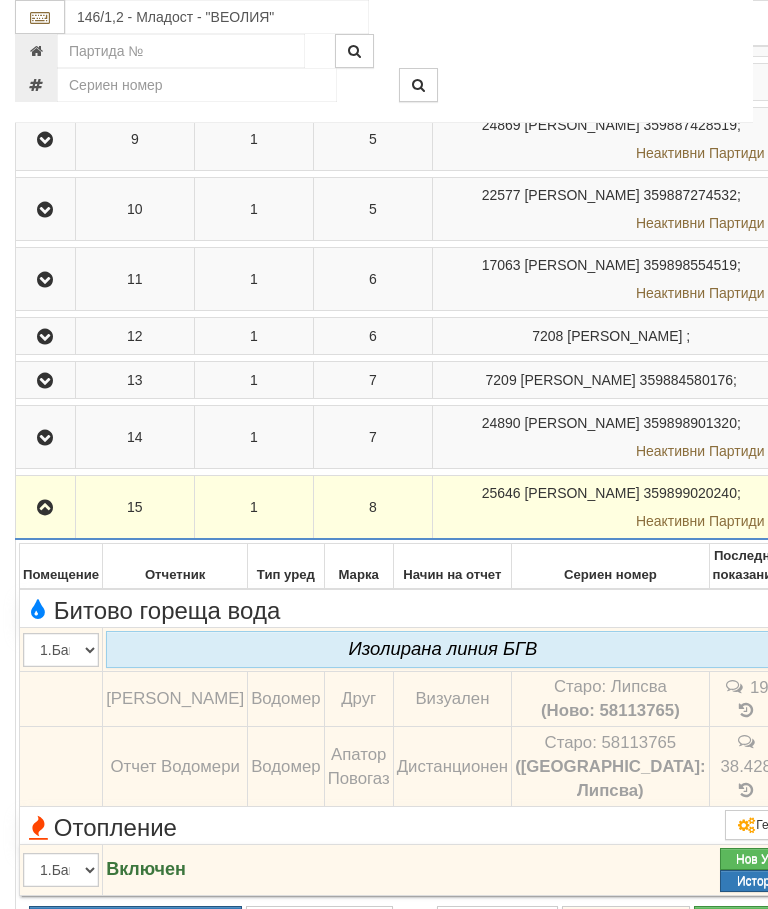 click at bounding box center [45, 507] 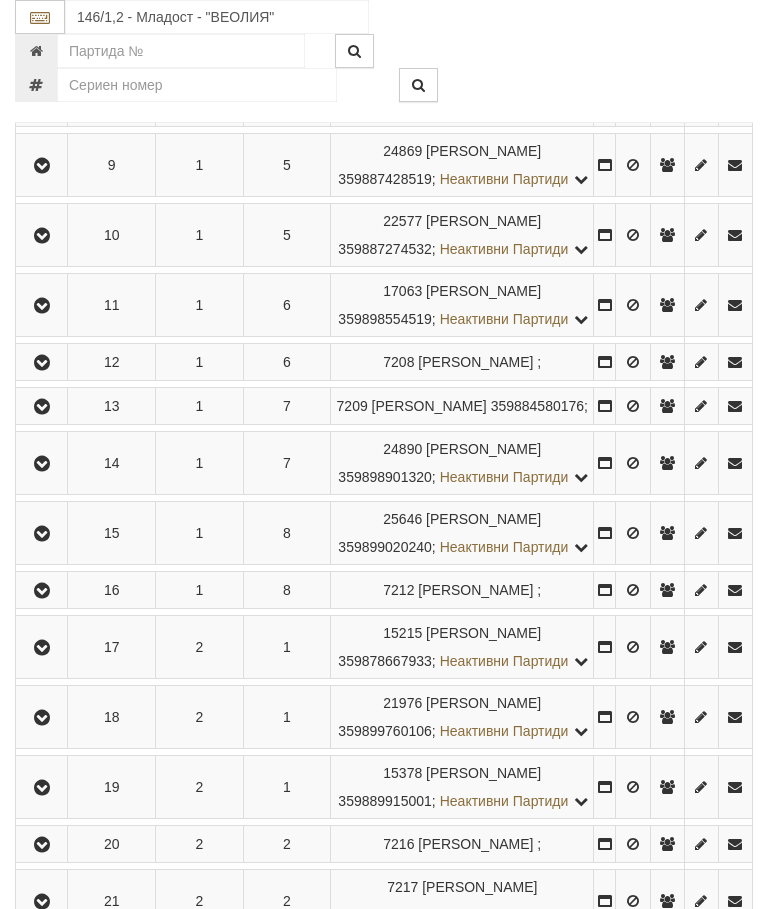 click at bounding box center (42, 534) 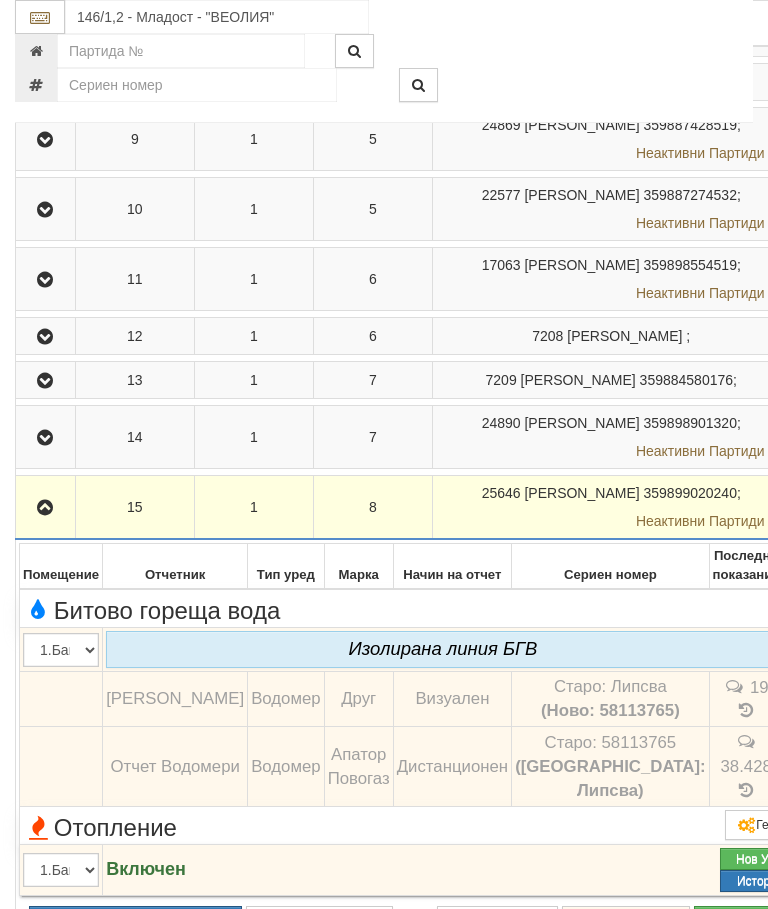 click at bounding box center [45, 508] 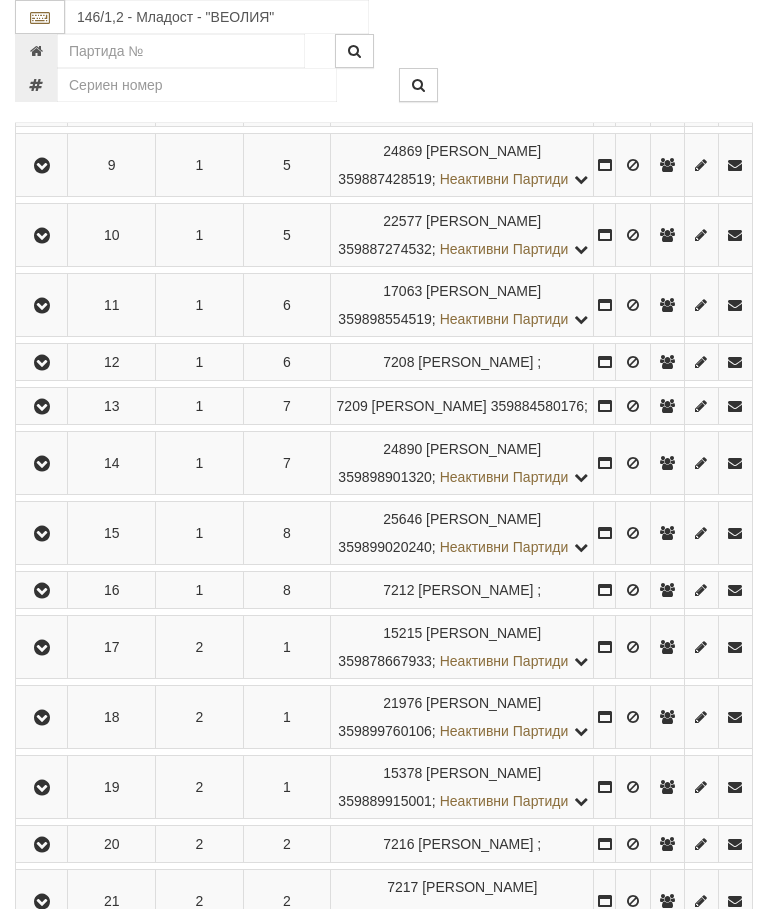 click at bounding box center [41, 590] 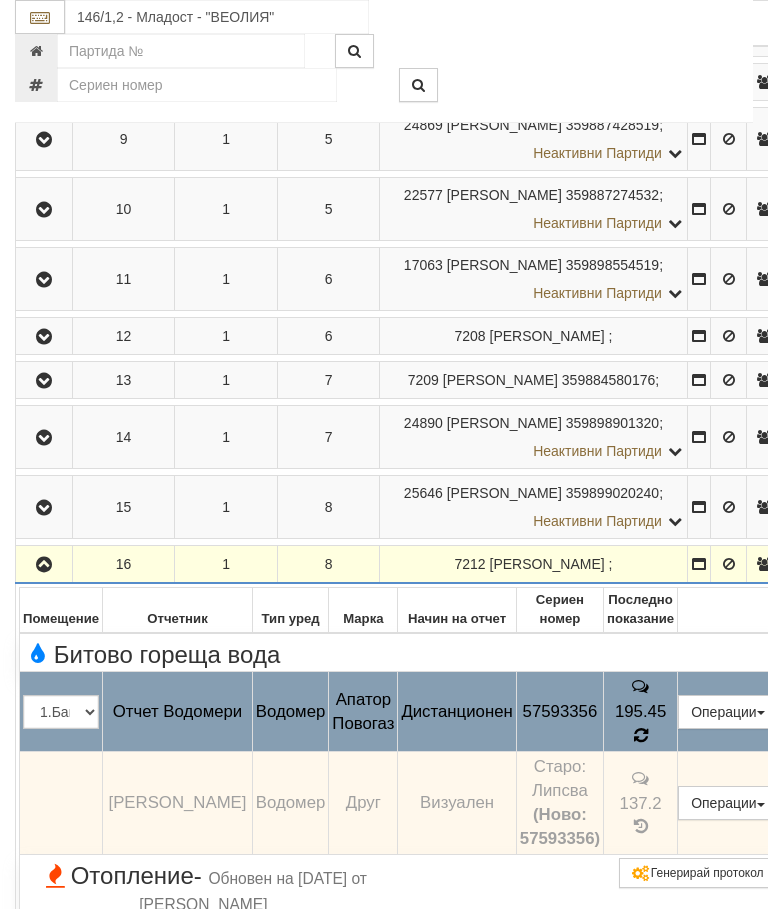 click at bounding box center (640, 736) 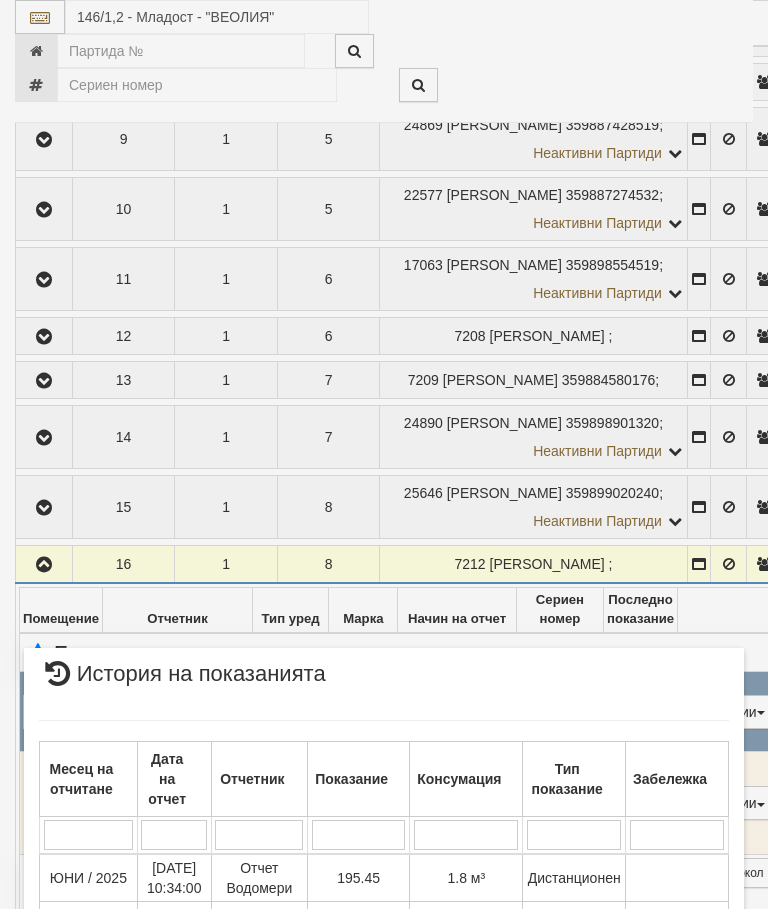 click on "История на показанията" at bounding box center [384, 681] 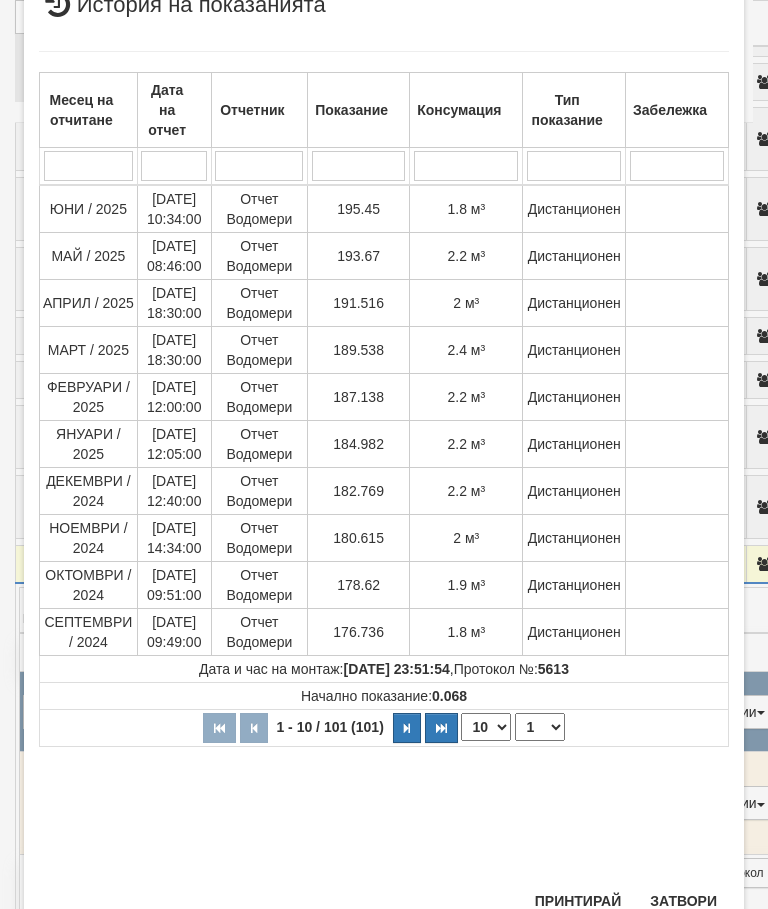 scroll, scrollTop: 667, scrollLeft: 0, axis: vertical 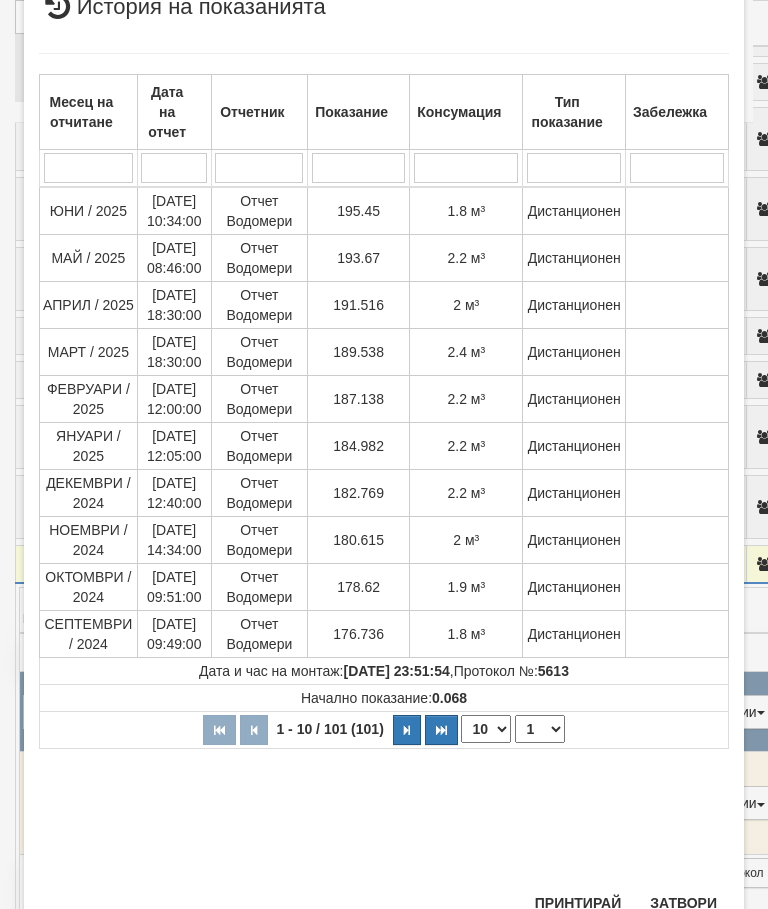 click on "Затвори" at bounding box center [683, 903] 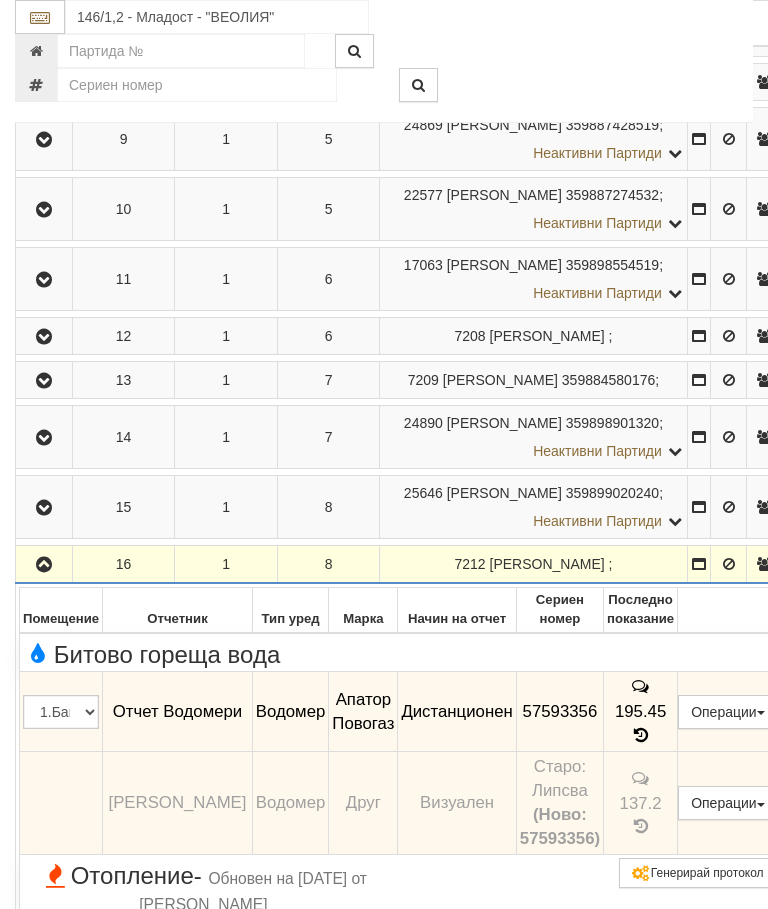 click at bounding box center [44, 565] 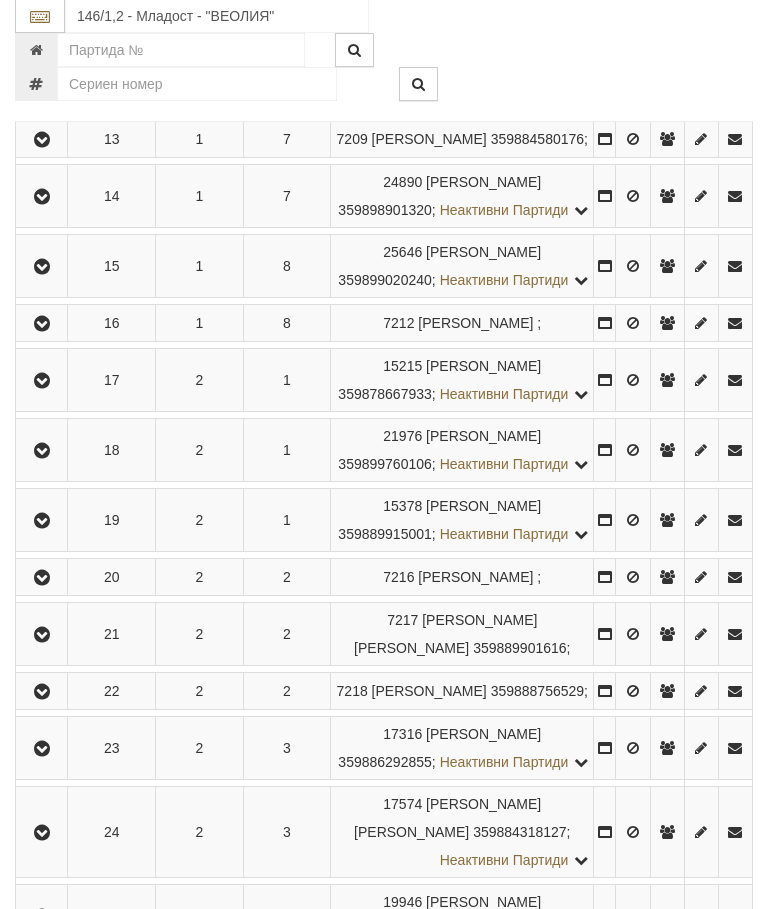 scroll, scrollTop: 1226, scrollLeft: 0, axis: vertical 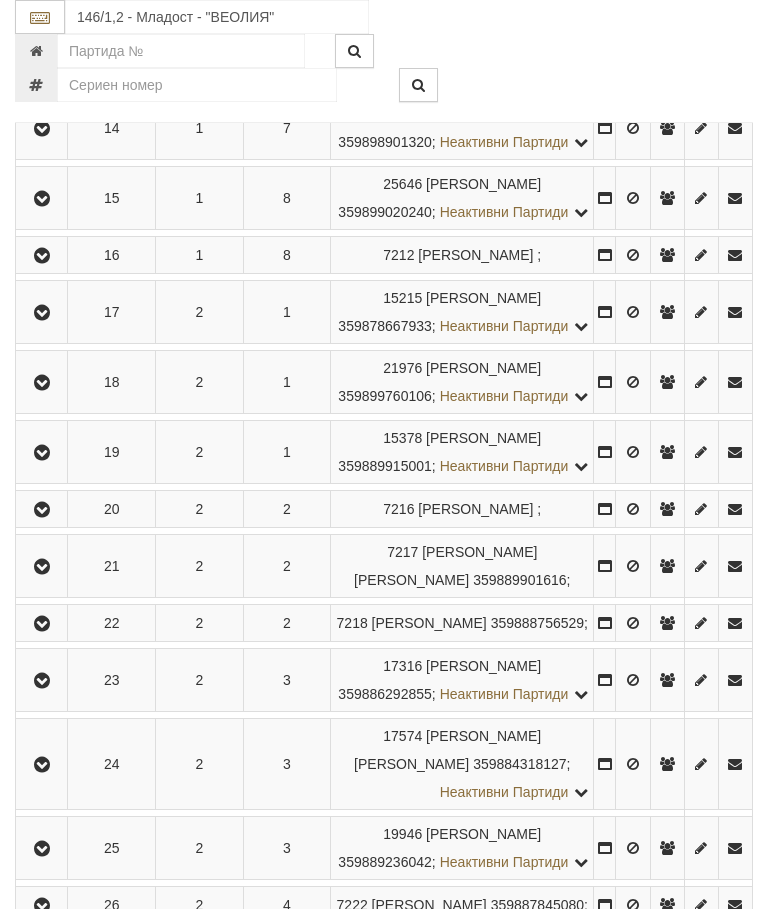 click at bounding box center [42, 313] 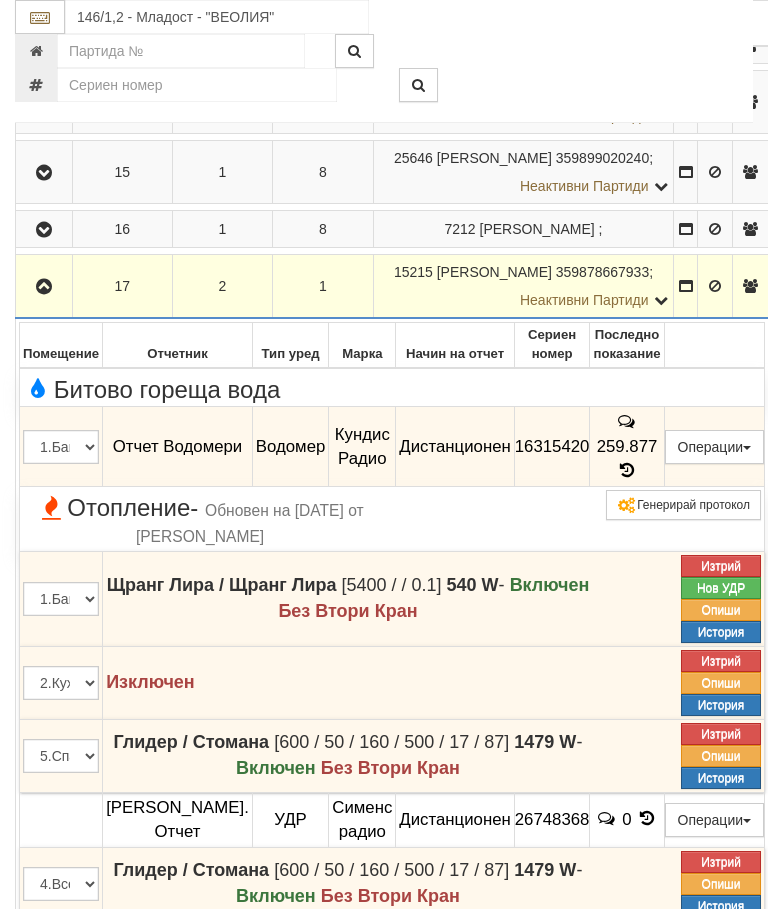 click at bounding box center [44, 287] 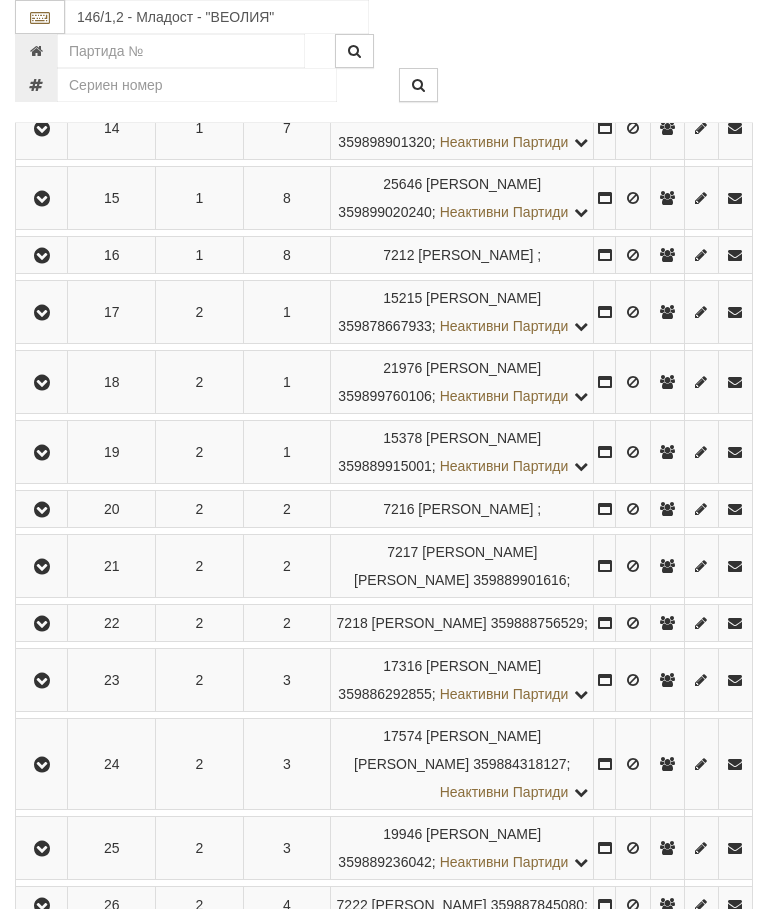 click at bounding box center (42, 383) 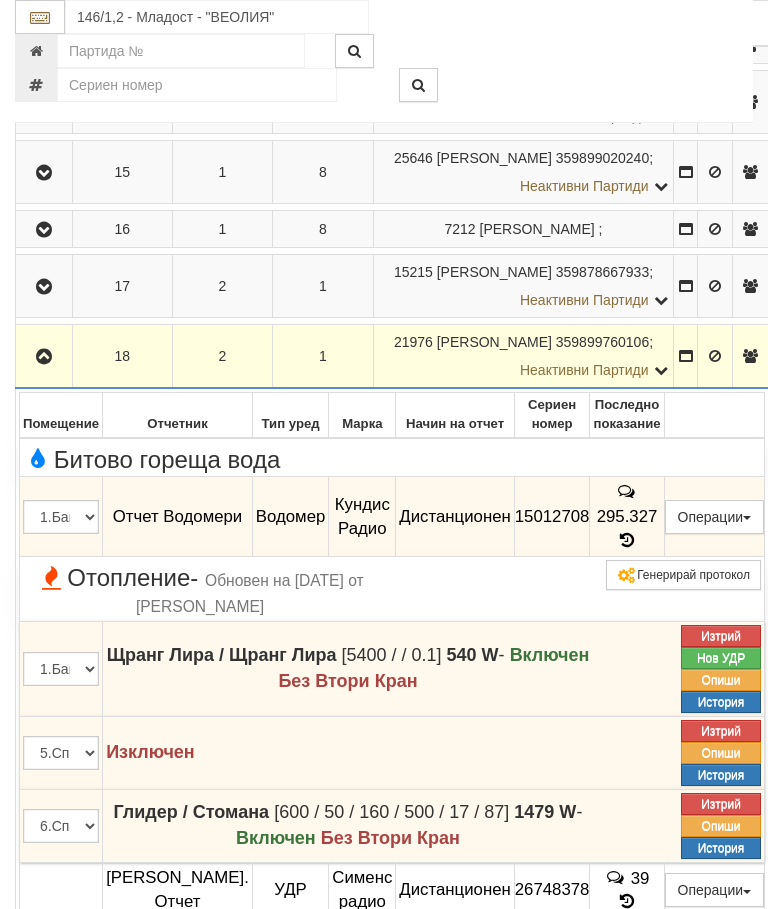 click at bounding box center [44, 357] 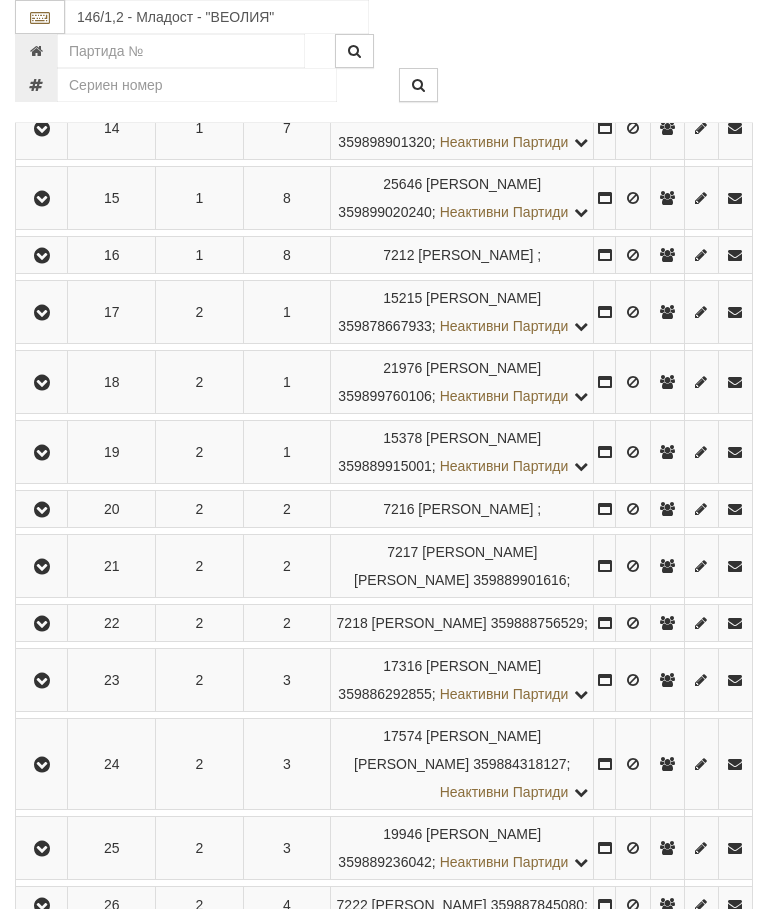 click at bounding box center [42, 453] 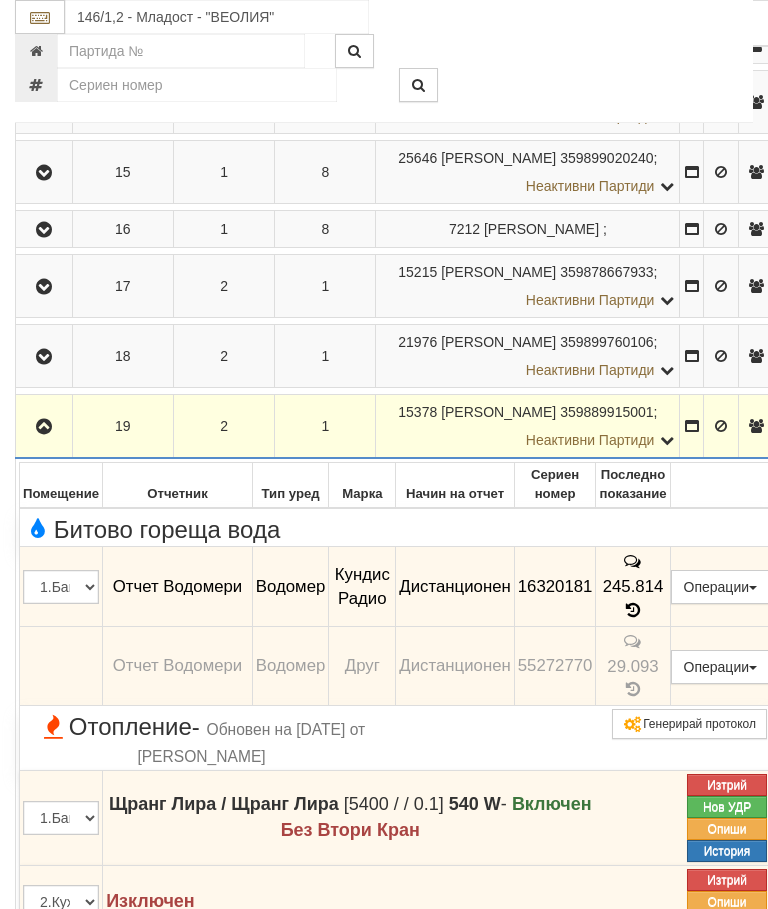 click at bounding box center (44, 426) 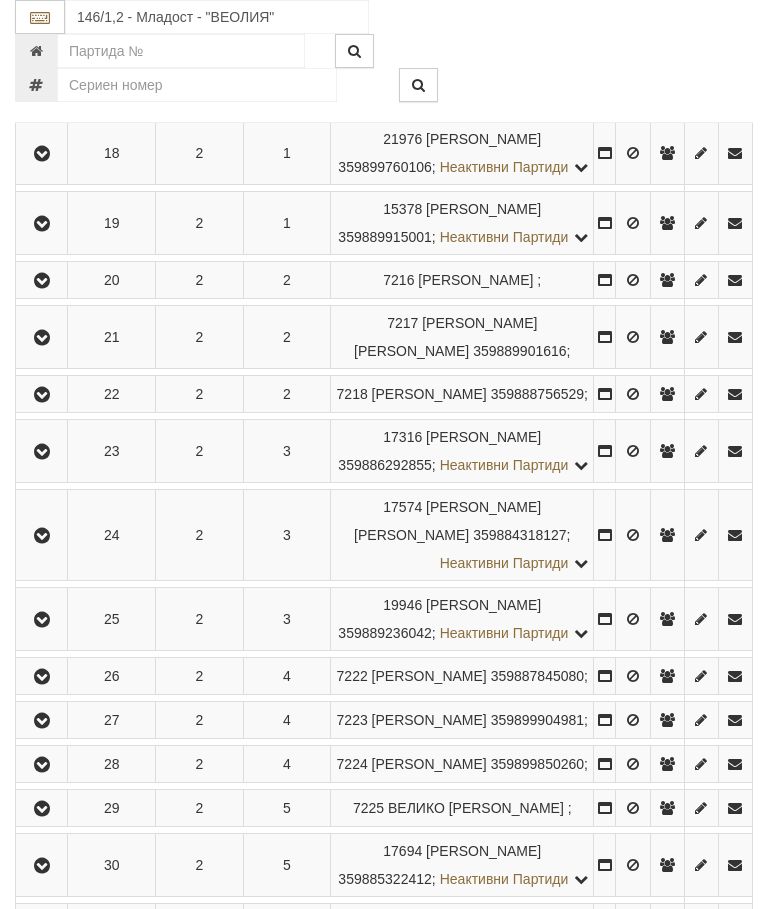 scroll, scrollTop: 1454, scrollLeft: 0, axis: vertical 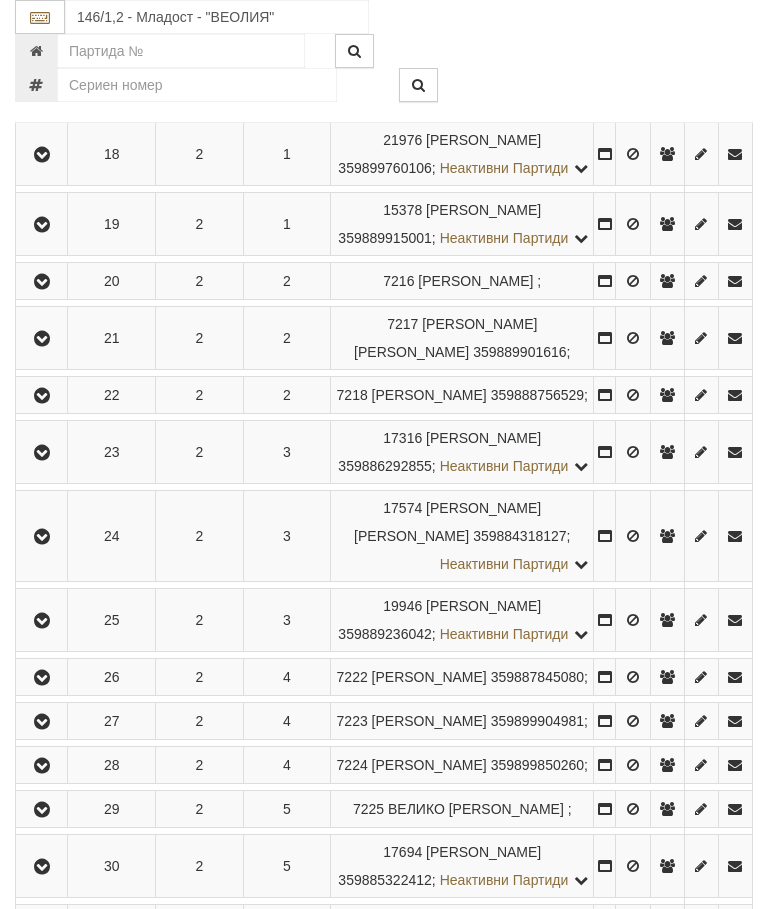 click at bounding box center (41, 281) 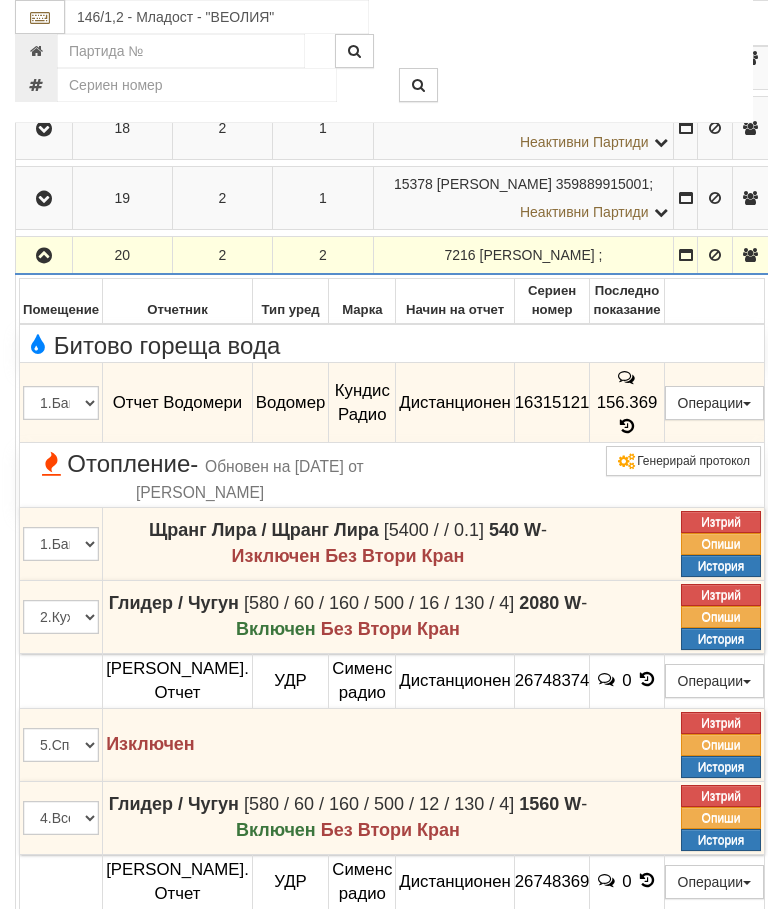 click at bounding box center [44, 256] 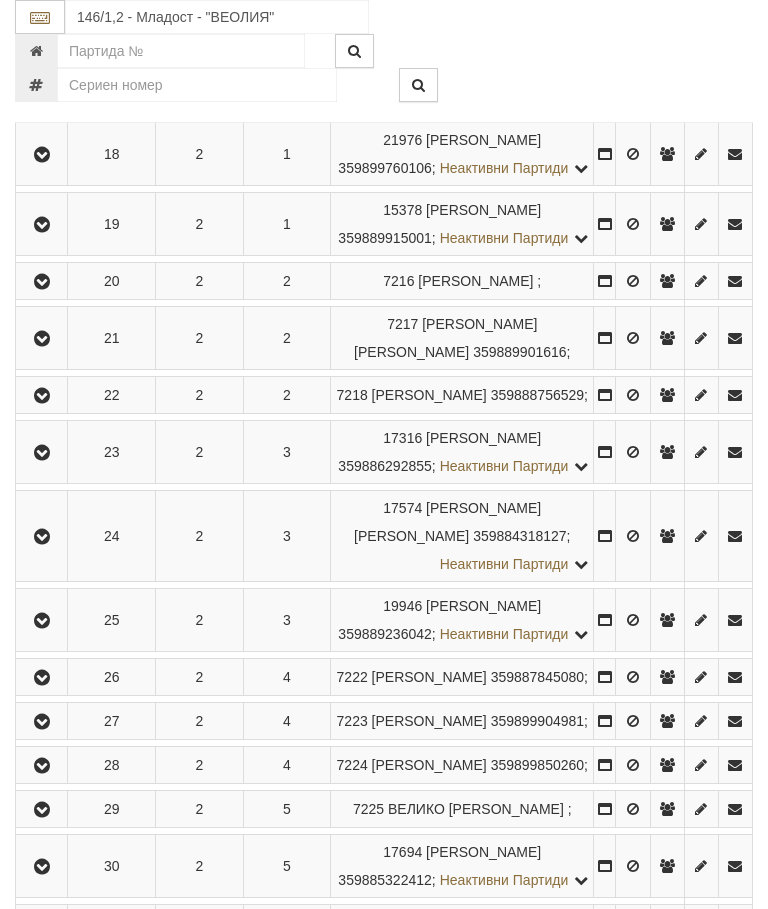 click at bounding box center [42, 339] 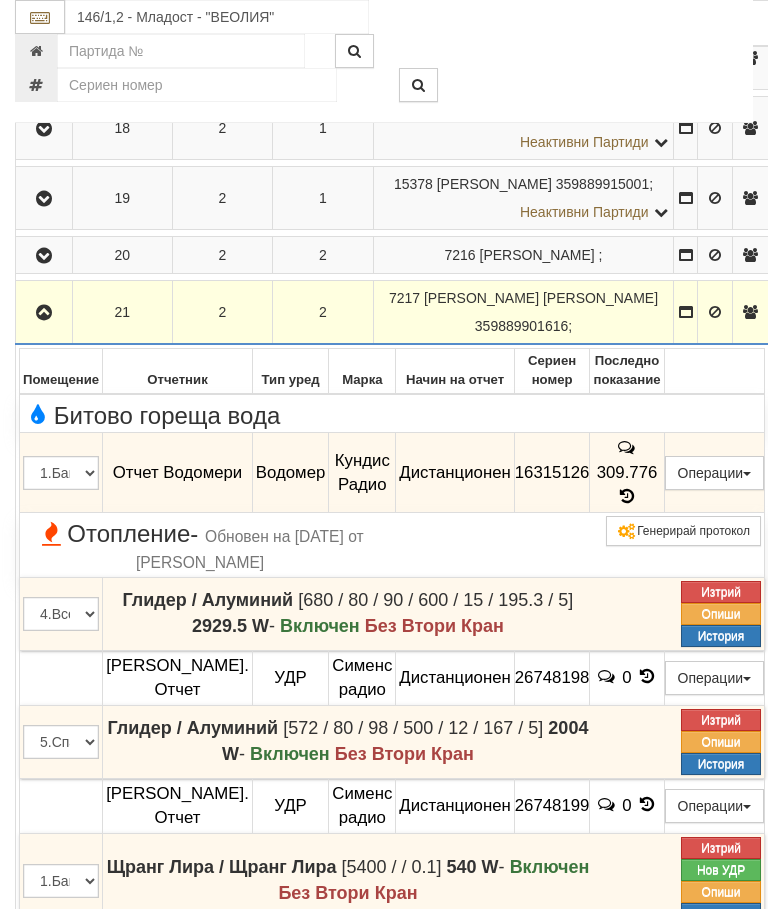 click at bounding box center (44, 312) 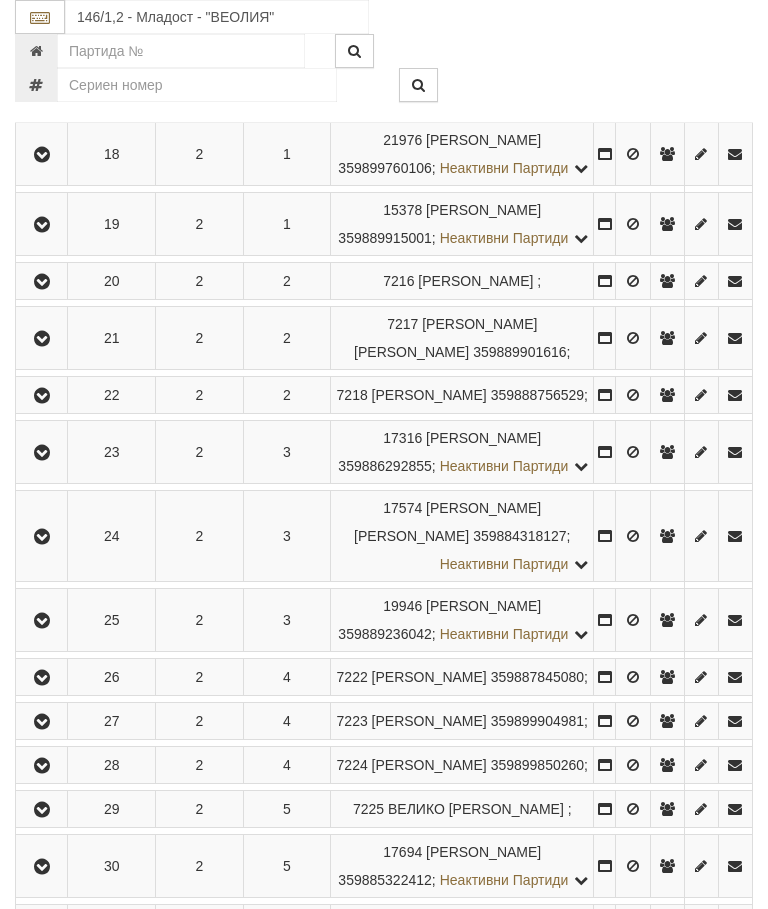 click at bounding box center (41, 395) 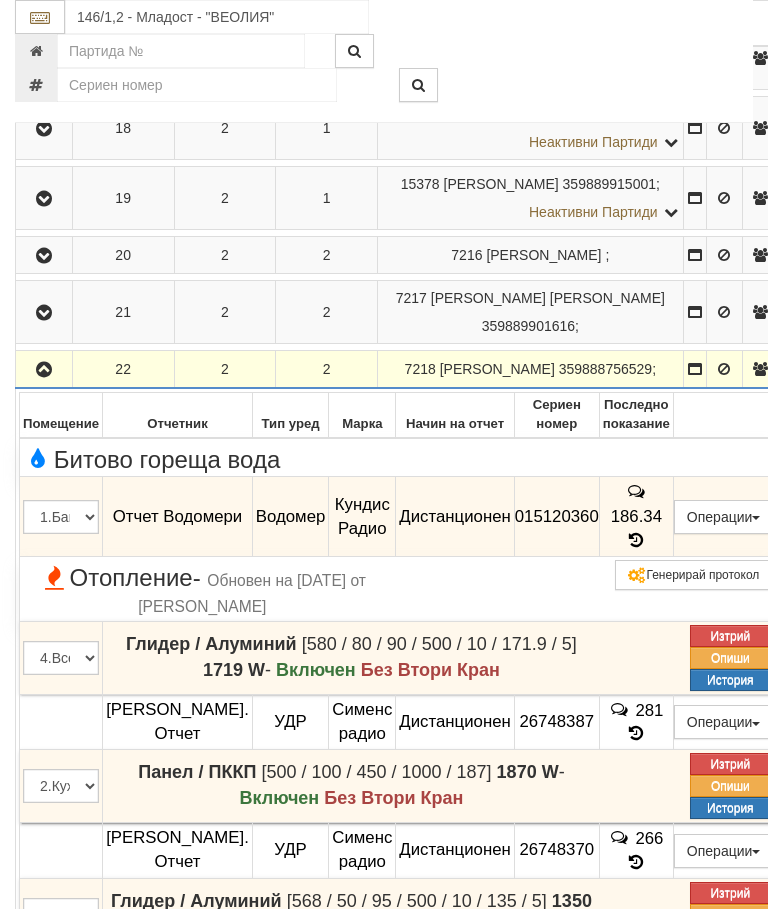 click at bounding box center [44, 370] 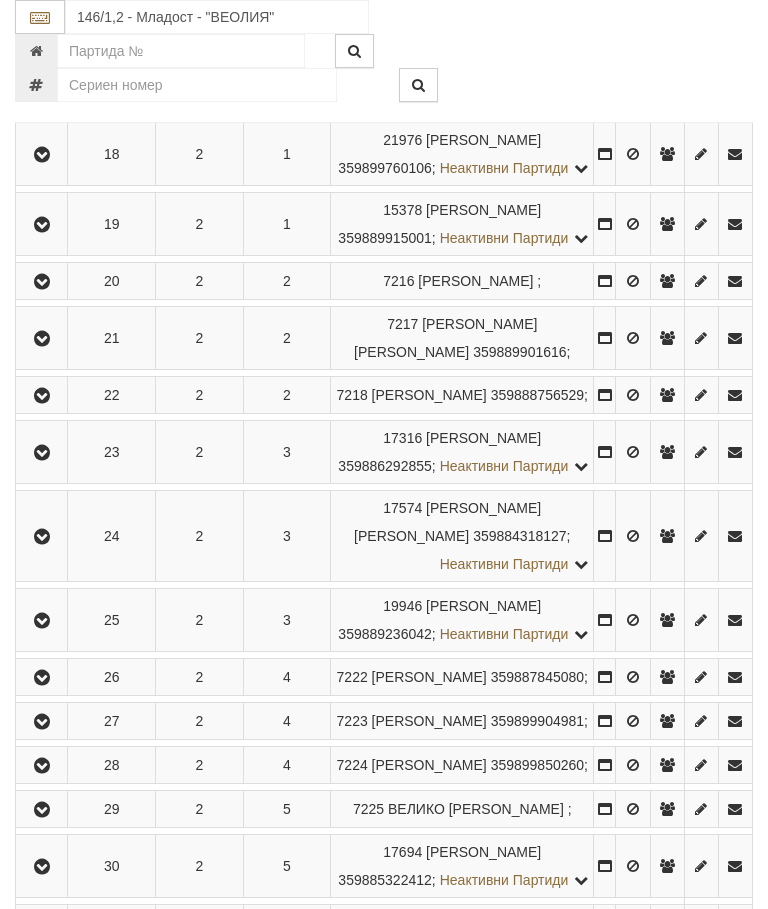 click at bounding box center (42, 453) 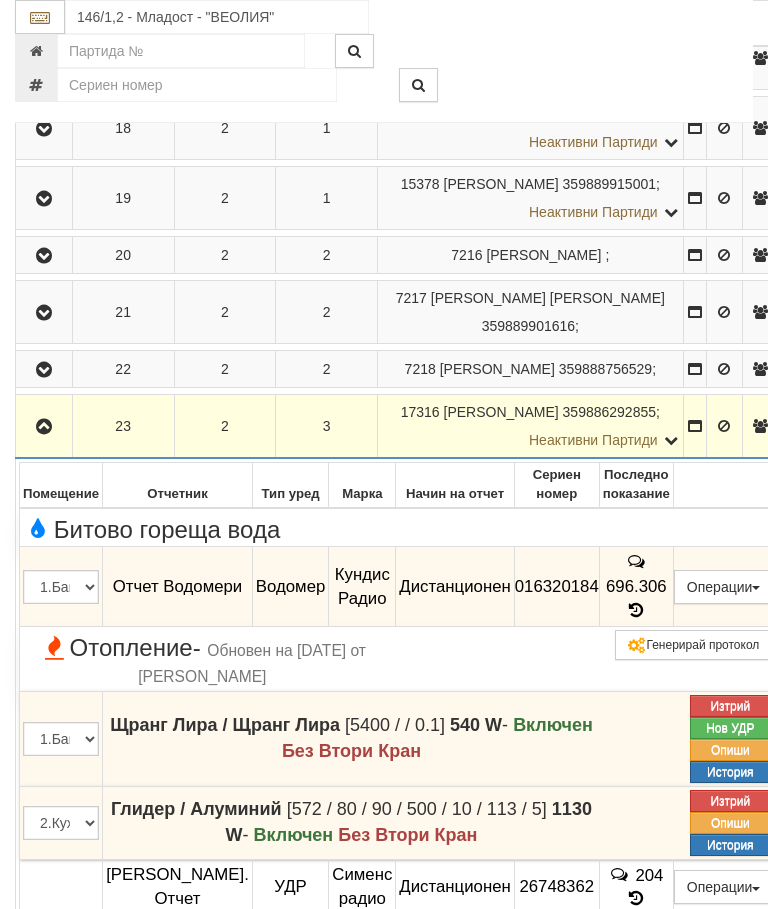 click at bounding box center [44, 427] 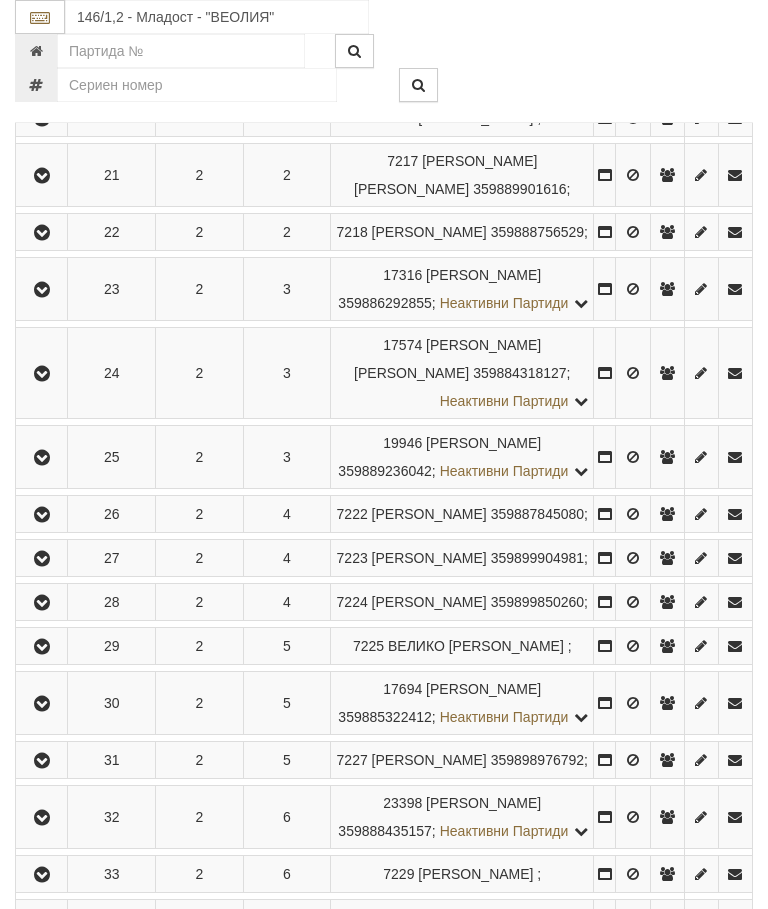 scroll, scrollTop: 1676, scrollLeft: 0, axis: vertical 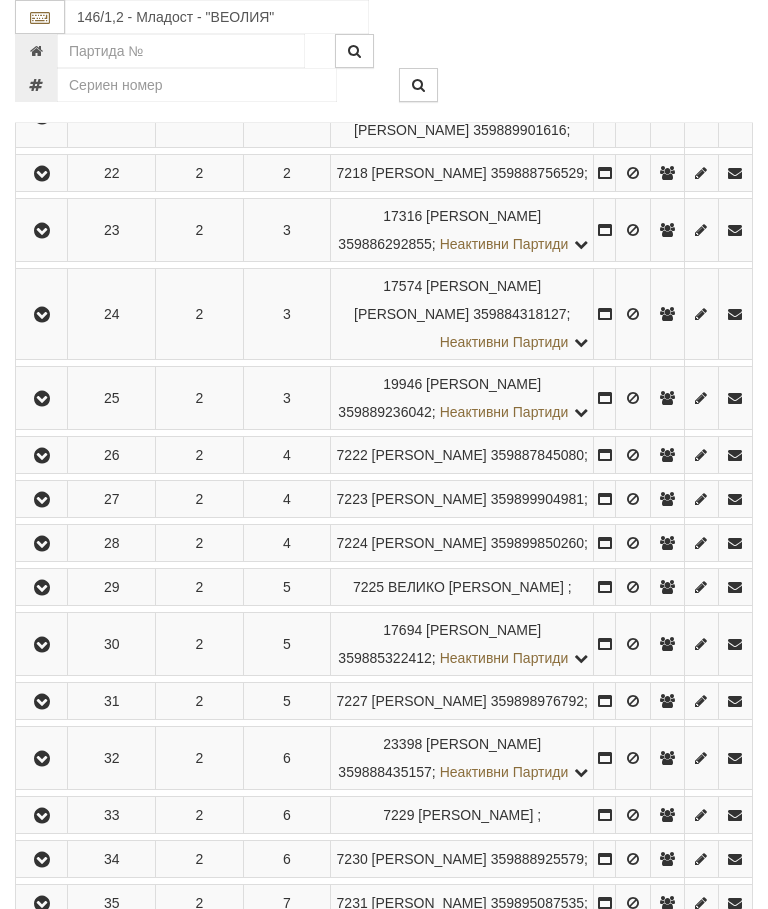 click at bounding box center [42, 315] 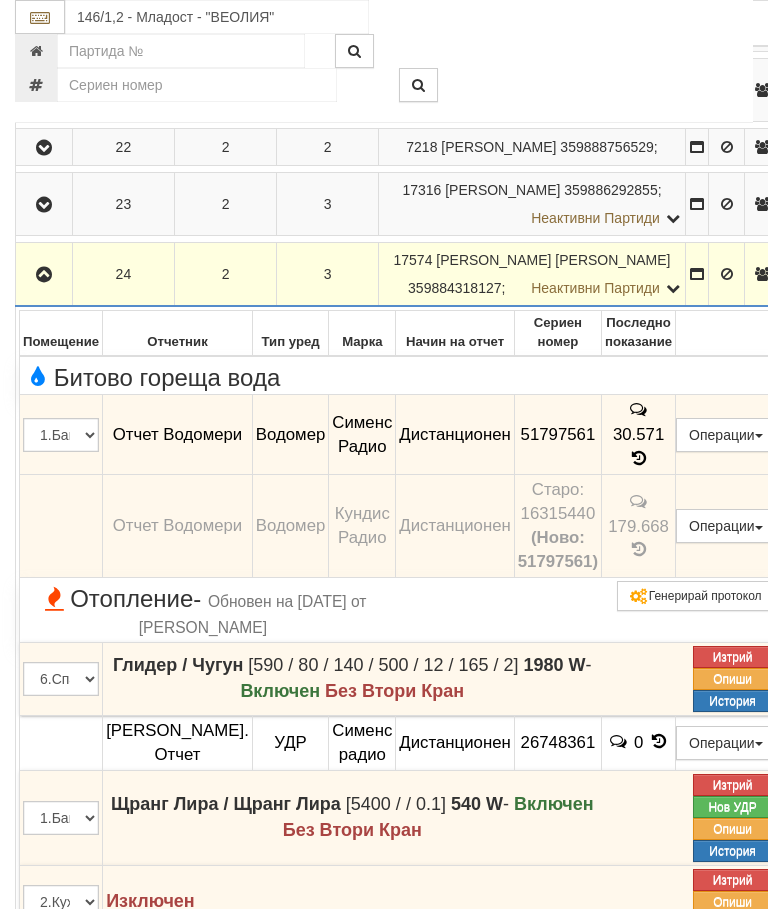 click at bounding box center [44, 275] 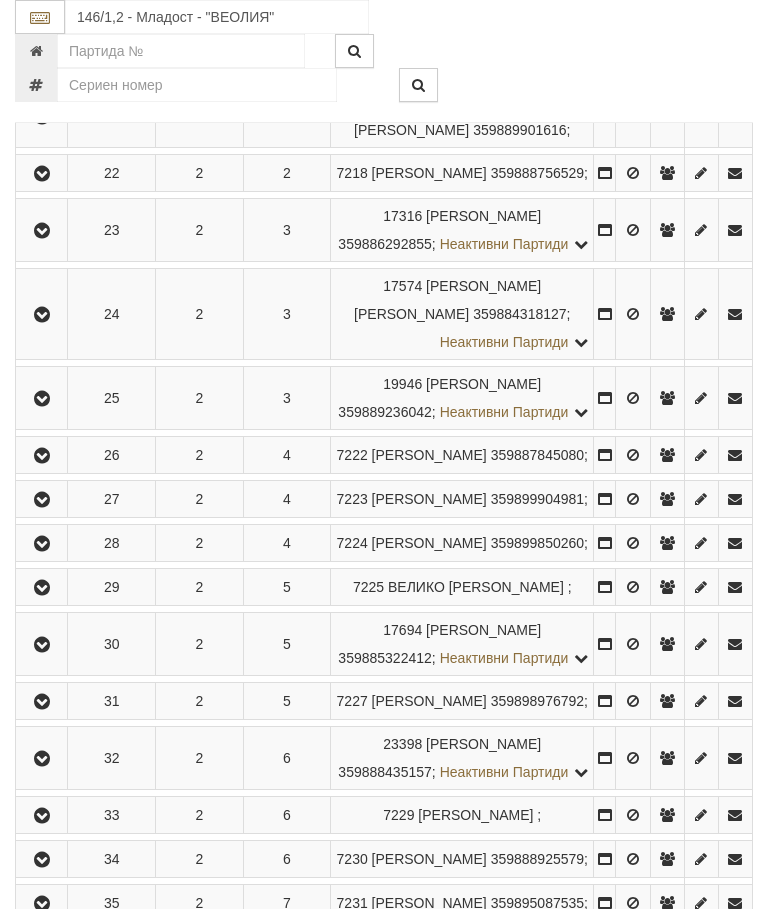 click at bounding box center (42, 399) 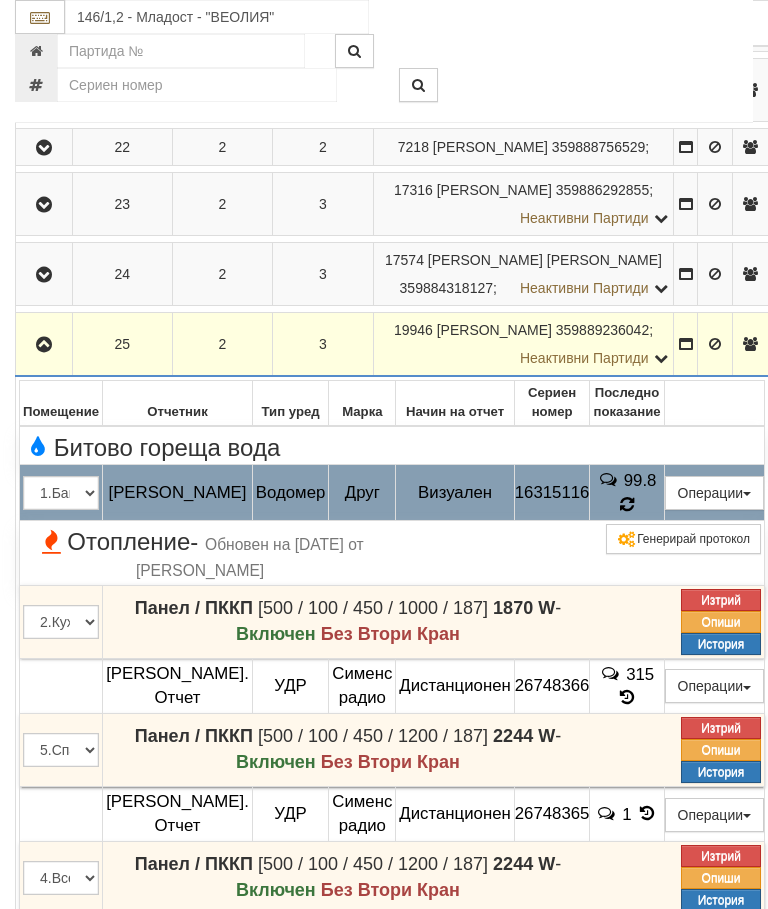 click at bounding box center (627, 505) 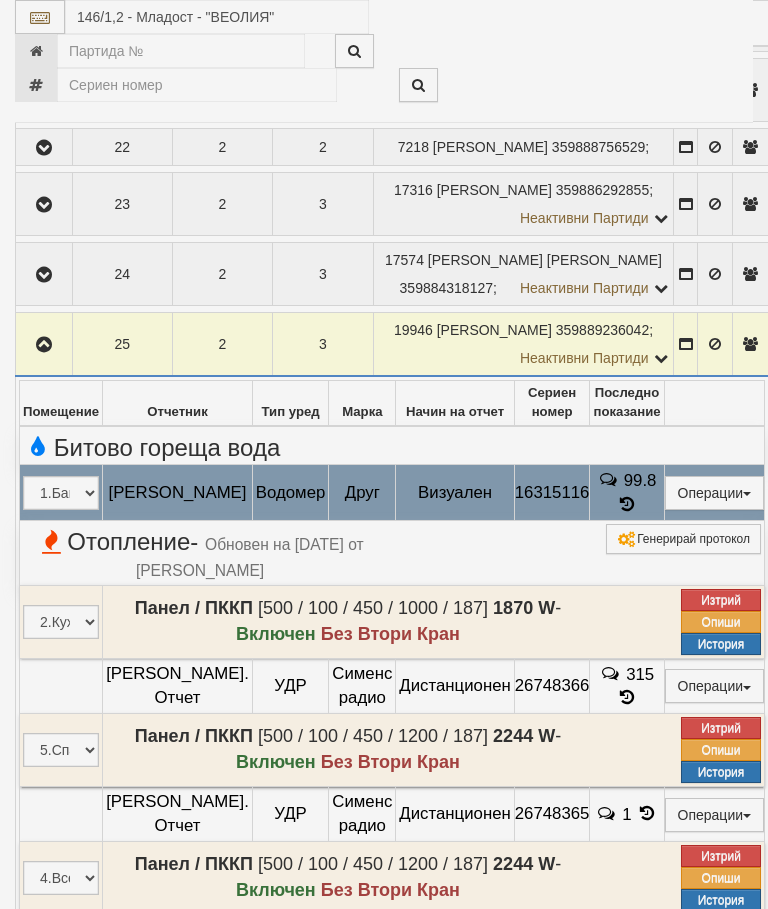 select on "10" 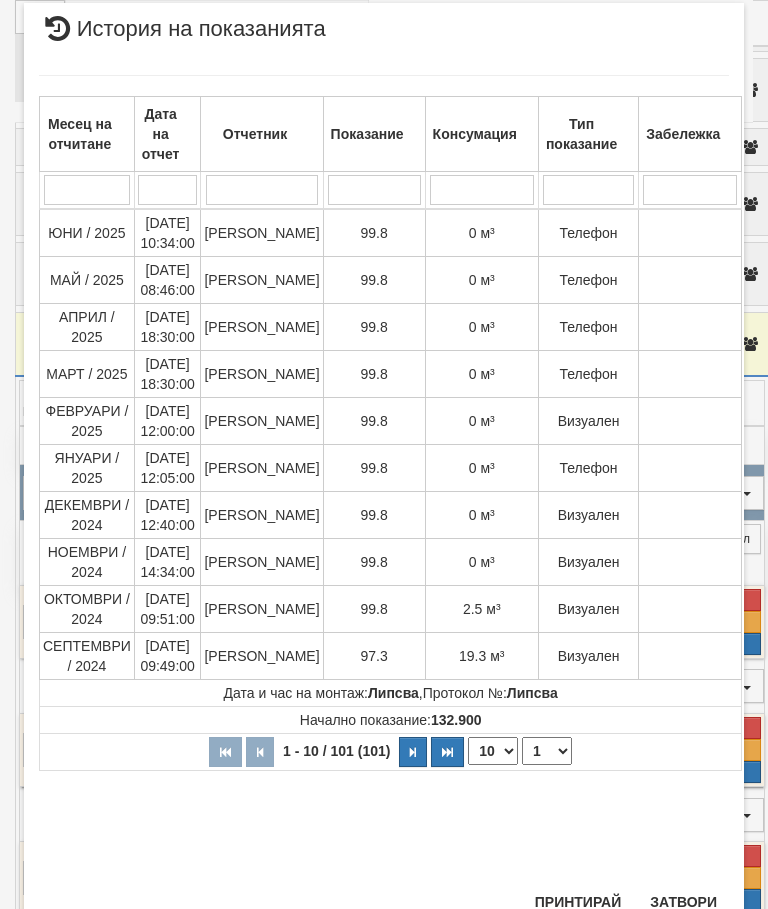 scroll, scrollTop: 1060, scrollLeft: 0, axis: vertical 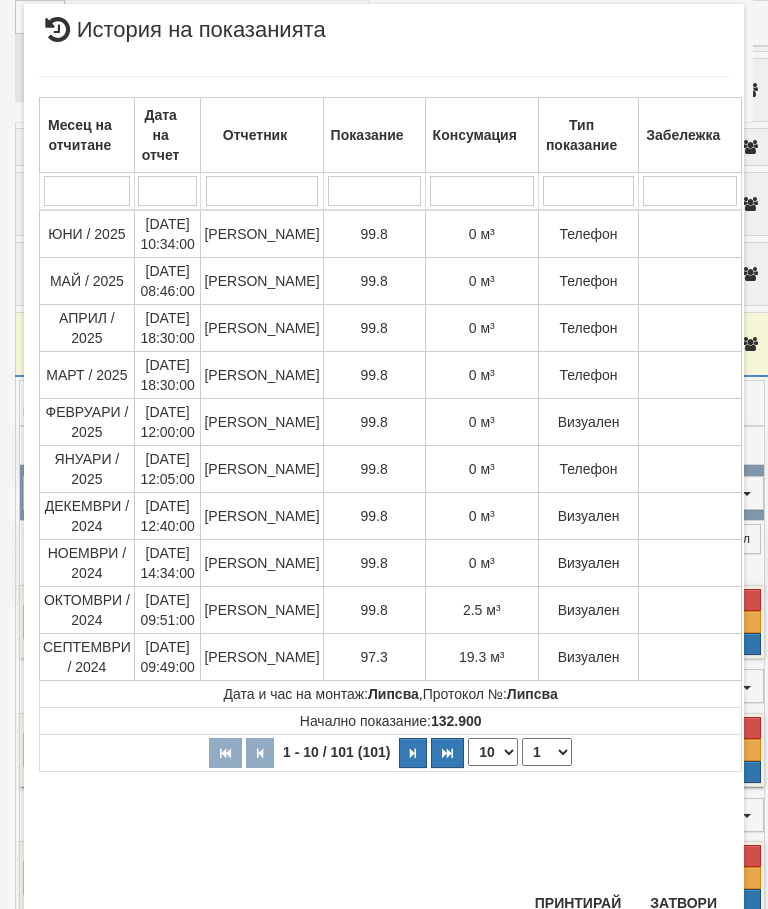 click on "Затвори" at bounding box center [683, 903] 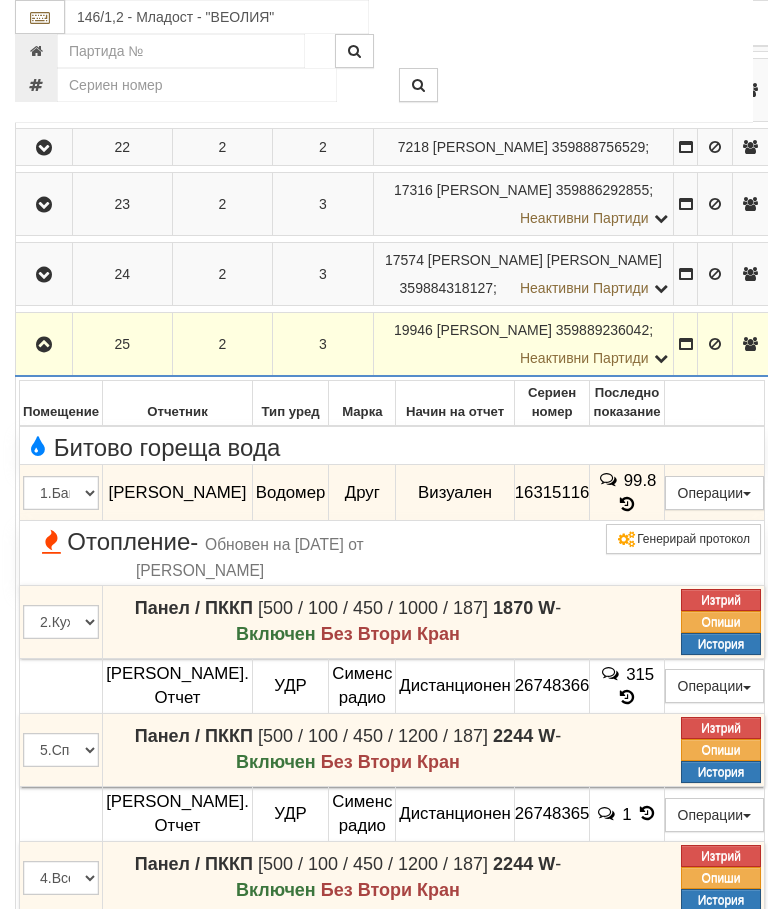 click at bounding box center [44, 345] 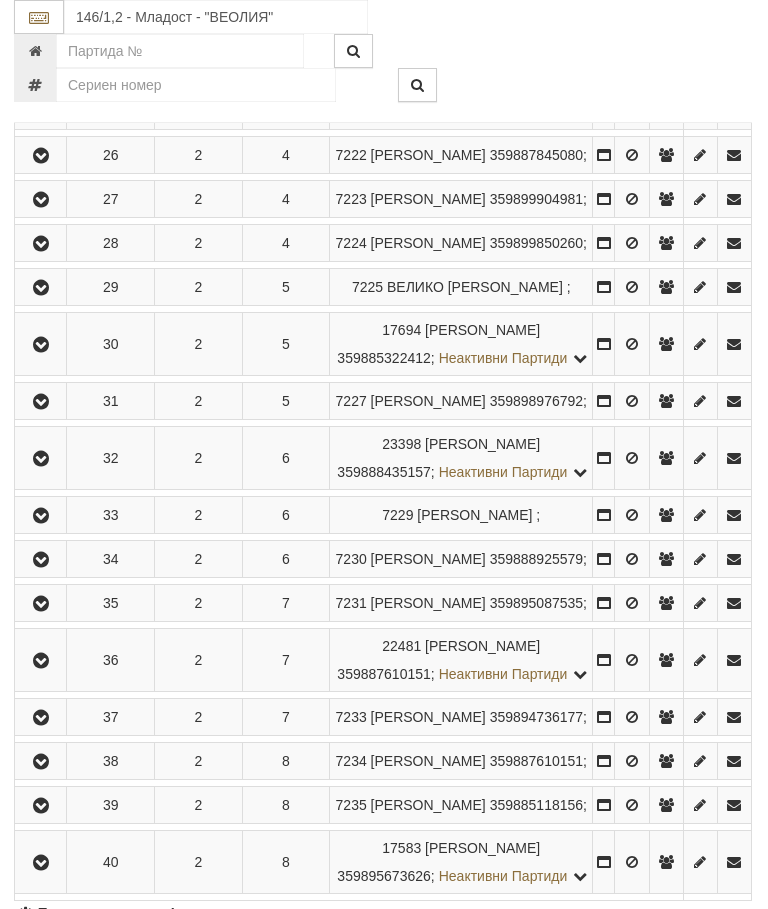 scroll, scrollTop: 1974, scrollLeft: 0, axis: vertical 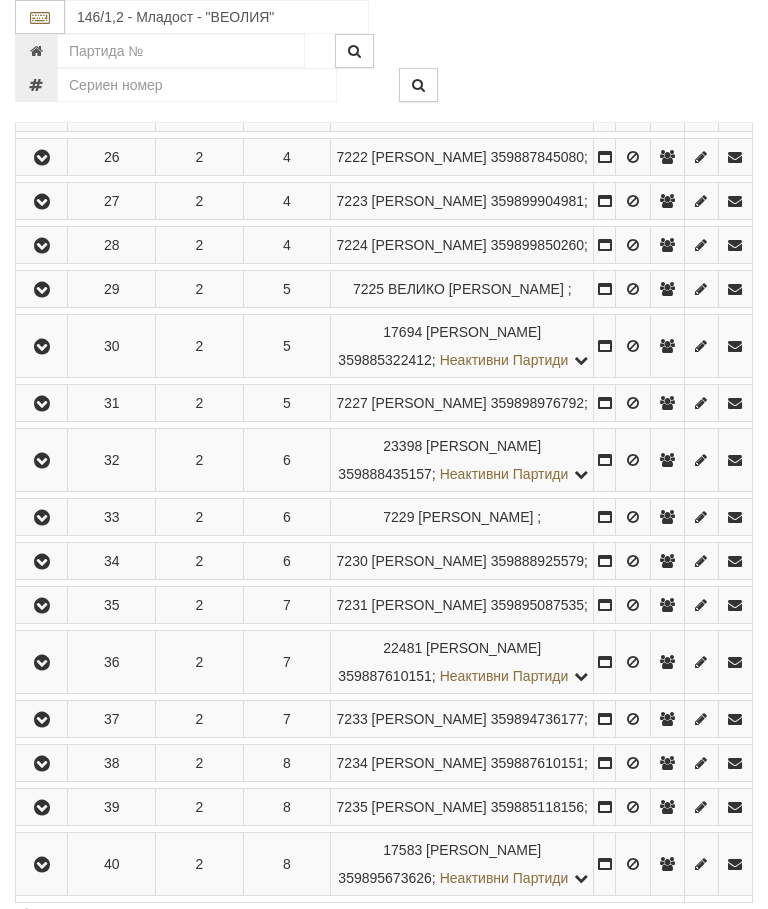 click at bounding box center (41, 157) 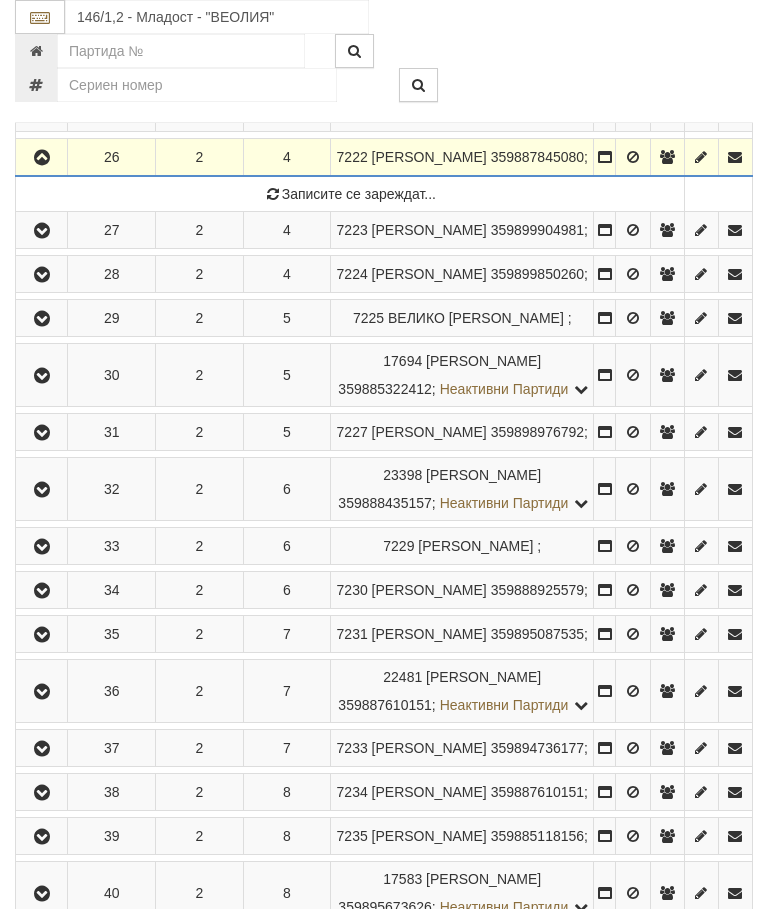 click at bounding box center [42, 158] 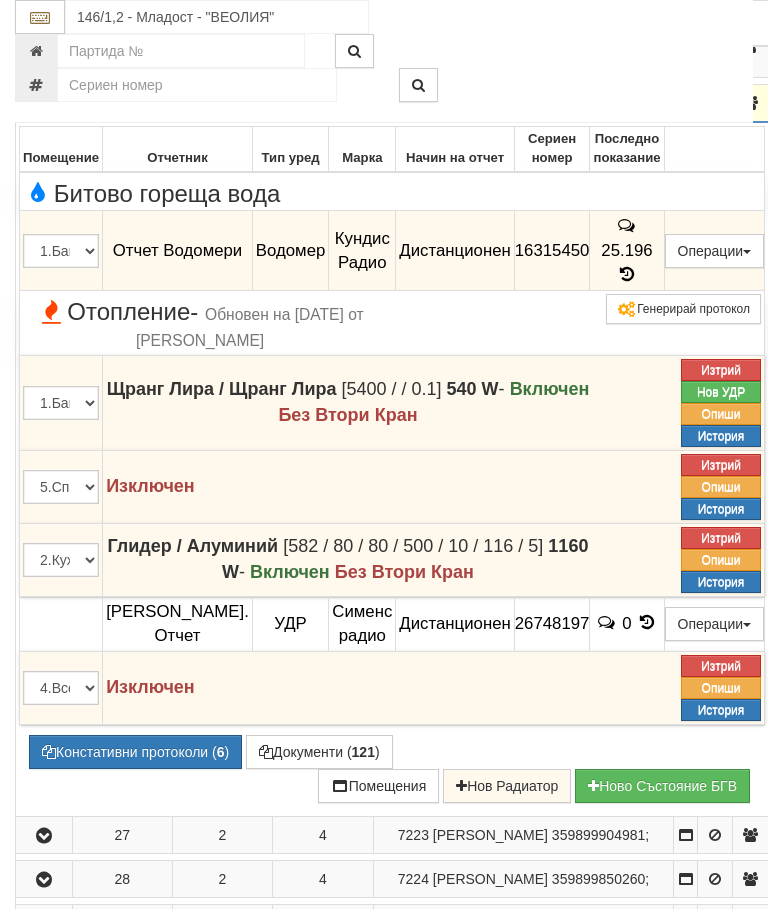 click at bounding box center (44, 104) 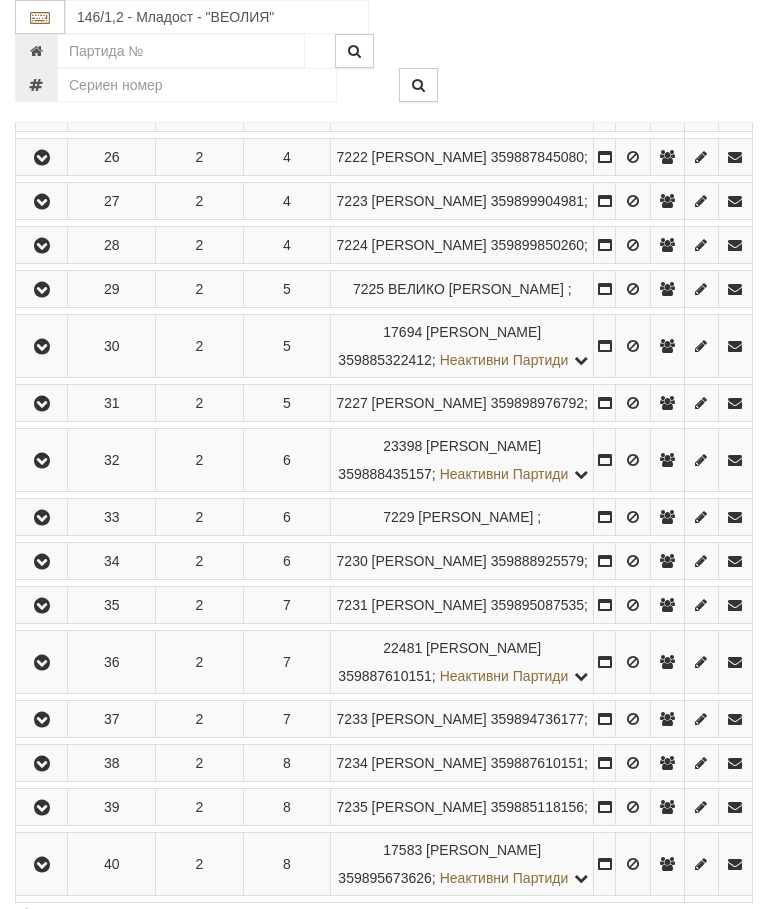 click at bounding box center (42, 202) 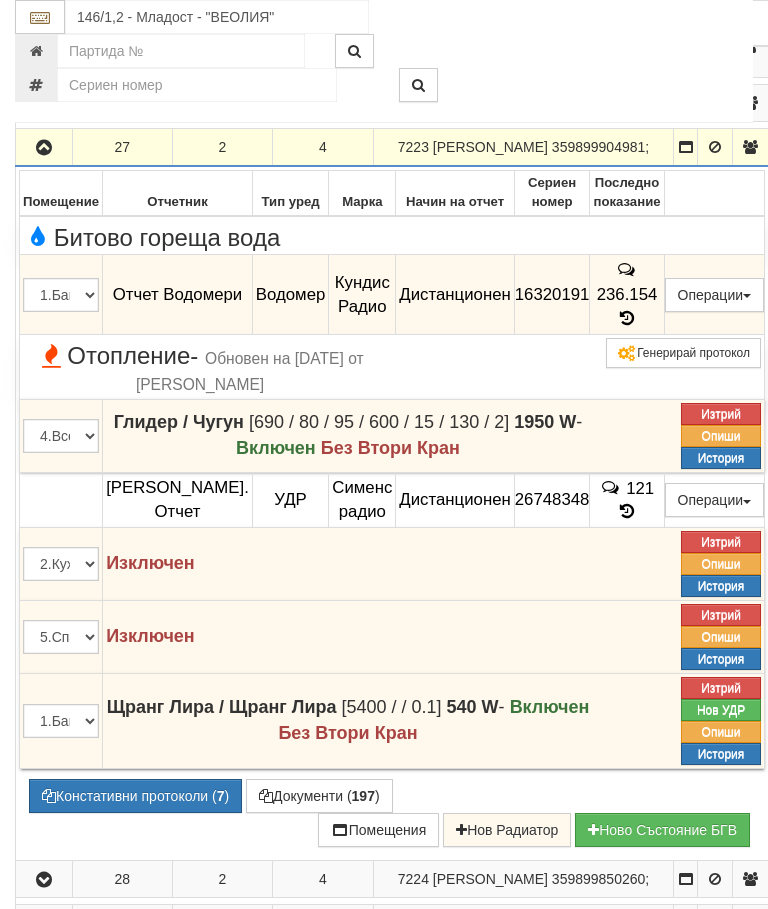 click at bounding box center (44, 148) 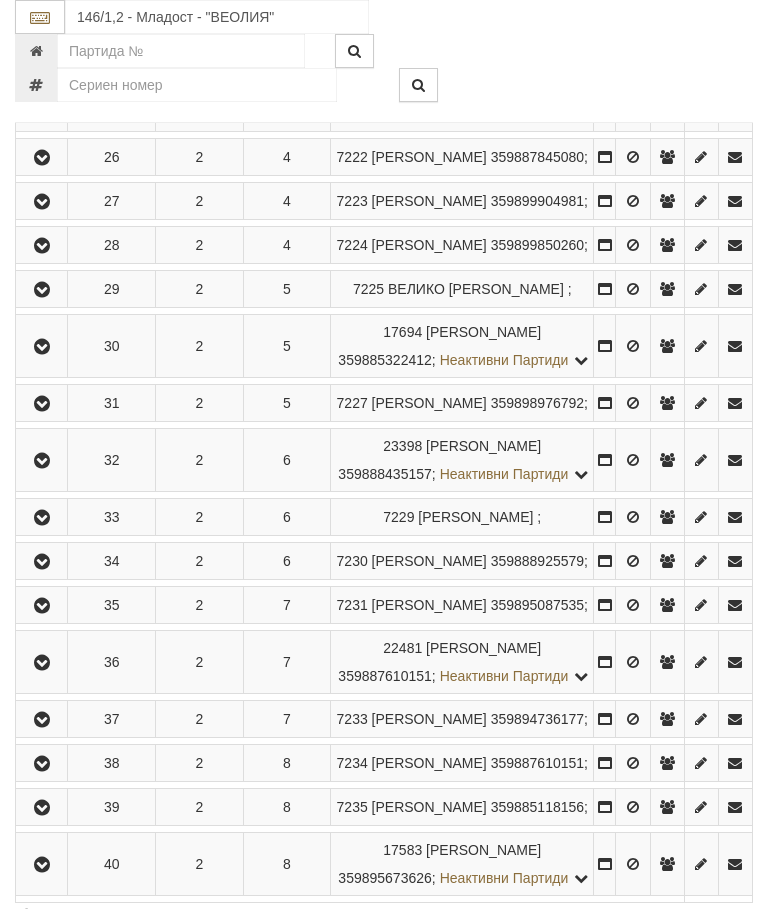 click at bounding box center [41, 245] 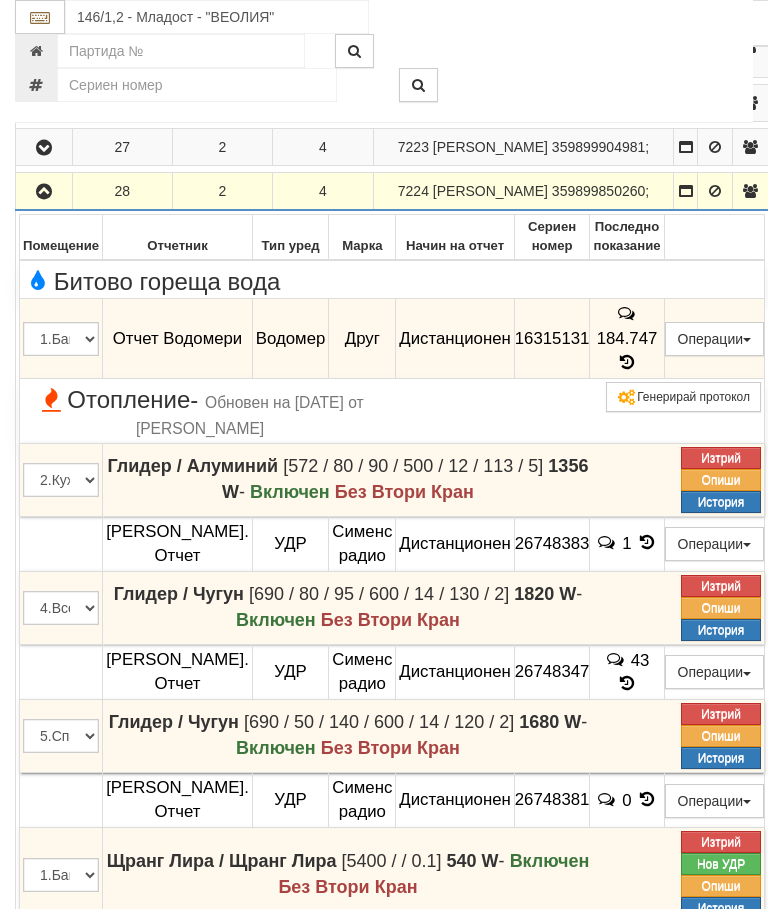 click at bounding box center [627, 362] 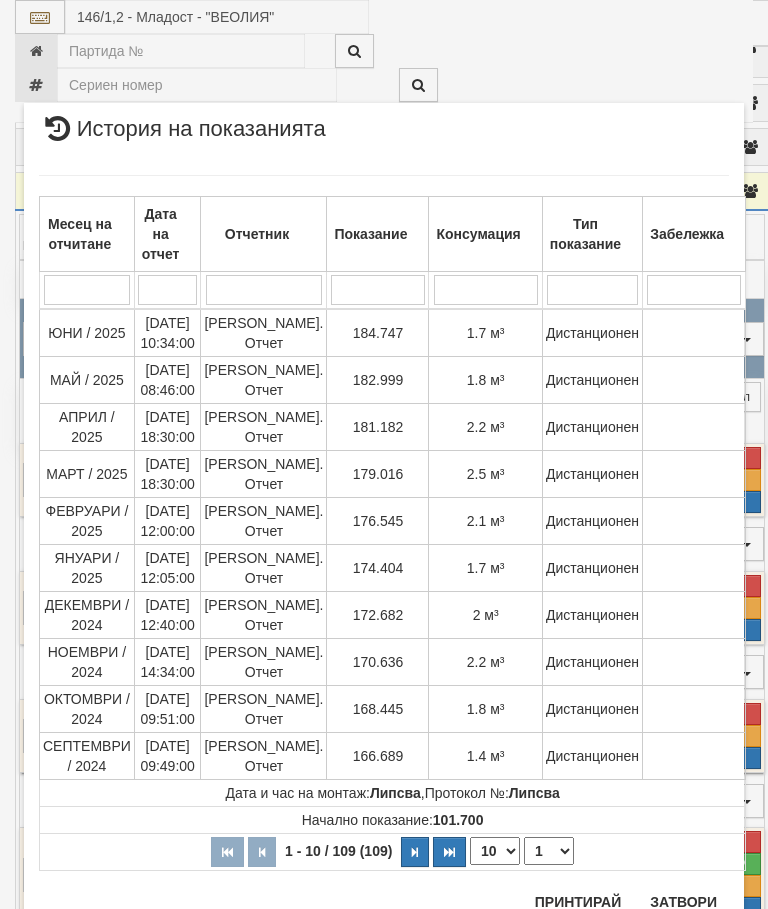 scroll, scrollTop: 2606, scrollLeft: 0, axis: vertical 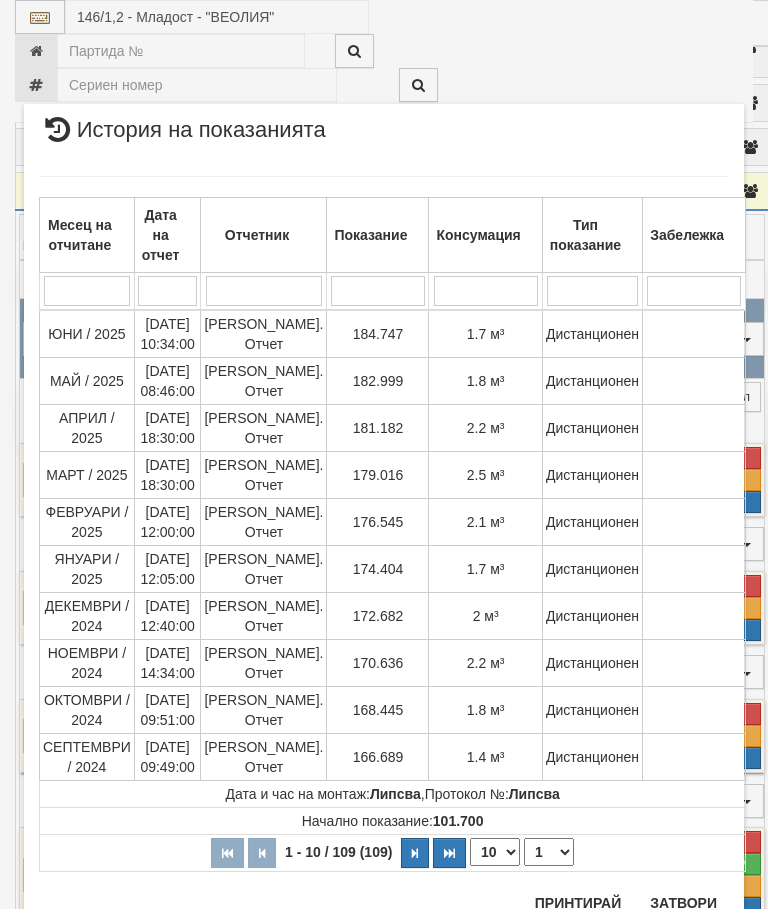click on "Затвори" at bounding box center (683, 903) 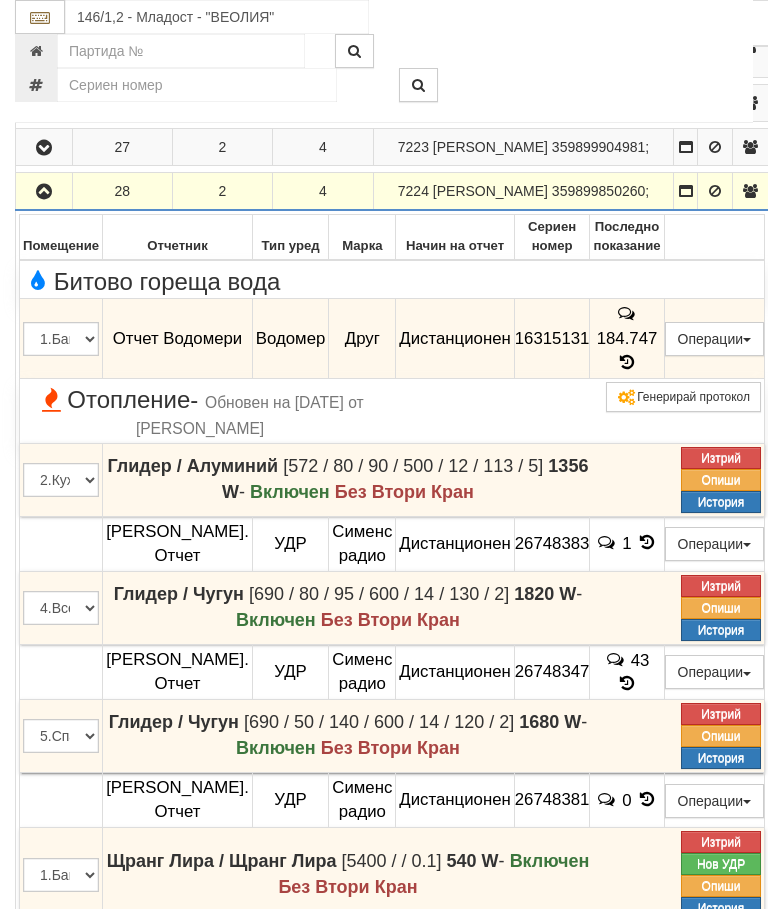 click at bounding box center (44, 191) 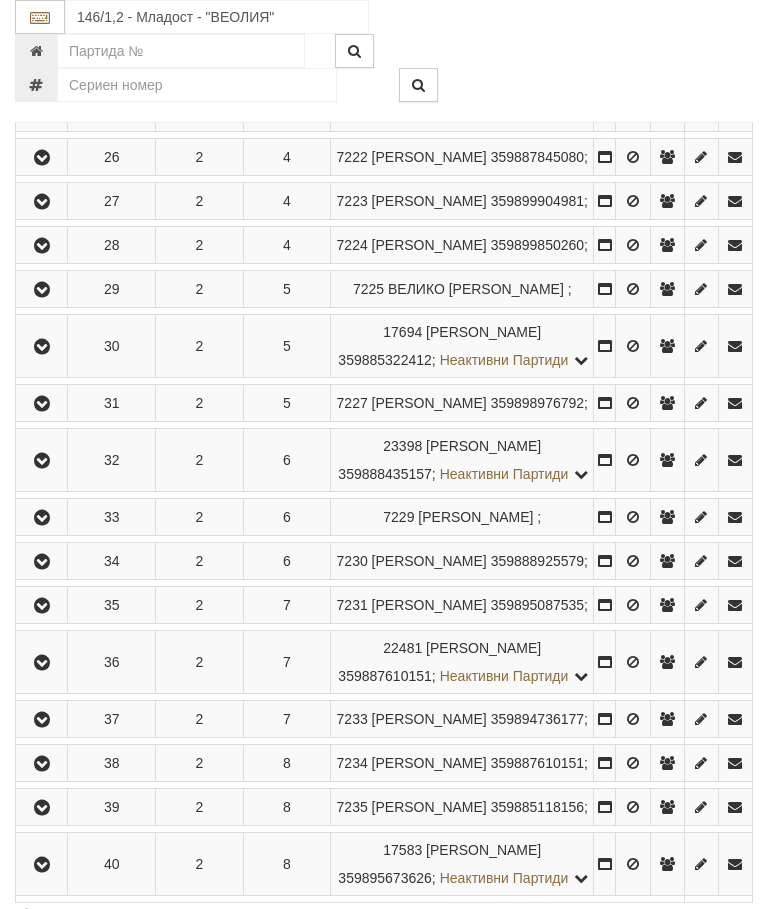 click at bounding box center [42, 290] 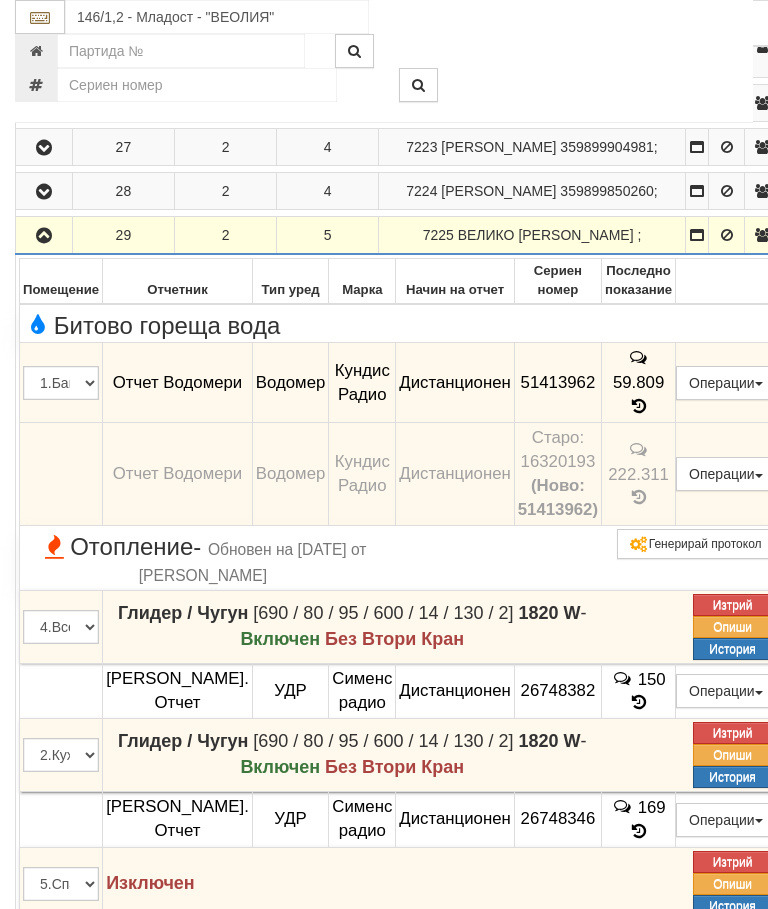 click at bounding box center [44, 236] 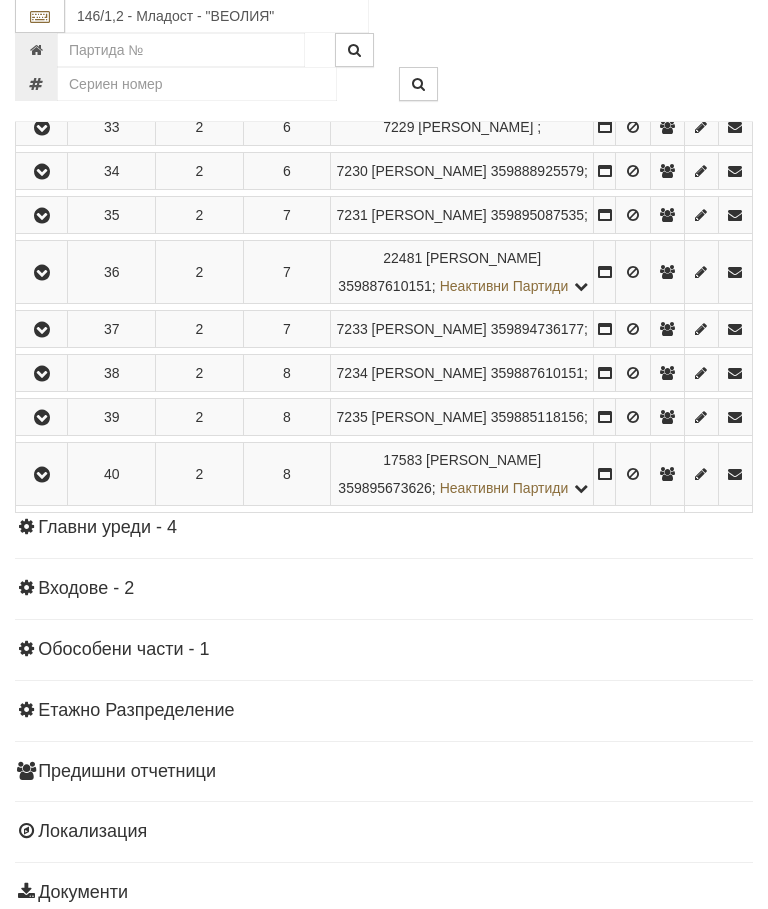 click at bounding box center (42, -42) 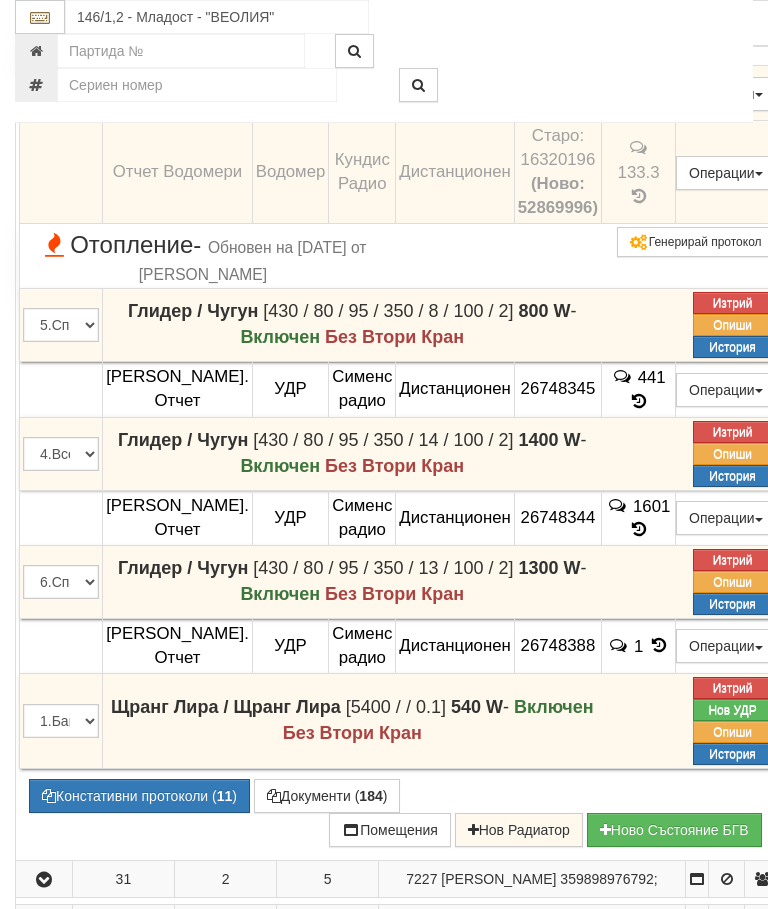 scroll, scrollTop: 2322, scrollLeft: 0, axis: vertical 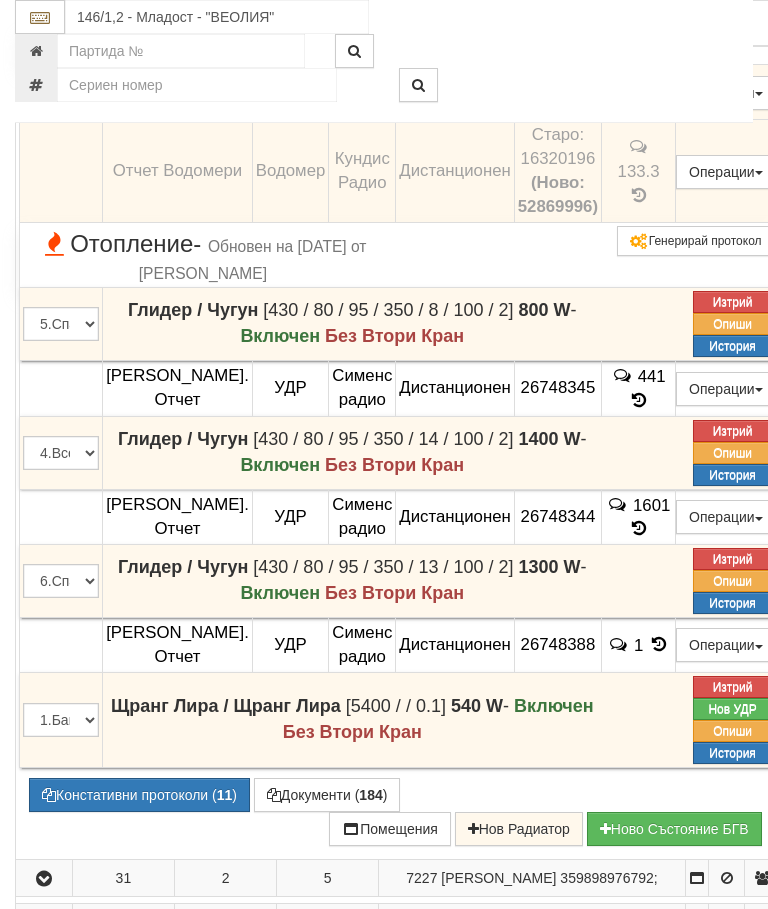click at bounding box center (44, -55) 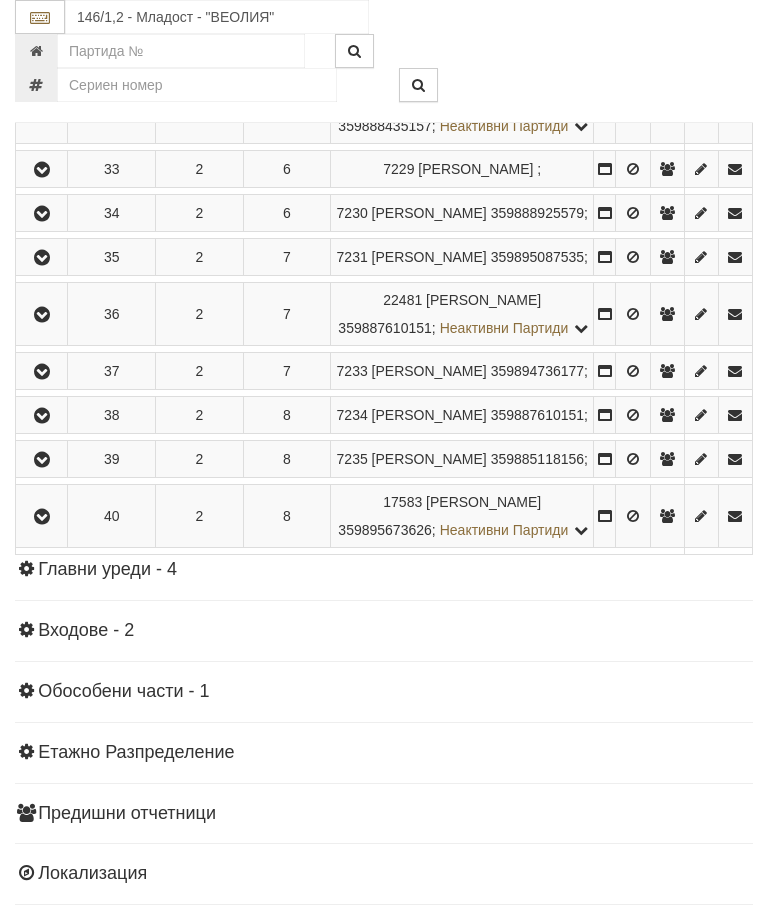 click at bounding box center [42, 56] 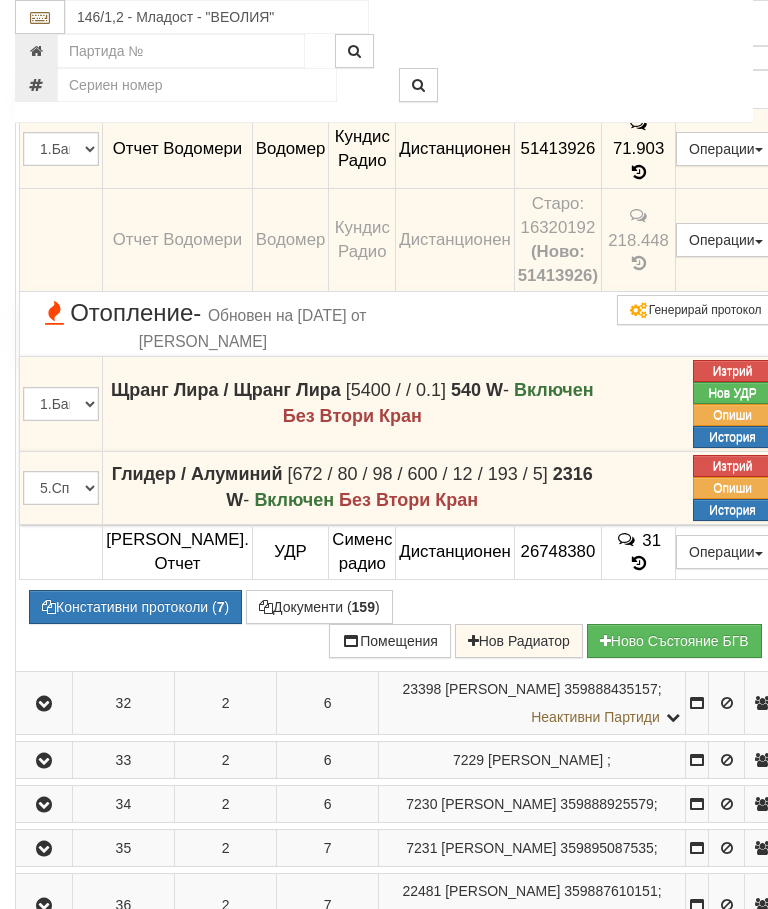 click at bounding box center (44, 1) 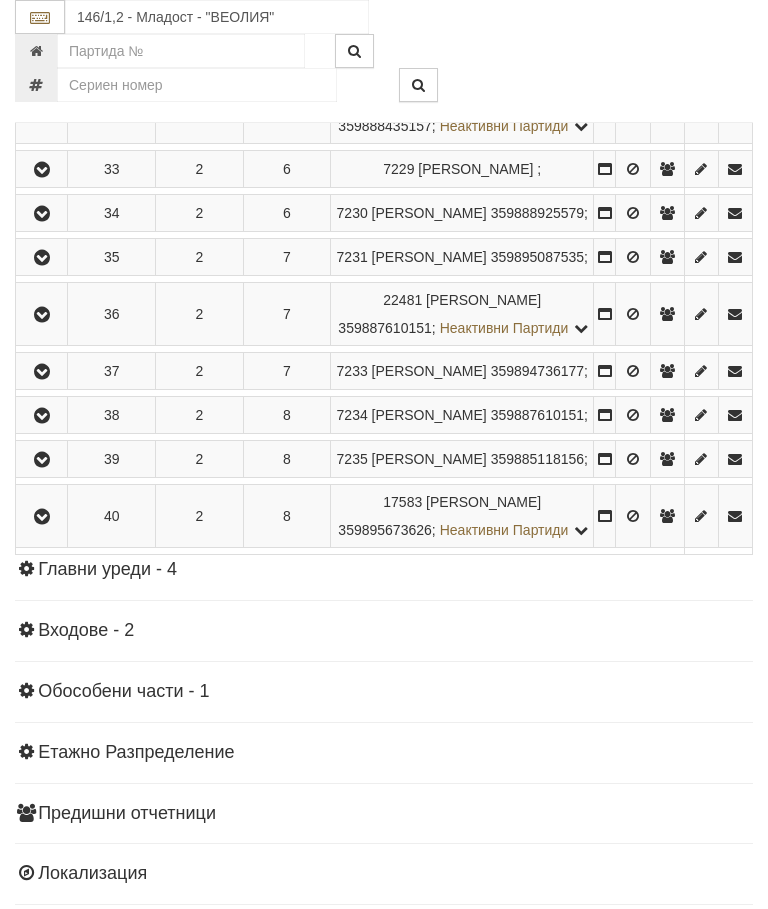 click at bounding box center (41, 112) 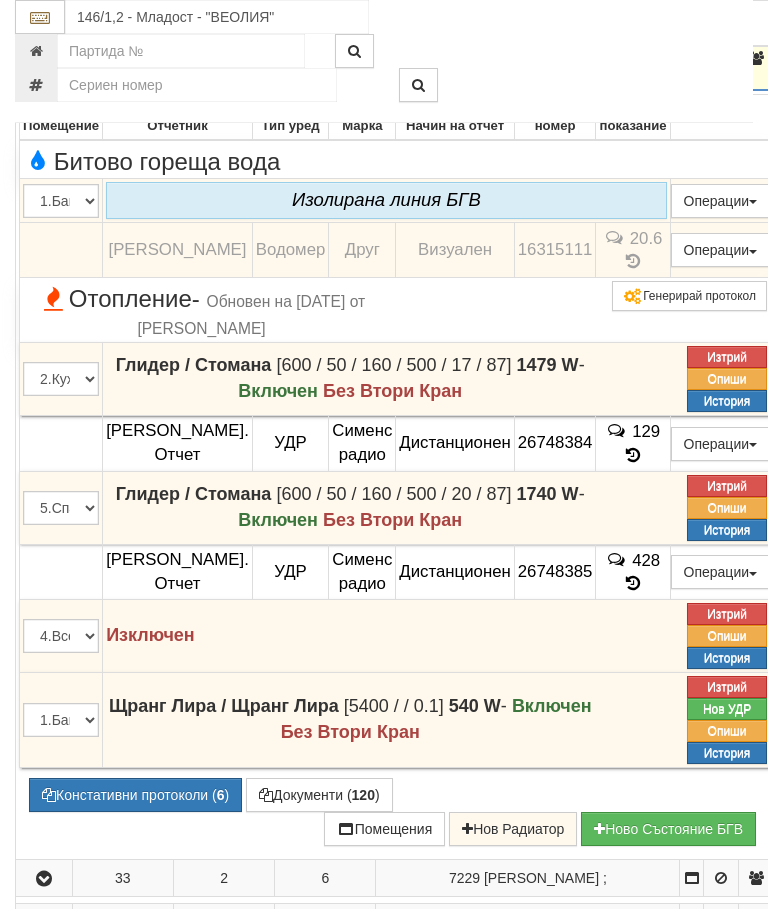 click at bounding box center (44, 59) 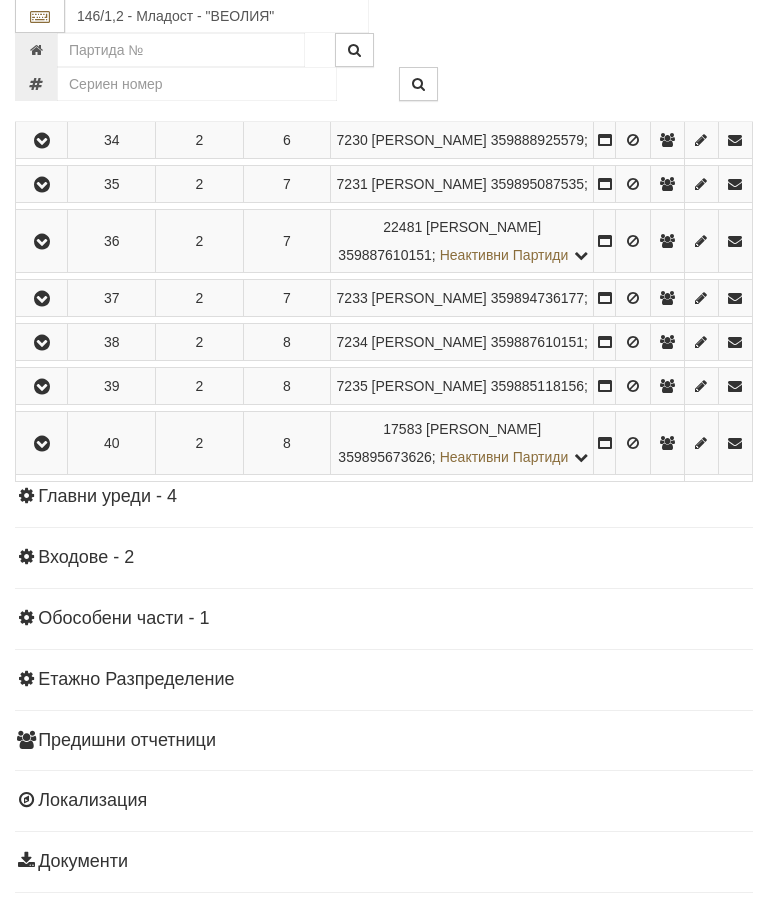 click at bounding box center (42, 98) 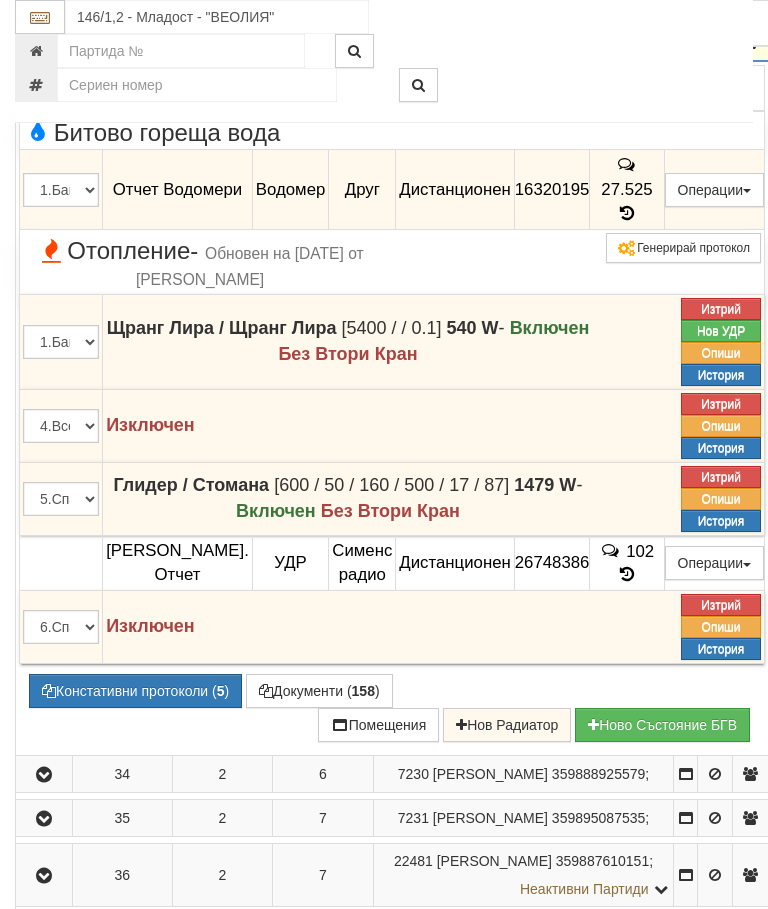 click at bounding box center (44, 42) 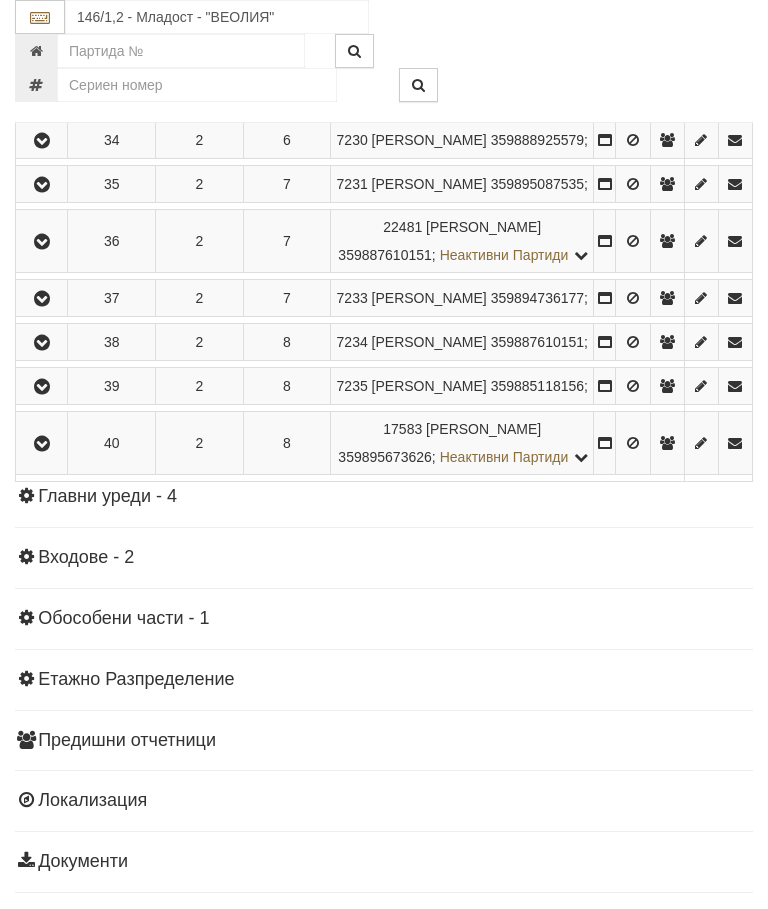click at bounding box center (42, 141) 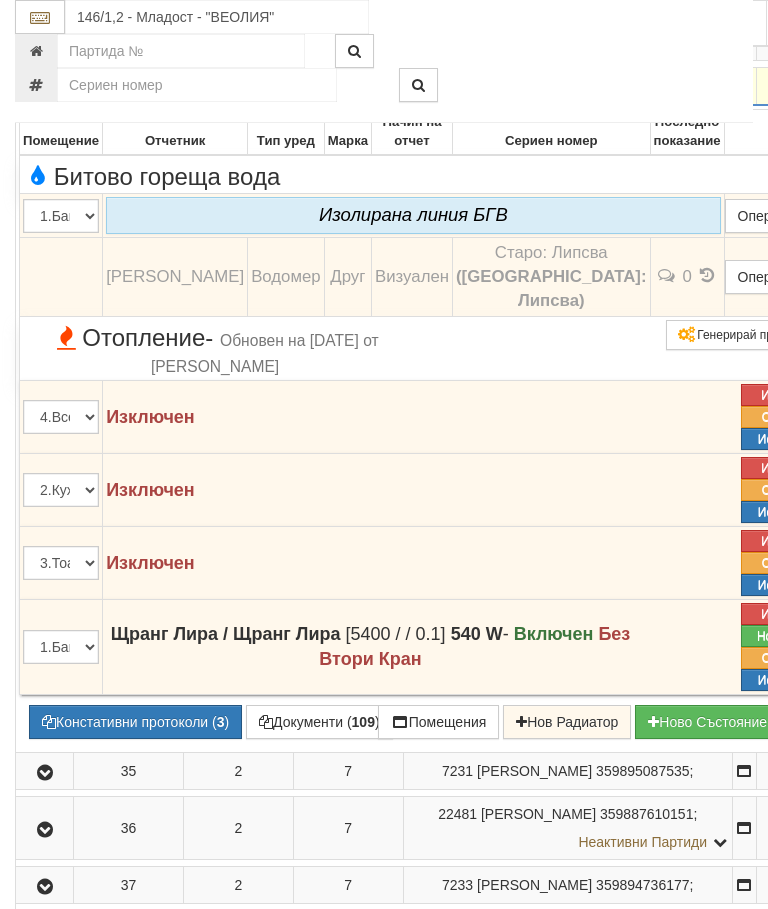 click at bounding box center (44, 86) 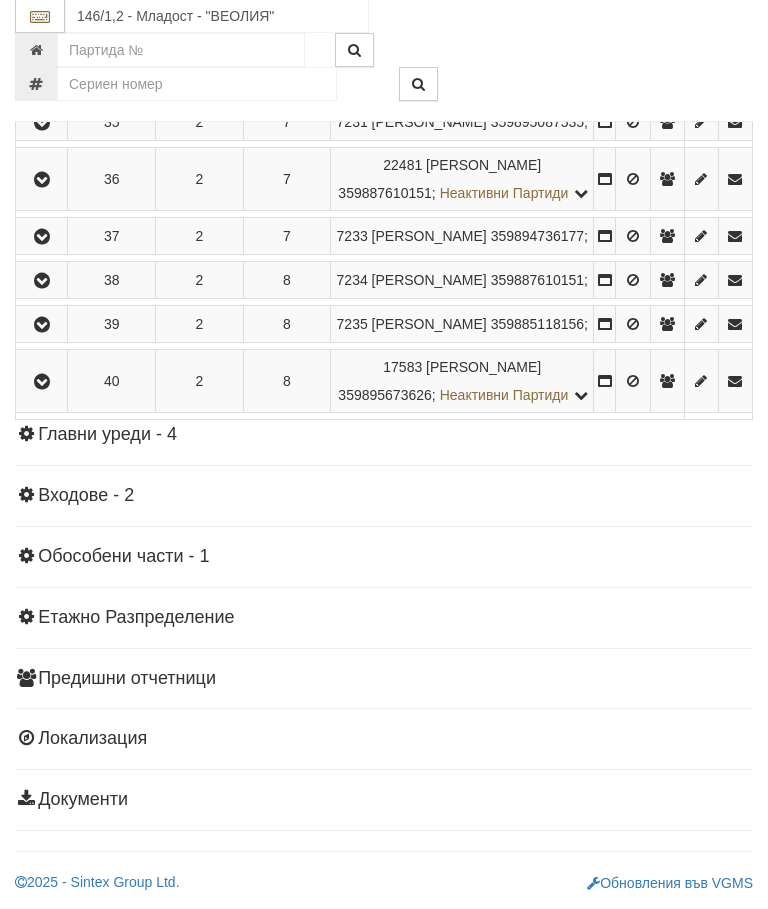 scroll, scrollTop: 2635, scrollLeft: 0, axis: vertical 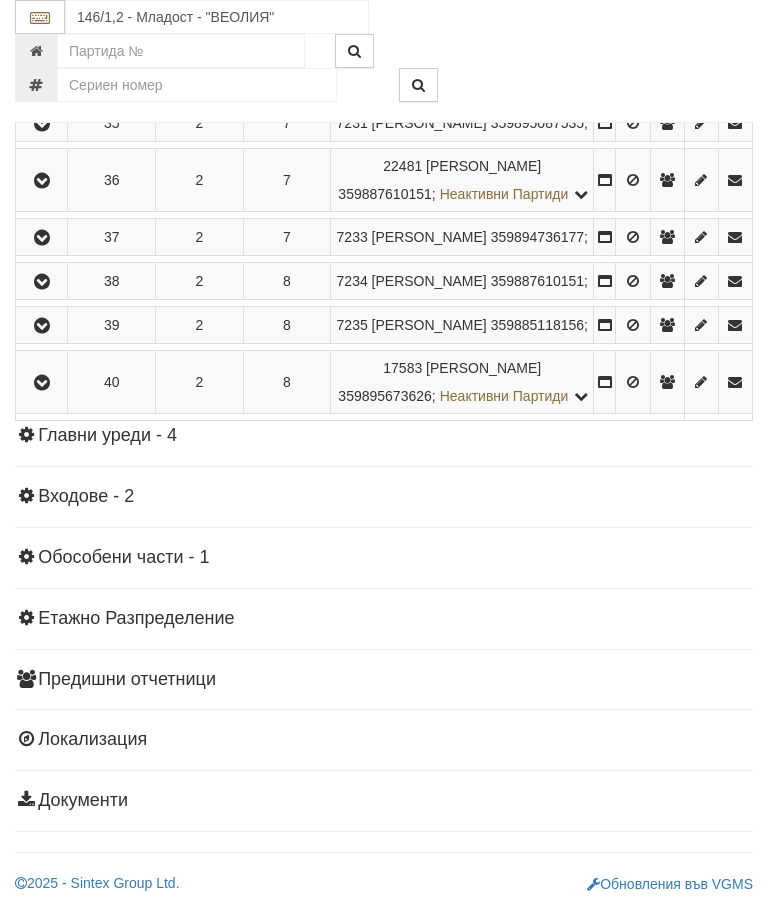 click at bounding box center (42, 124) 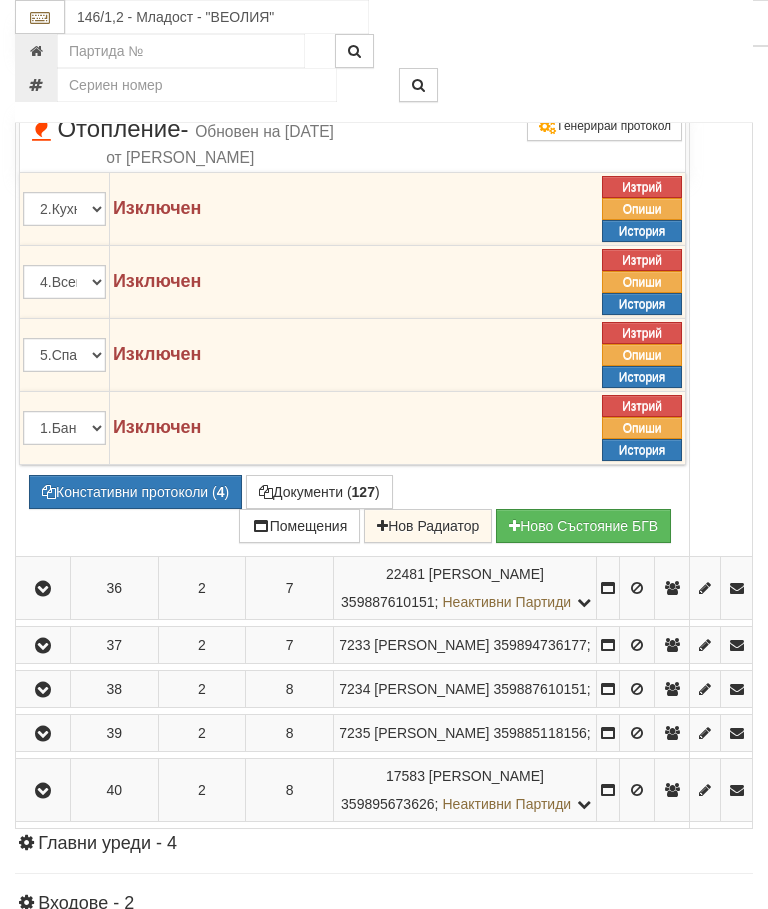 click at bounding box center [43, -56] 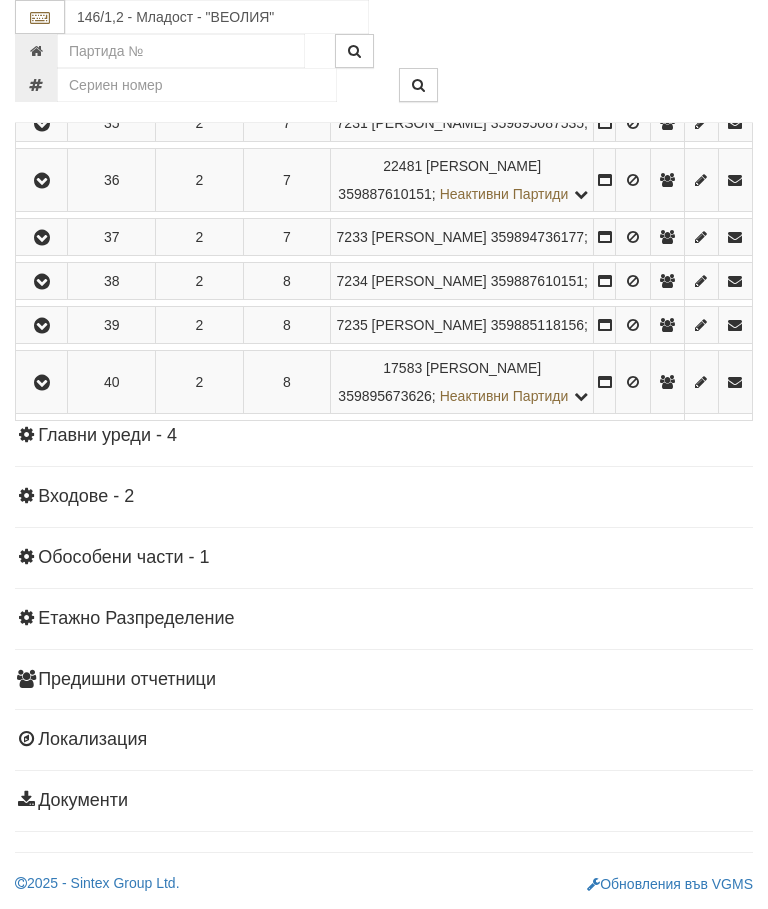 click at bounding box center [42, 181] 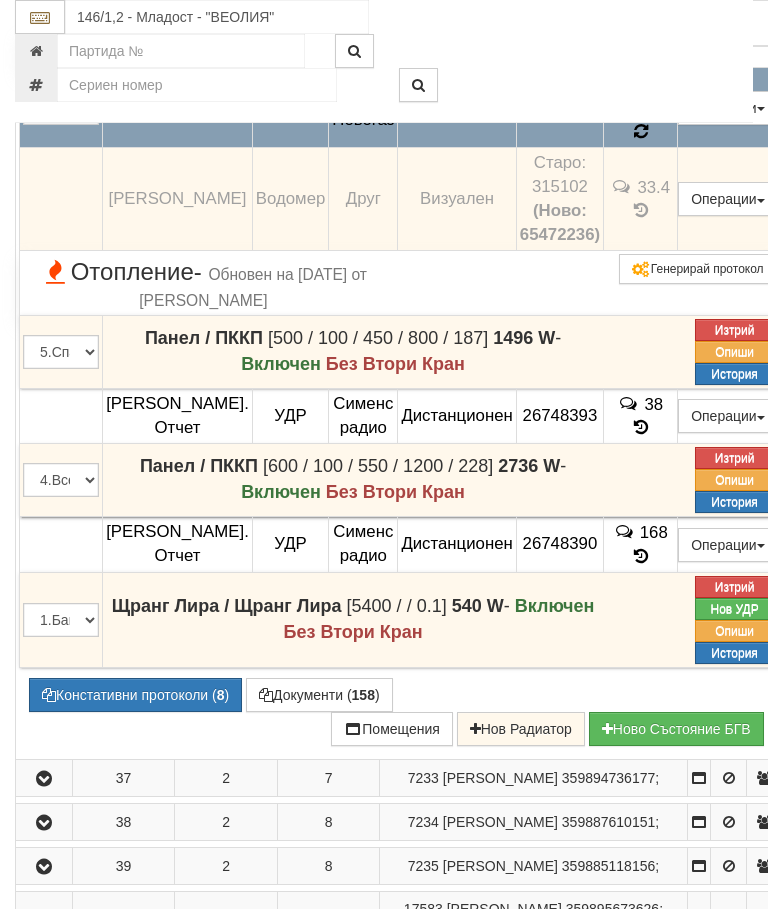 click at bounding box center [640, 132] 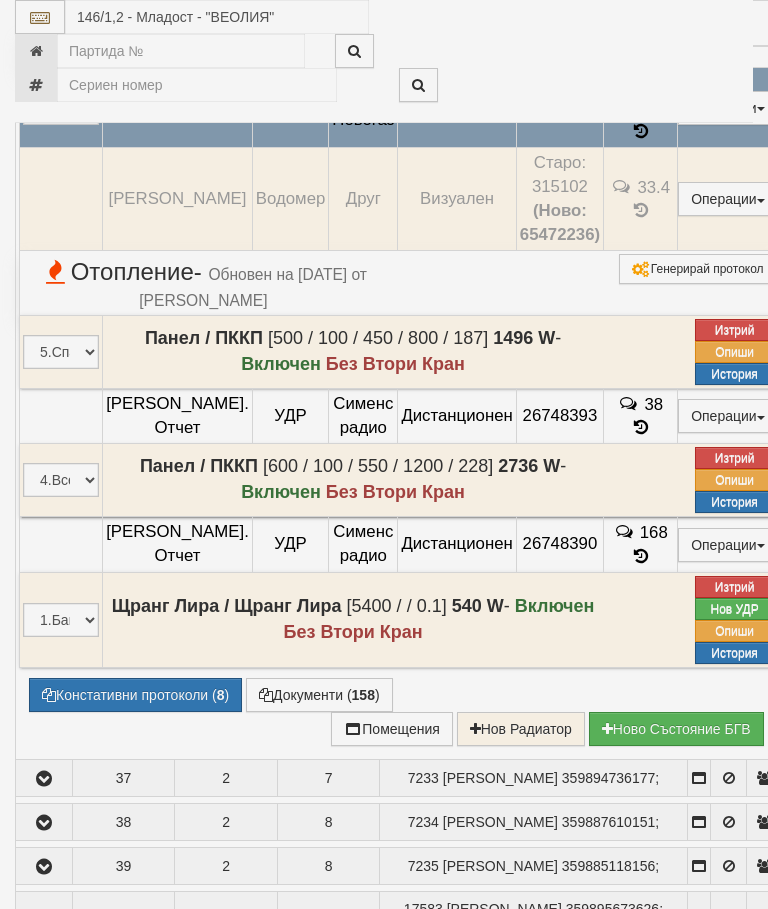 select on "10" 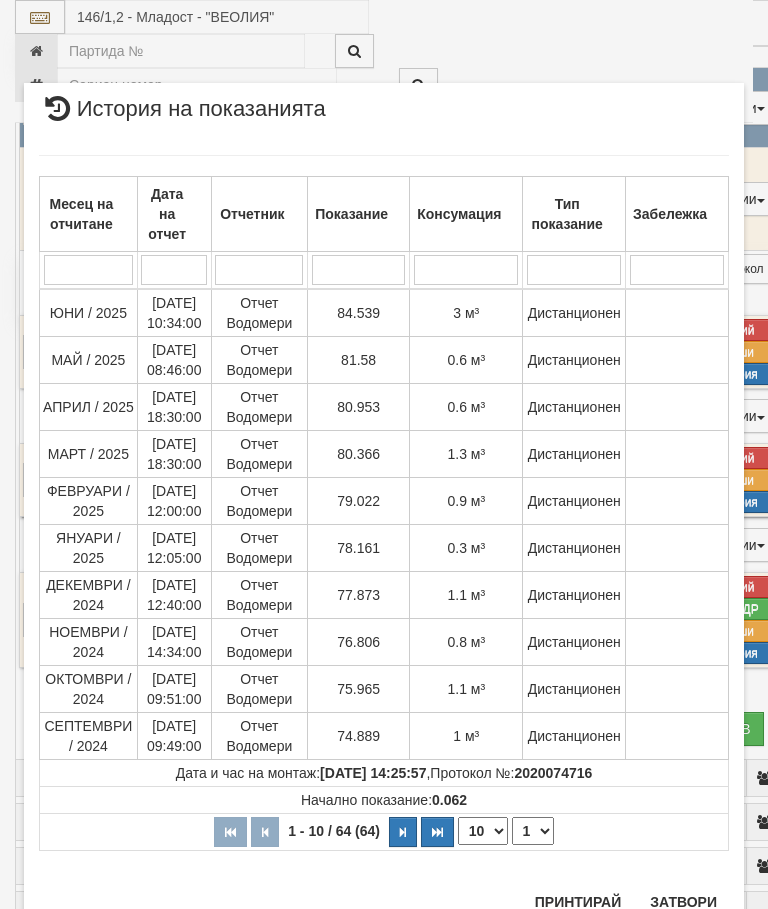scroll, scrollTop: 1247, scrollLeft: 0, axis: vertical 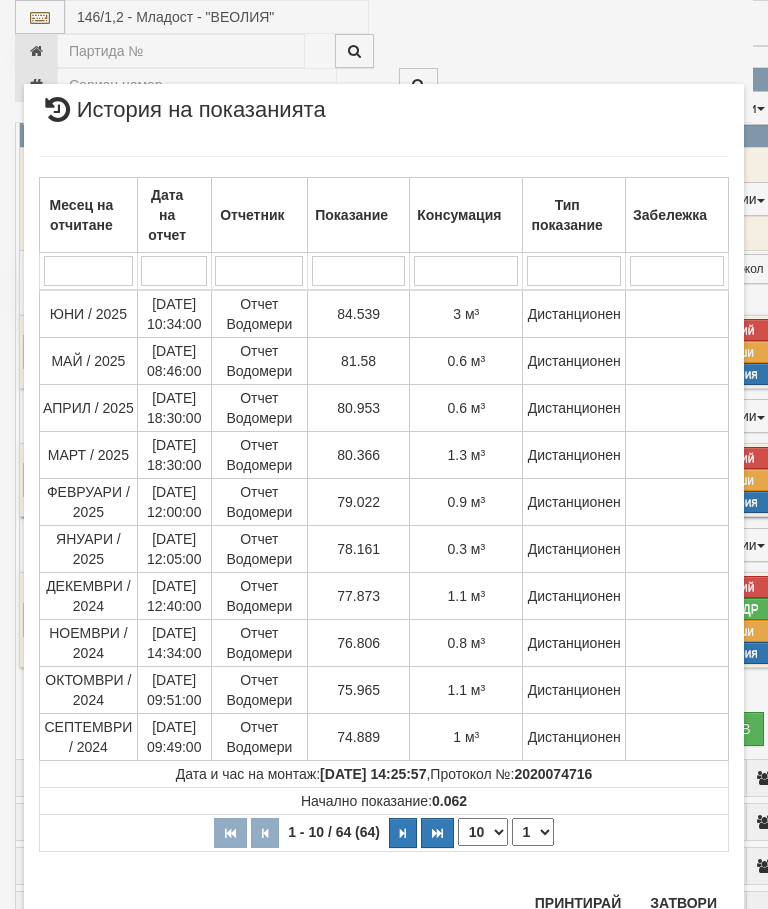 click on "×    История на показанията
Месец на отчитане
Дата на отчет
Отчетник
Показание
Консумация
Тип показание
Забележка
Дата и час на монтаж:  21/05/2020 14:25:57 ,
Протокол №:  2020074716
Начално показание:  0.062
1 - 10 / 64 (64)
10
20
30
40
1 2 3 4 5 6 7
84.539  -" at bounding box center (384, 509) 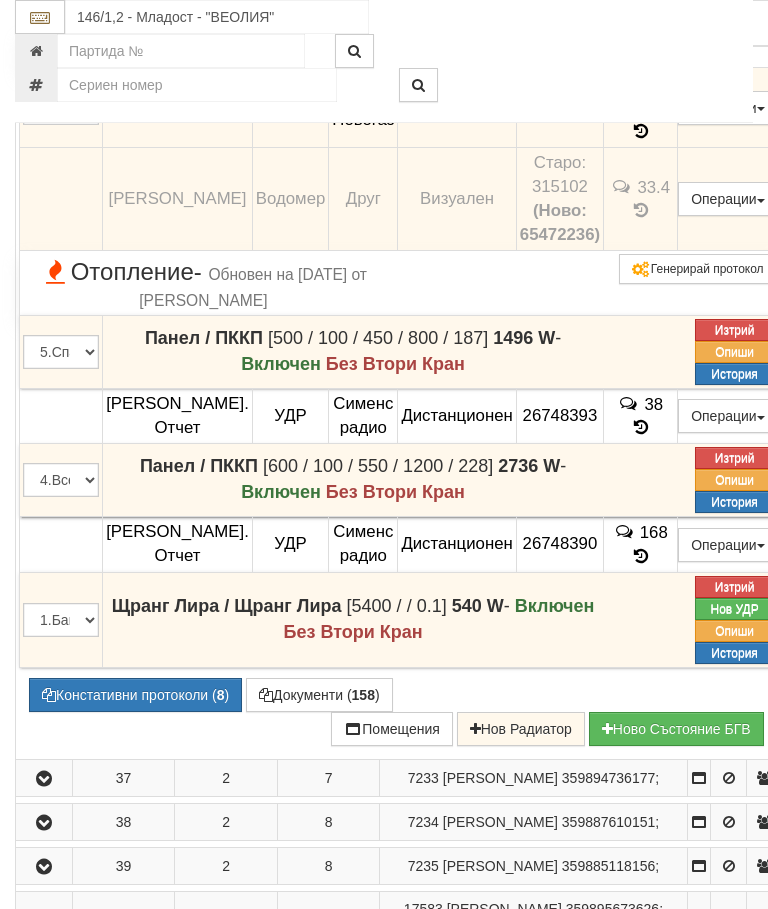 click at bounding box center [44, -52] 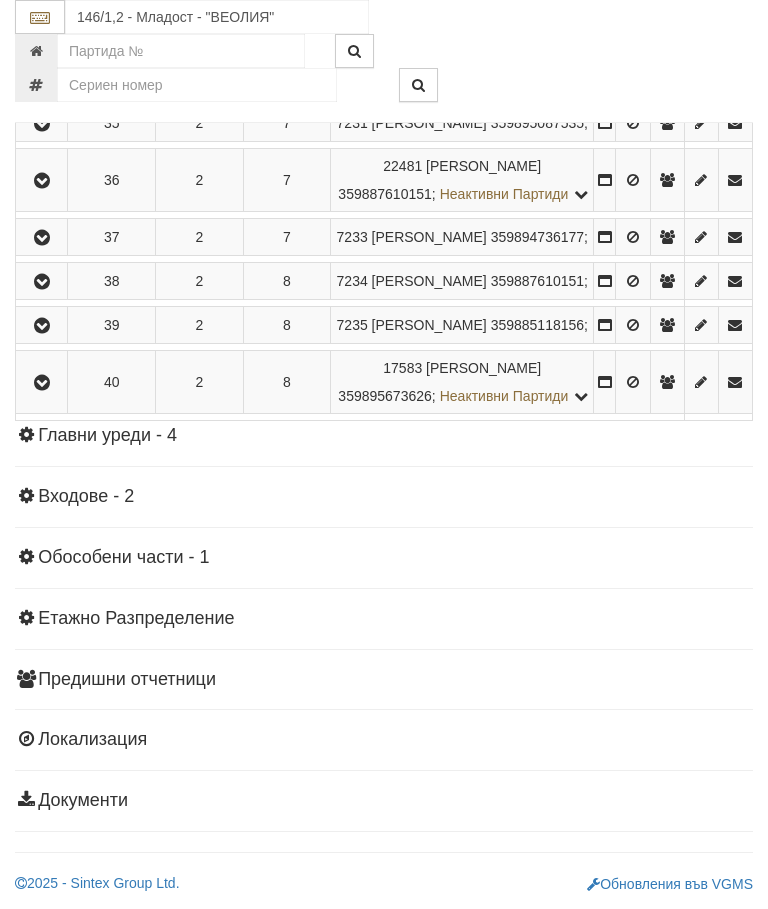 click at bounding box center (42, 238) 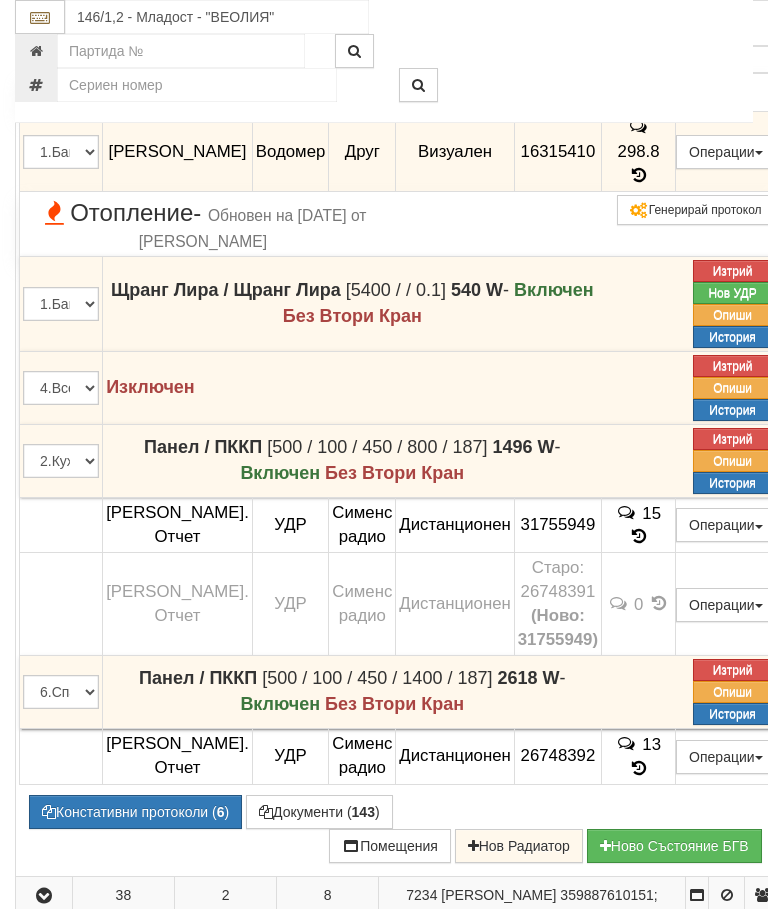 click at bounding box center (44, 5) 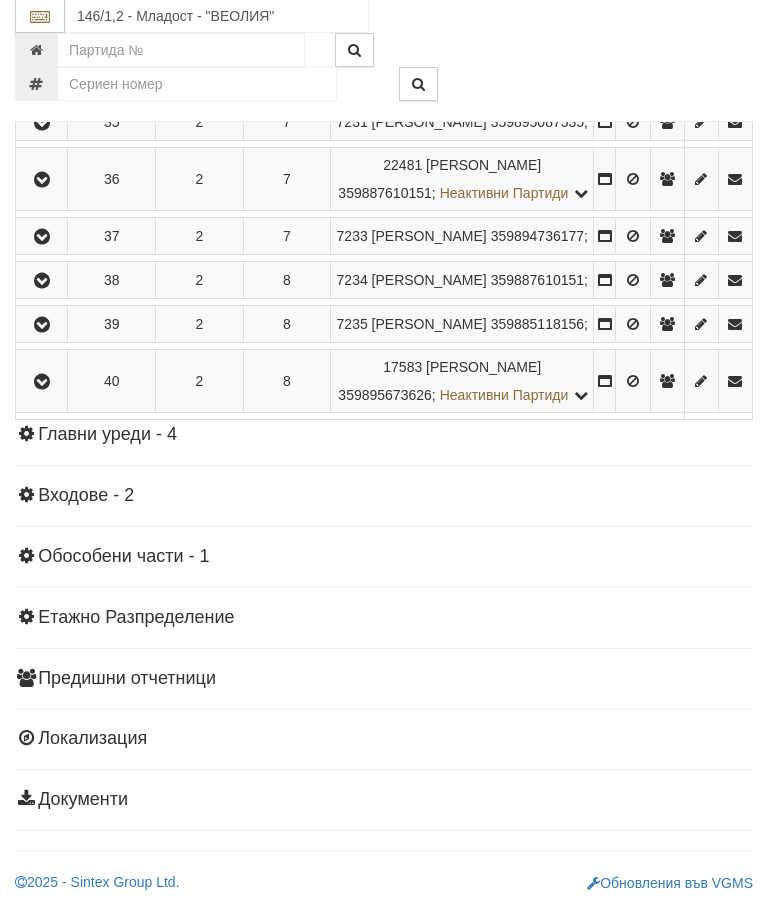scroll, scrollTop: 2872, scrollLeft: 0, axis: vertical 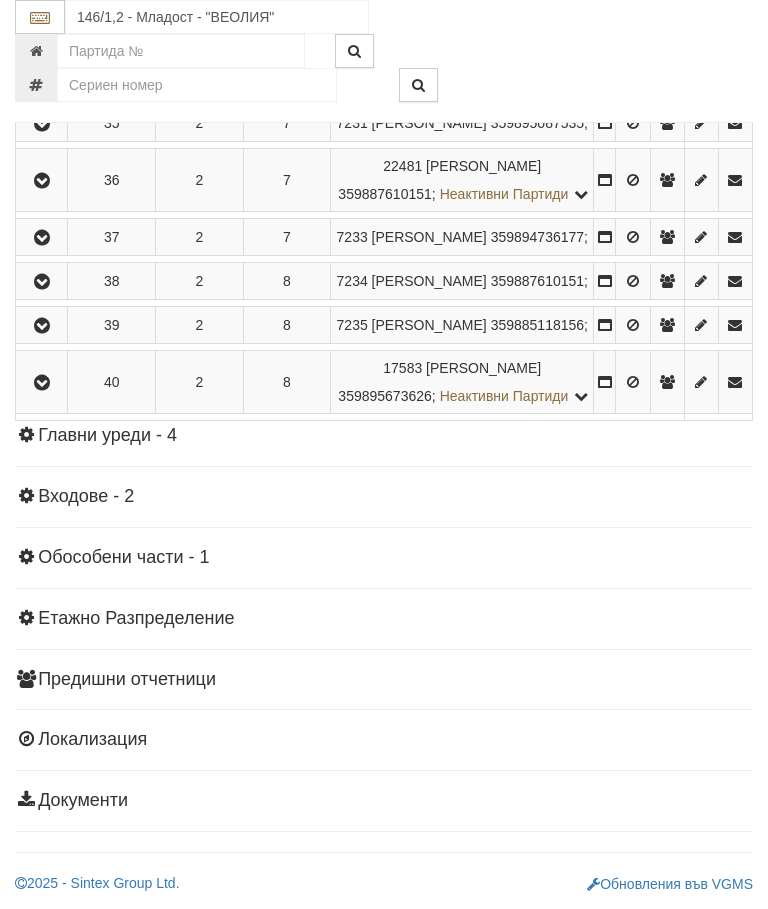 click at bounding box center (41, 281) 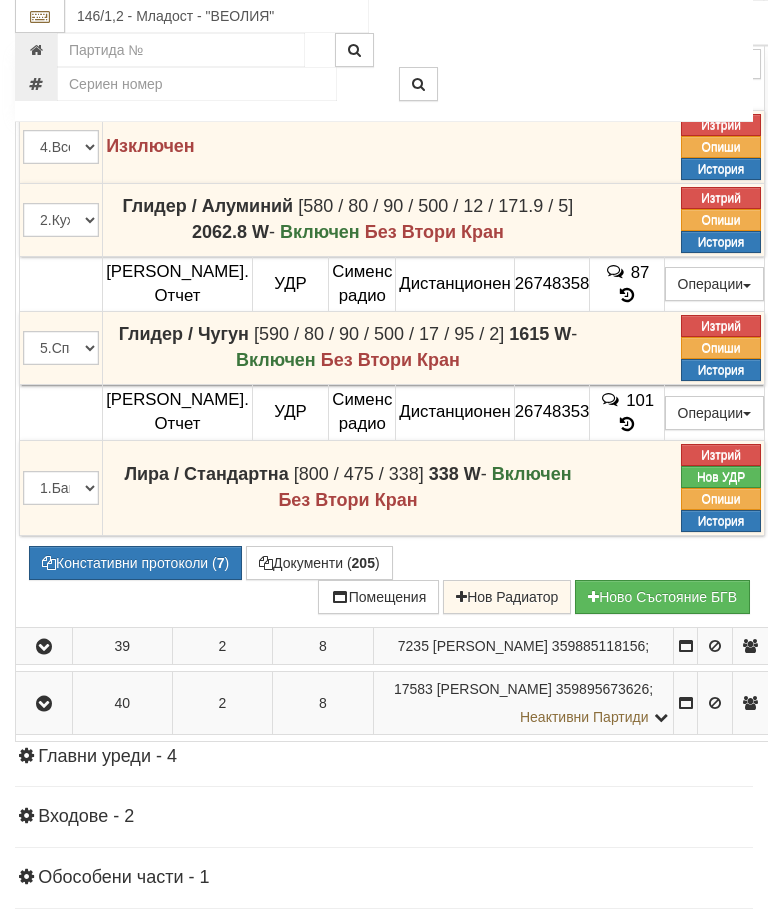 scroll, scrollTop: 2820, scrollLeft: 0, axis: vertical 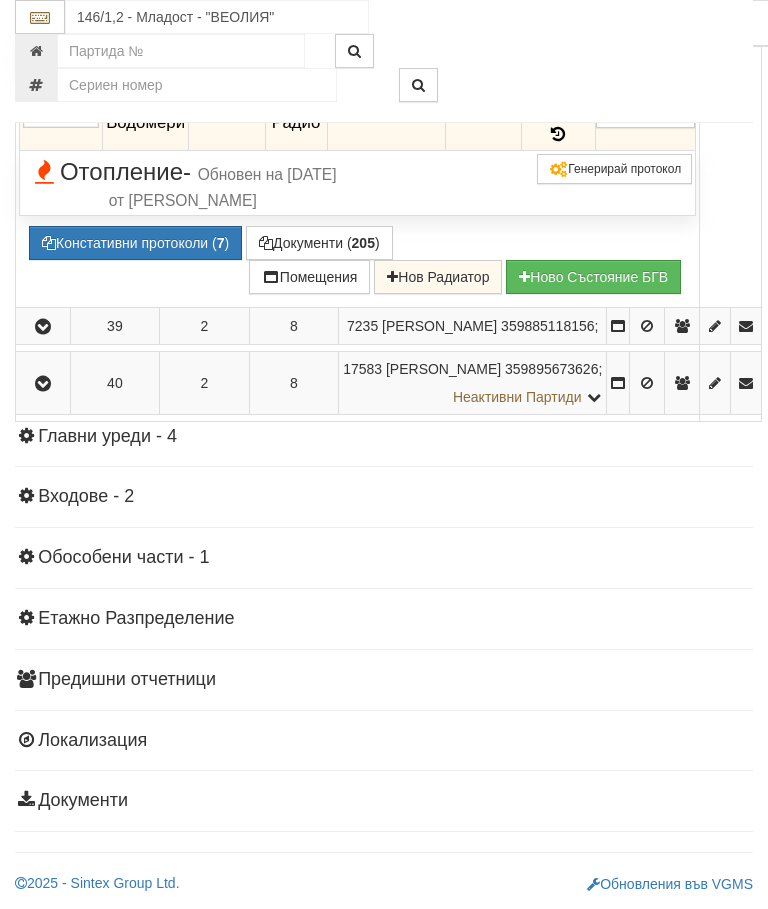 click at bounding box center [43, -36] 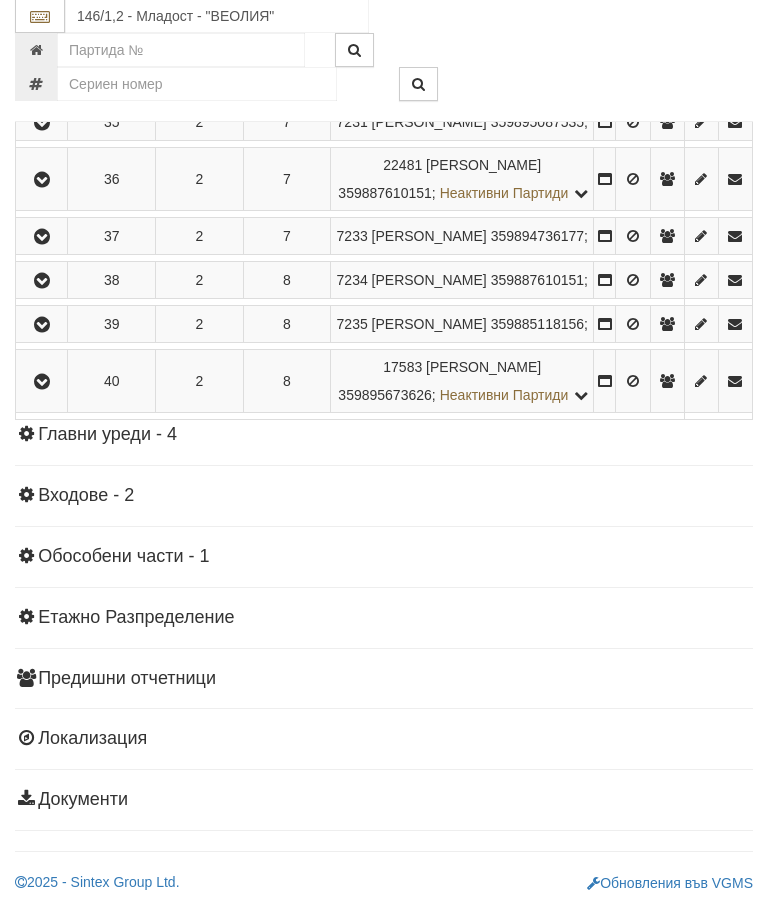 scroll, scrollTop: 2877, scrollLeft: 0, axis: vertical 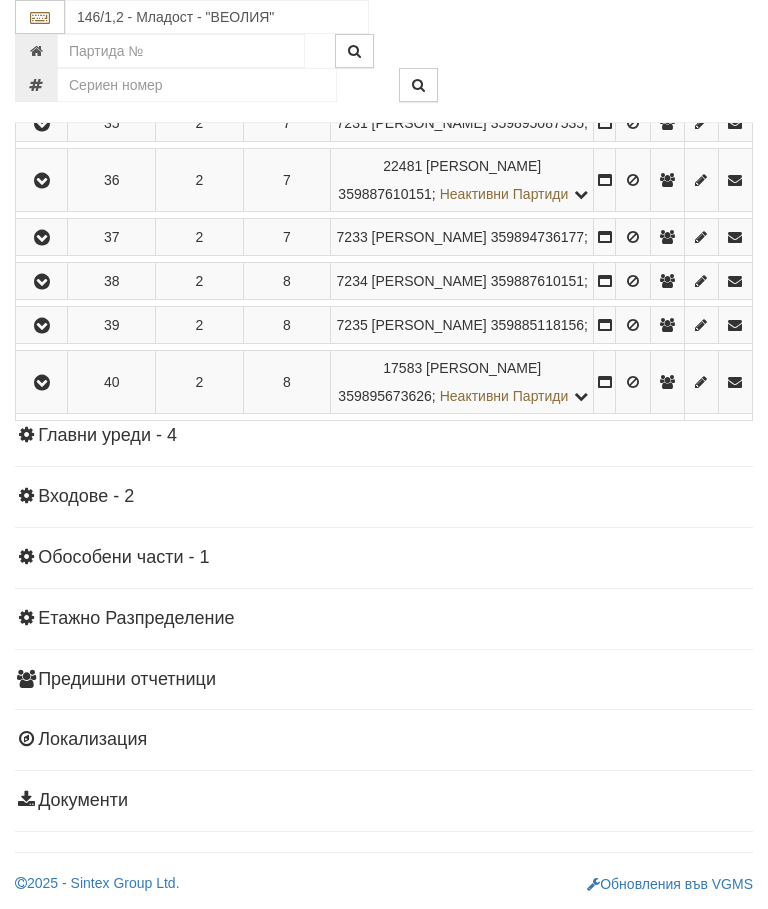 click at bounding box center [42, 326] 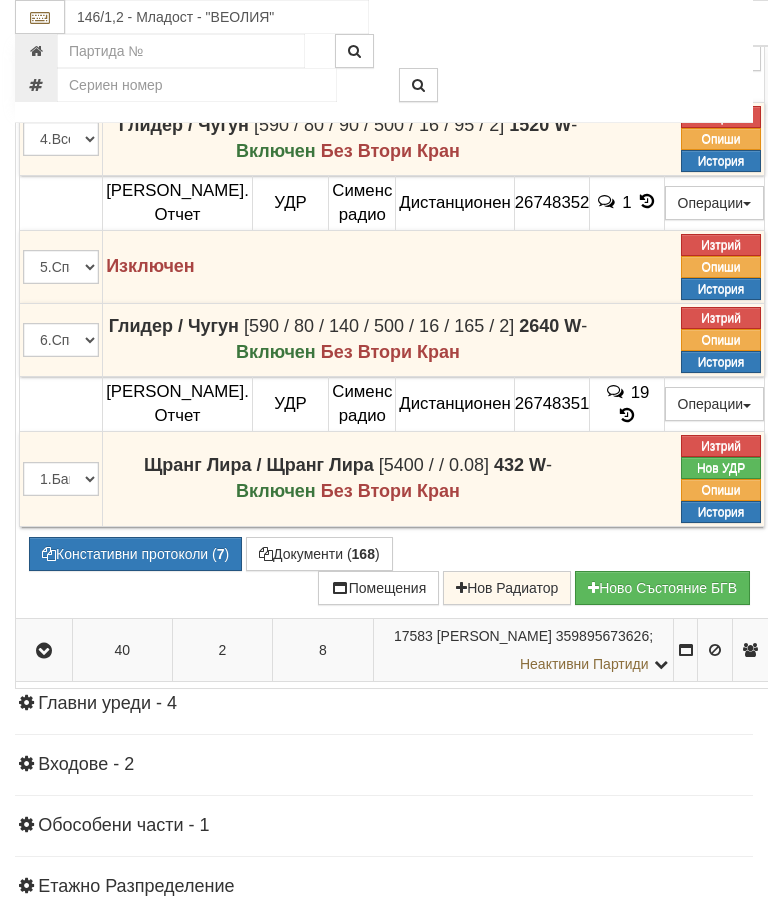 click at bounding box center [44, -149] 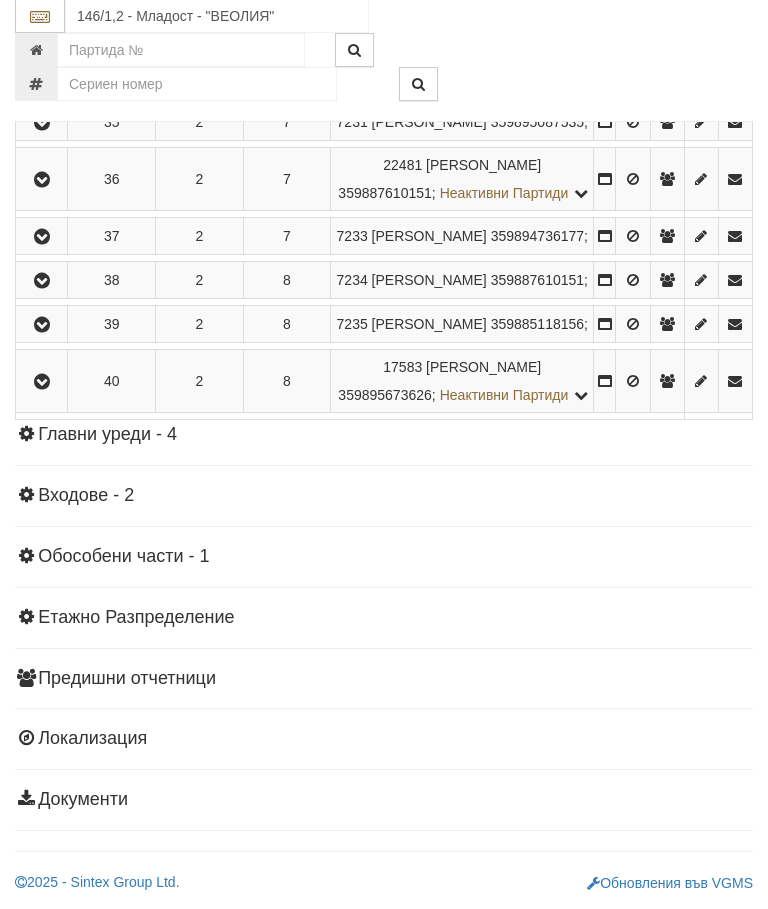 scroll, scrollTop: 2846, scrollLeft: 0, axis: vertical 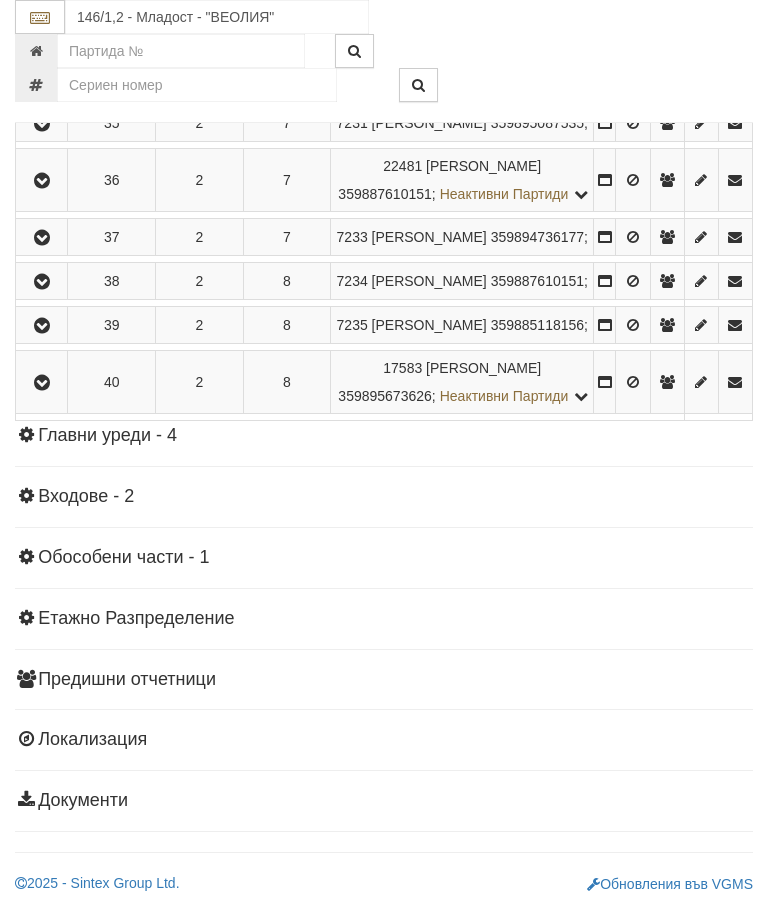 click at bounding box center [42, 383] 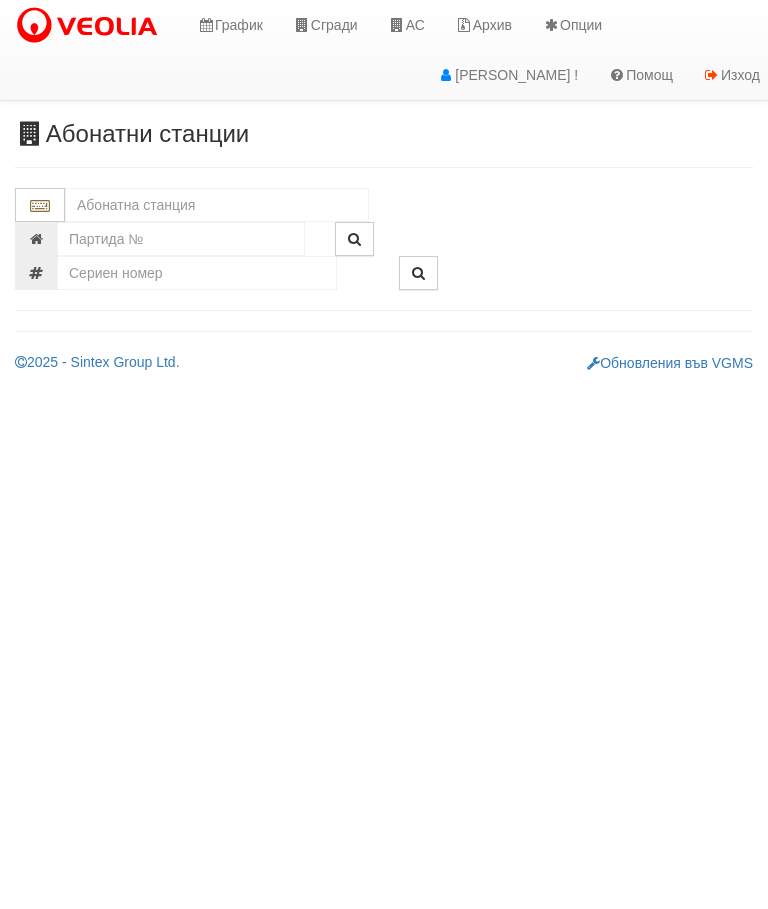 scroll, scrollTop: 0, scrollLeft: 0, axis: both 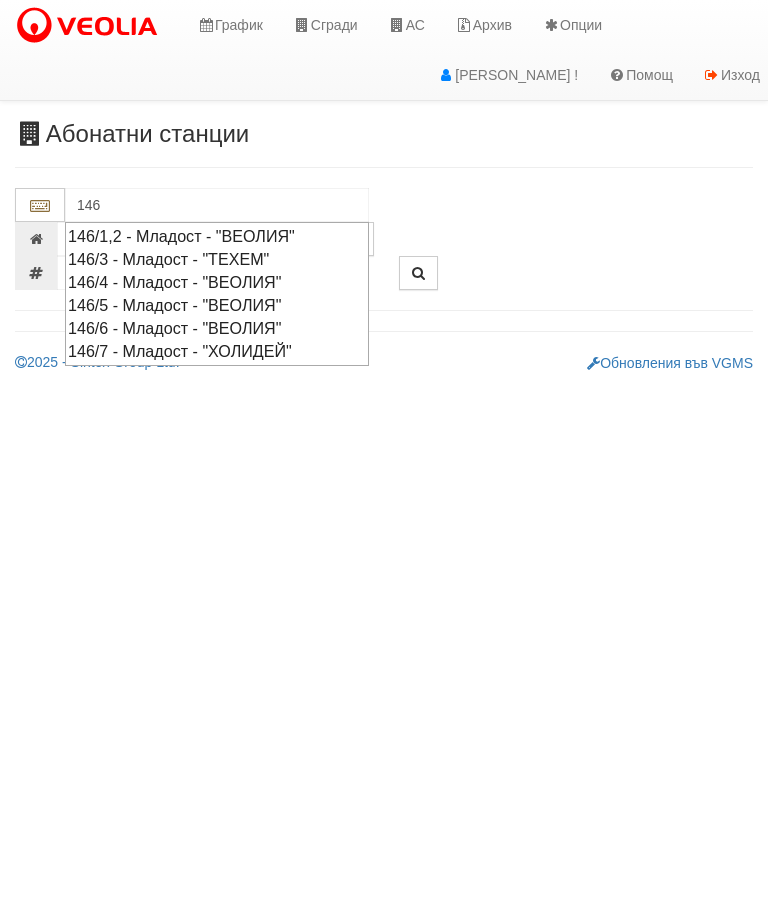 click on "146/6 - Младост - "ВЕОЛИЯ"" at bounding box center [217, 328] 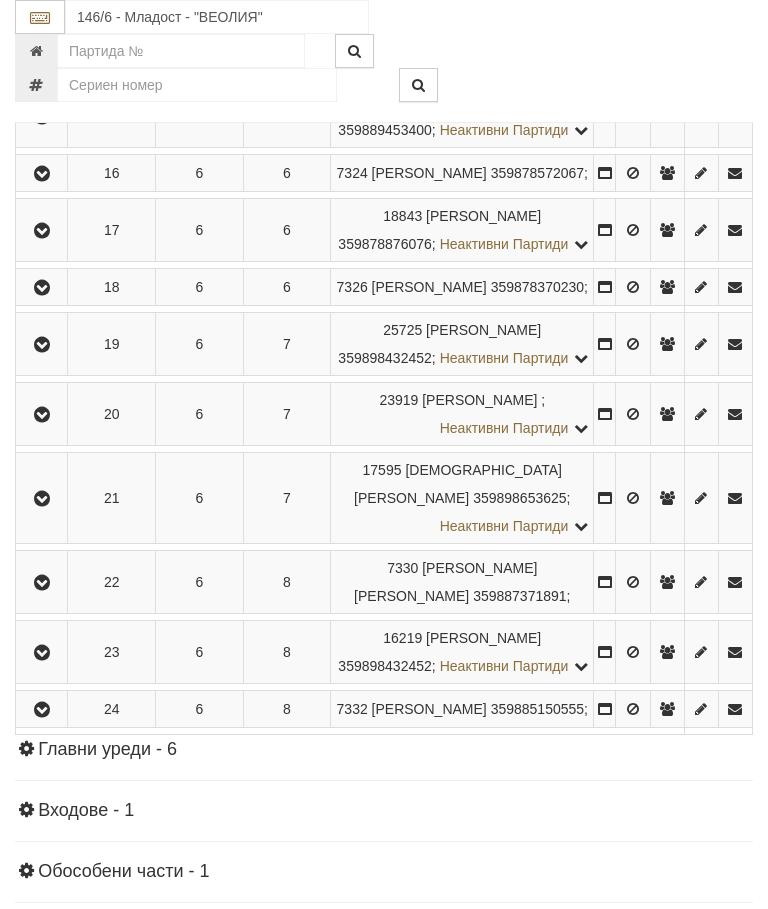 scroll, scrollTop: 1402, scrollLeft: 0, axis: vertical 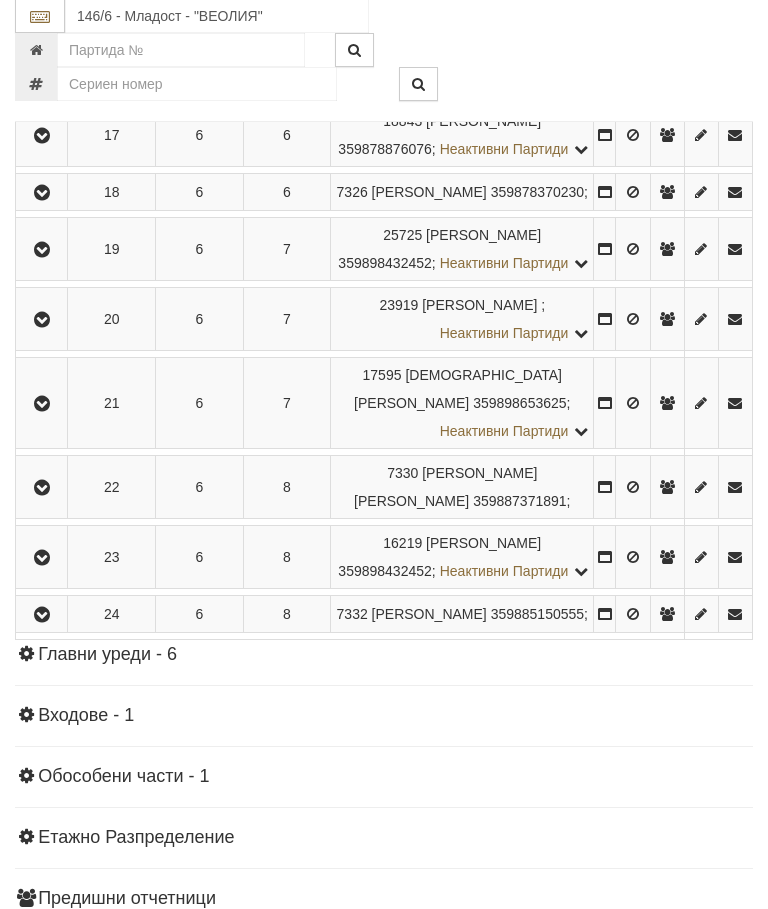 click at bounding box center [42, 251] 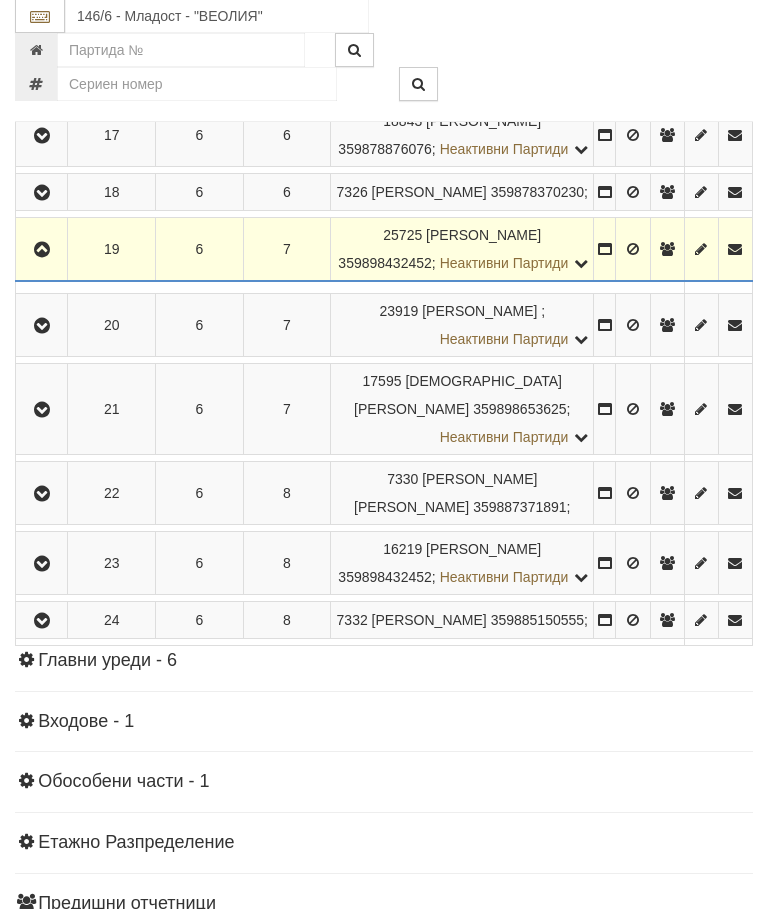 scroll, scrollTop: 1403, scrollLeft: 0, axis: vertical 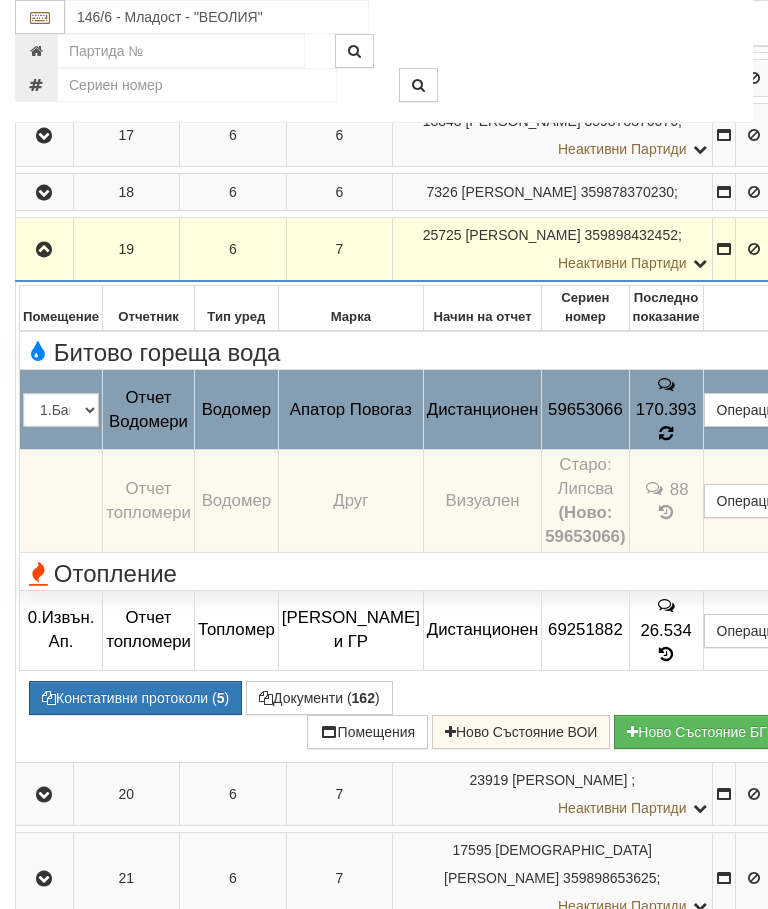 click on "88" at bounding box center [666, 500] 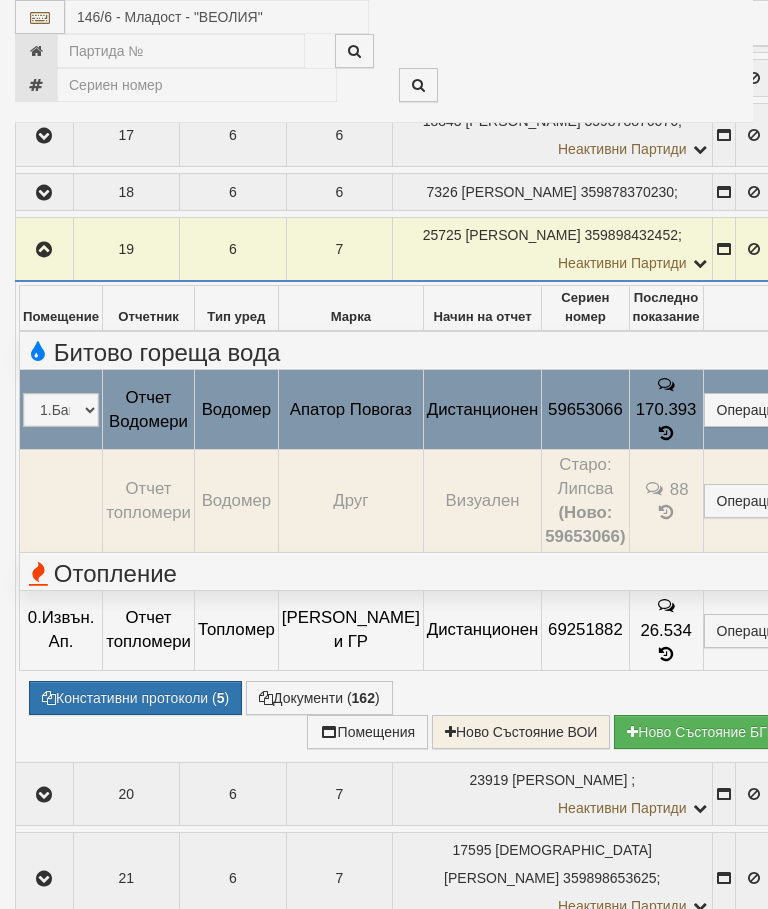 select on "10" 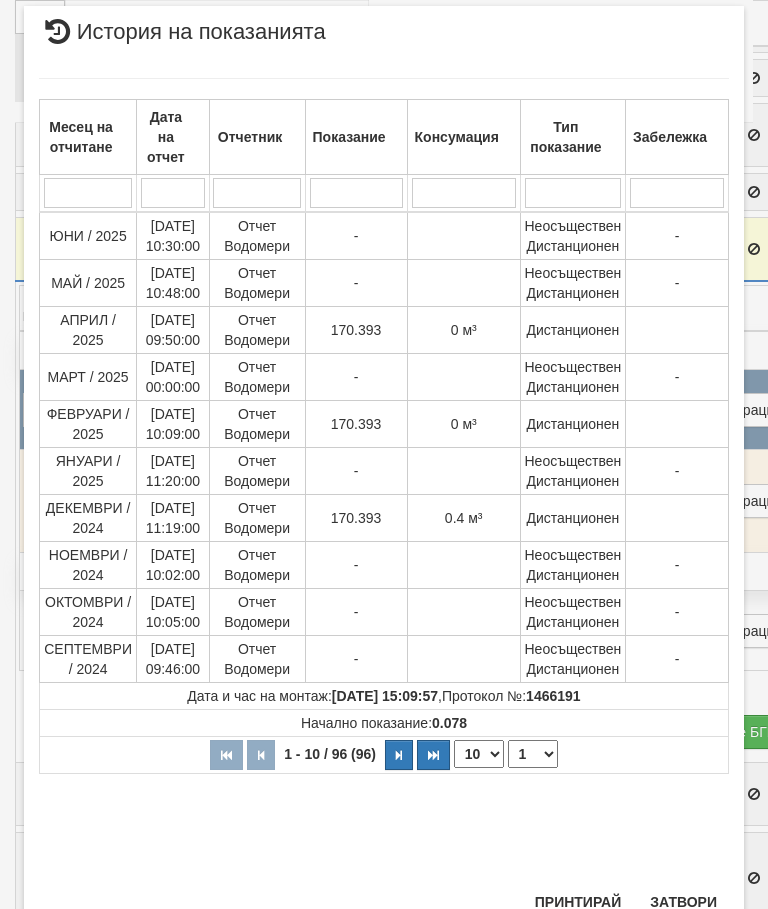 scroll, scrollTop: 1057, scrollLeft: 0, axis: vertical 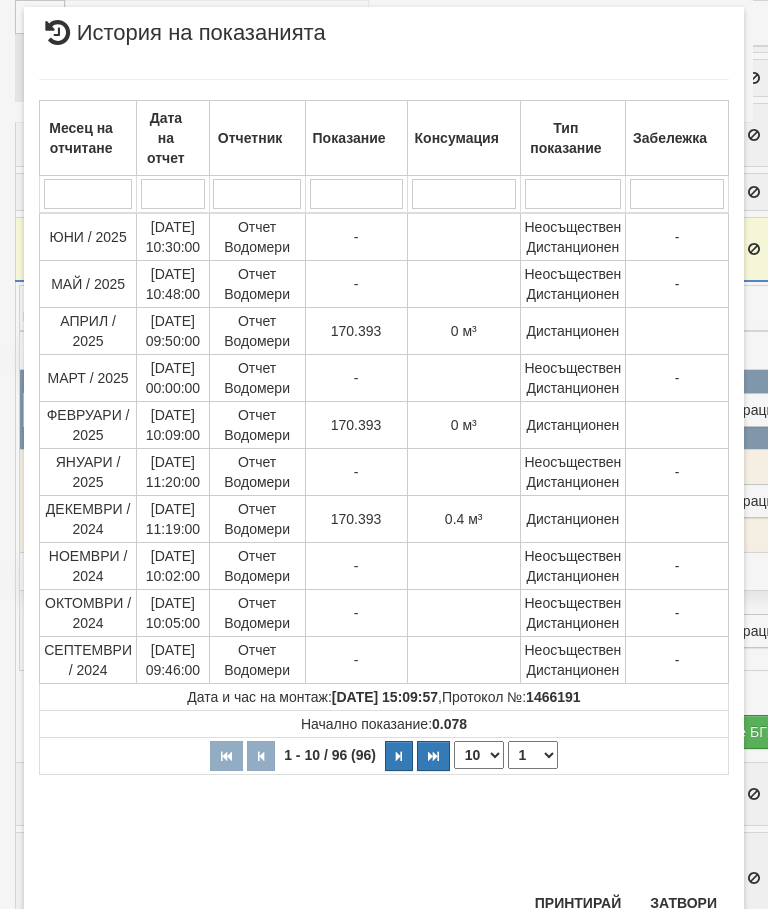 click on "Затвори" at bounding box center [683, 903] 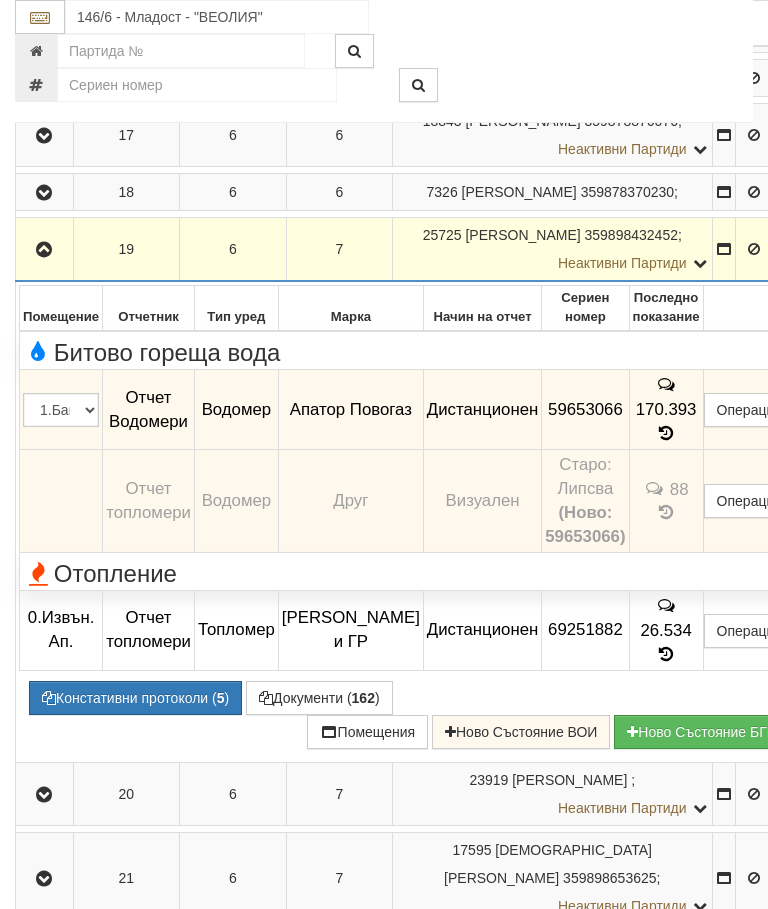 click at bounding box center (44, 250) 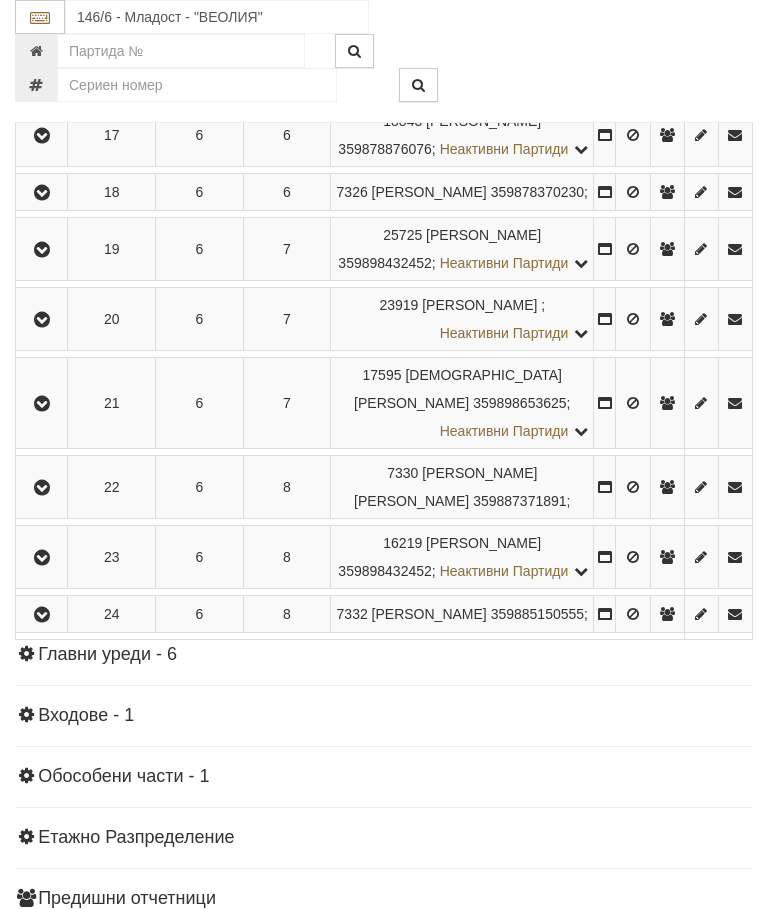 click on "7321" at bounding box center (402, -107) 